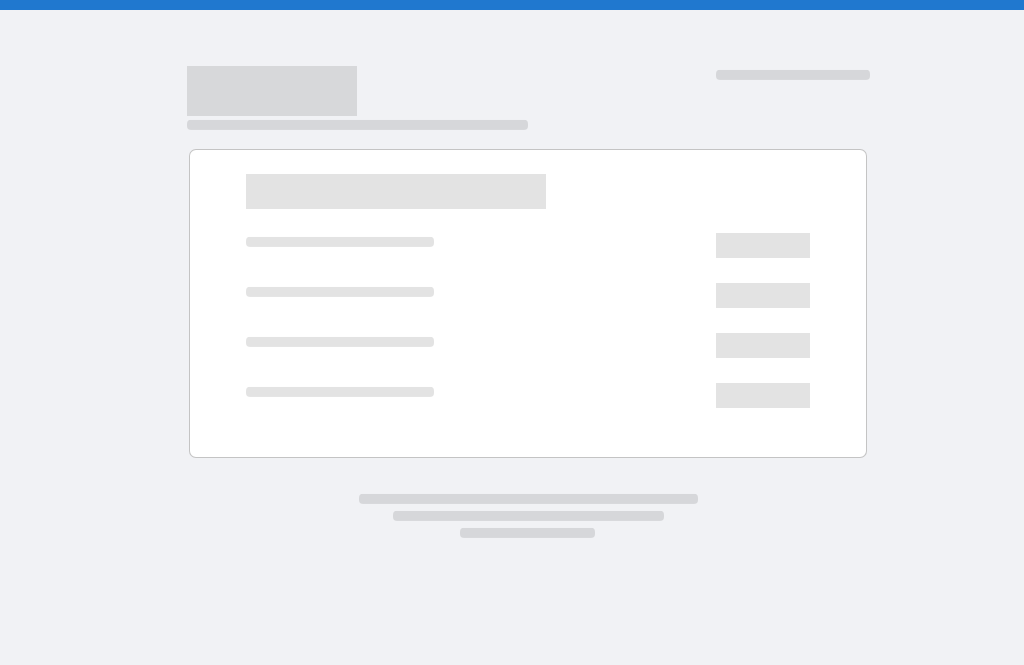 scroll, scrollTop: 0, scrollLeft: 0, axis: both 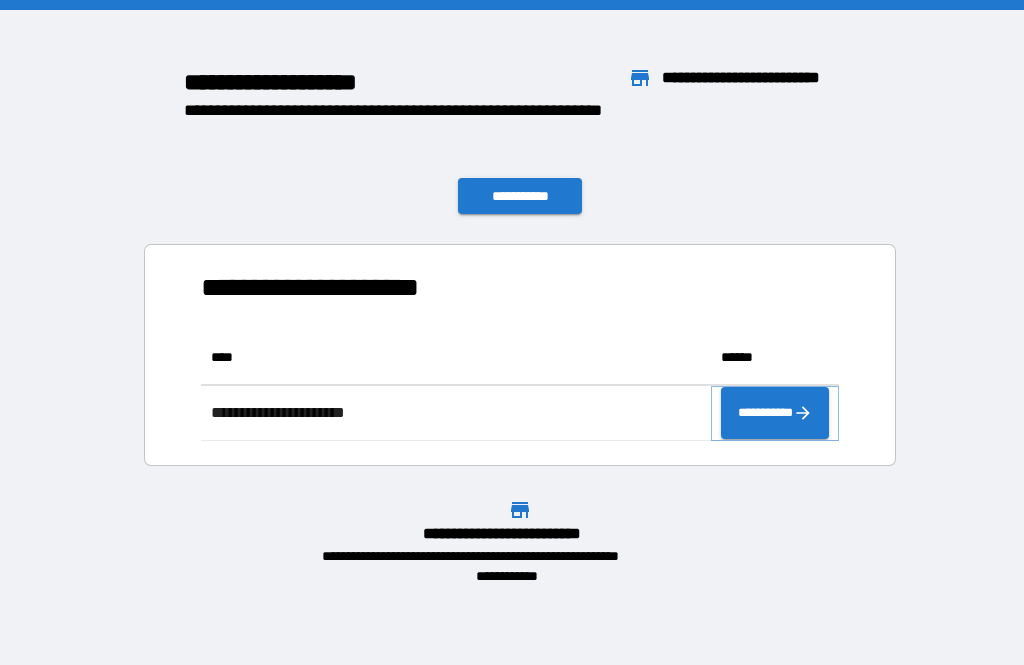 click 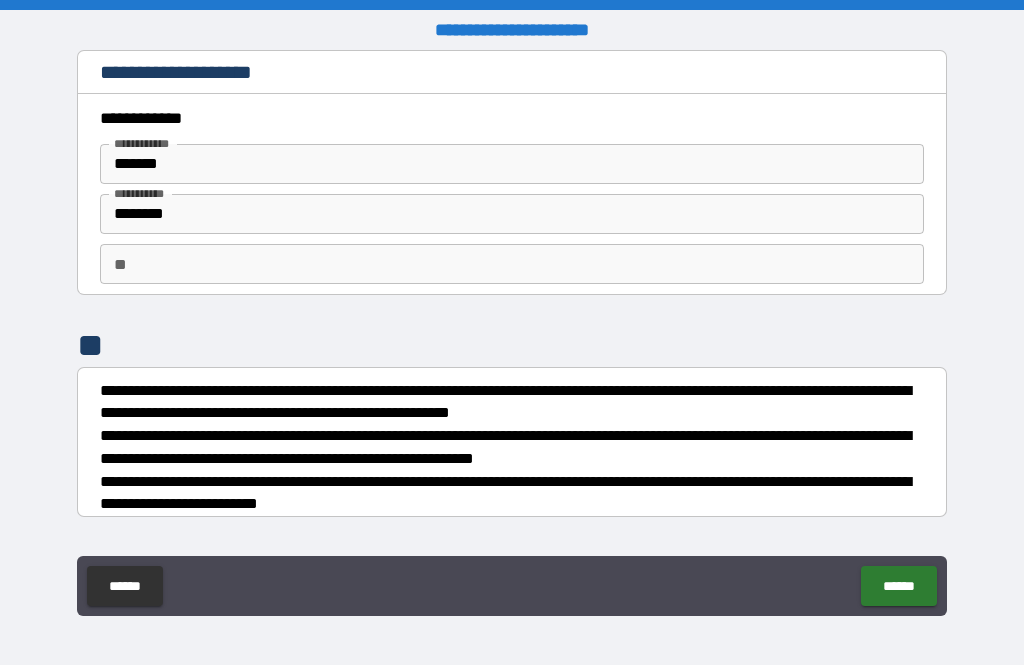 type on "*" 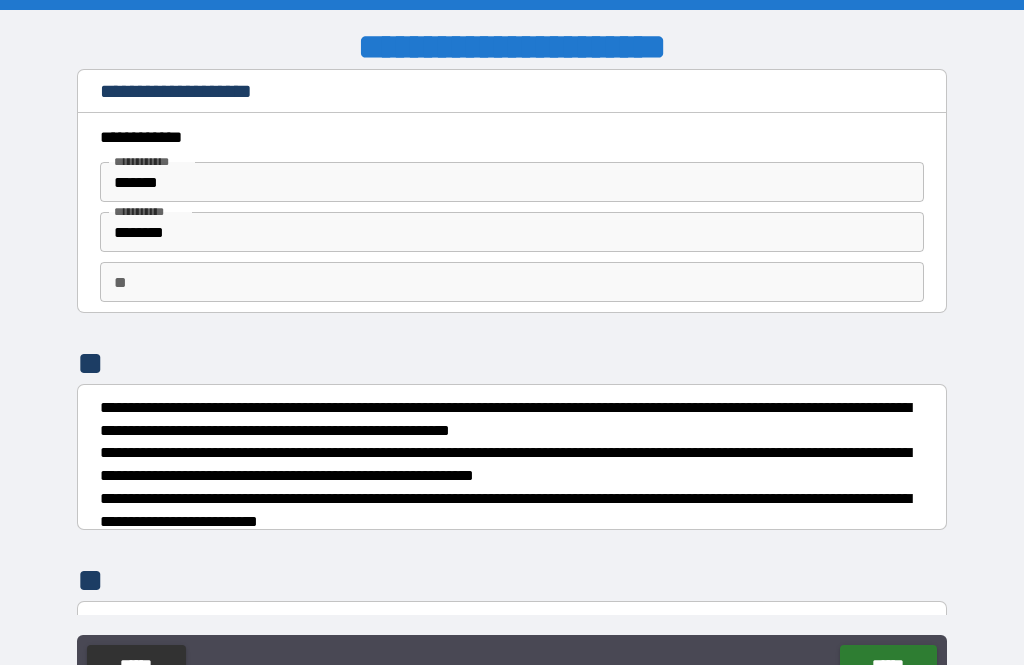 type on "*" 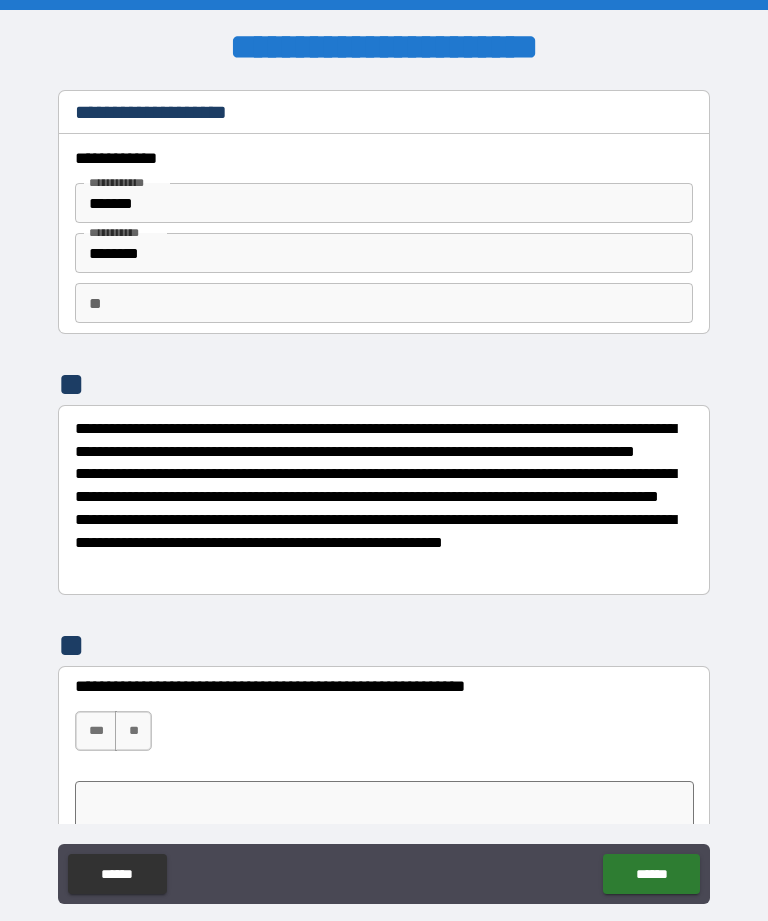 type on "*" 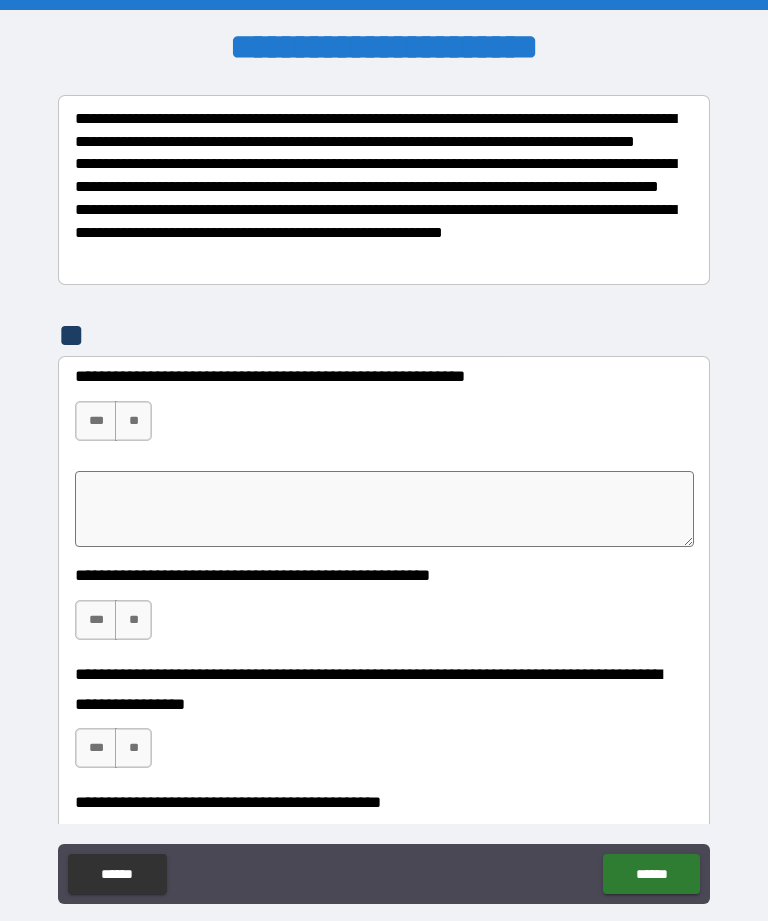 scroll, scrollTop: 314, scrollLeft: 0, axis: vertical 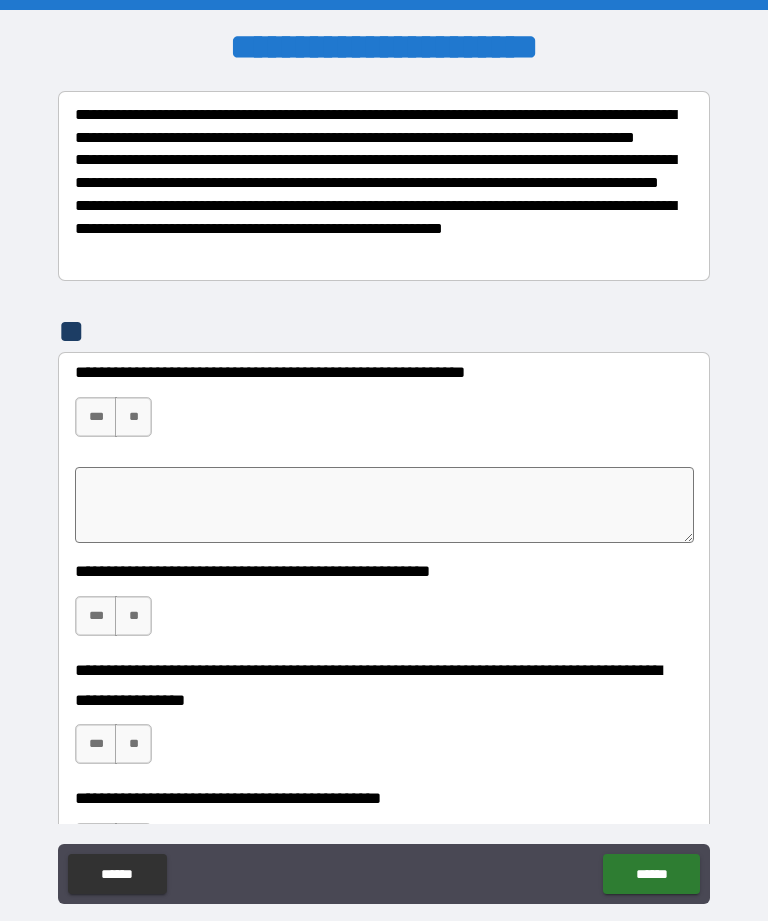 click on "***" at bounding box center [96, 417] 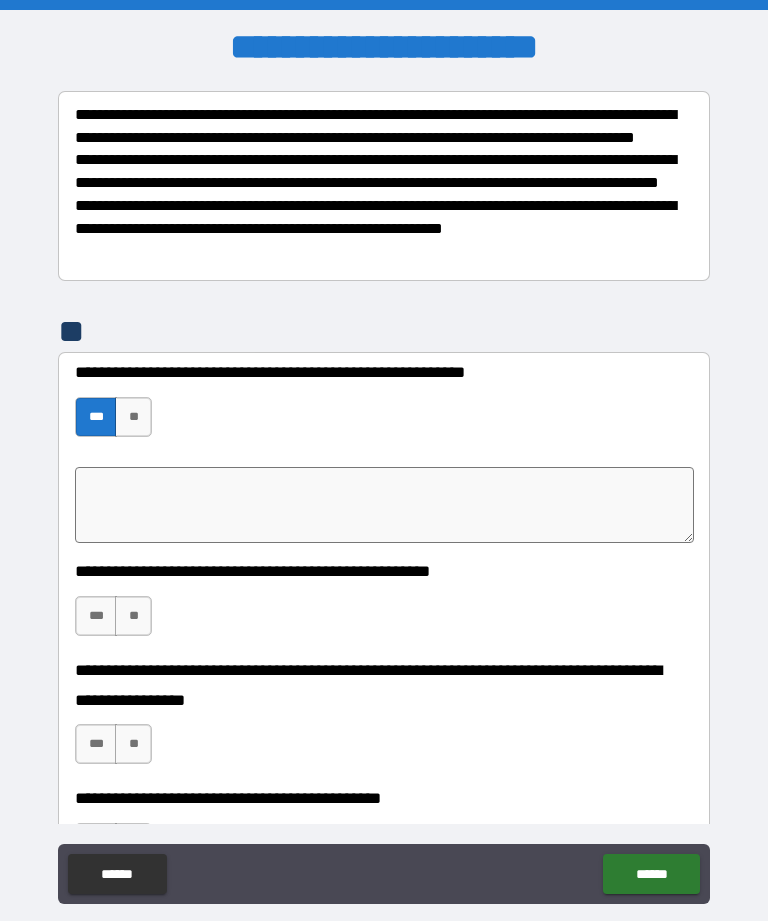 type on "*" 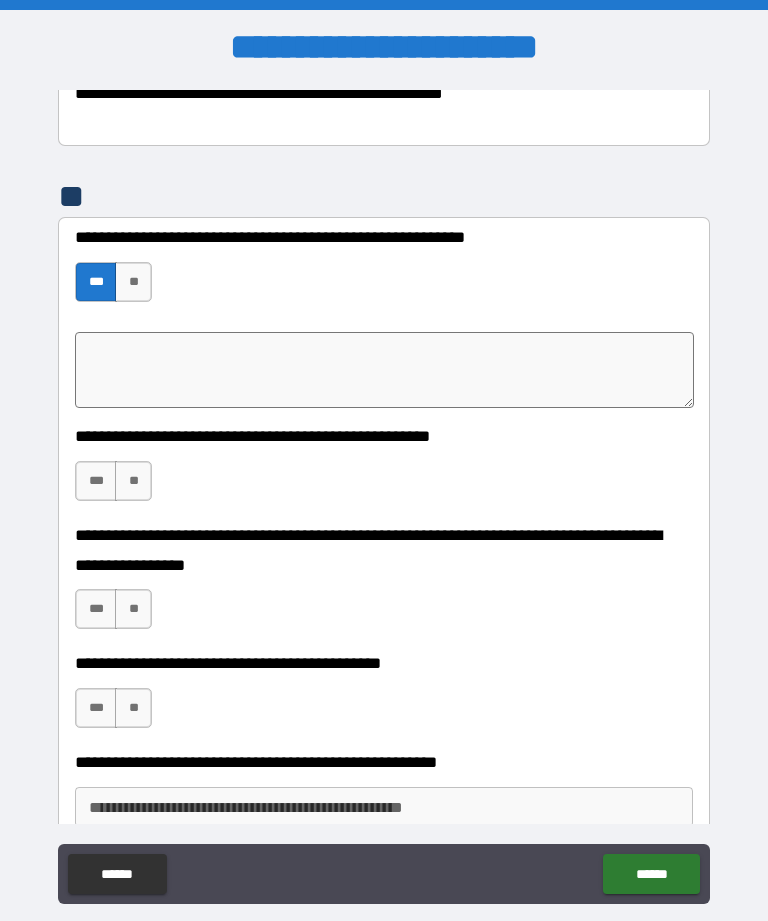 scroll, scrollTop: 452, scrollLeft: 0, axis: vertical 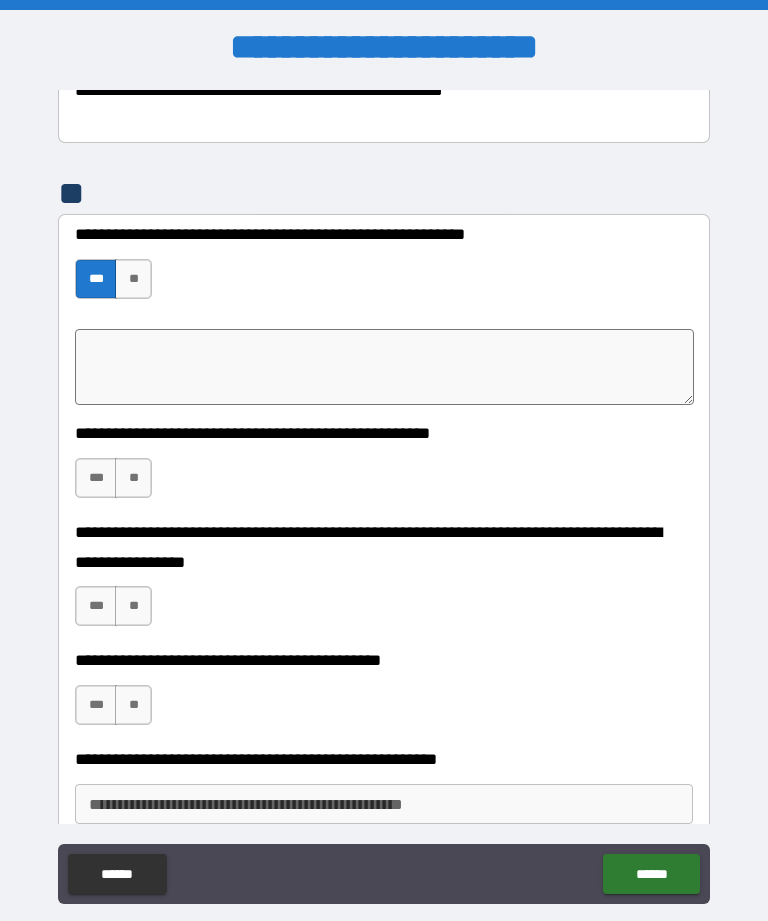 click on "**" at bounding box center [133, 478] 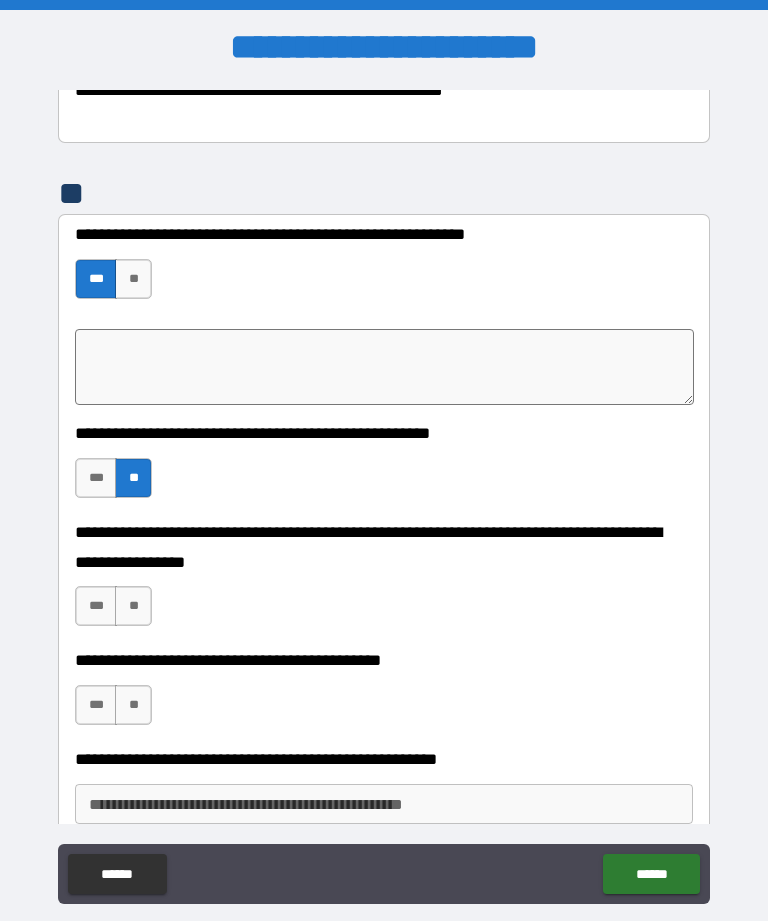 type on "*" 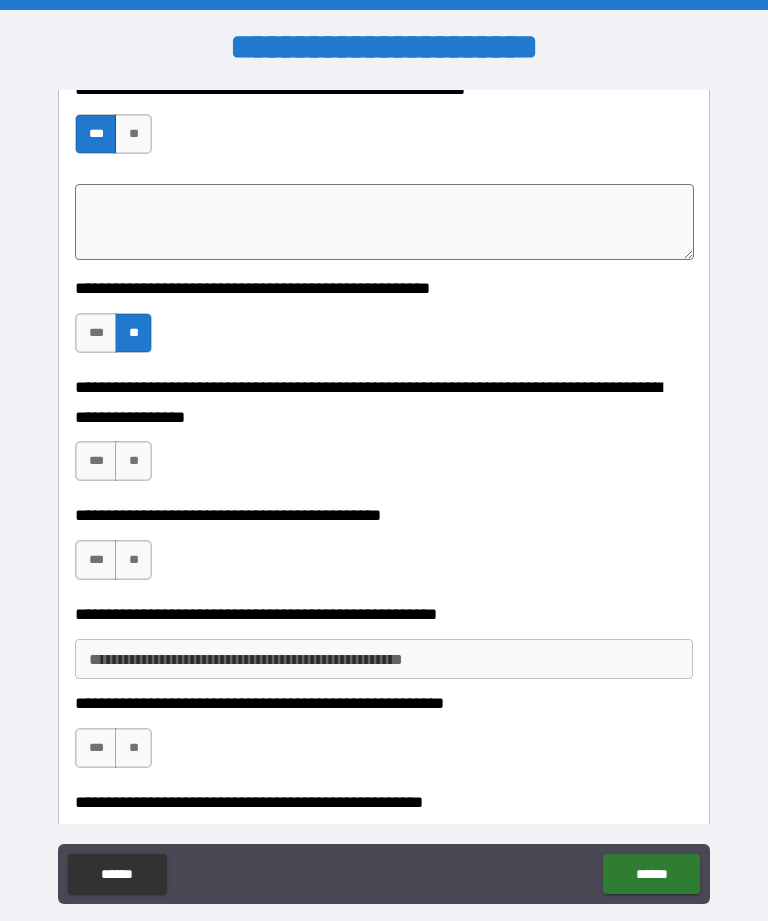 scroll, scrollTop: 614, scrollLeft: 0, axis: vertical 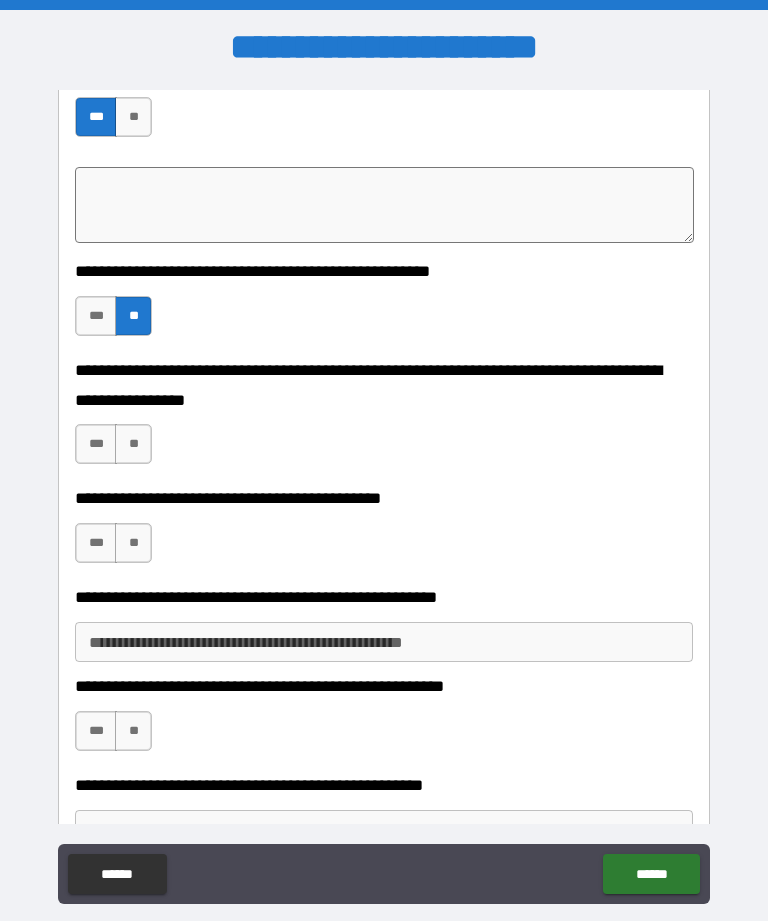 click on "**" at bounding box center (133, 444) 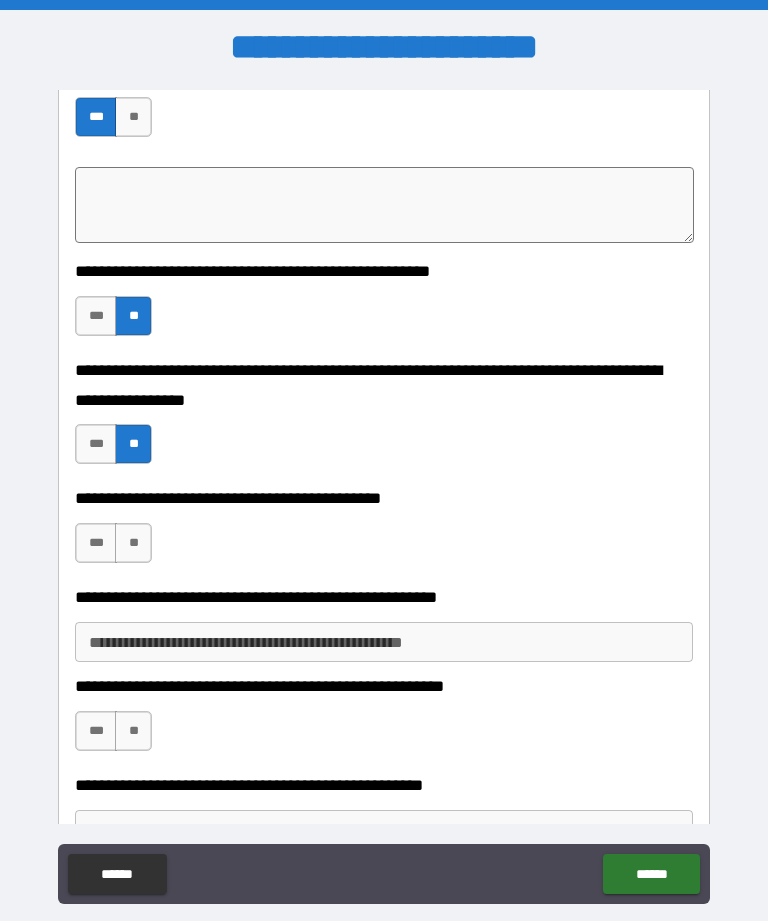 type on "*" 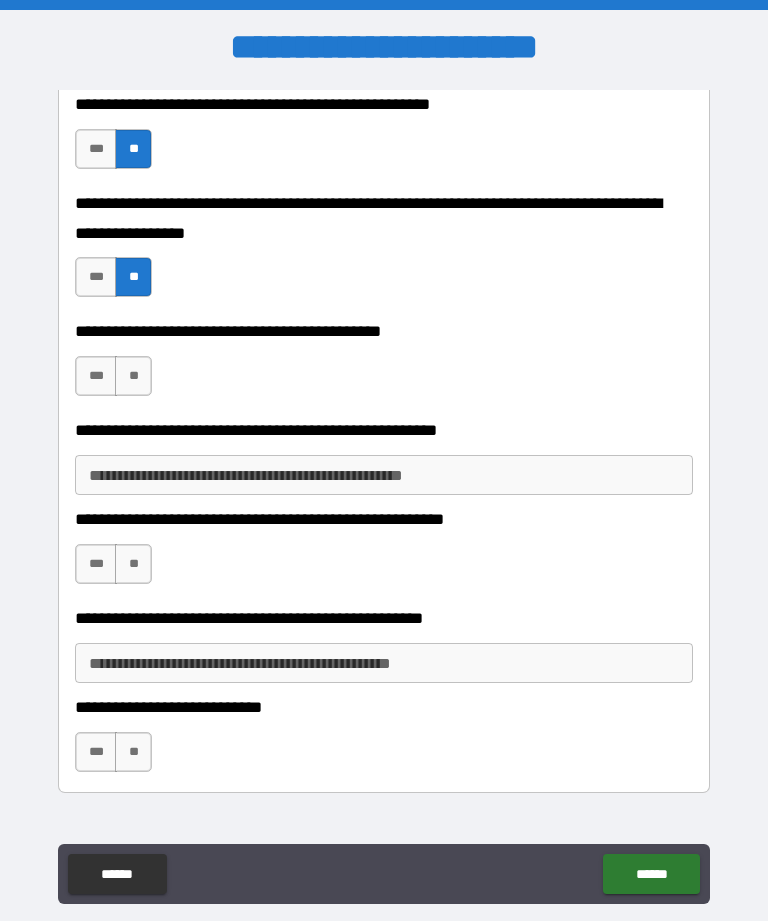 scroll, scrollTop: 802, scrollLeft: 0, axis: vertical 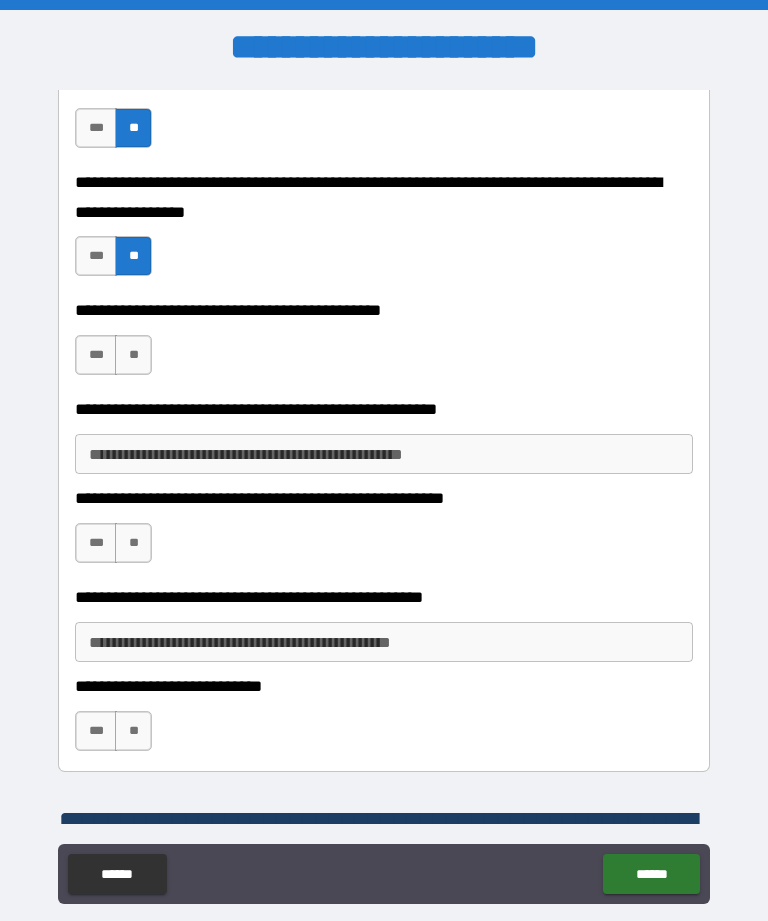 click on "**" at bounding box center (133, 355) 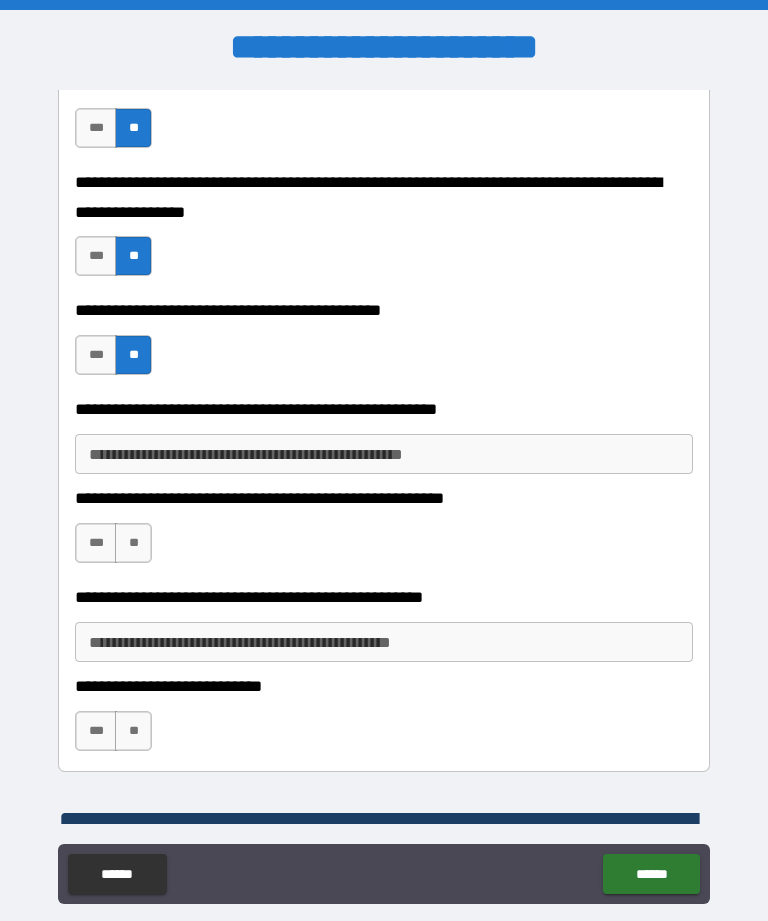 type on "*" 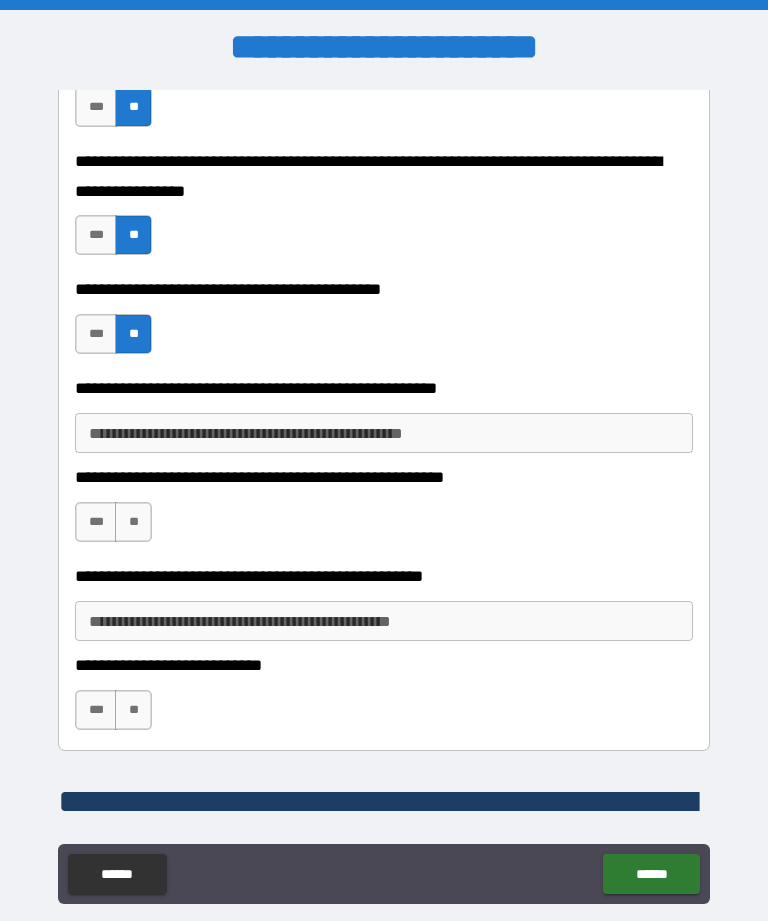 scroll, scrollTop: 824, scrollLeft: 0, axis: vertical 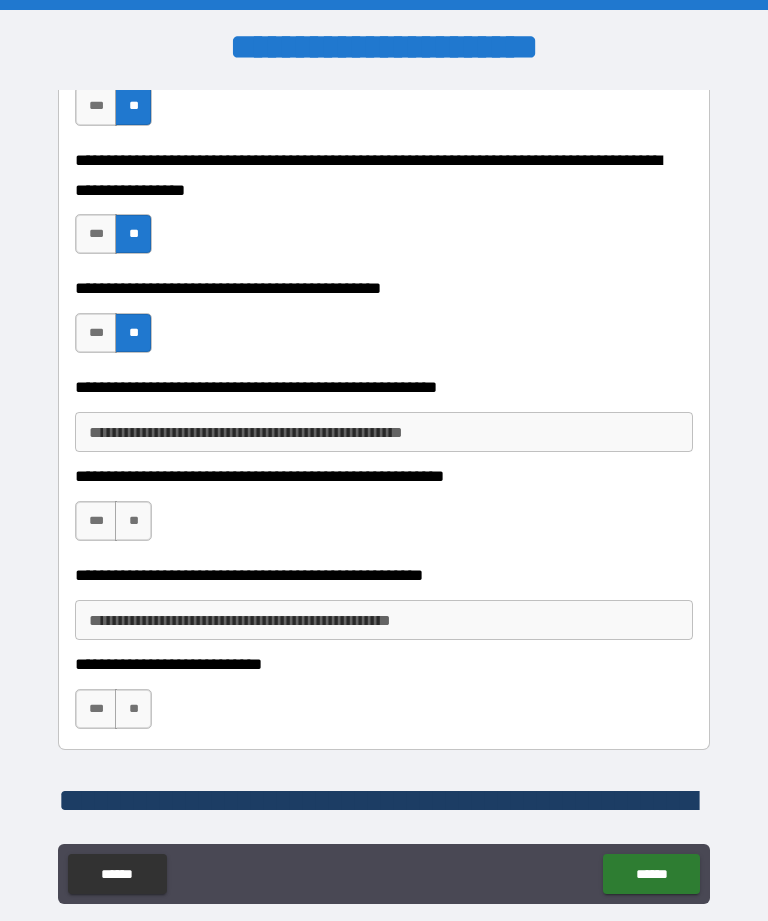 click on "**********" at bounding box center [384, 432] 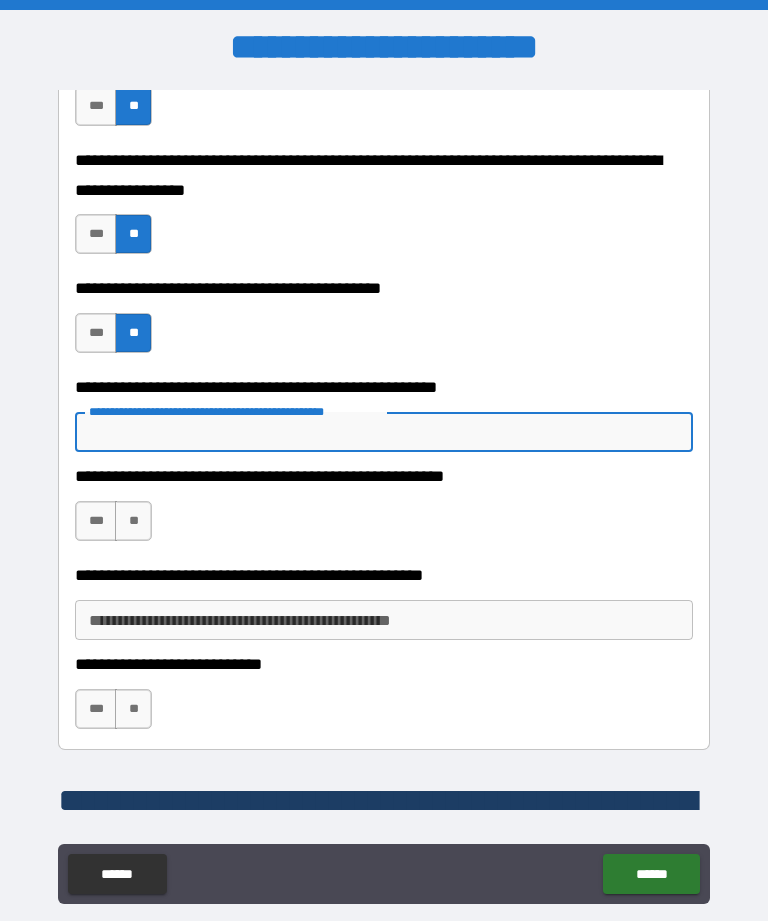 type on "*" 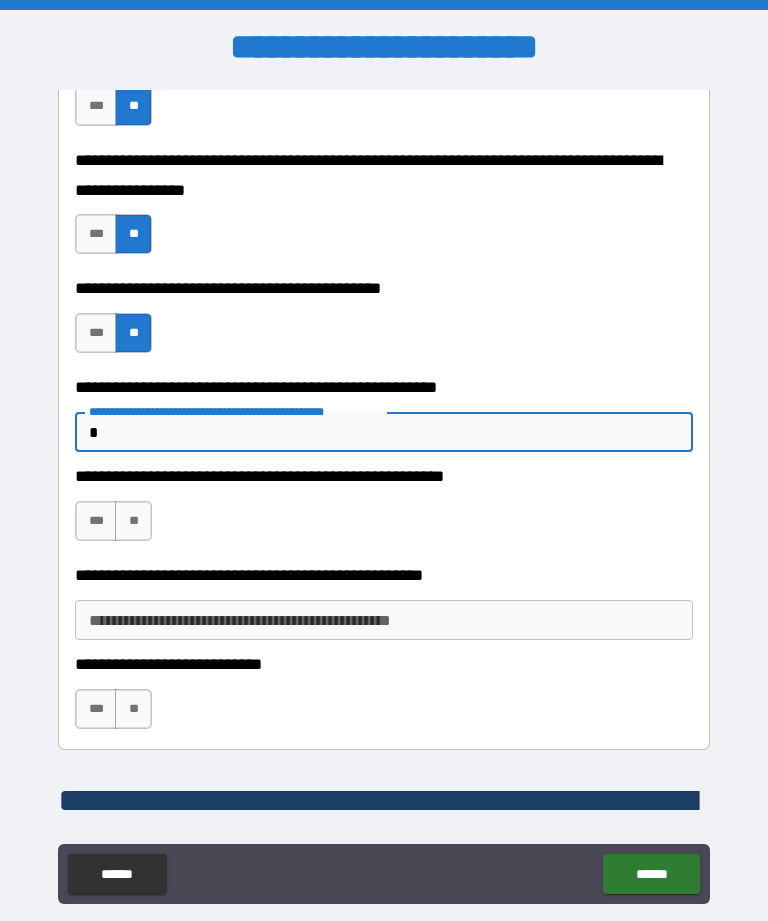 type on "*" 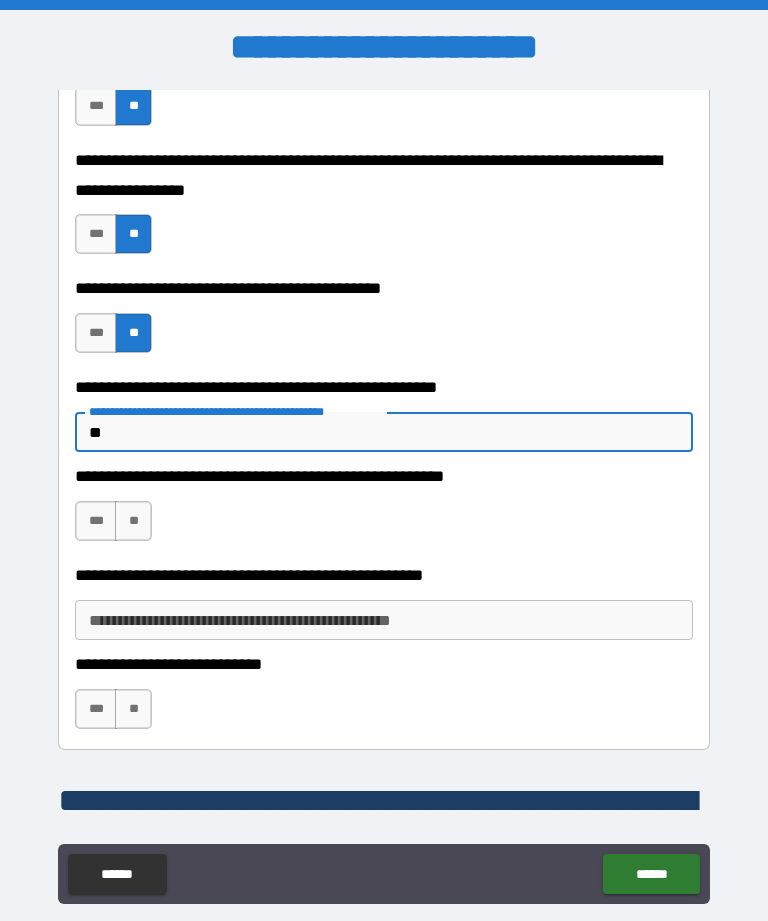 type on "*" 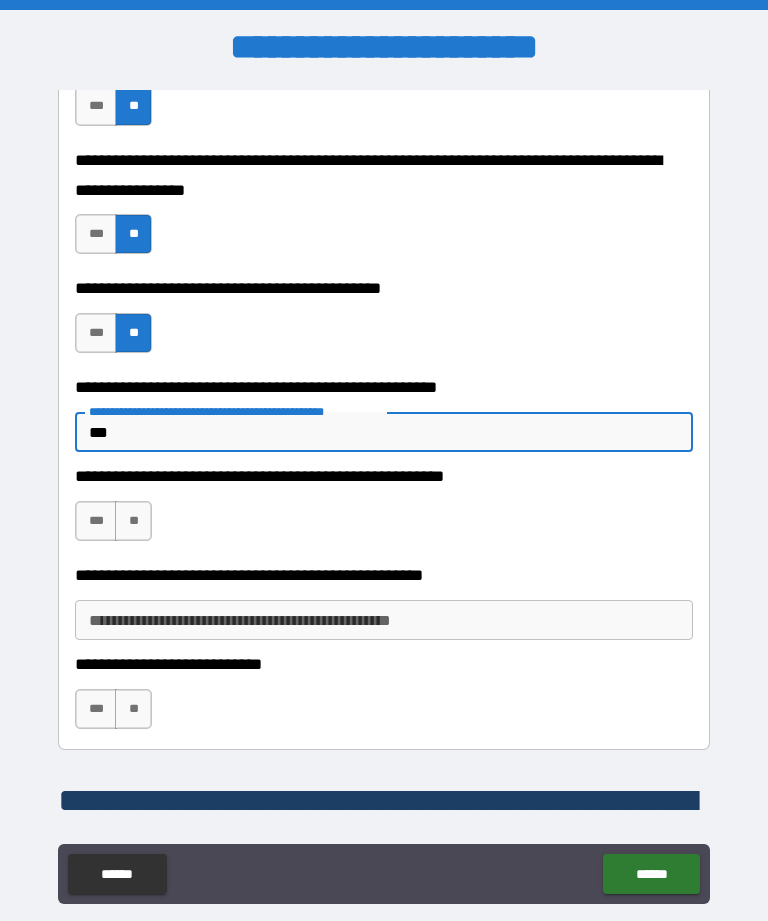 type on "*" 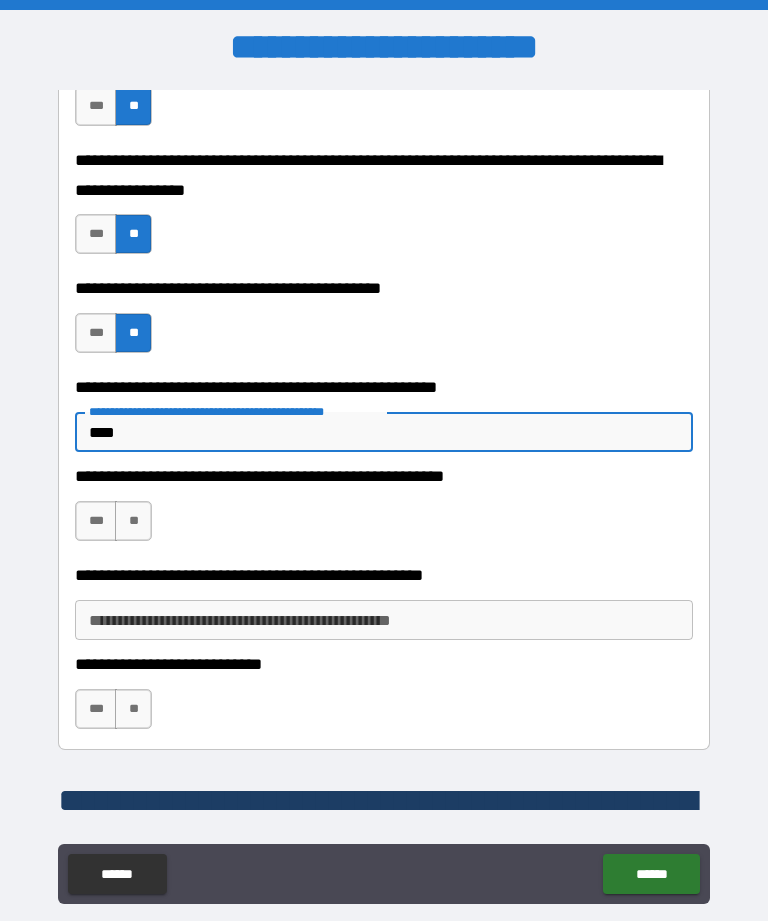 type on "*" 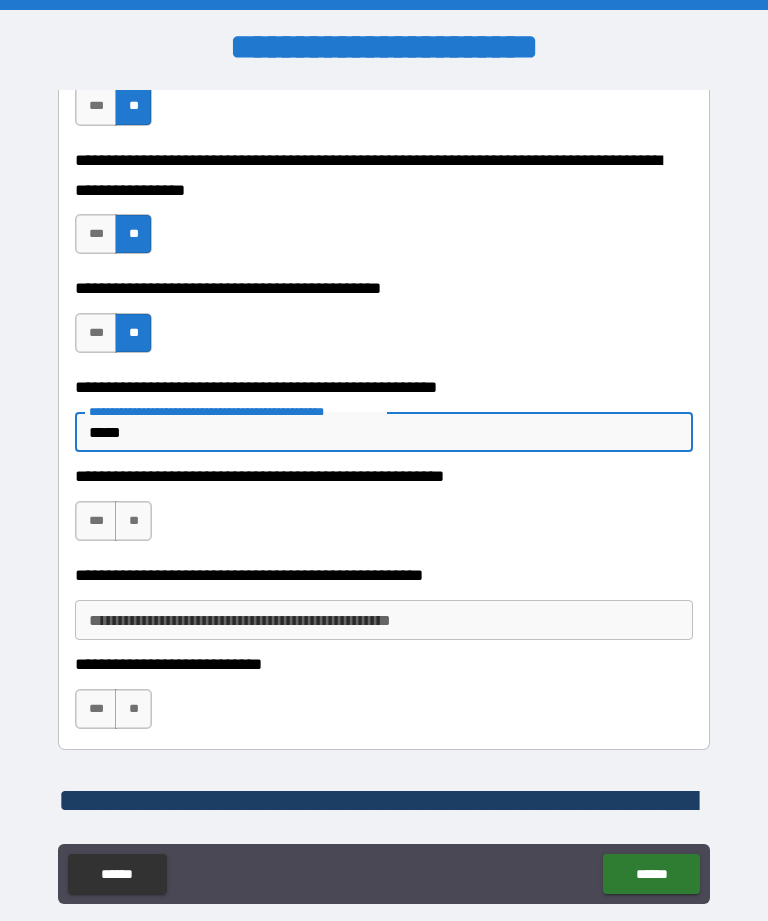 type on "*" 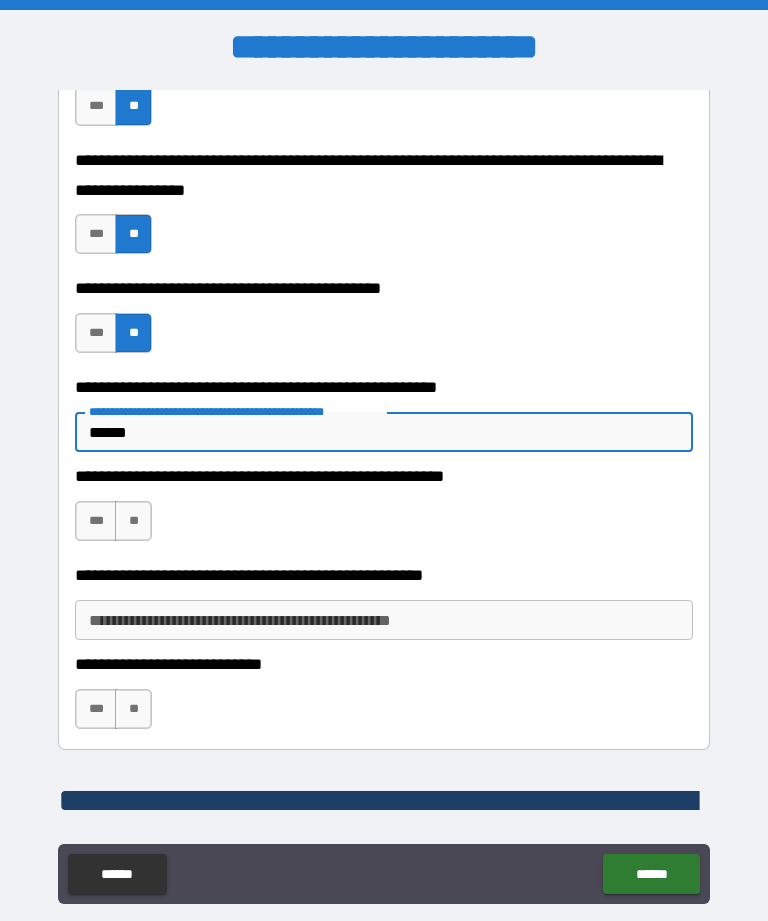 type on "*" 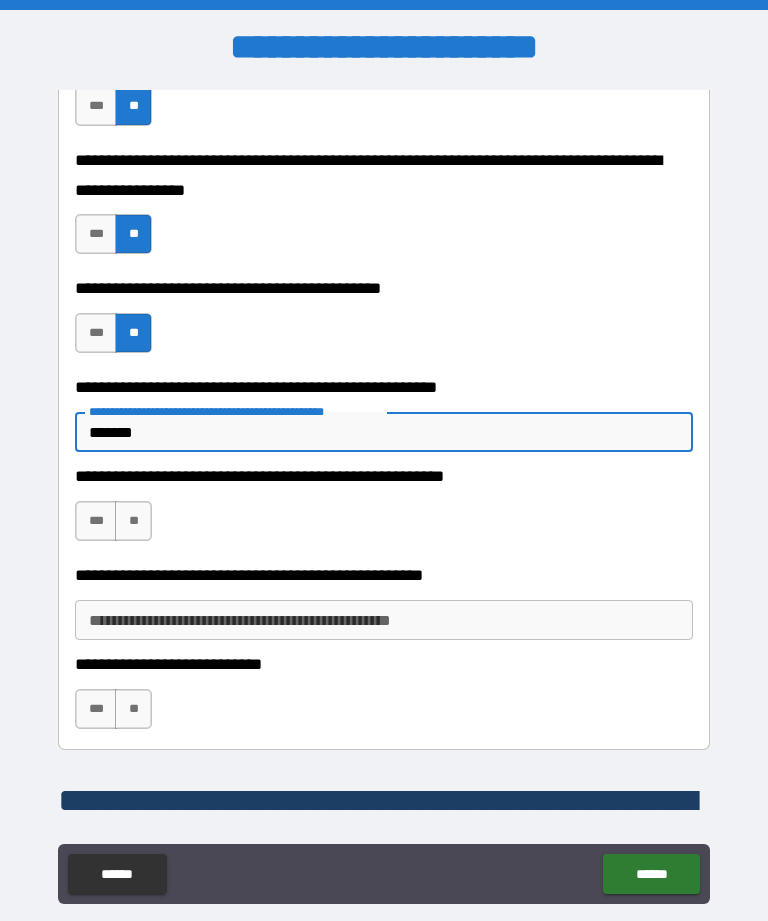 type on "*" 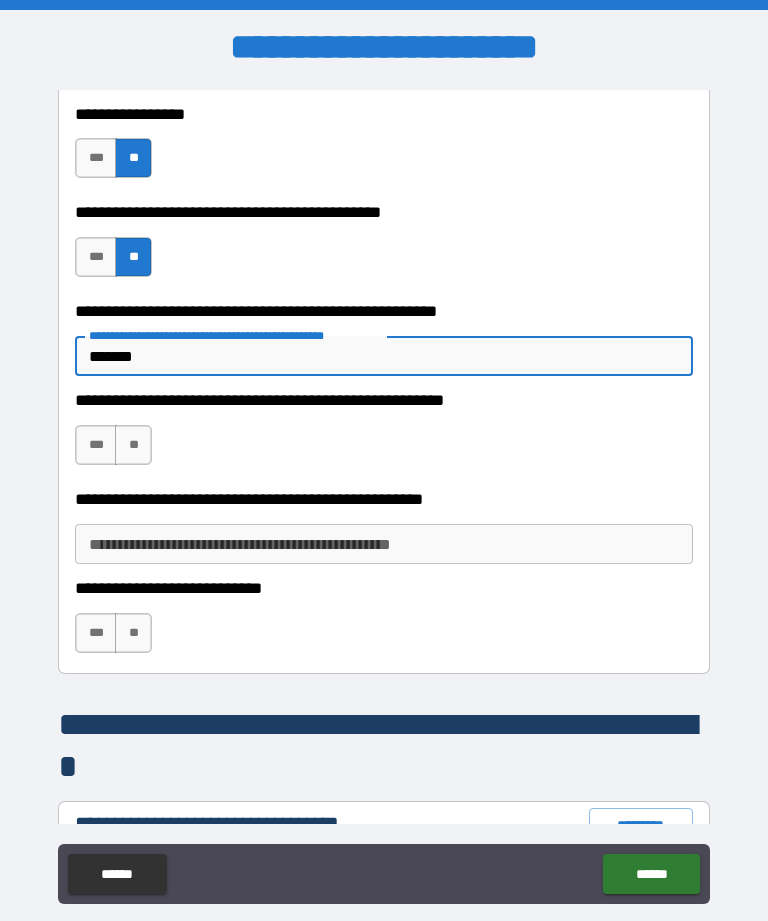 scroll, scrollTop: 900, scrollLeft: 0, axis: vertical 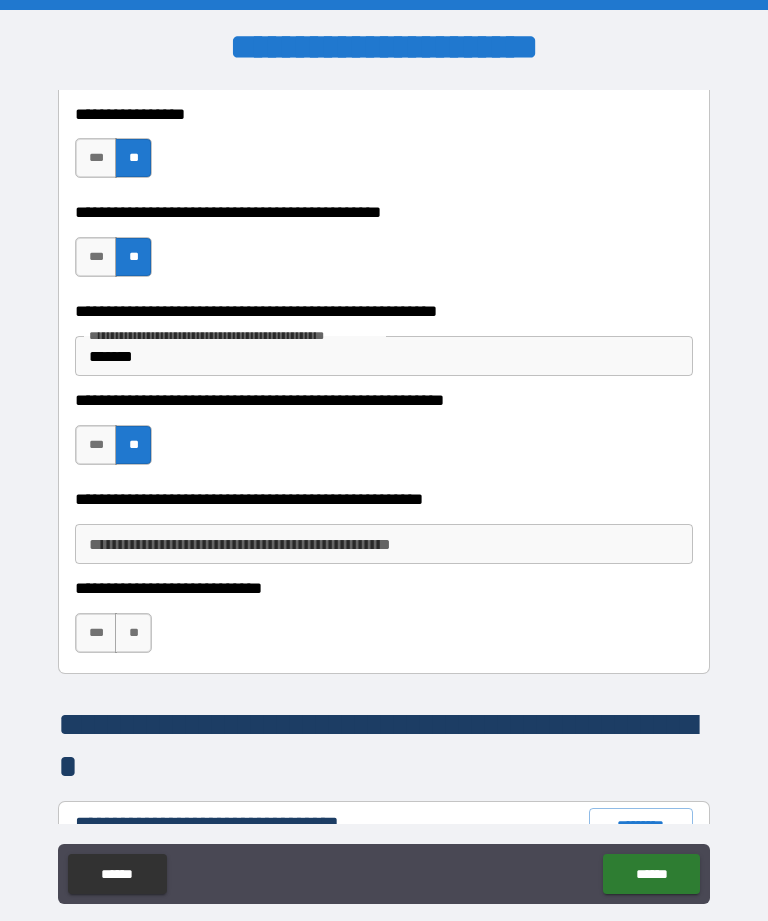 type on "*" 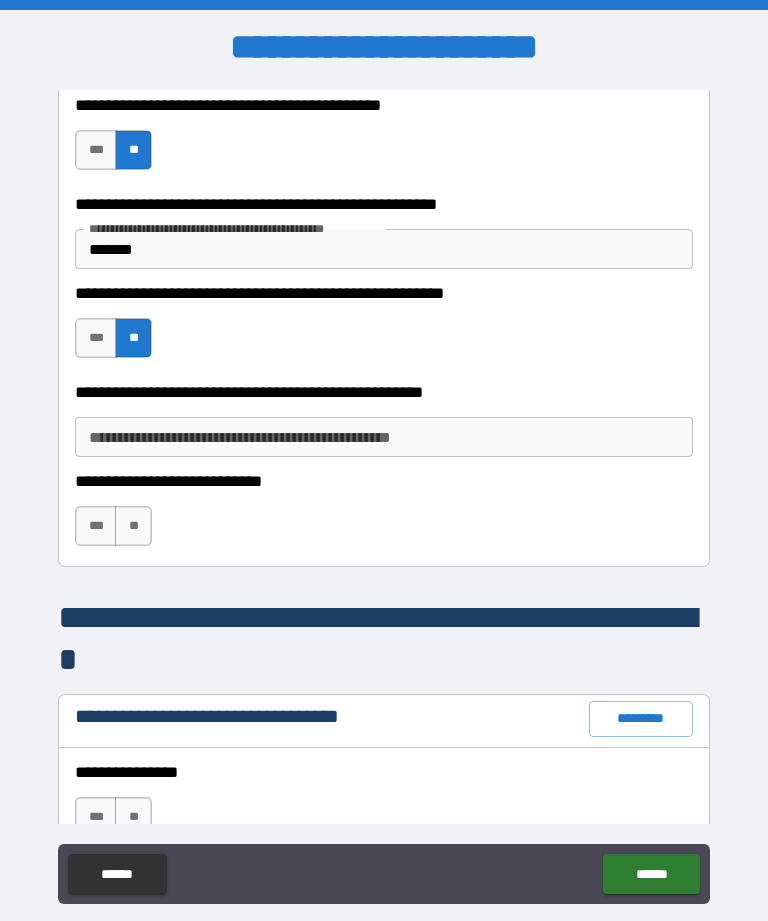 scroll, scrollTop: 1009, scrollLeft: 0, axis: vertical 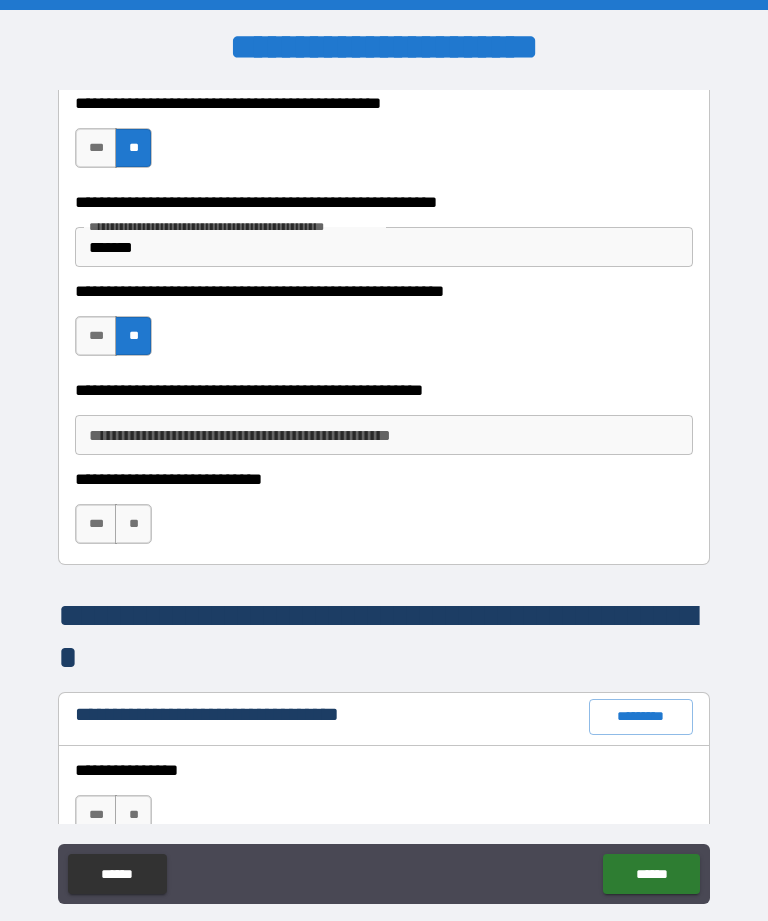 click on "**********" at bounding box center (384, 435) 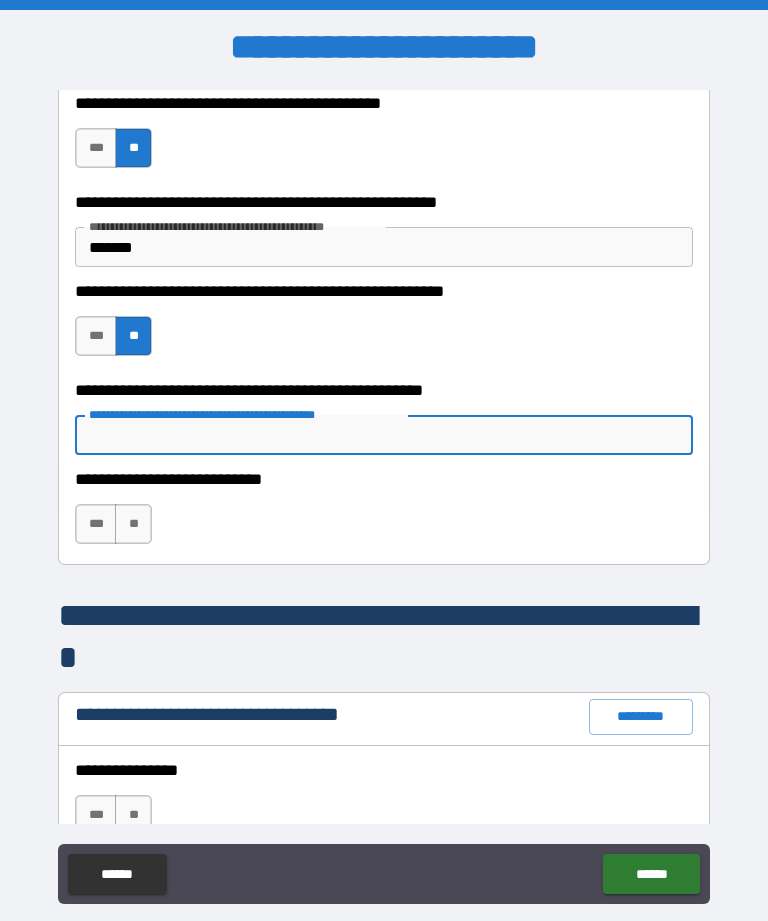 type on "*" 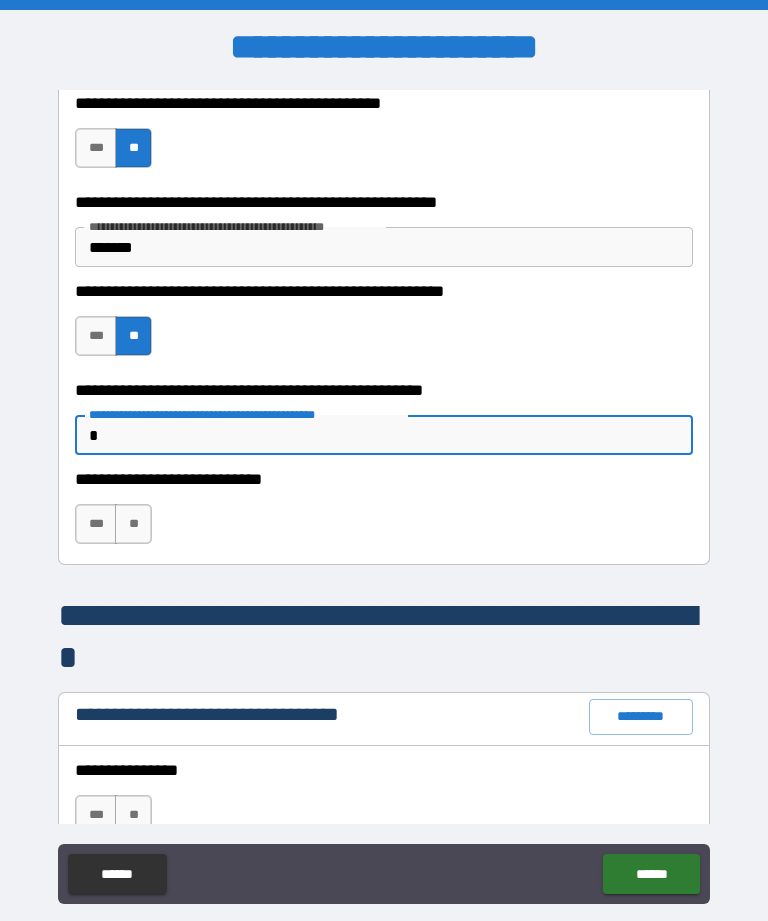type on "*" 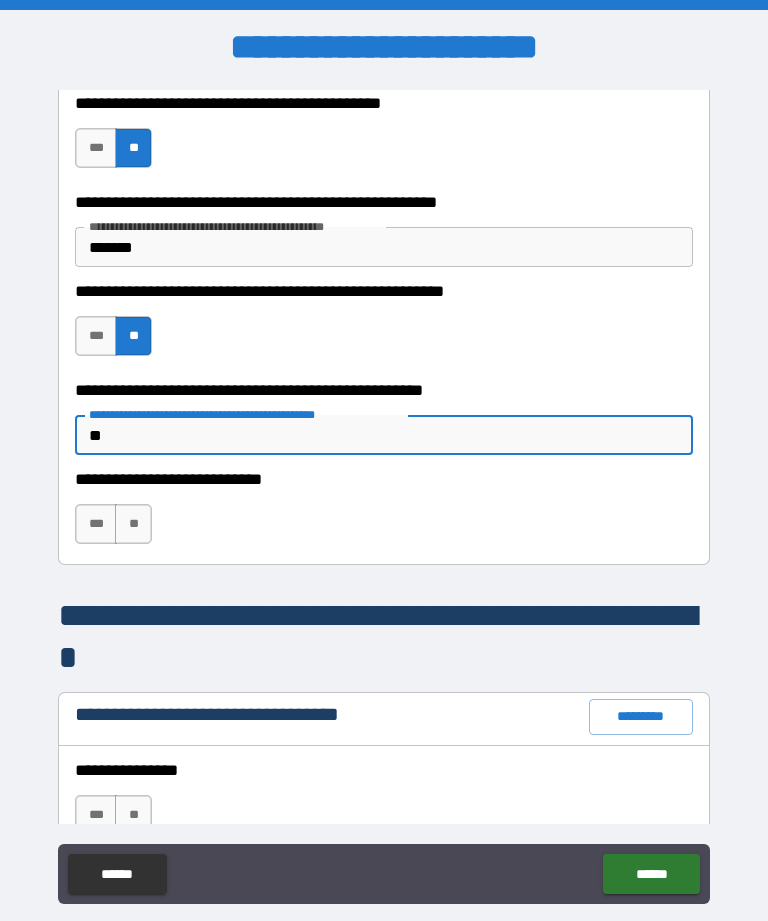 type on "*" 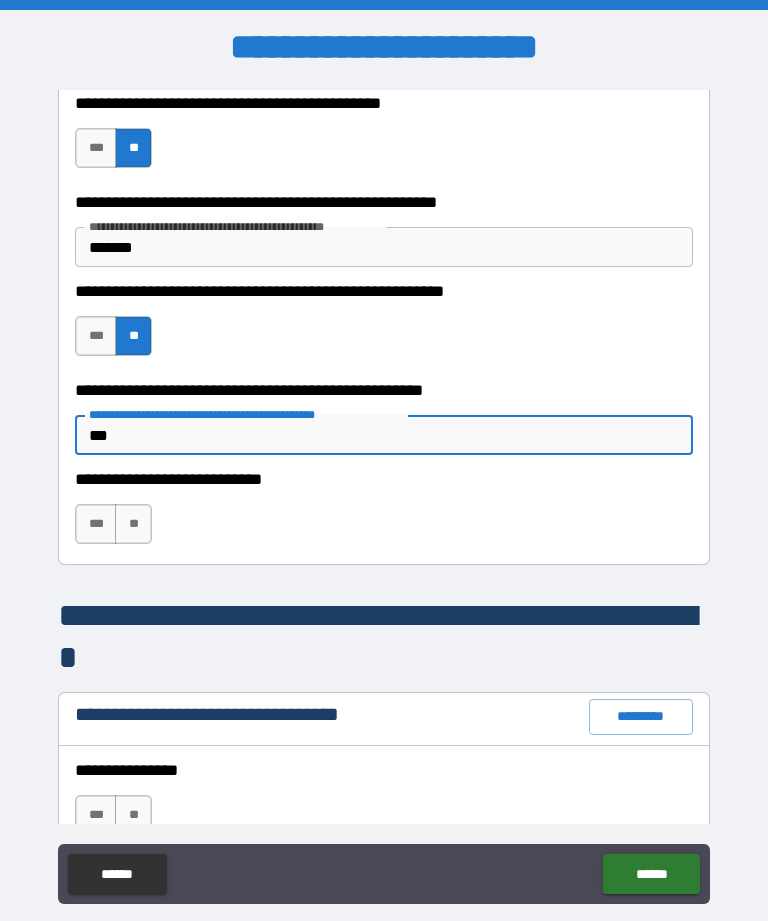 type on "*" 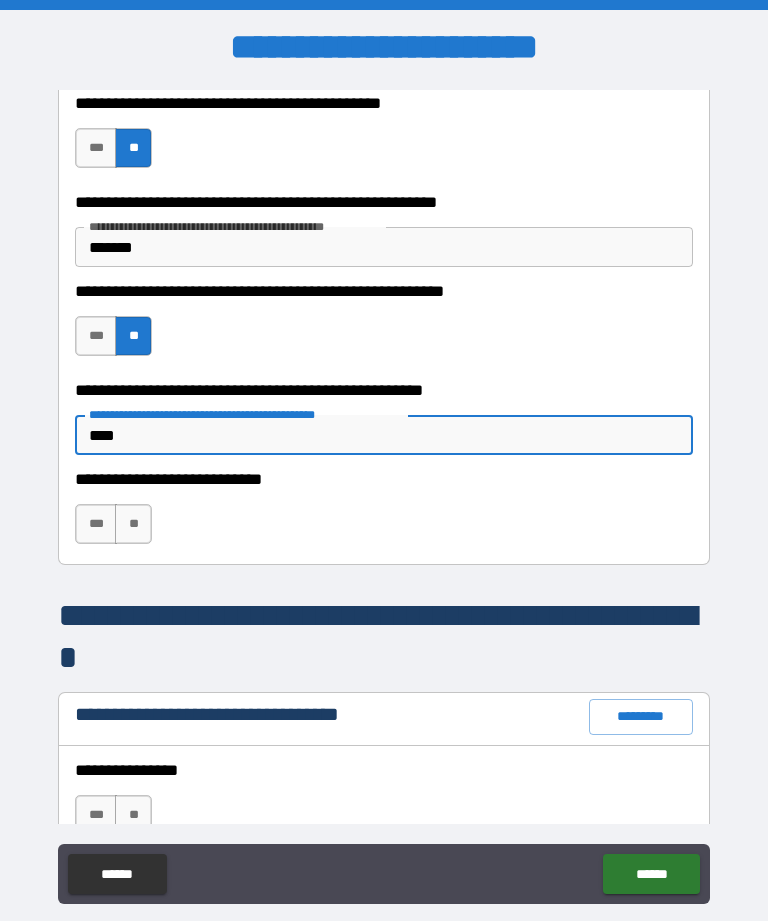 type on "*" 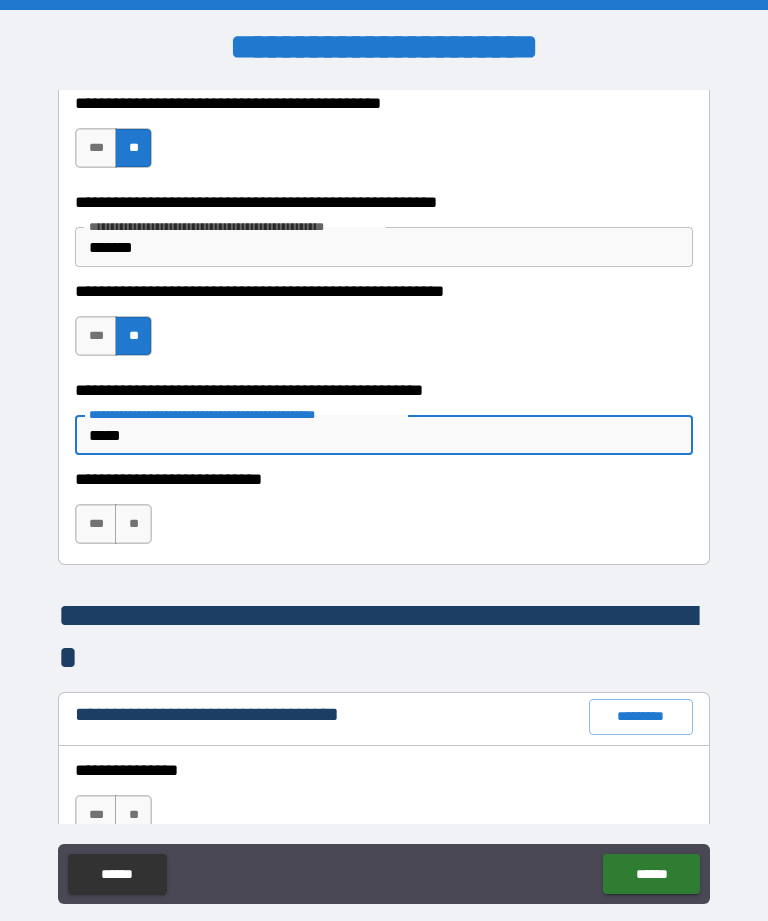 type on "*" 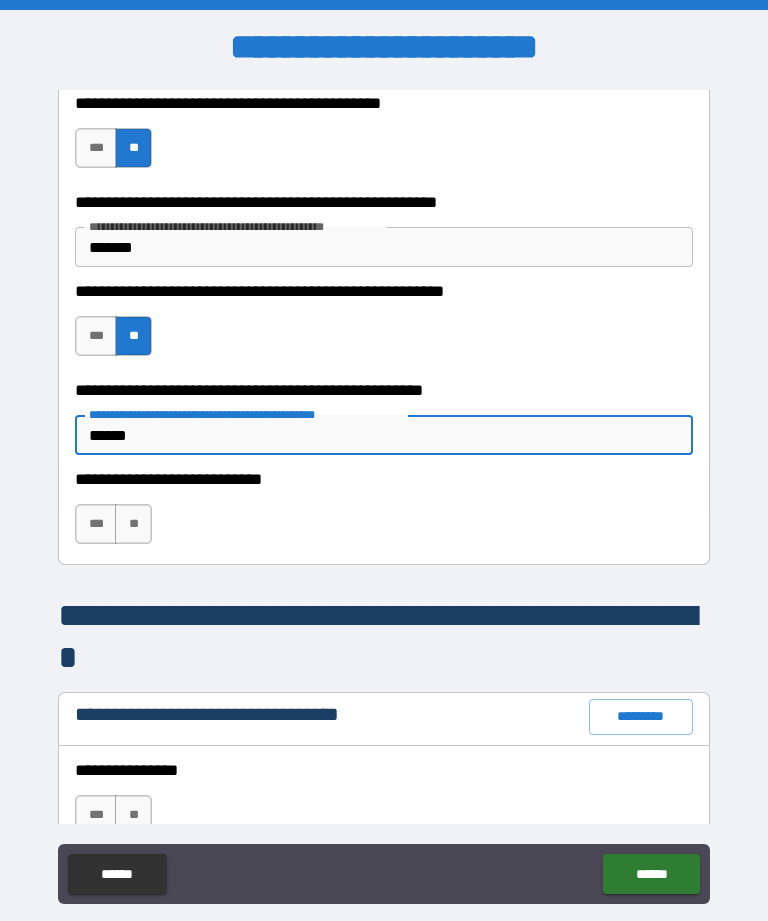 type on "*" 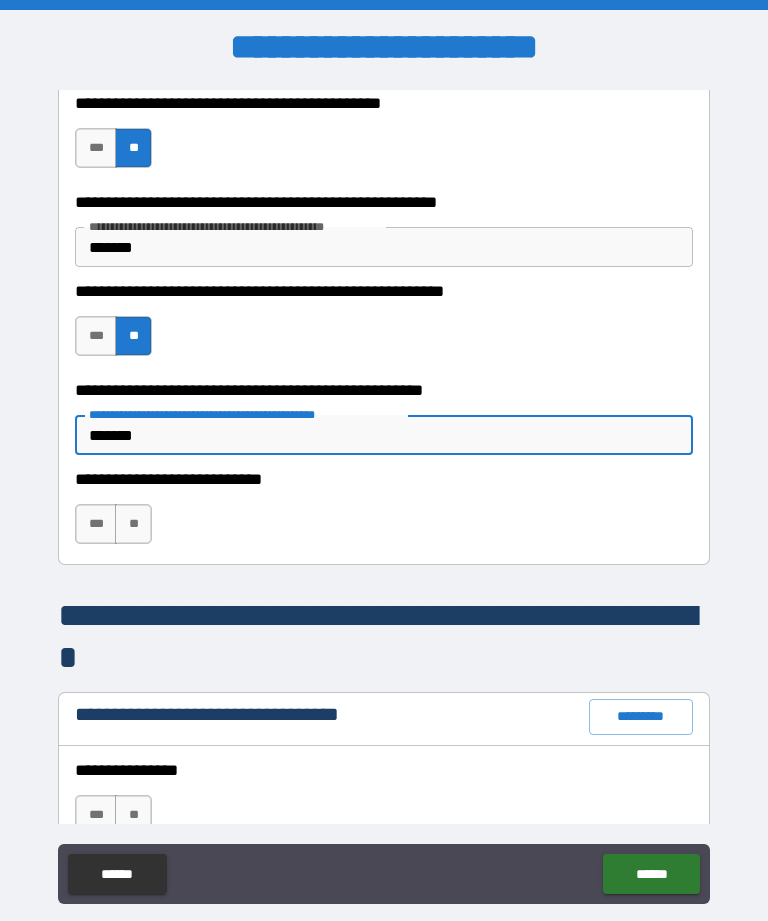 type on "*" 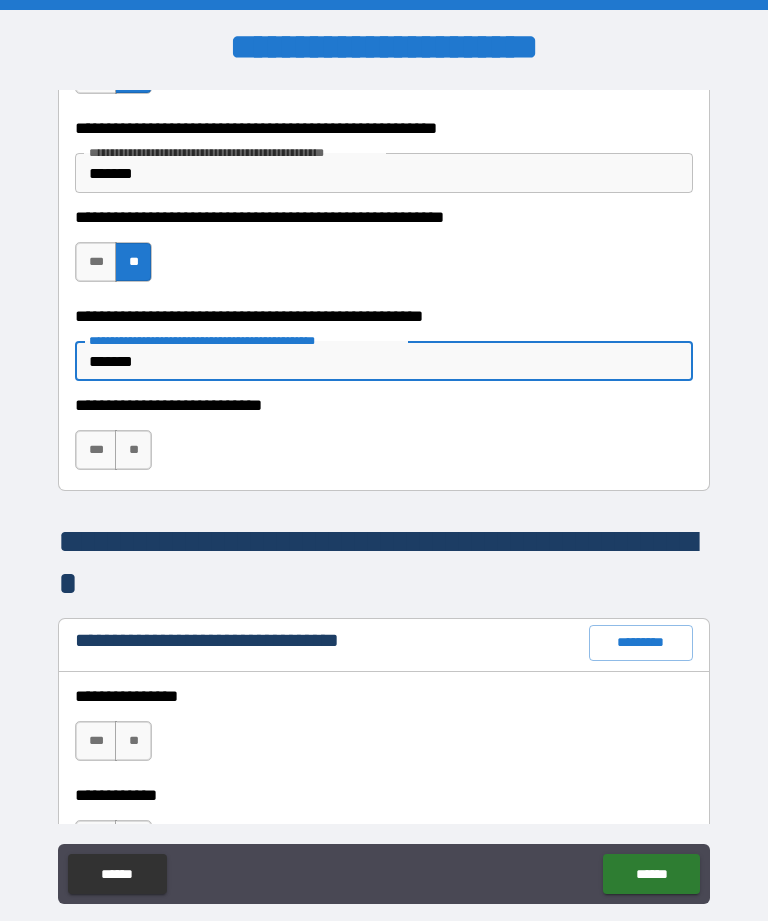 scroll, scrollTop: 1138, scrollLeft: 0, axis: vertical 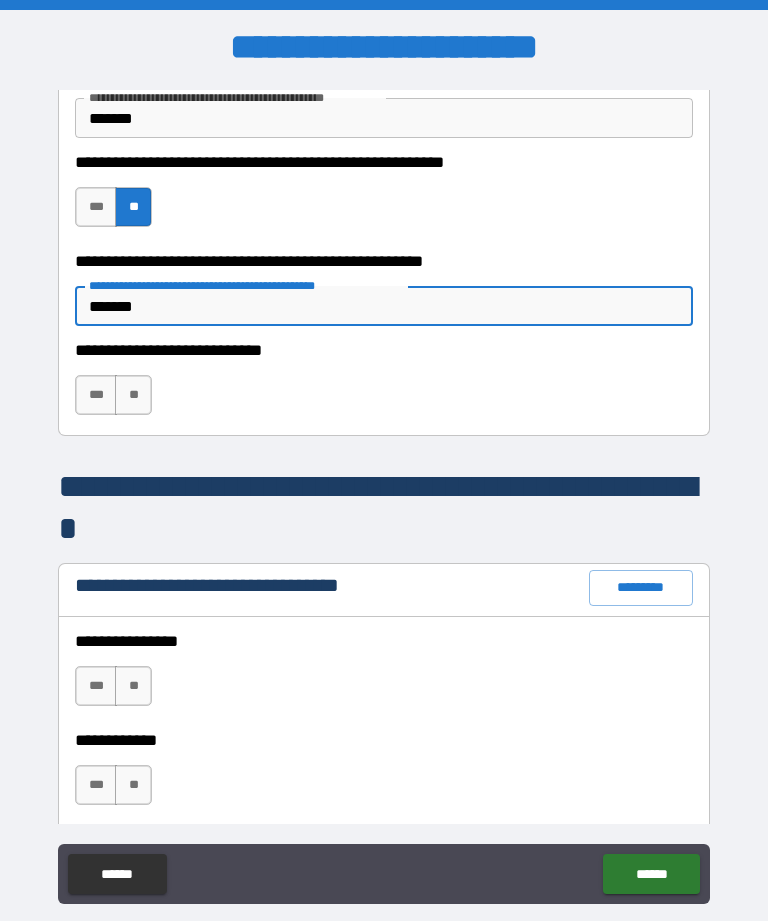 type on "*******" 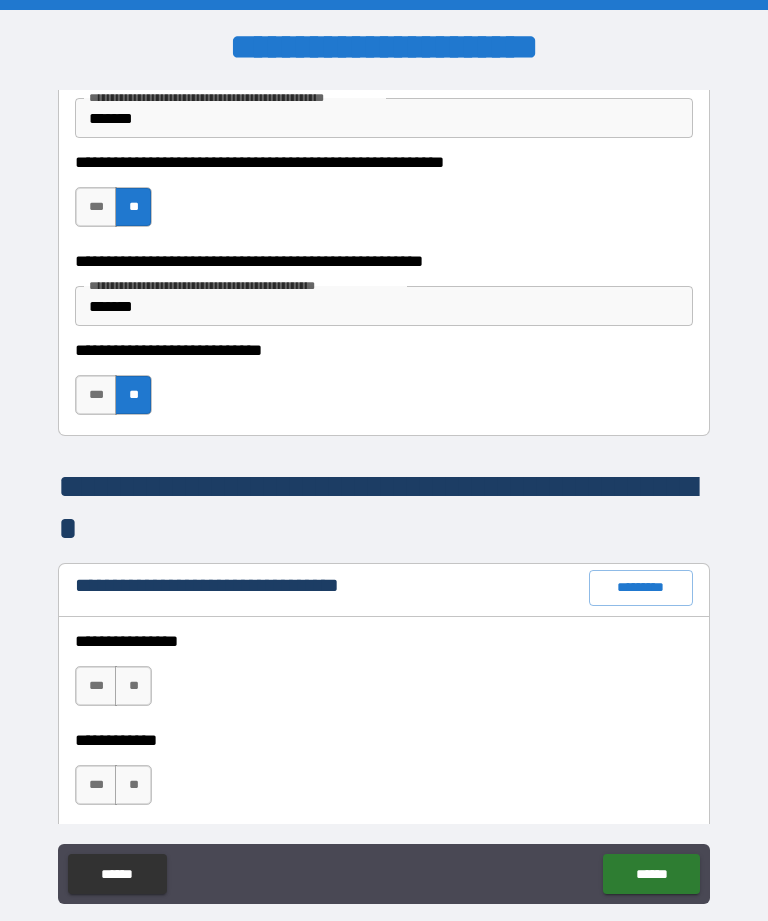 type on "*" 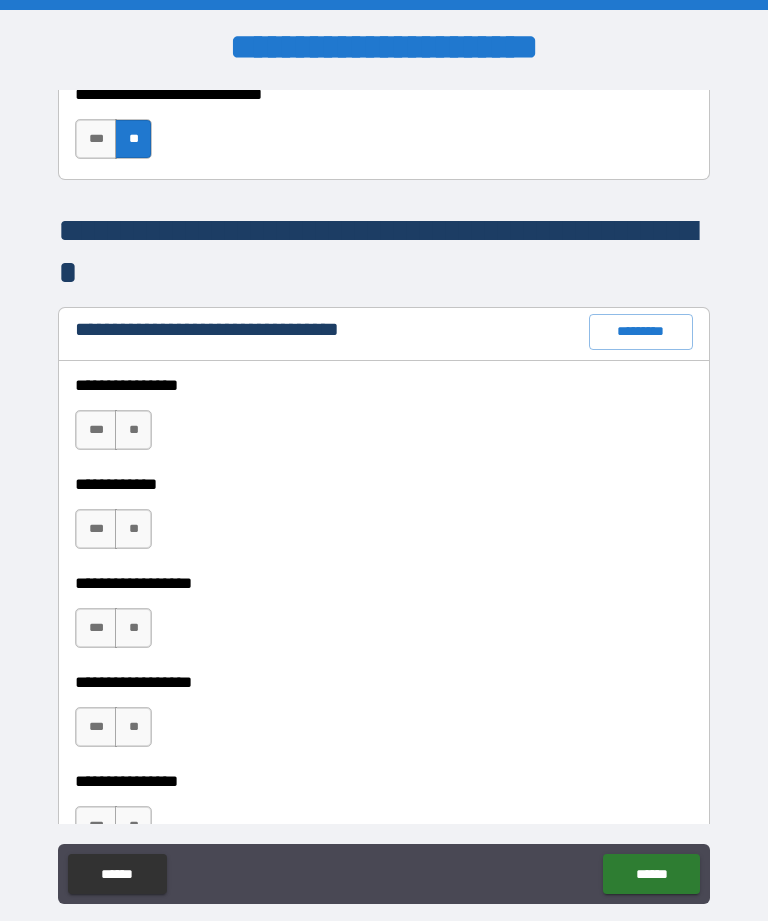 scroll, scrollTop: 1395, scrollLeft: 0, axis: vertical 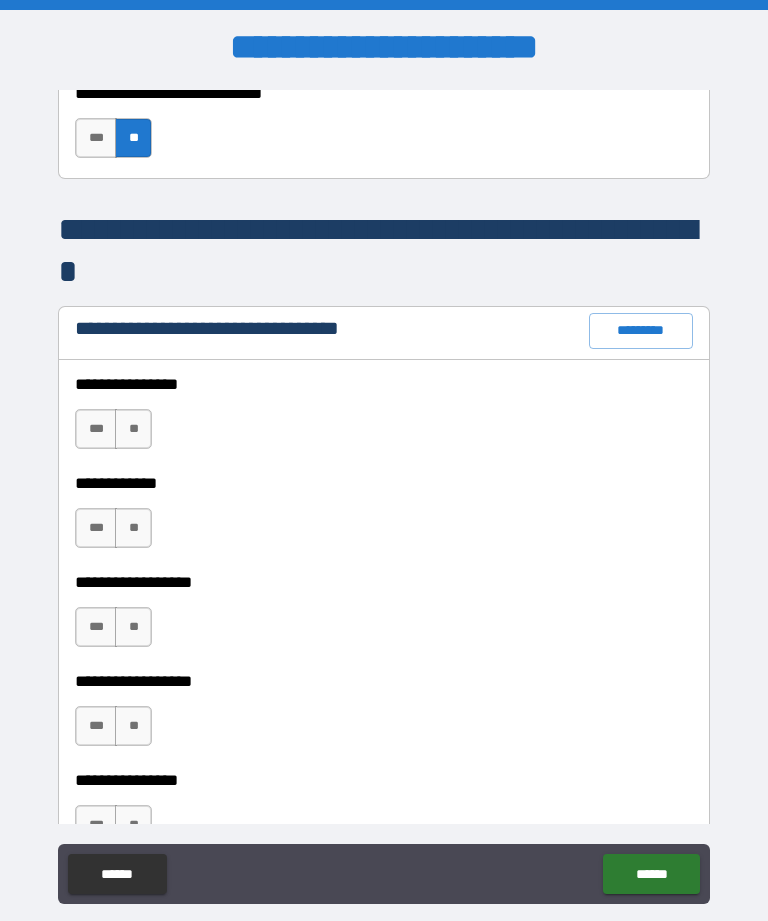 click on "**" at bounding box center [133, 429] 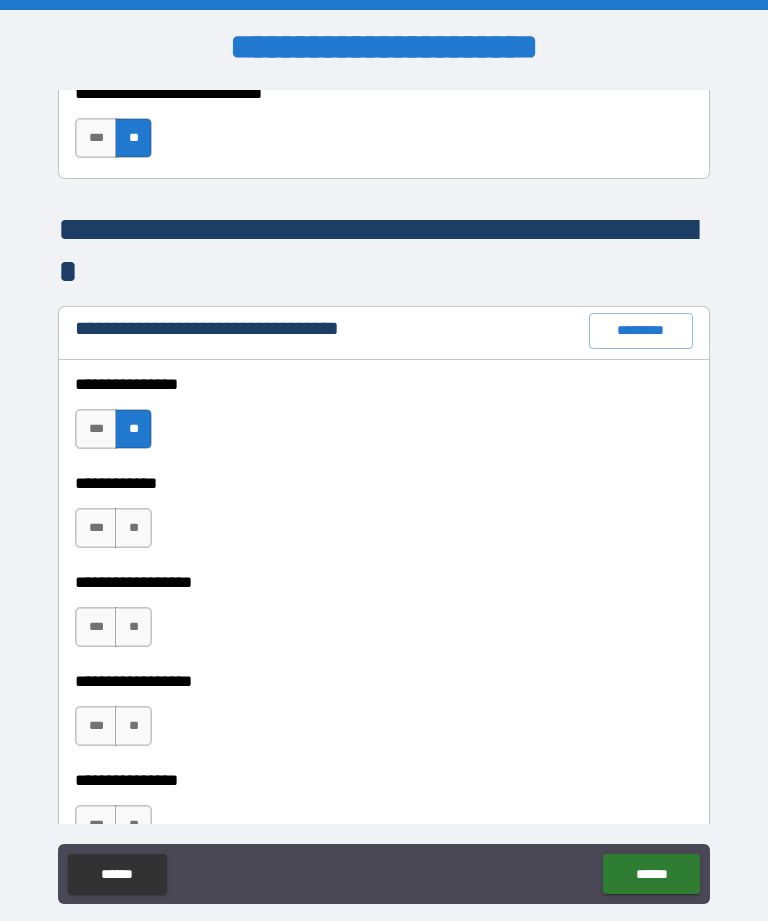 type on "*" 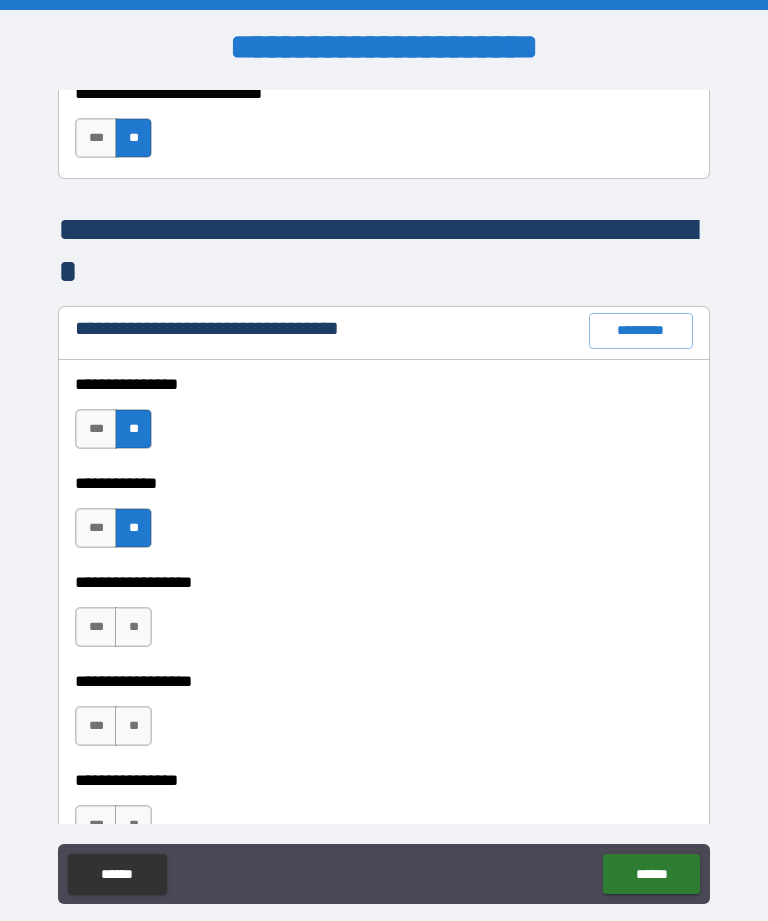 type on "*" 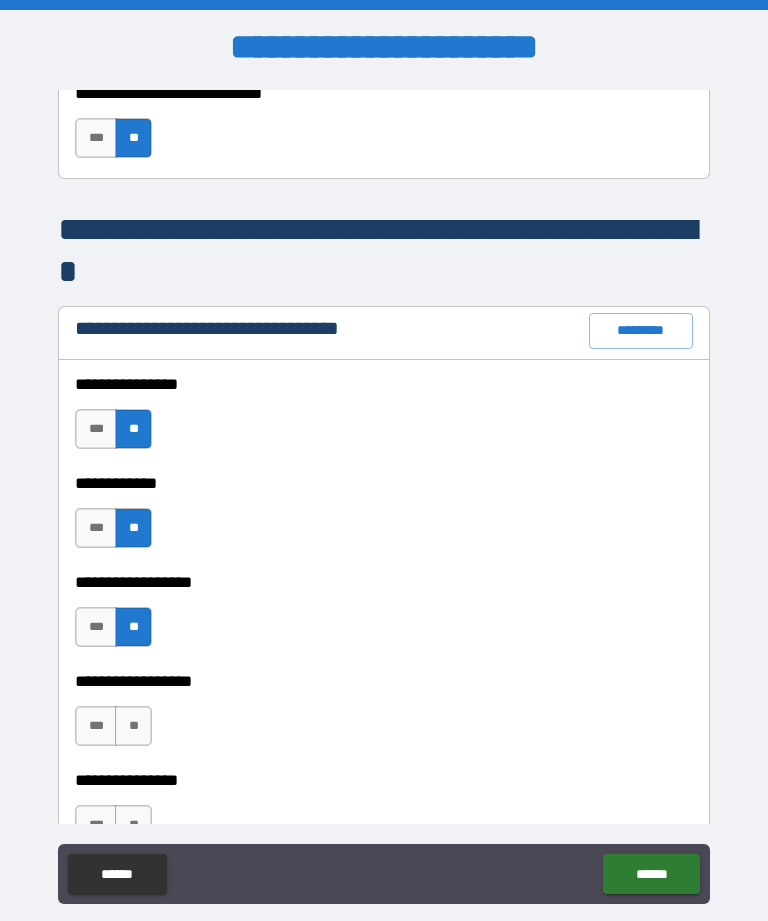 type on "*" 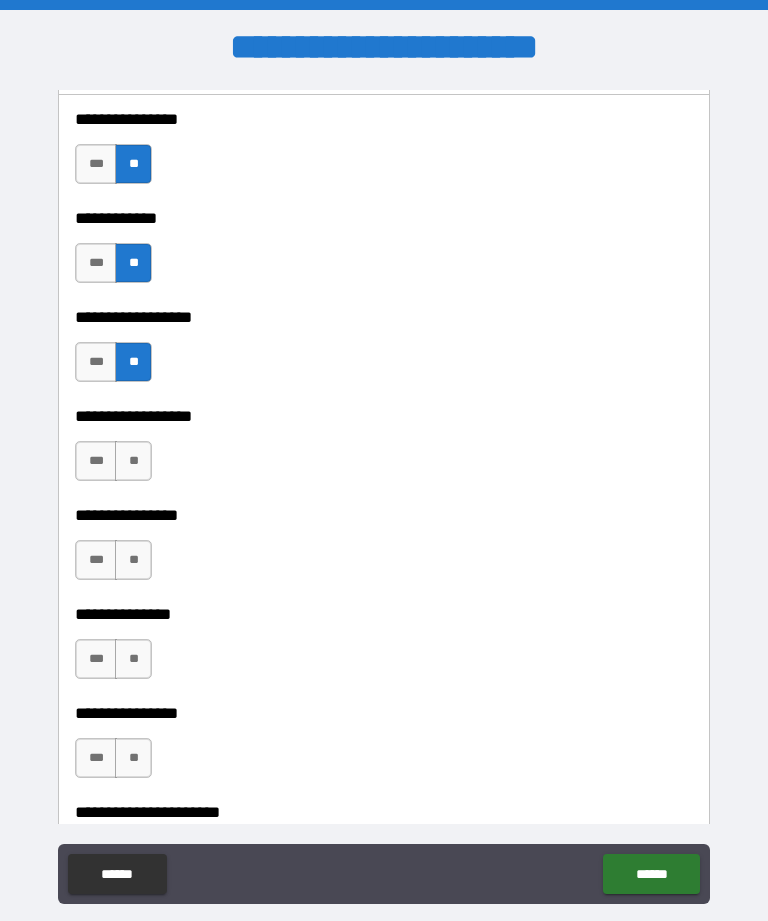 scroll, scrollTop: 1669, scrollLeft: 0, axis: vertical 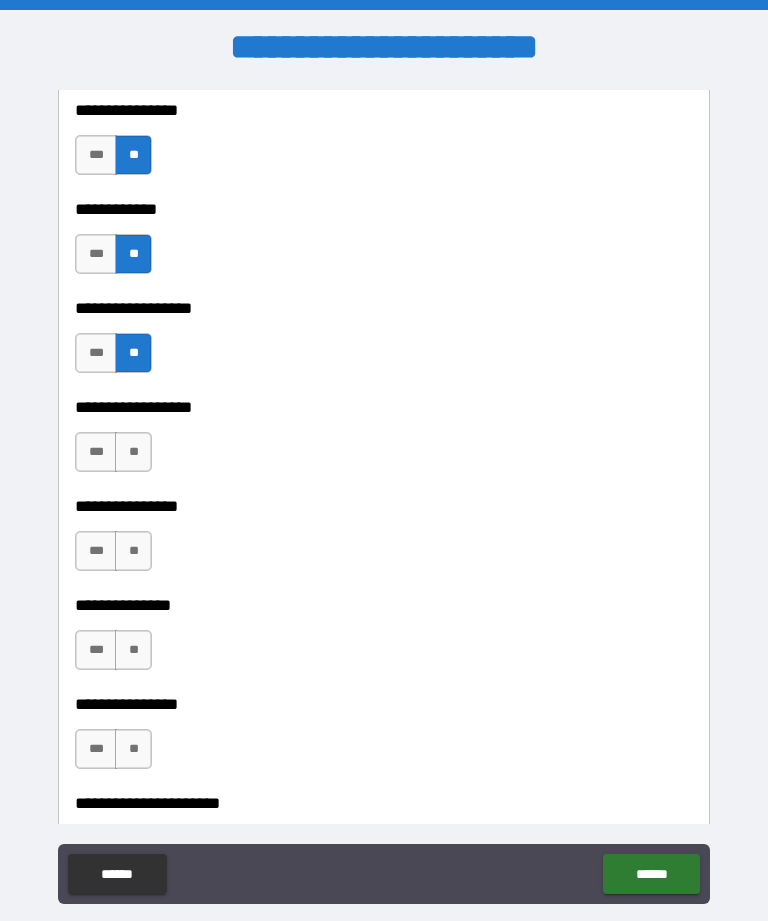 click on "**" at bounding box center [133, 452] 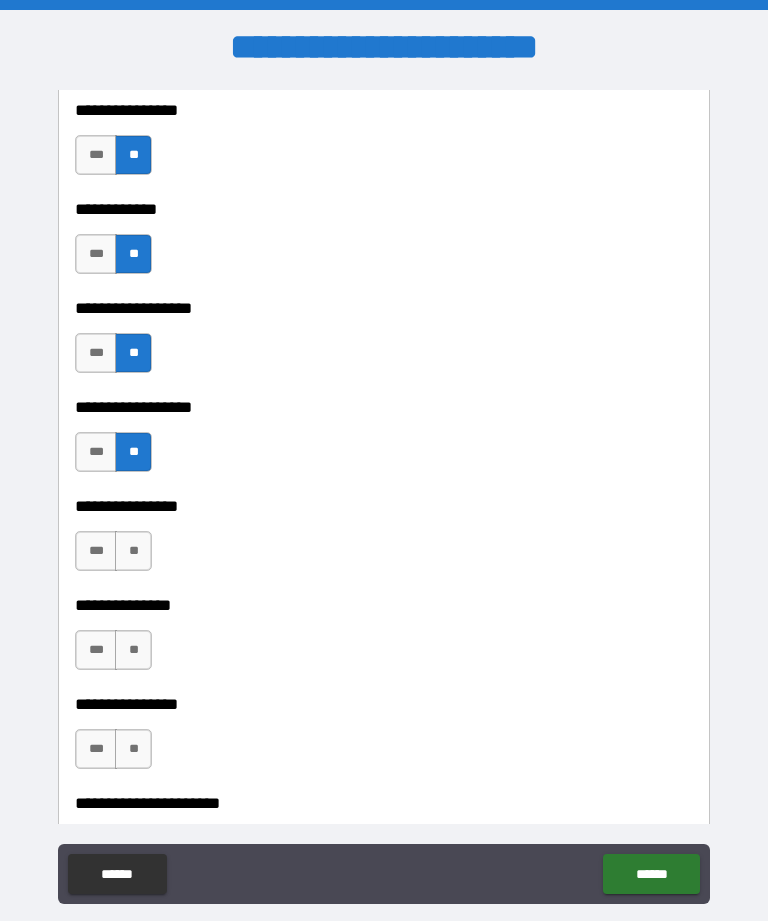 type on "*" 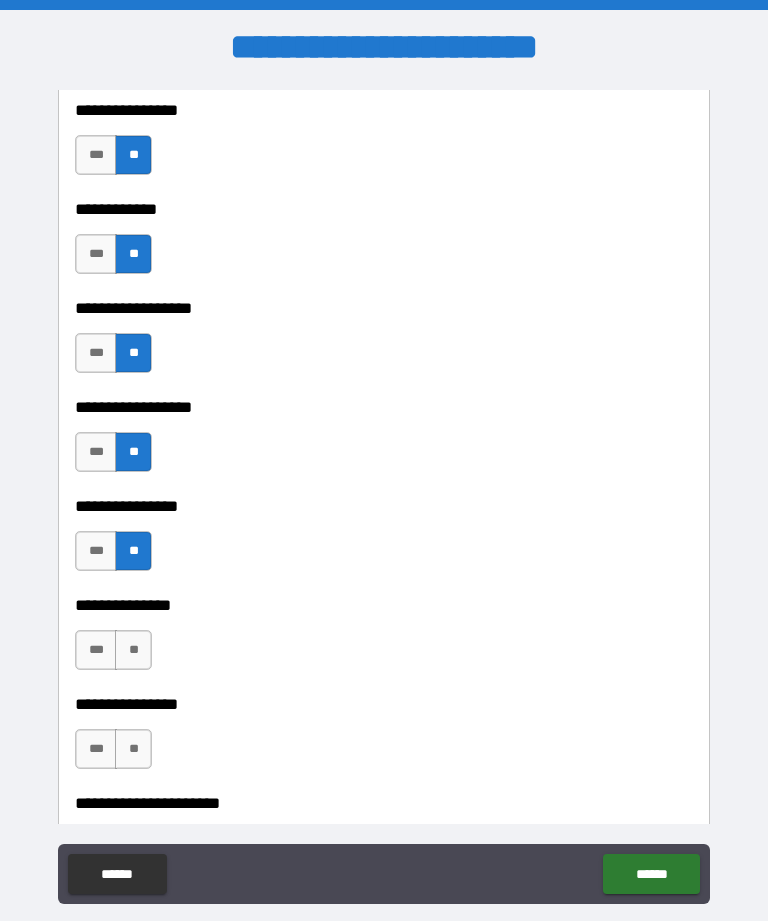 type on "*" 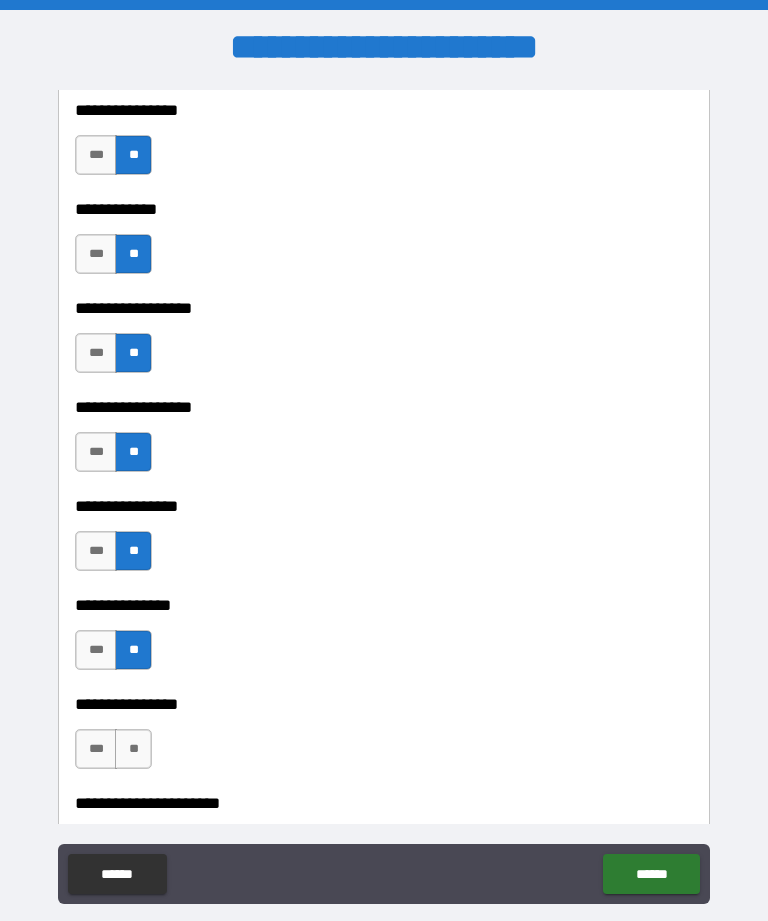 type on "*" 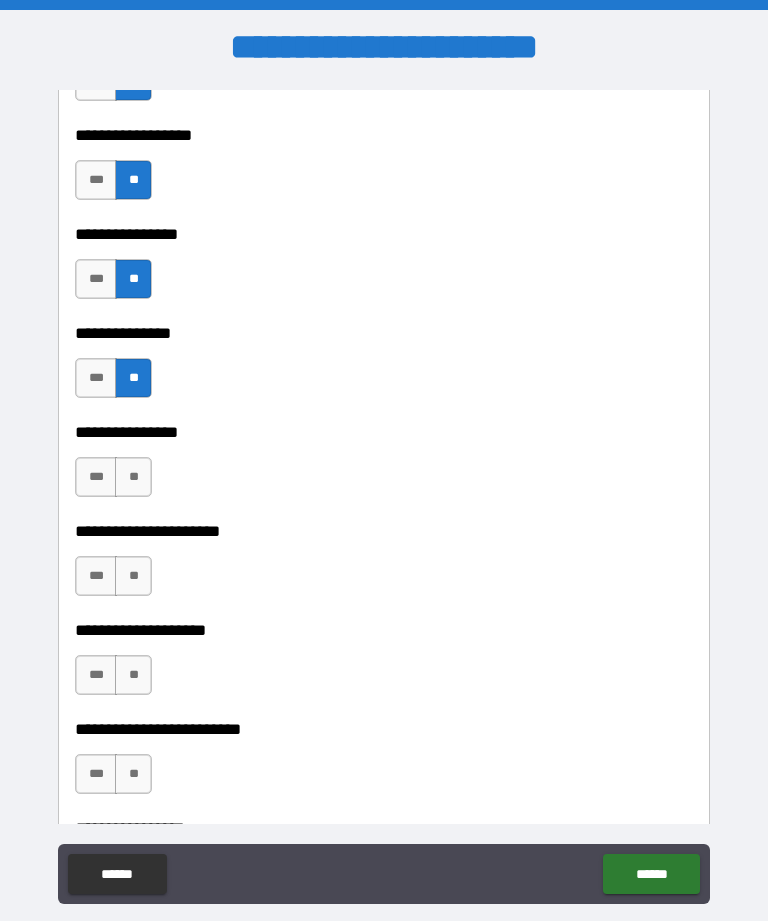 type on "*" 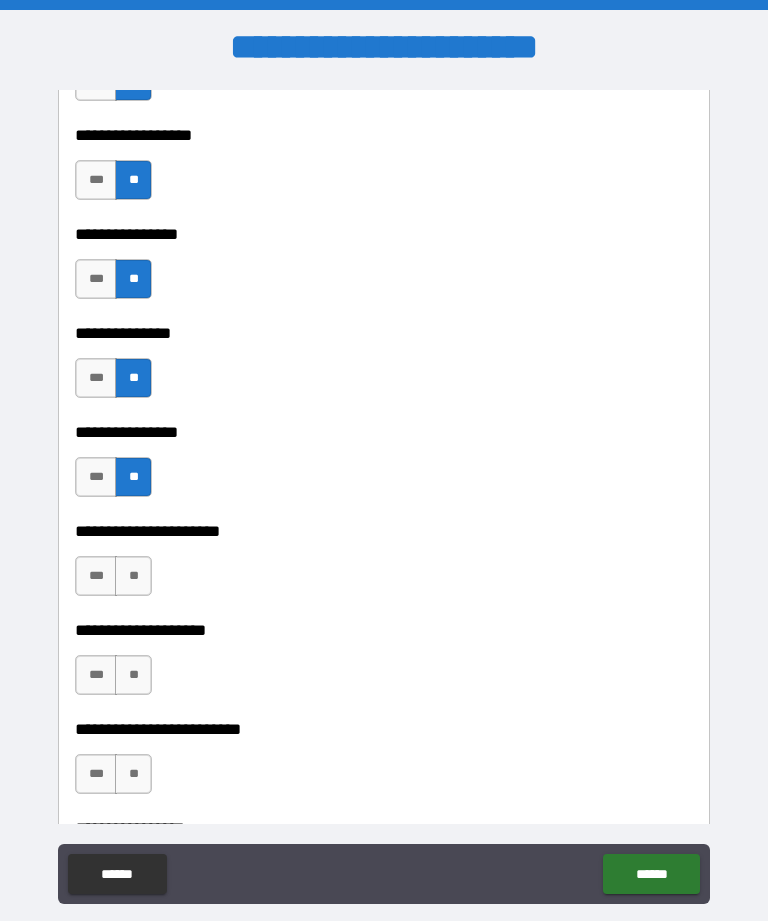 type on "*" 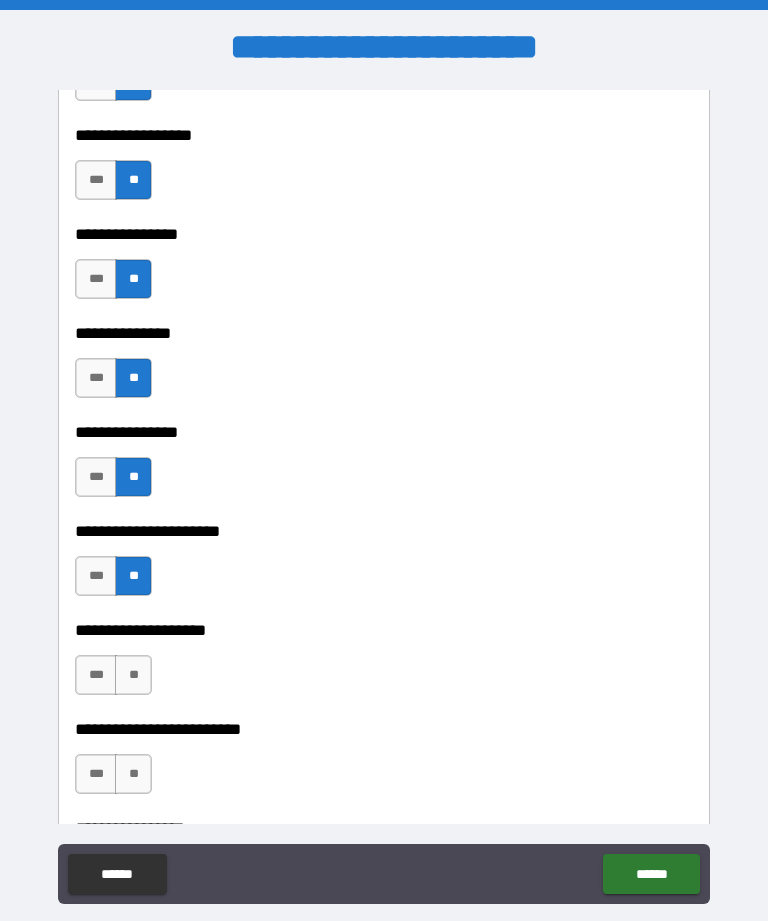 type on "*" 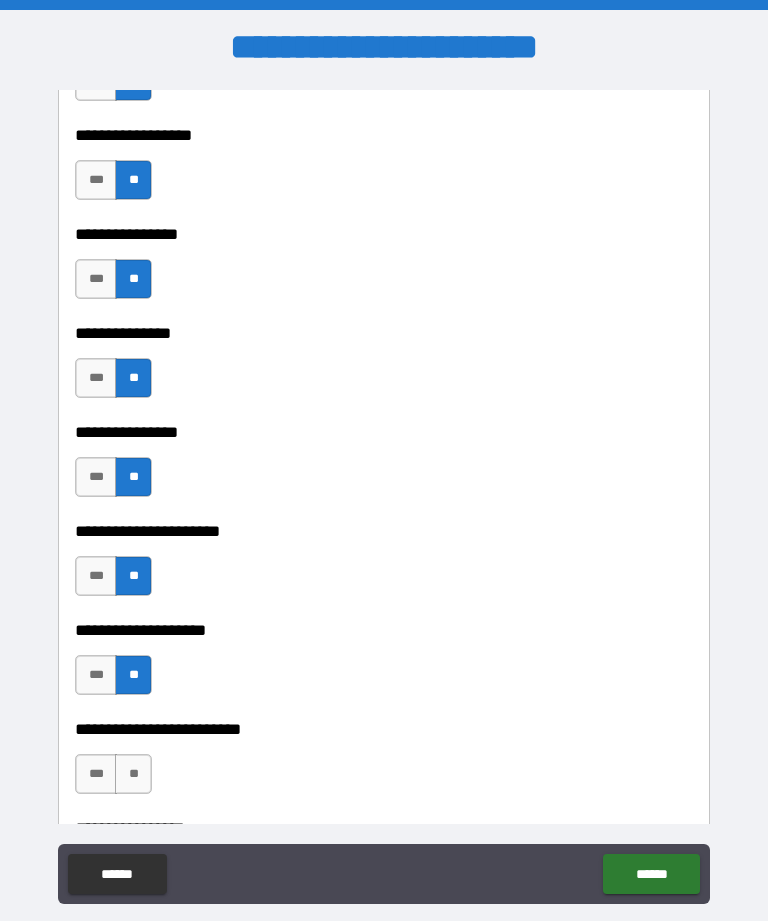 type on "*" 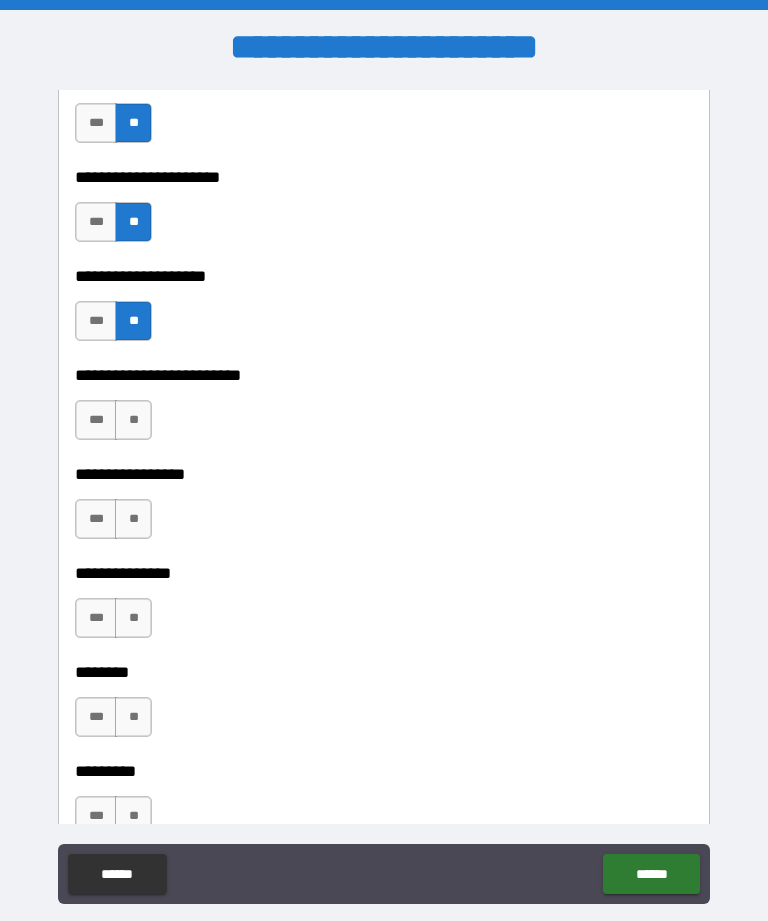 scroll, scrollTop: 2318, scrollLeft: 0, axis: vertical 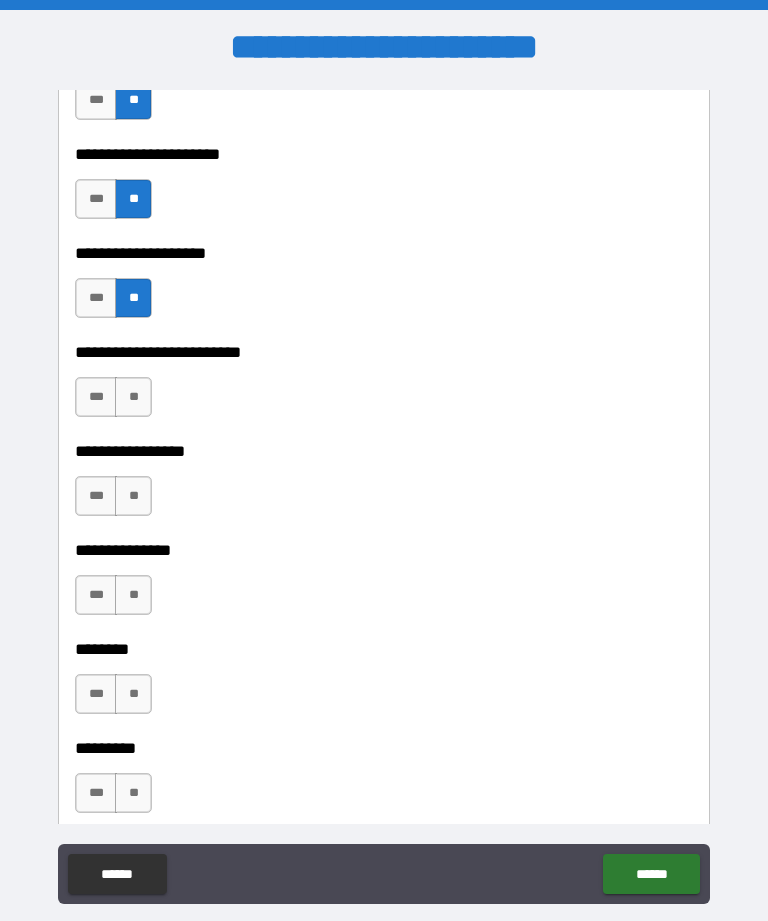 click on "**" at bounding box center (133, 397) 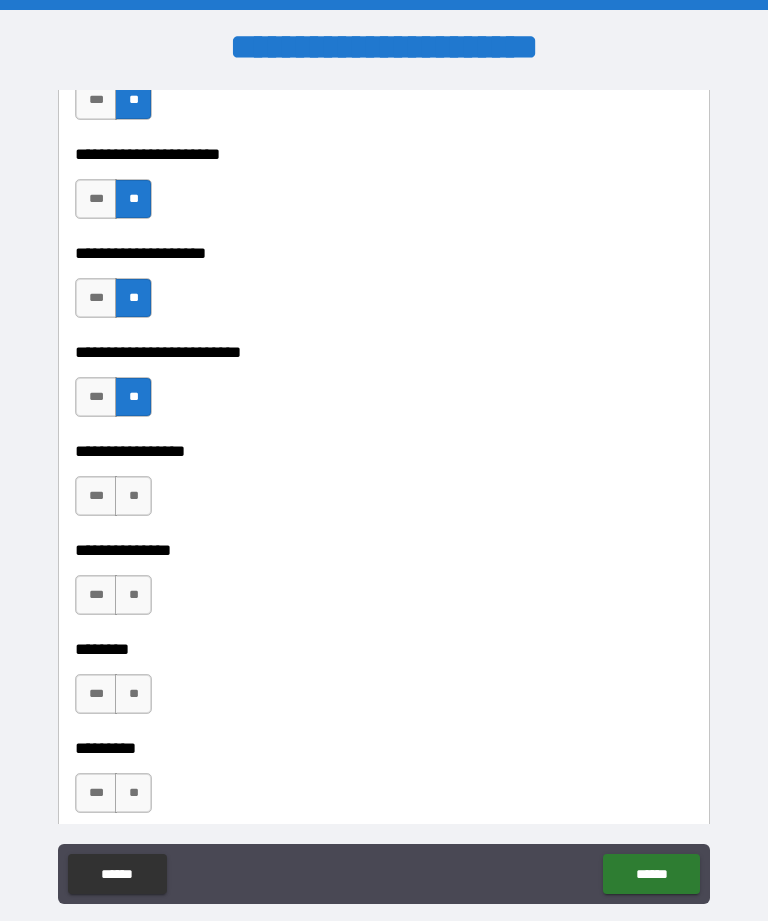 type on "*" 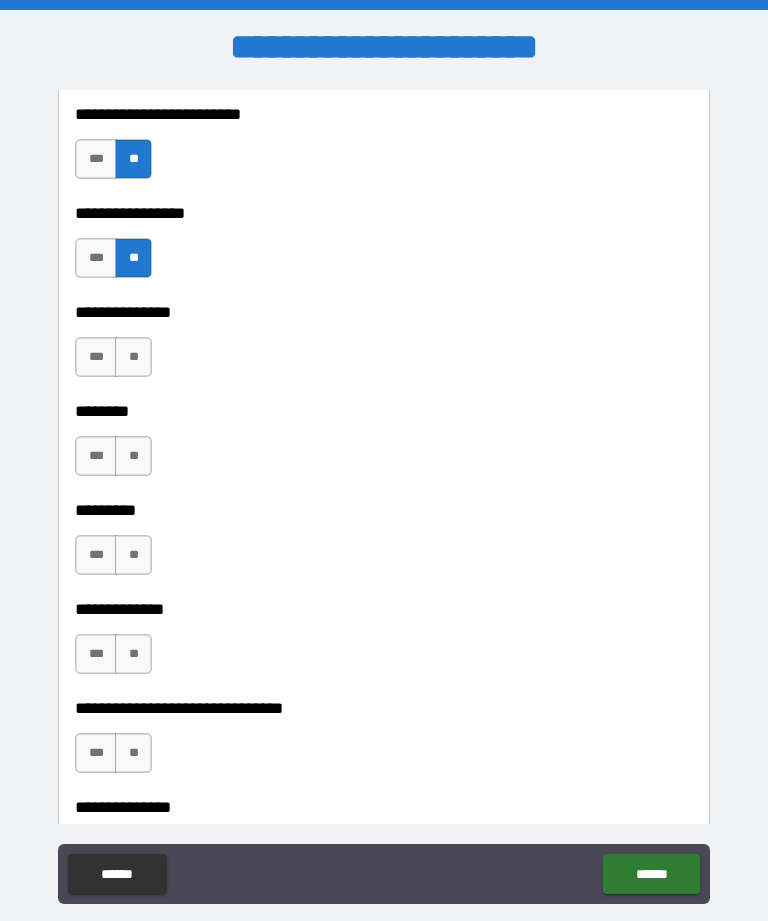 scroll, scrollTop: 2562, scrollLeft: 0, axis: vertical 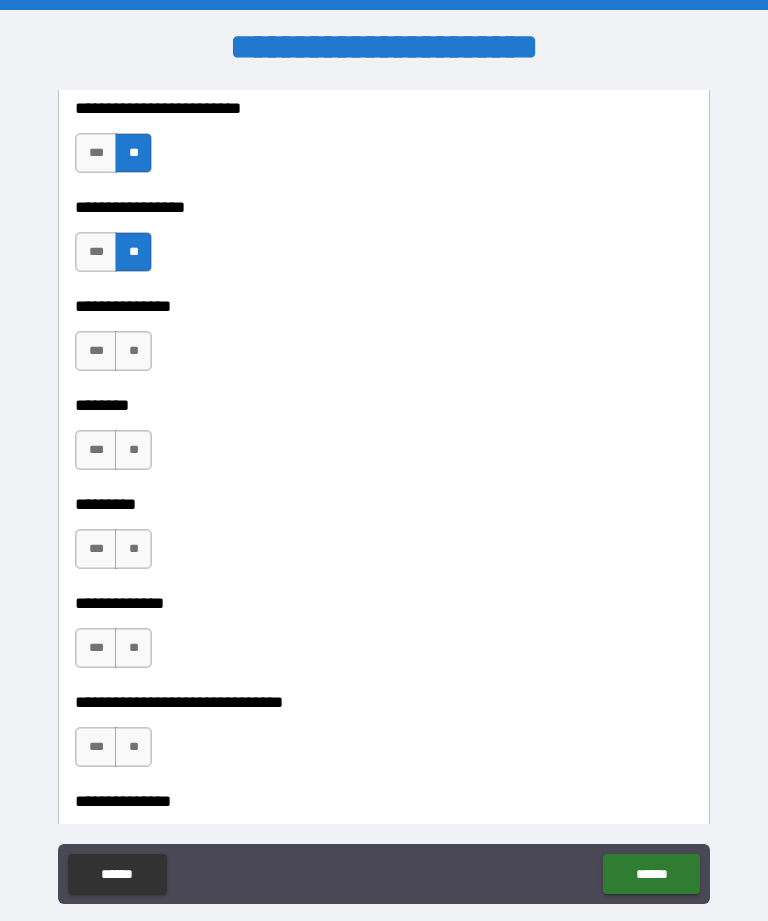 click on "**" at bounding box center [133, 351] 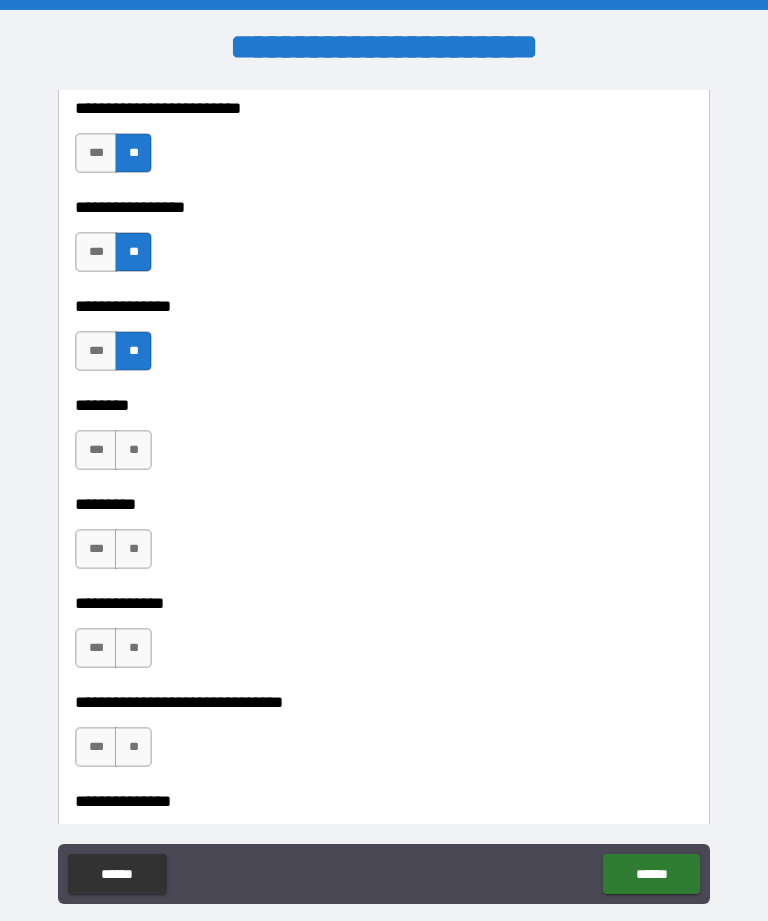 click on "**" at bounding box center (133, 450) 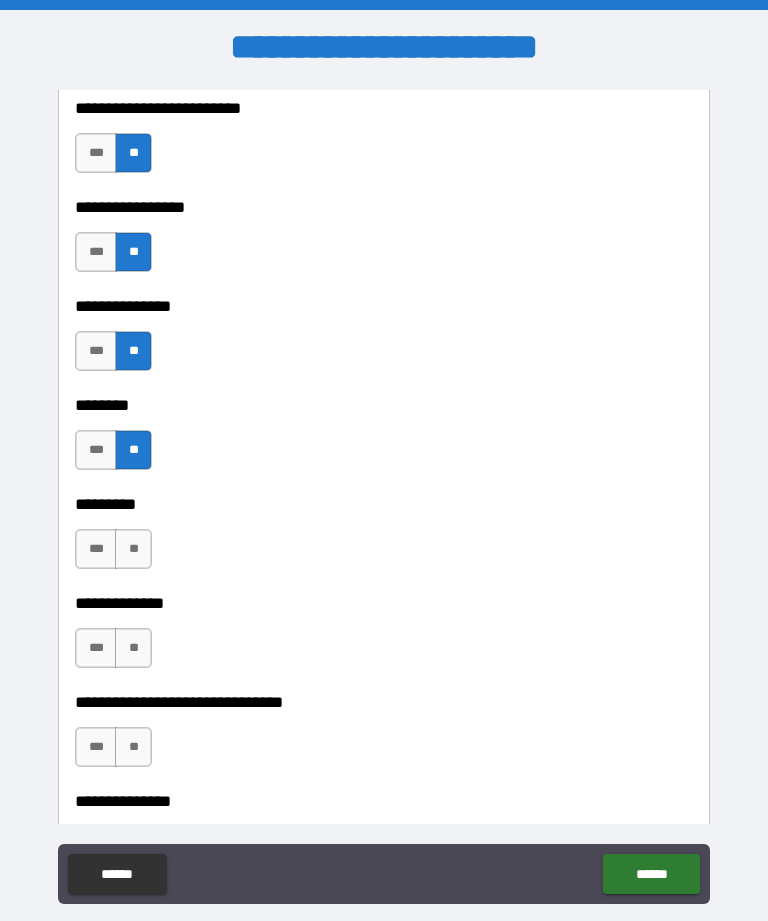 click on "**" at bounding box center (133, 549) 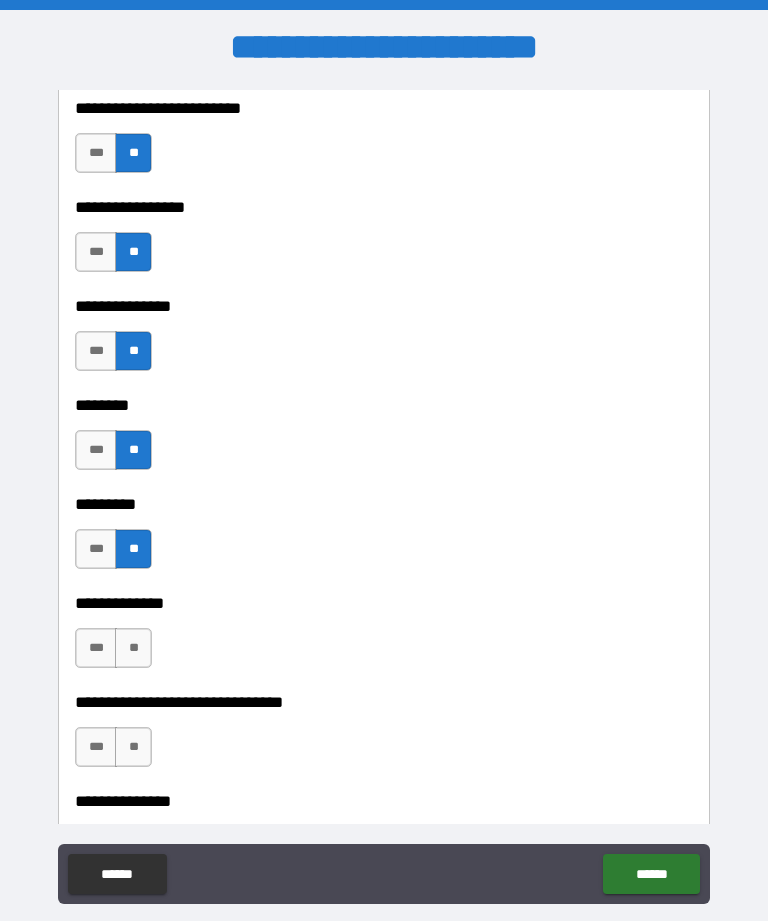 click on "**" at bounding box center (133, 648) 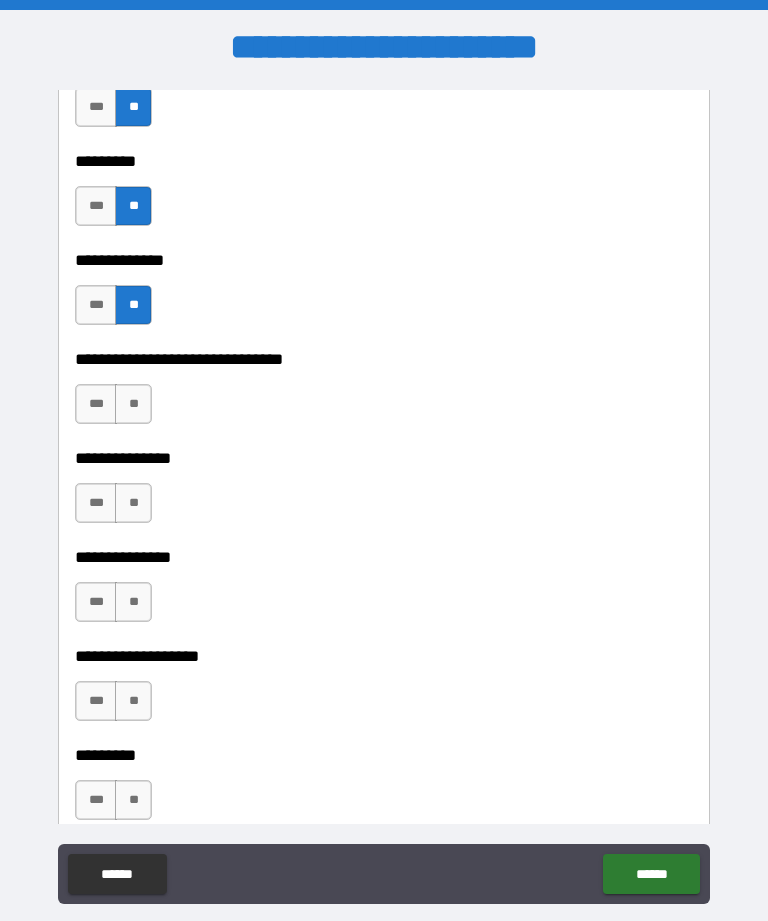 scroll, scrollTop: 2905, scrollLeft: 0, axis: vertical 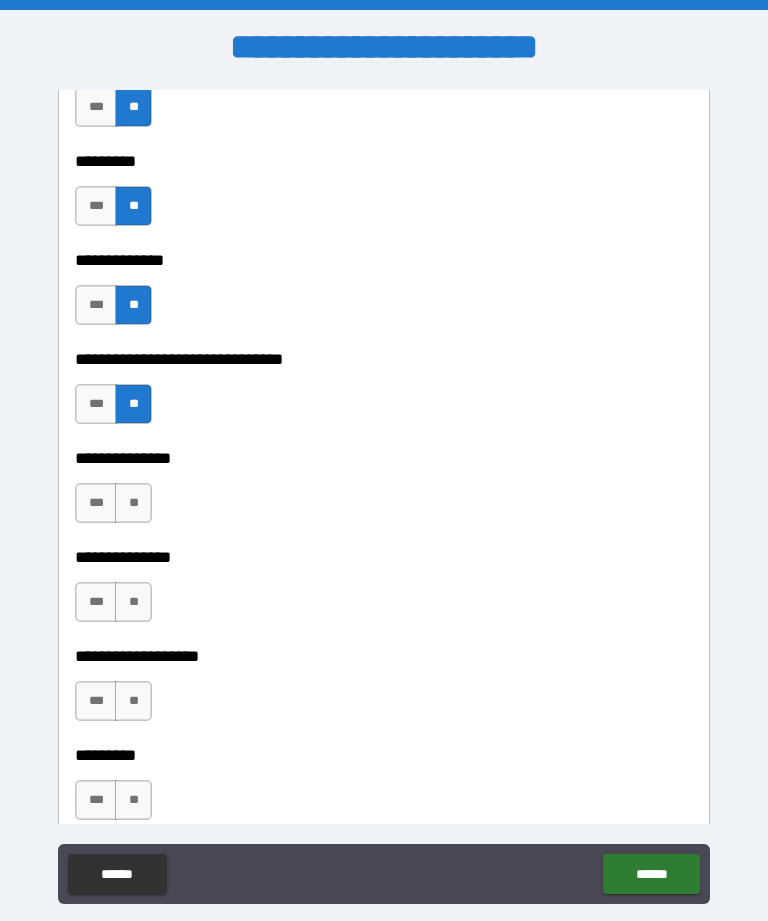click on "**" at bounding box center (133, 503) 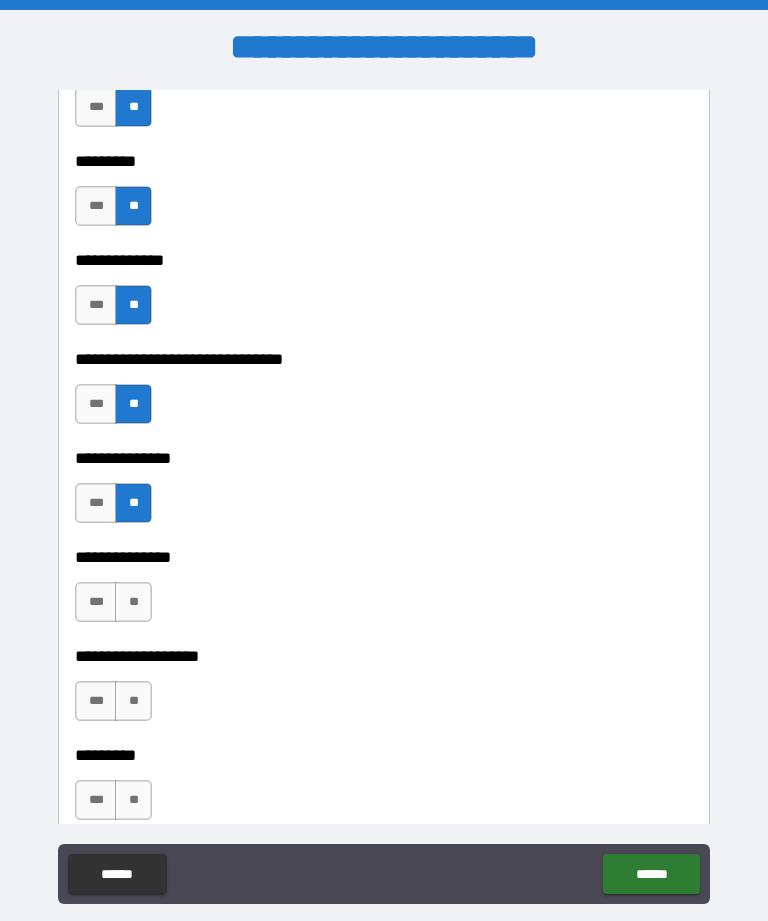 click on "**" at bounding box center (133, 602) 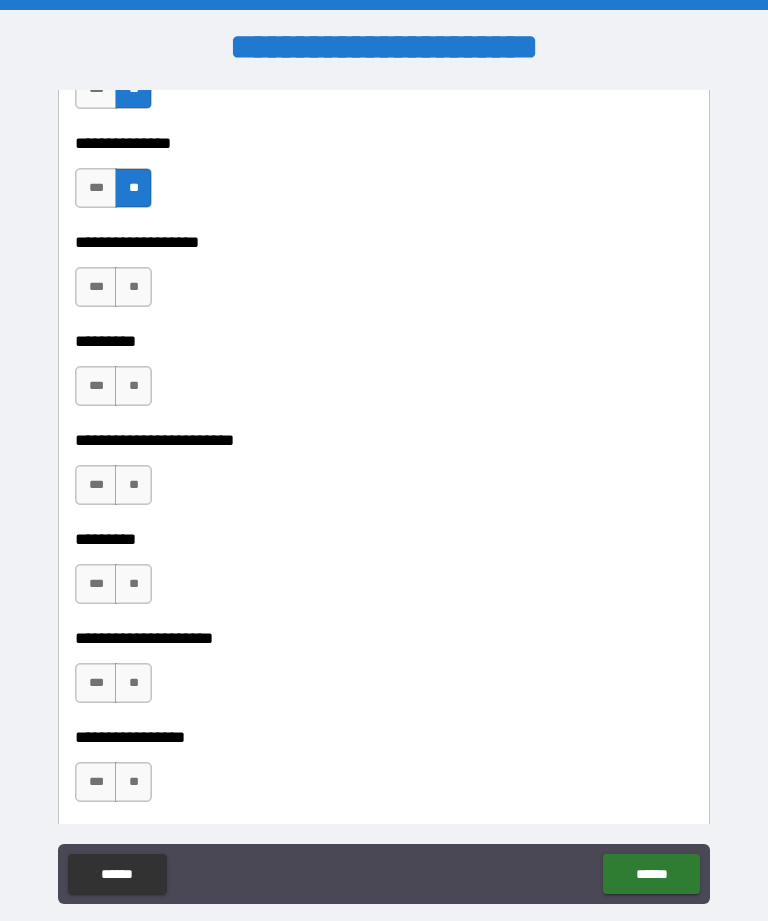 scroll, scrollTop: 3330, scrollLeft: 0, axis: vertical 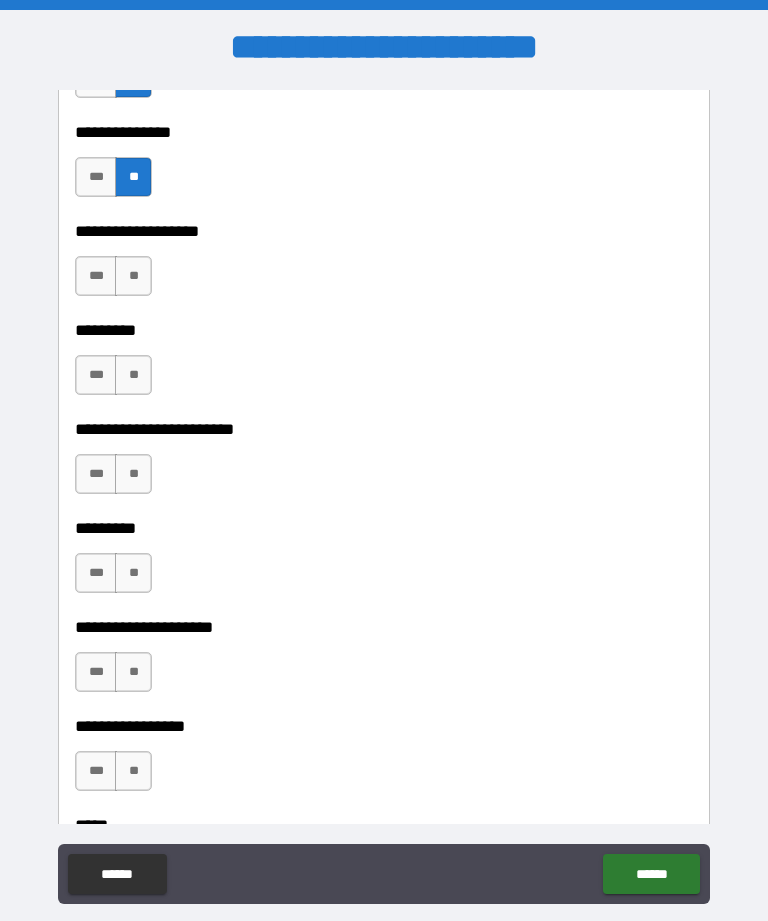 click on "**" at bounding box center [133, 276] 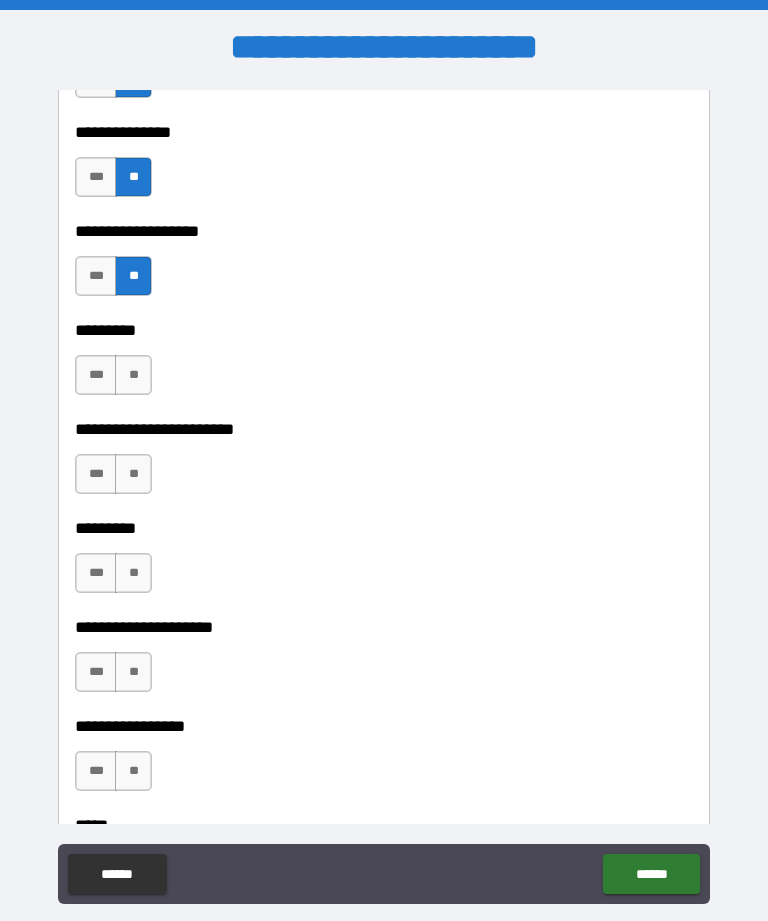 click on "**" at bounding box center [133, 375] 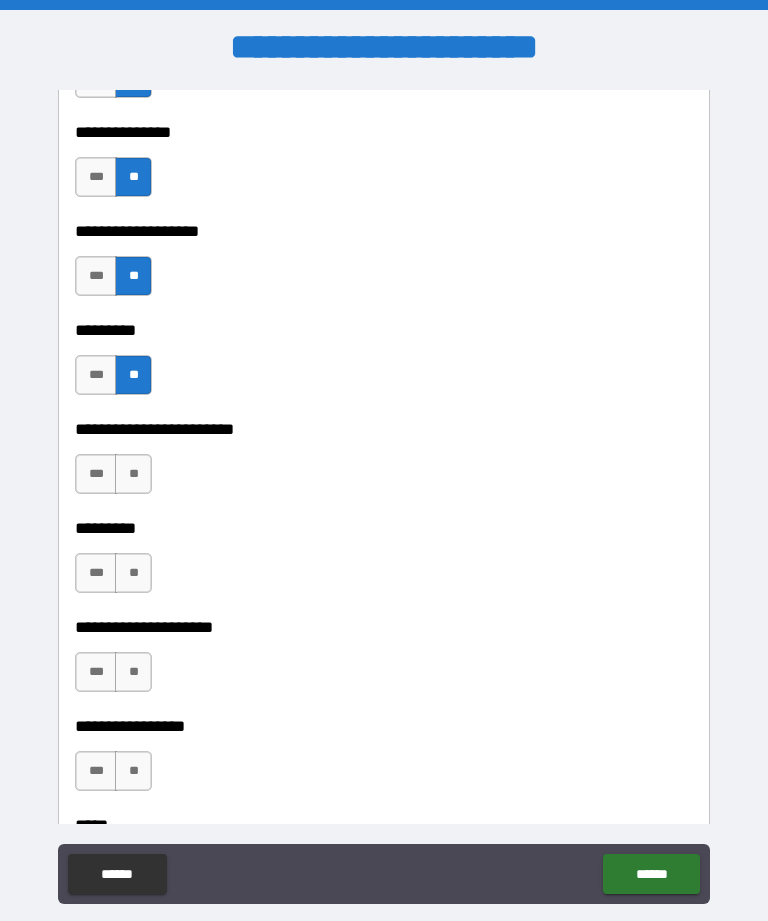 click on "**" at bounding box center (133, 474) 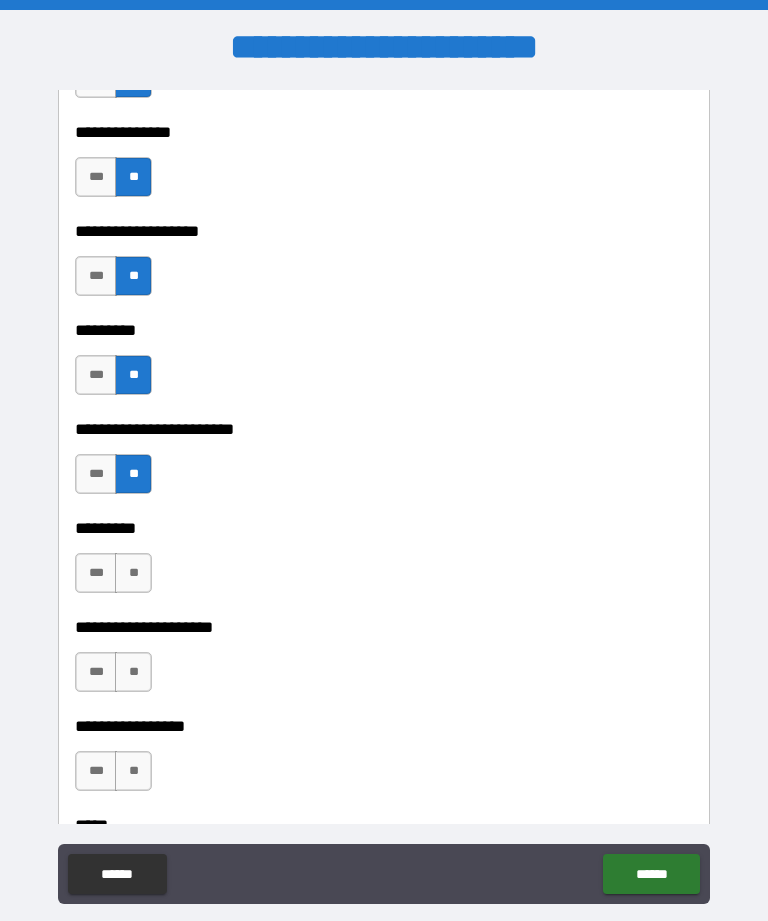 click on "**" at bounding box center [133, 573] 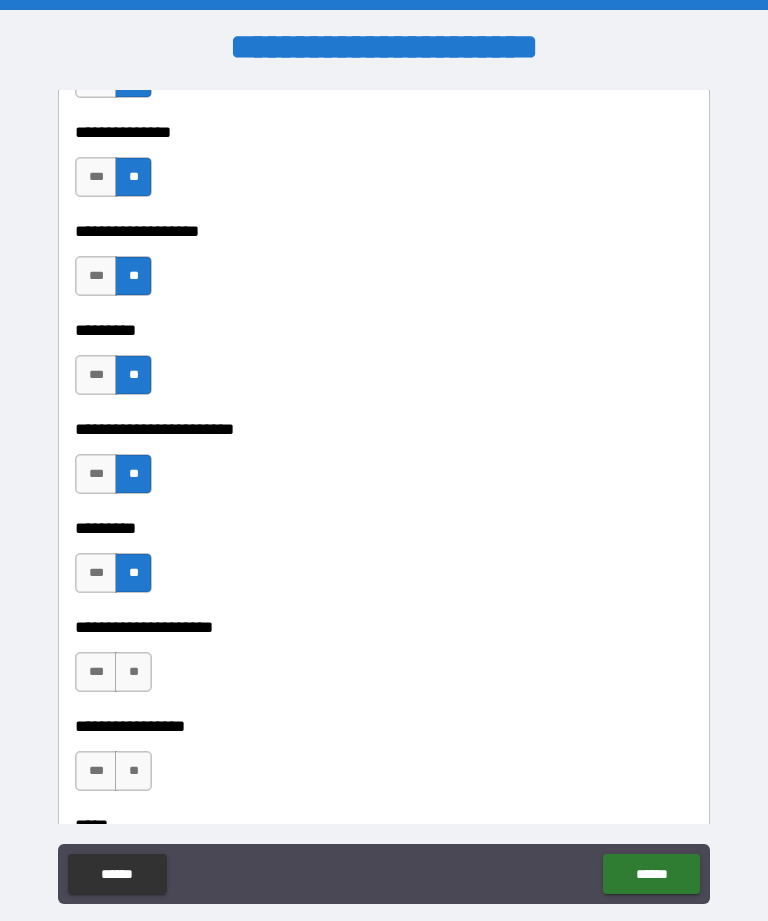 click on "**" at bounding box center [133, 672] 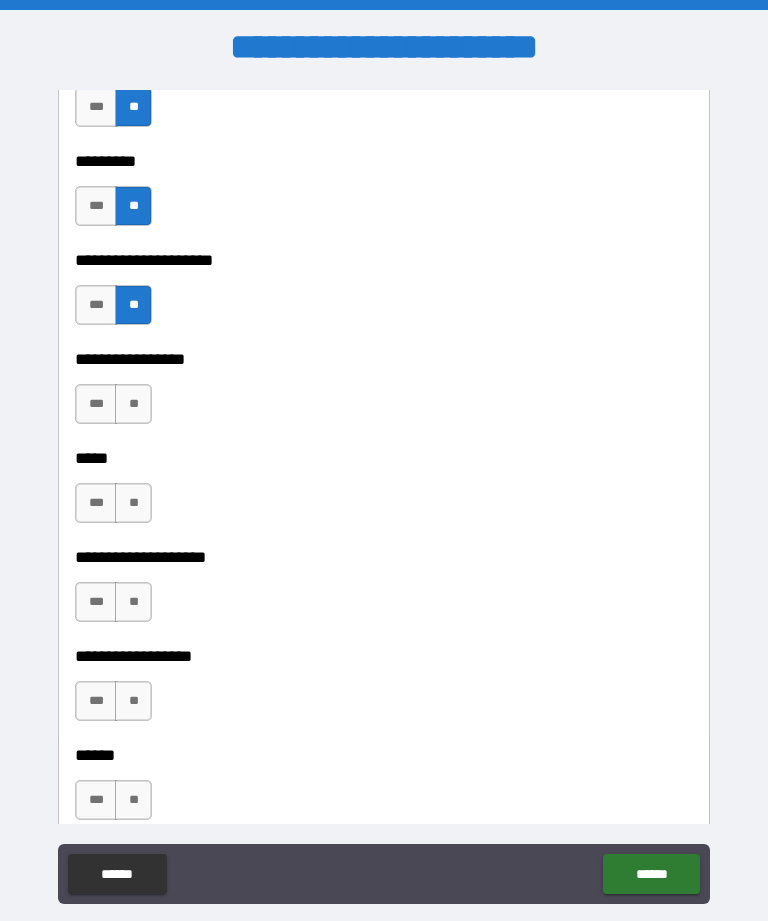 scroll, scrollTop: 3697, scrollLeft: 0, axis: vertical 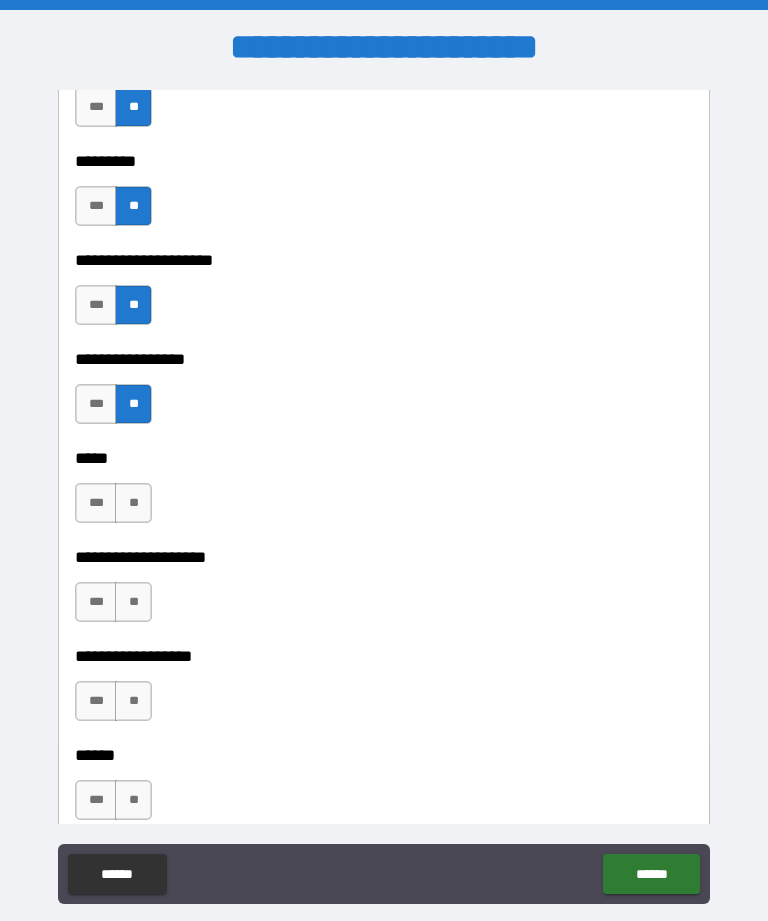 click on "**" at bounding box center (133, 503) 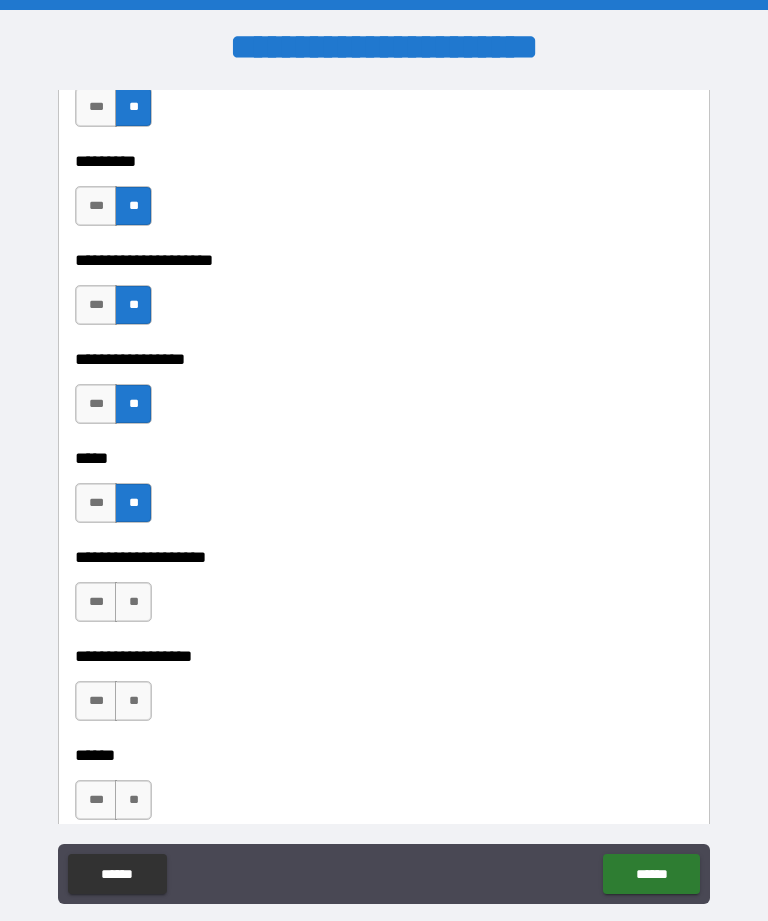 click on "**" at bounding box center [133, 602] 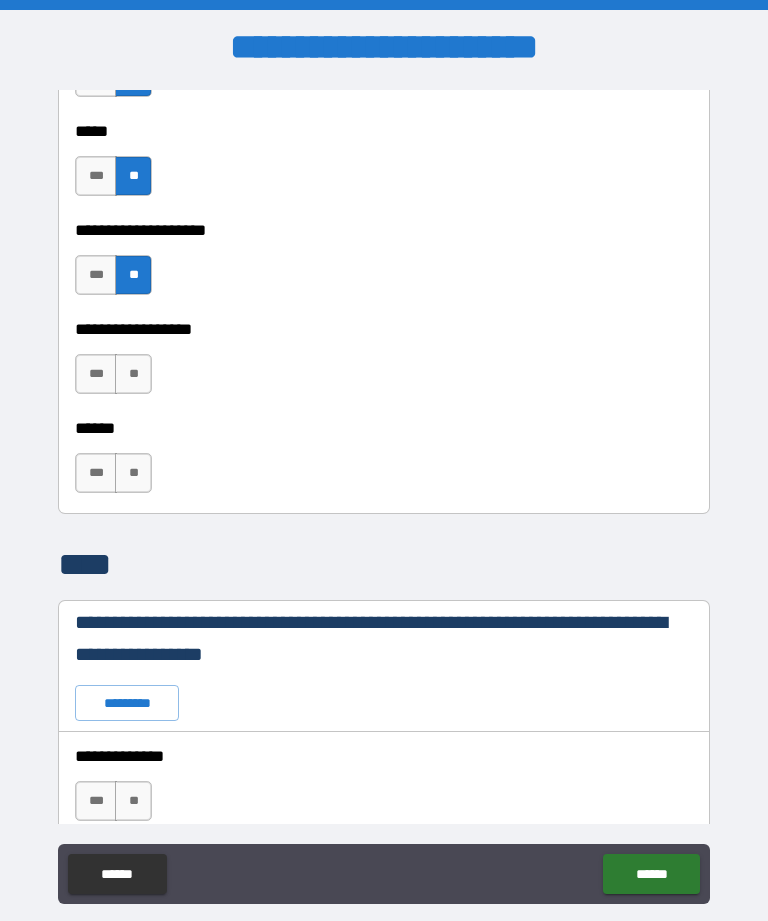 scroll, scrollTop: 4044, scrollLeft: 0, axis: vertical 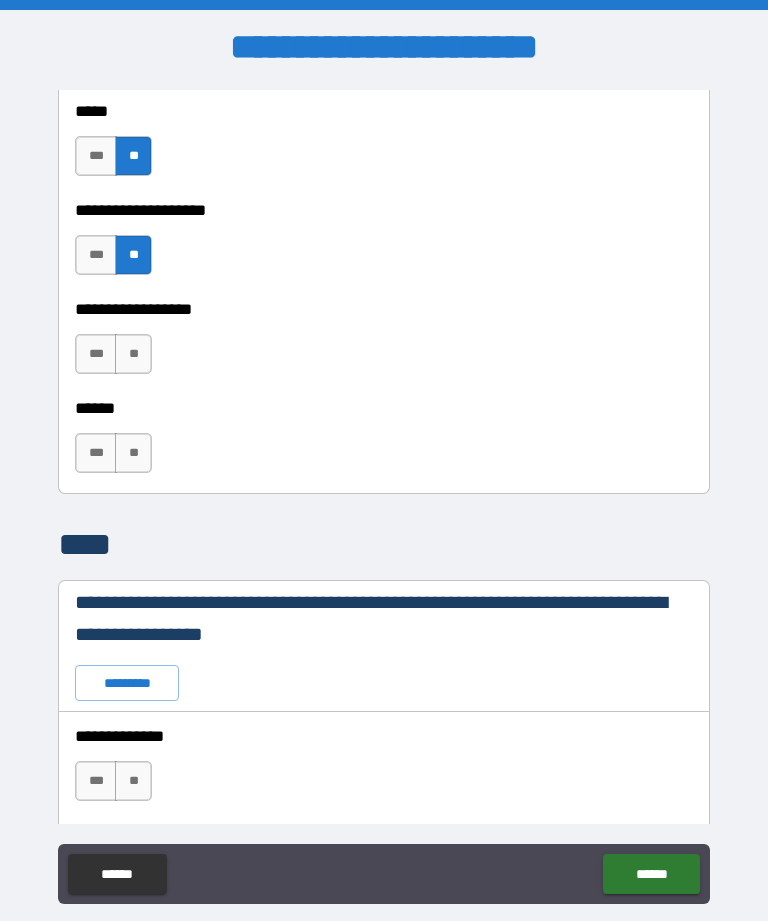 click on "**" at bounding box center [133, 354] 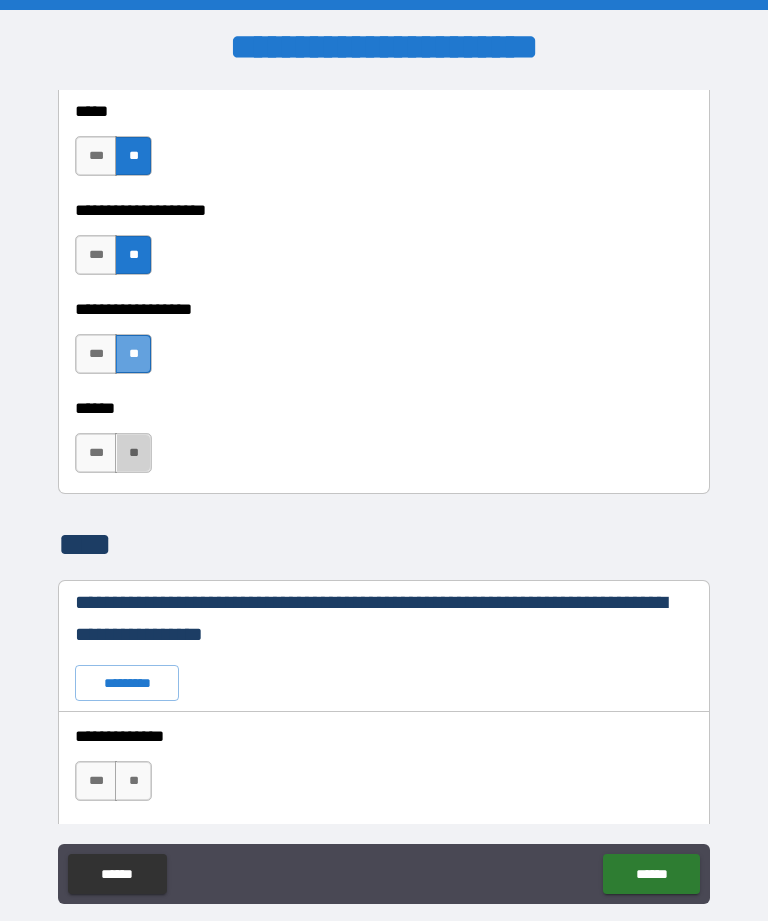 click on "**" at bounding box center (133, 453) 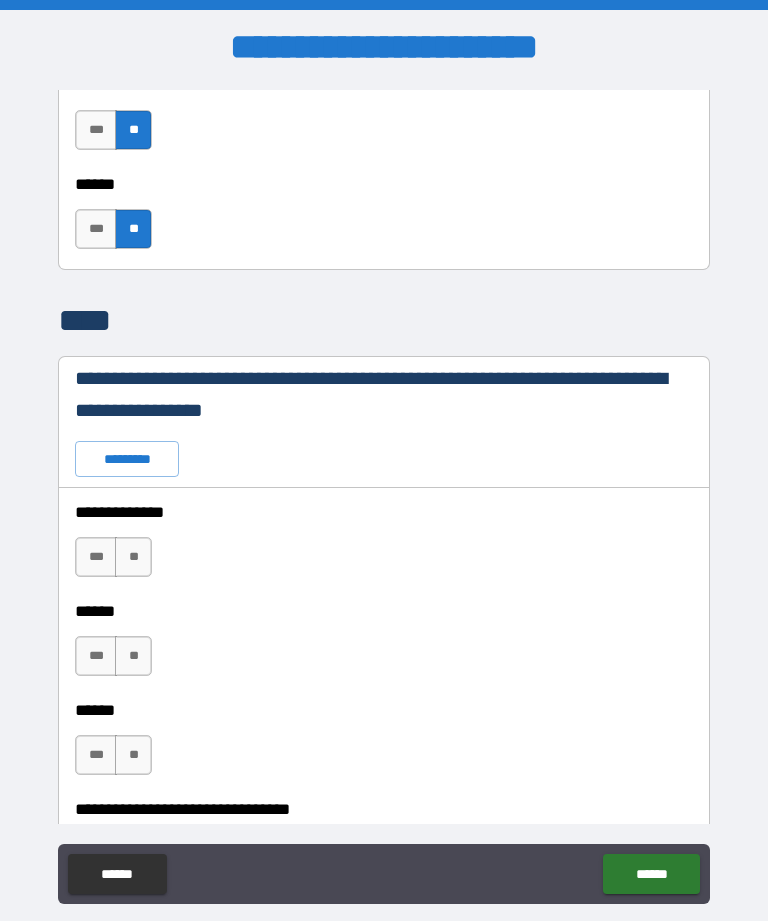scroll, scrollTop: 4272, scrollLeft: 0, axis: vertical 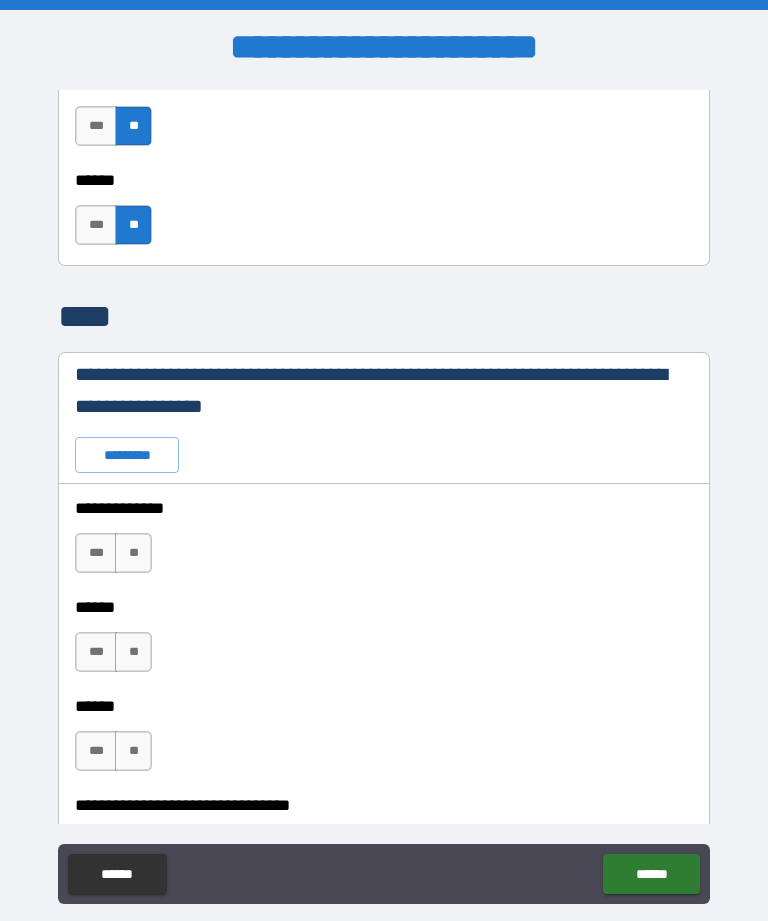 click on "*********" at bounding box center [127, 455] 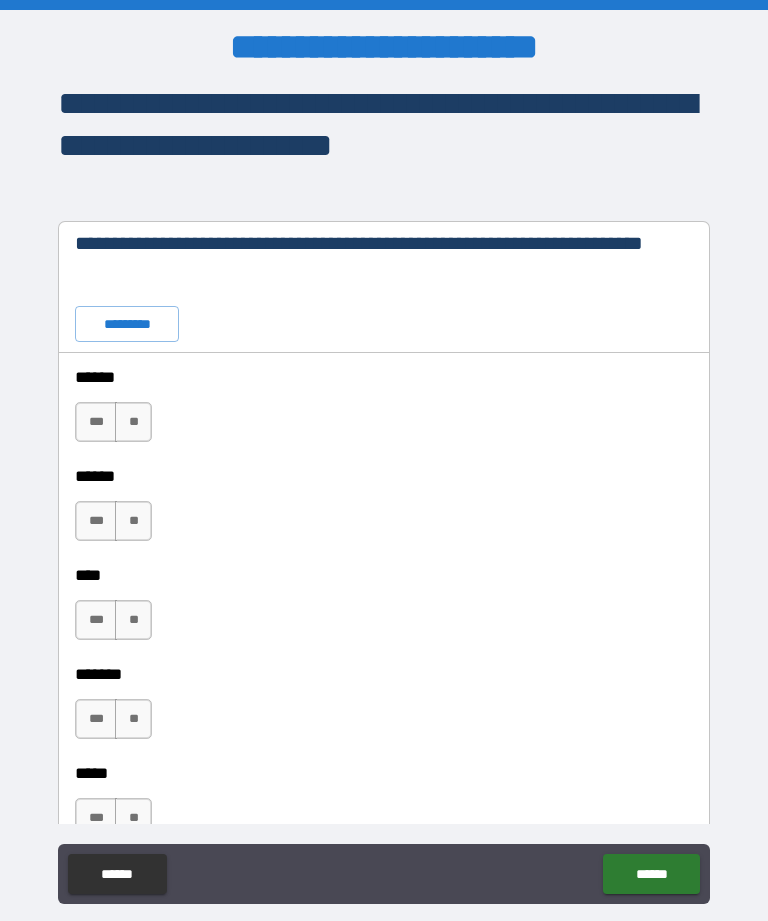 scroll, scrollTop: 8856, scrollLeft: 0, axis: vertical 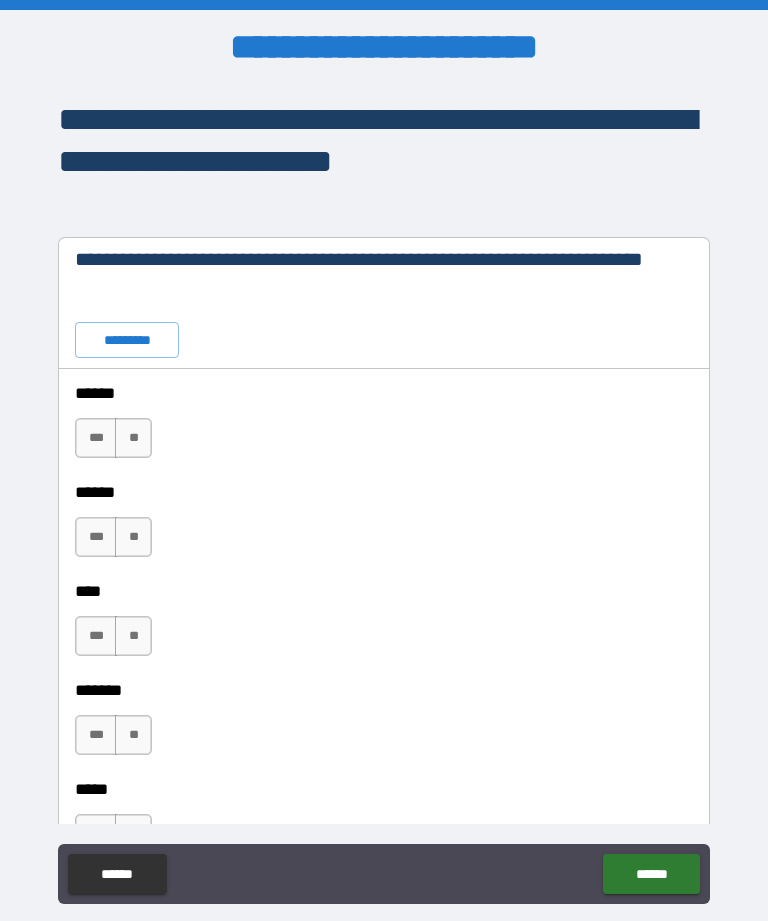 click on "*********" at bounding box center [127, 340] 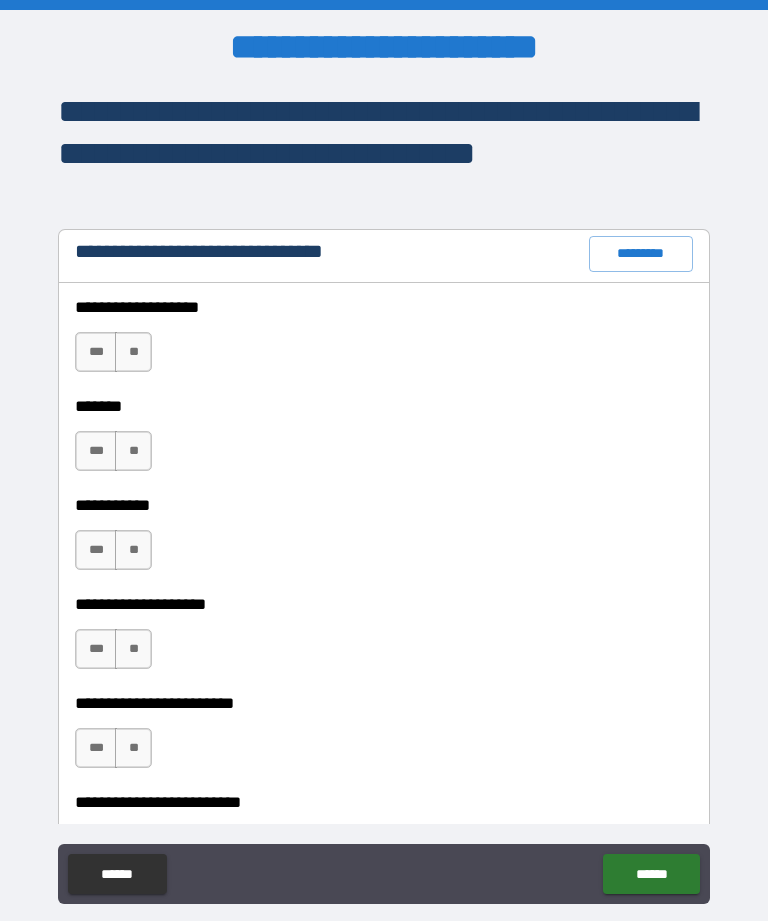 scroll, scrollTop: 10164, scrollLeft: 0, axis: vertical 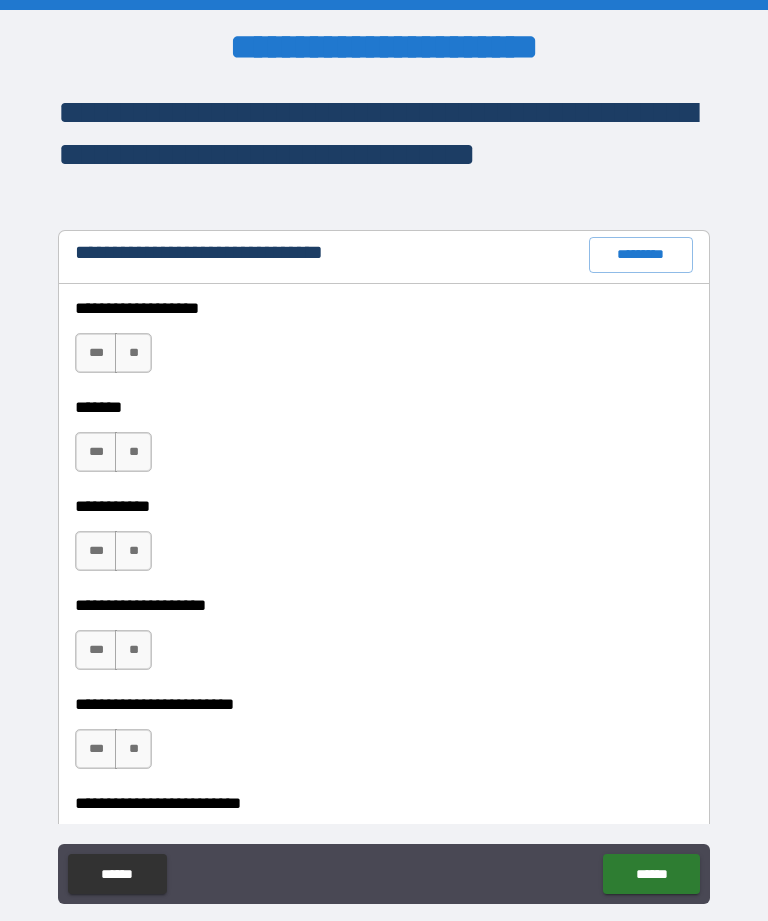 click on "*********" at bounding box center (641, 255) 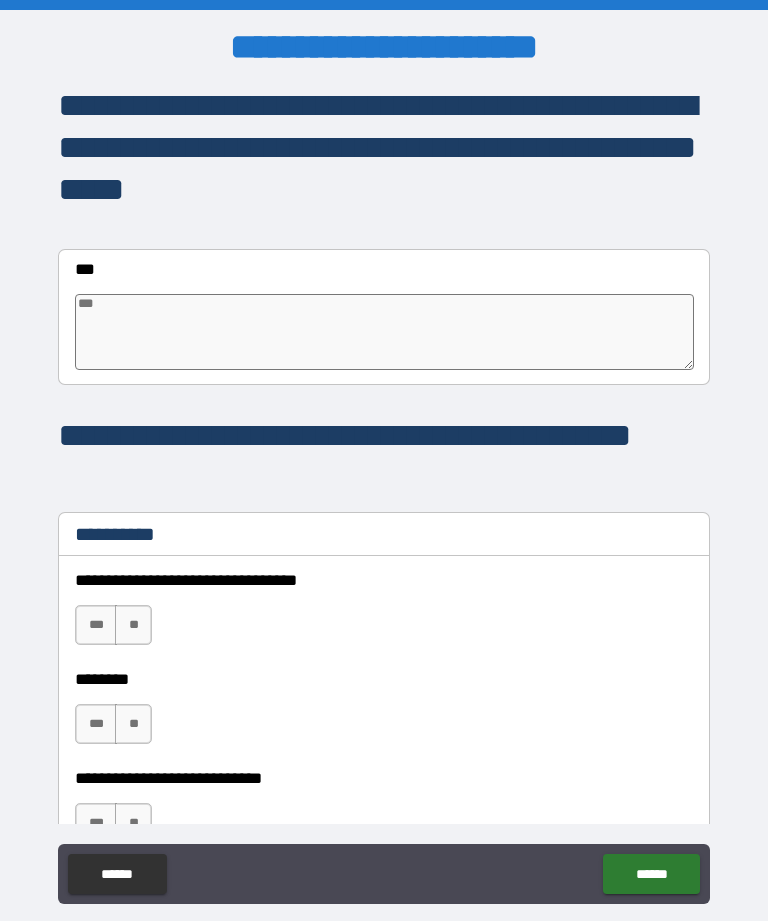 scroll, scrollTop: 11671, scrollLeft: 0, axis: vertical 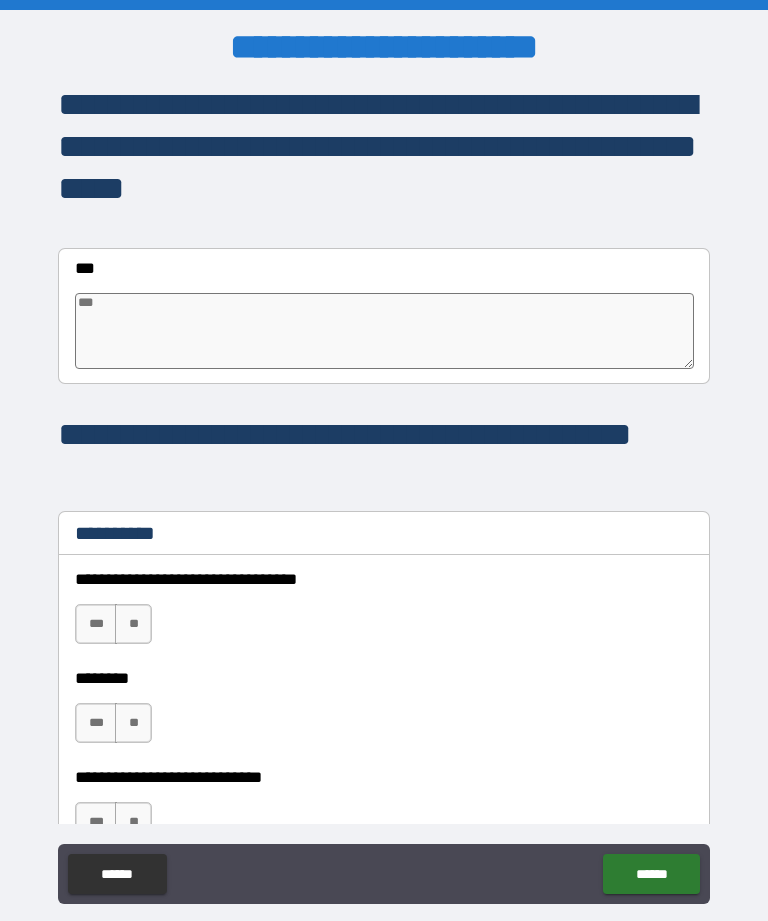 click at bounding box center (384, 331) 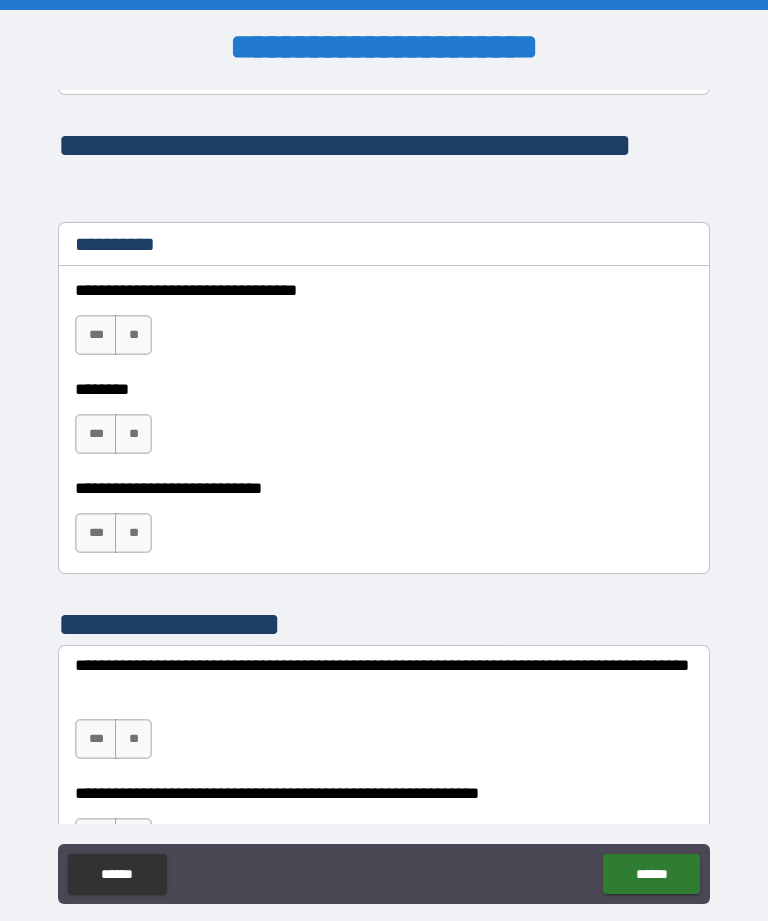 scroll, scrollTop: 11961, scrollLeft: 0, axis: vertical 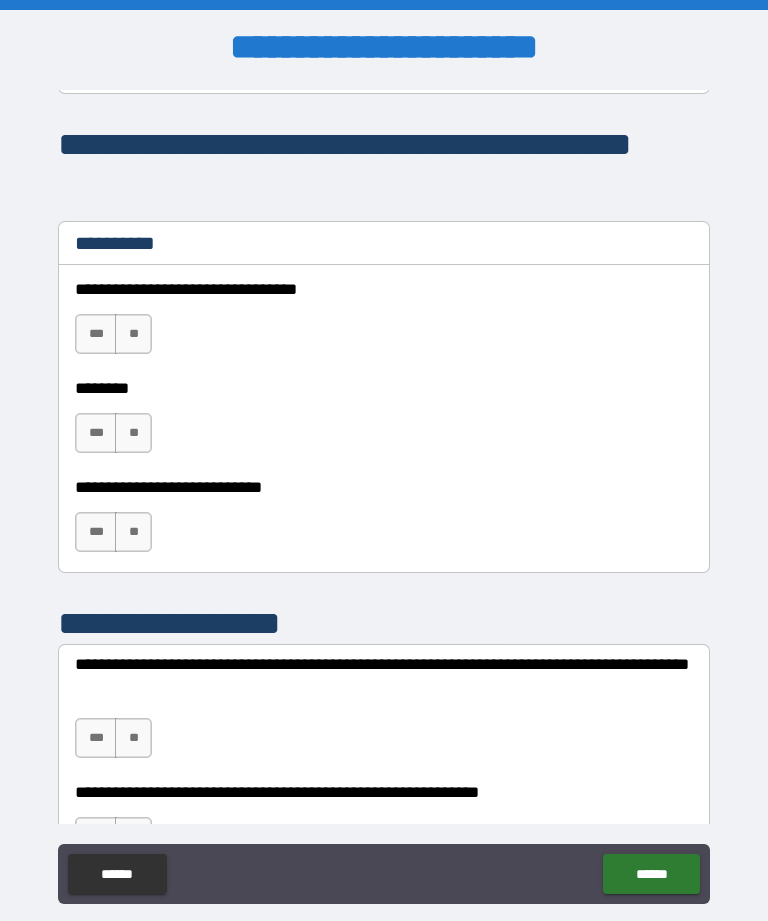 click on "**" at bounding box center (133, 334) 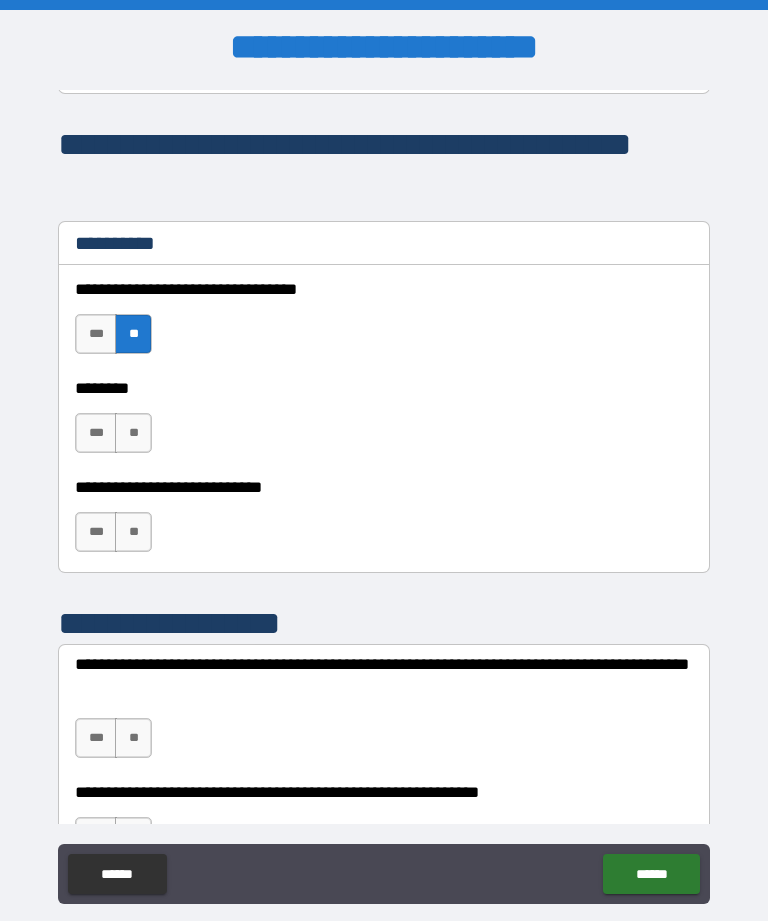 click on "**" at bounding box center [133, 433] 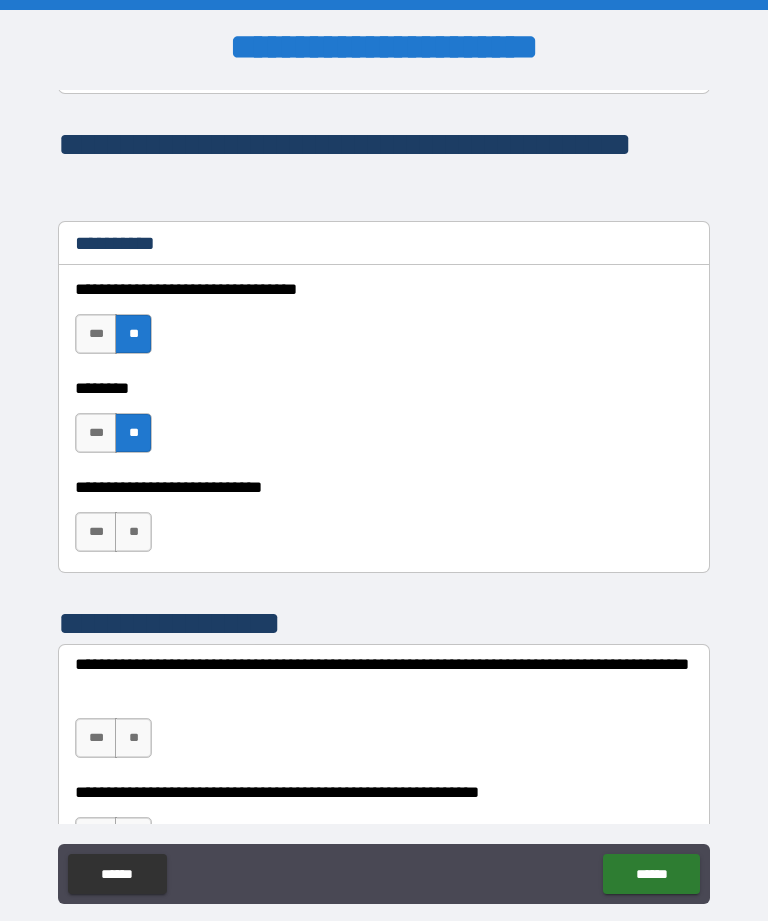 click on "**" at bounding box center [133, 532] 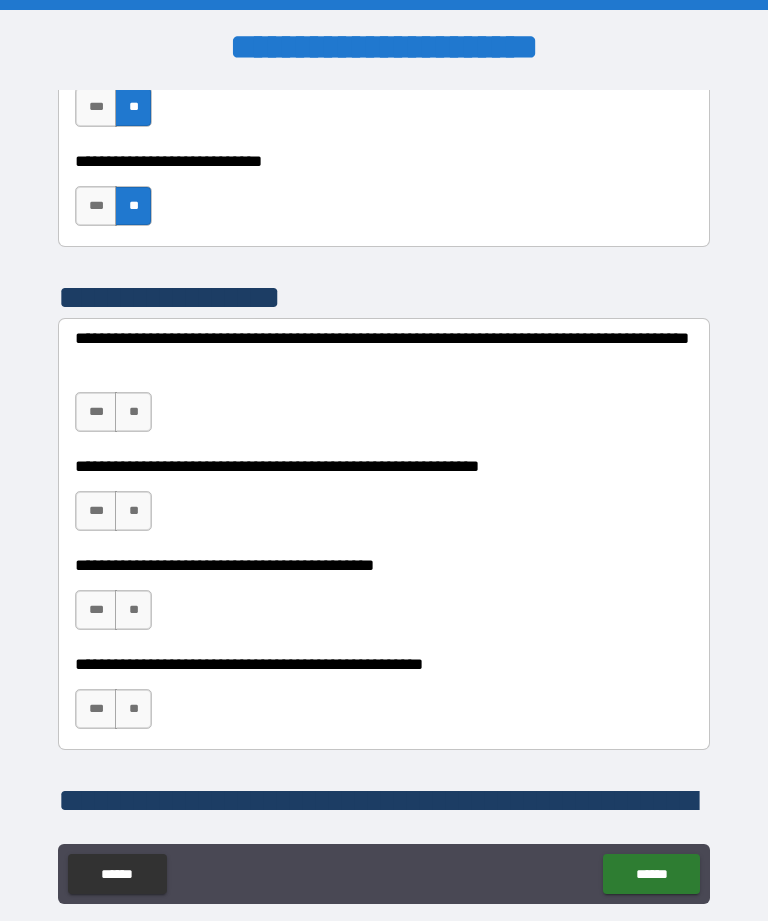 scroll, scrollTop: 12302, scrollLeft: 0, axis: vertical 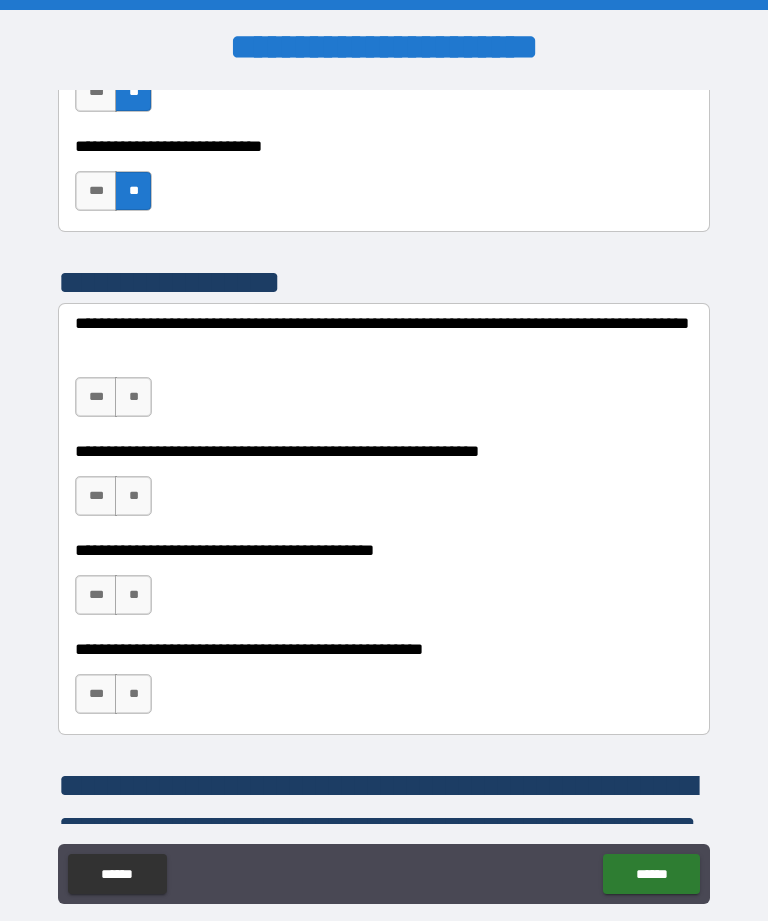 click on "**" at bounding box center (133, 397) 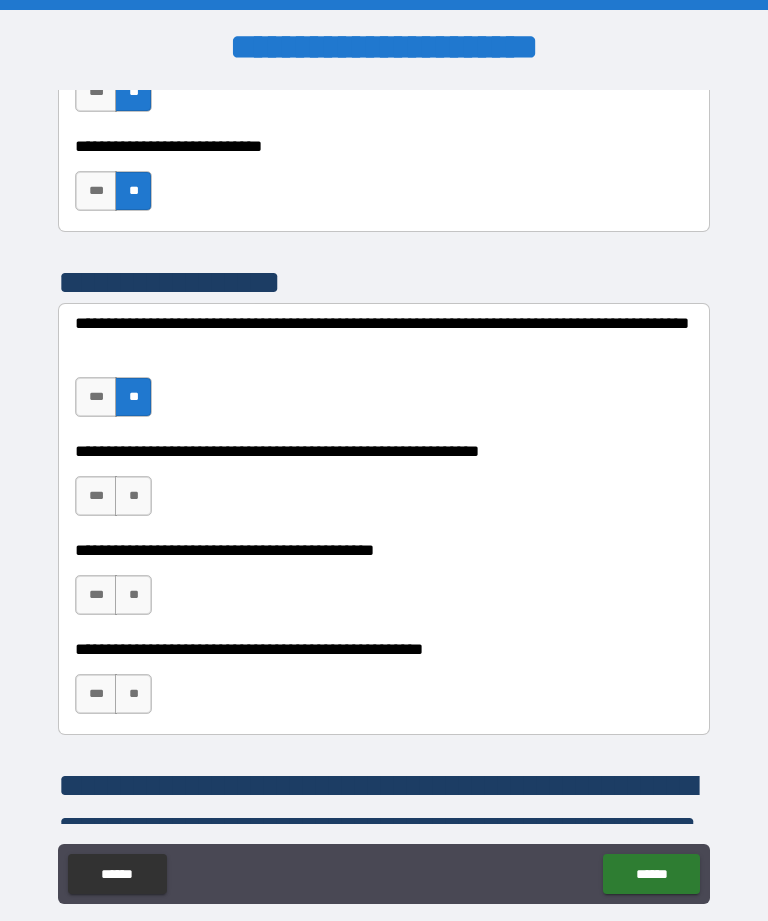 click on "**" at bounding box center (133, 496) 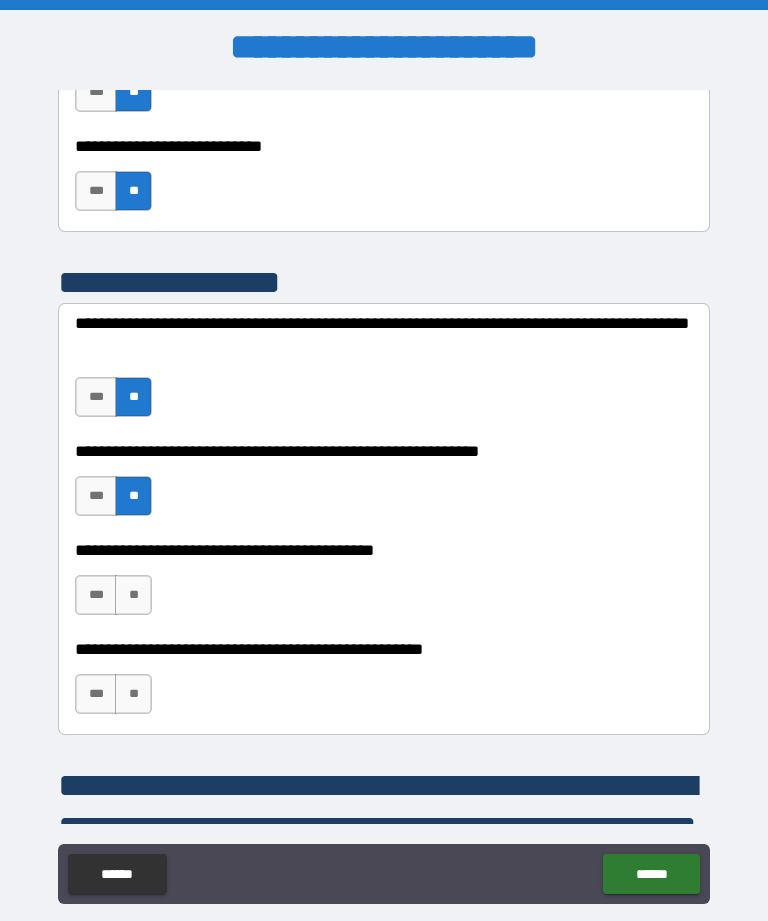 click on "**" at bounding box center [133, 595] 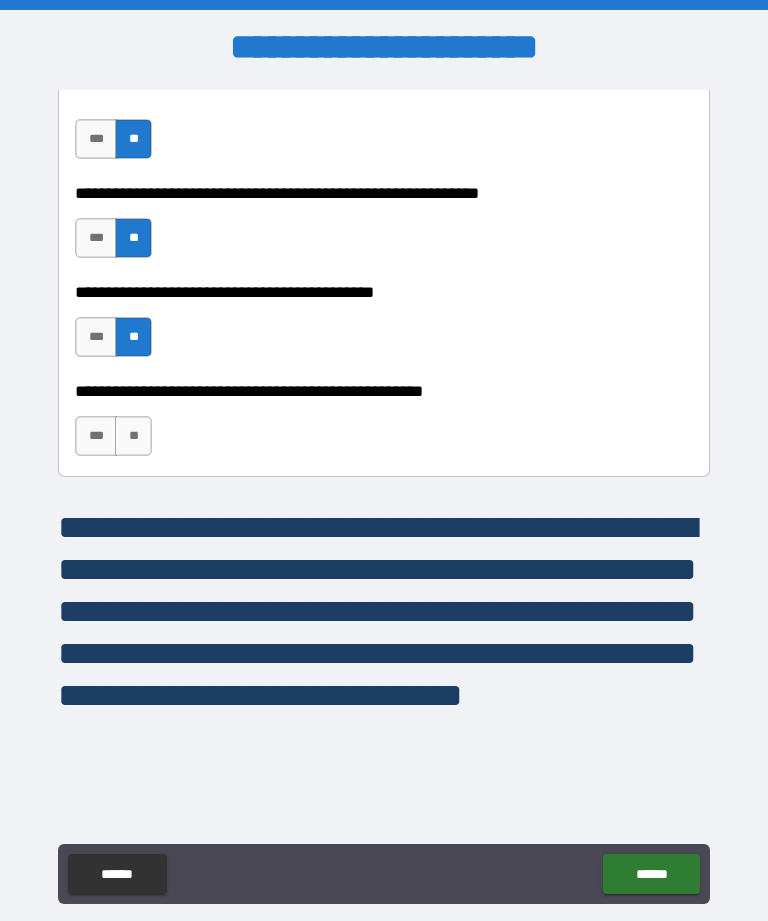 scroll, scrollTop: 12562, scrollLeft: 0, axis: vertical 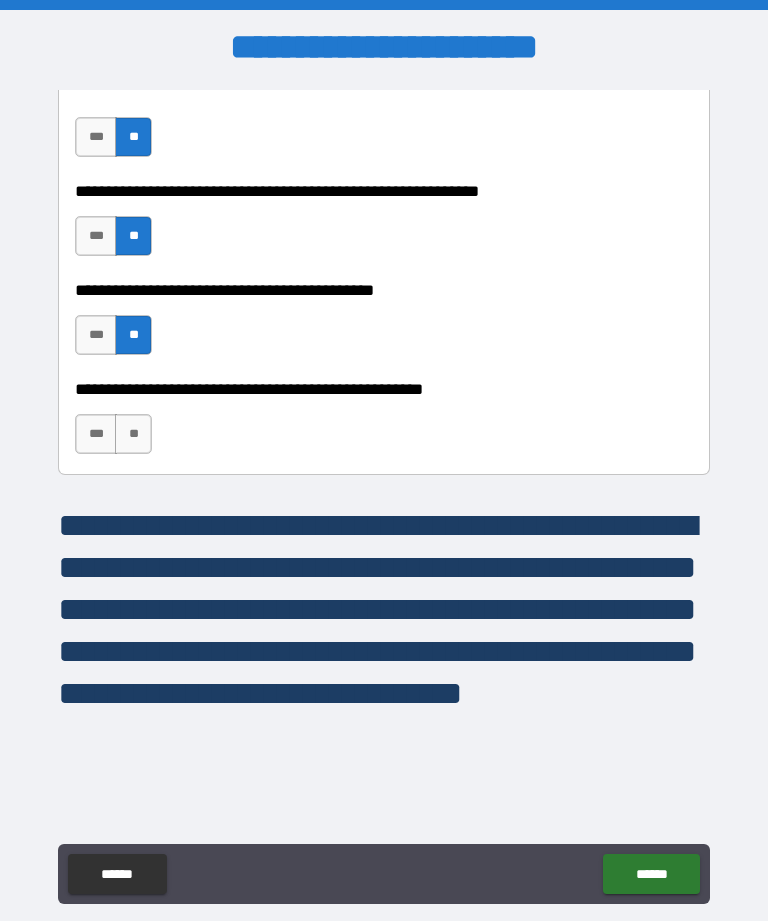 click on "**" at bounding box center [133, 434] 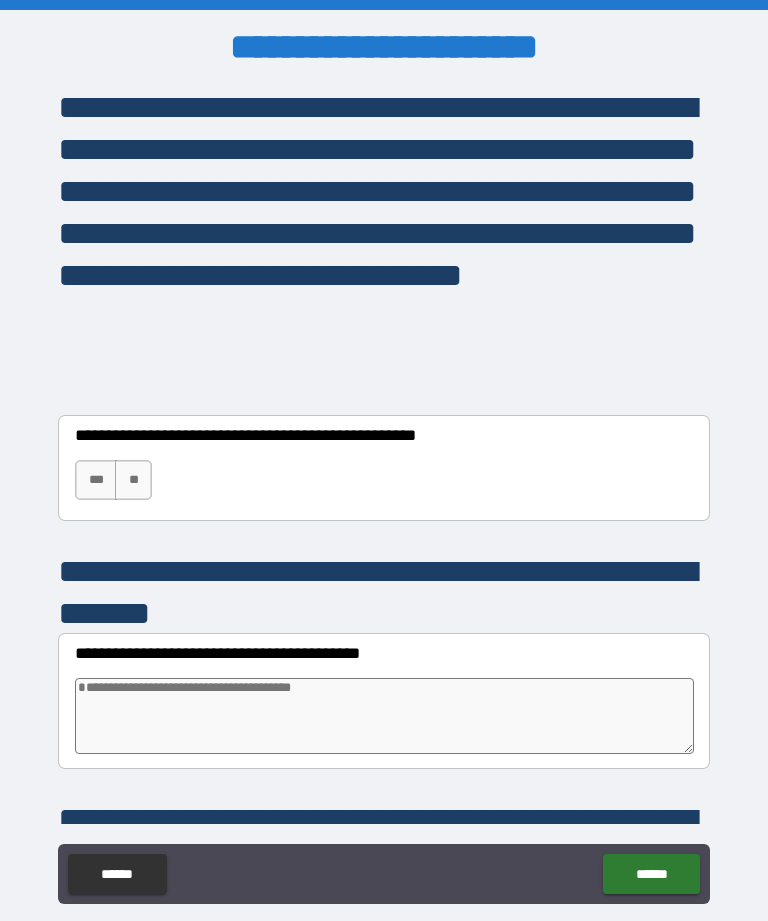 scroll, scrollTop: 12967, scrollLeft: 0, axis: vertical 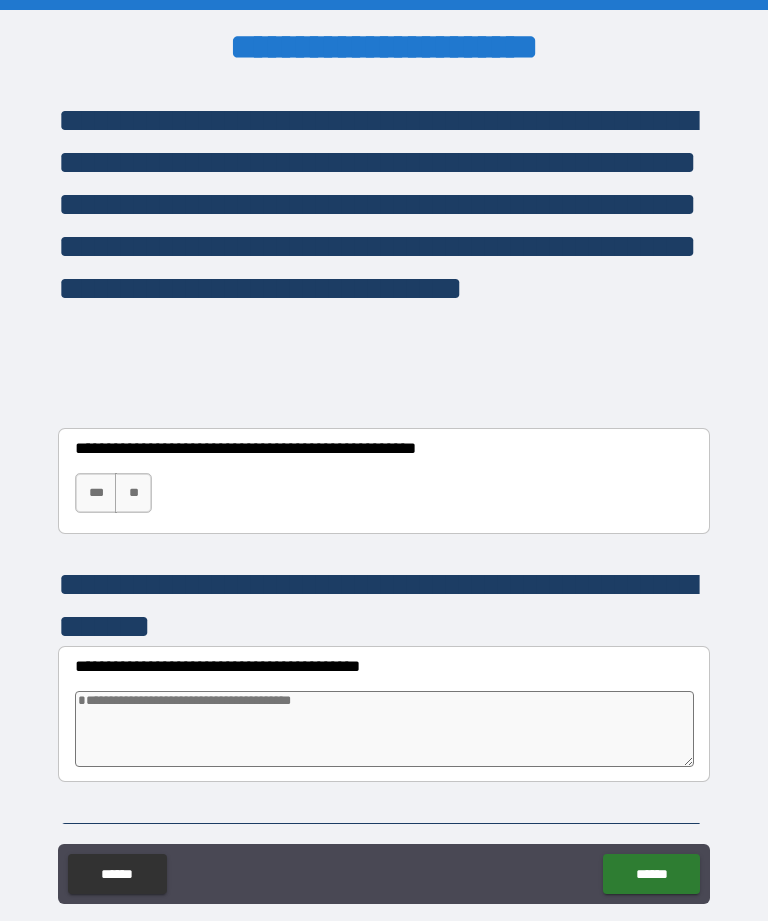 click on "**" at bounding box center (133, 493) 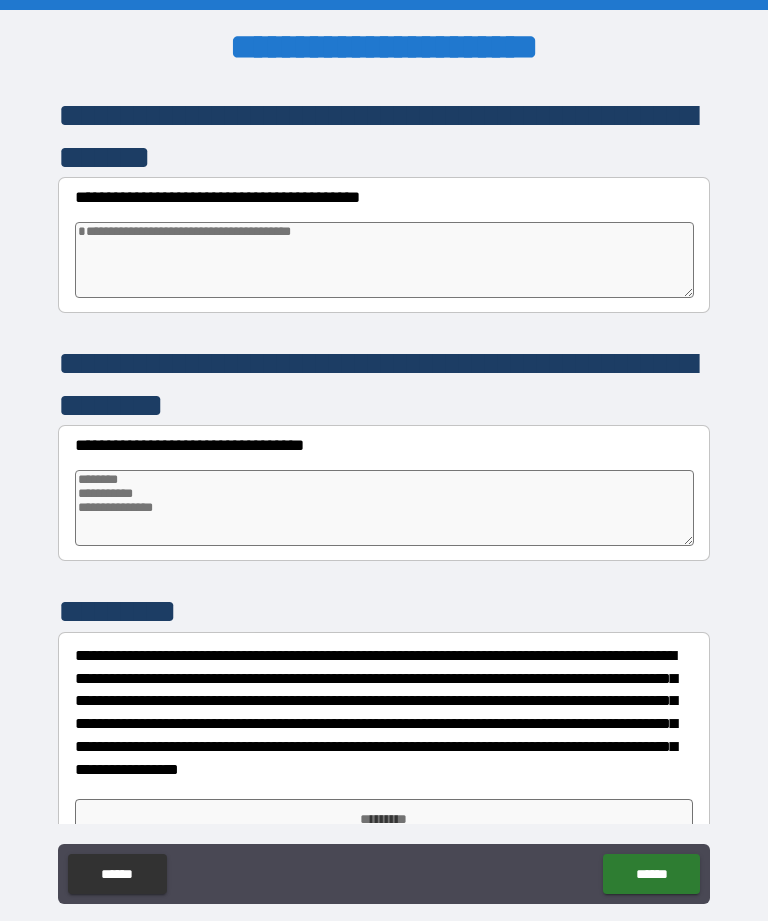 scroll, scrollTop: 13412, scrollLeft: 0, axis: vertical 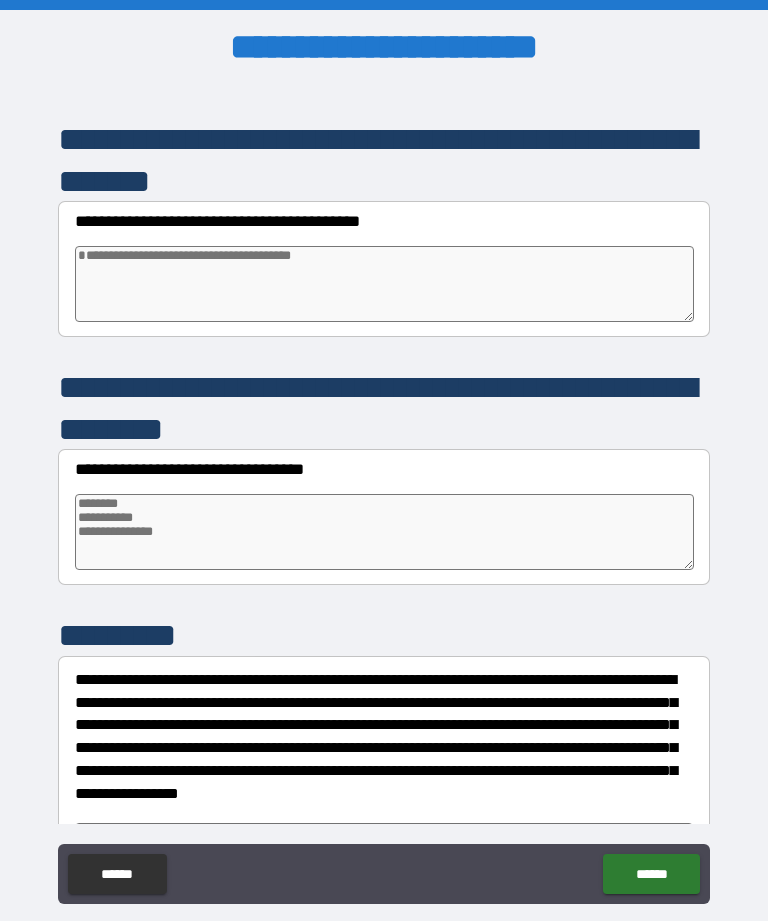 click at bounding box center (384, 284) 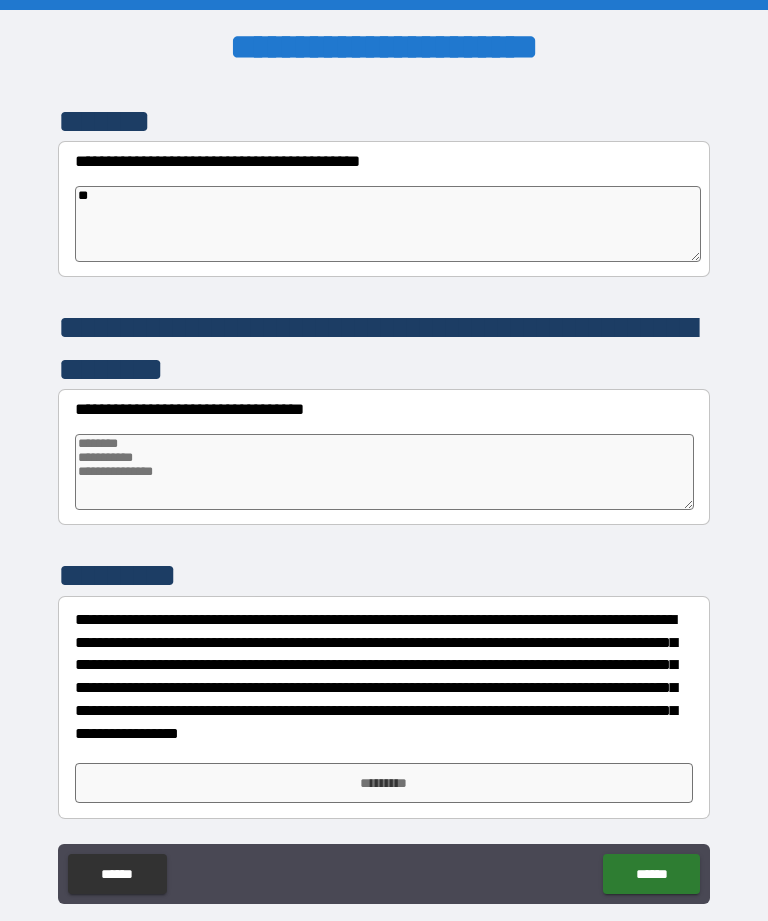scroll, scrollTop: 13472, scrollLeft: 0, axis: vertical 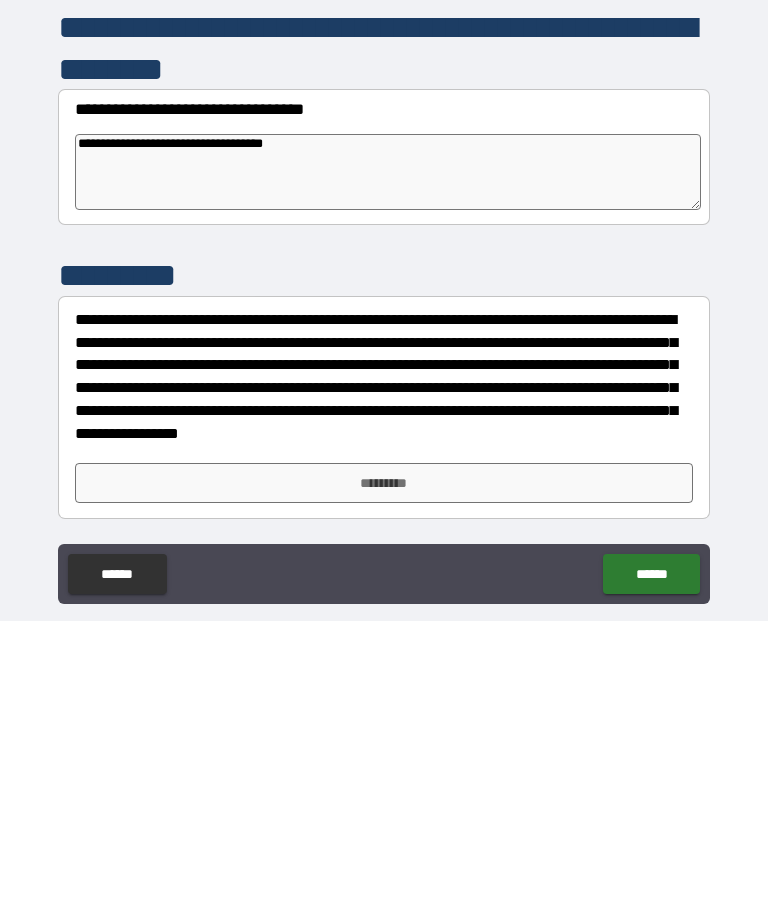 click on "*********" at bounding box center [384, 783] 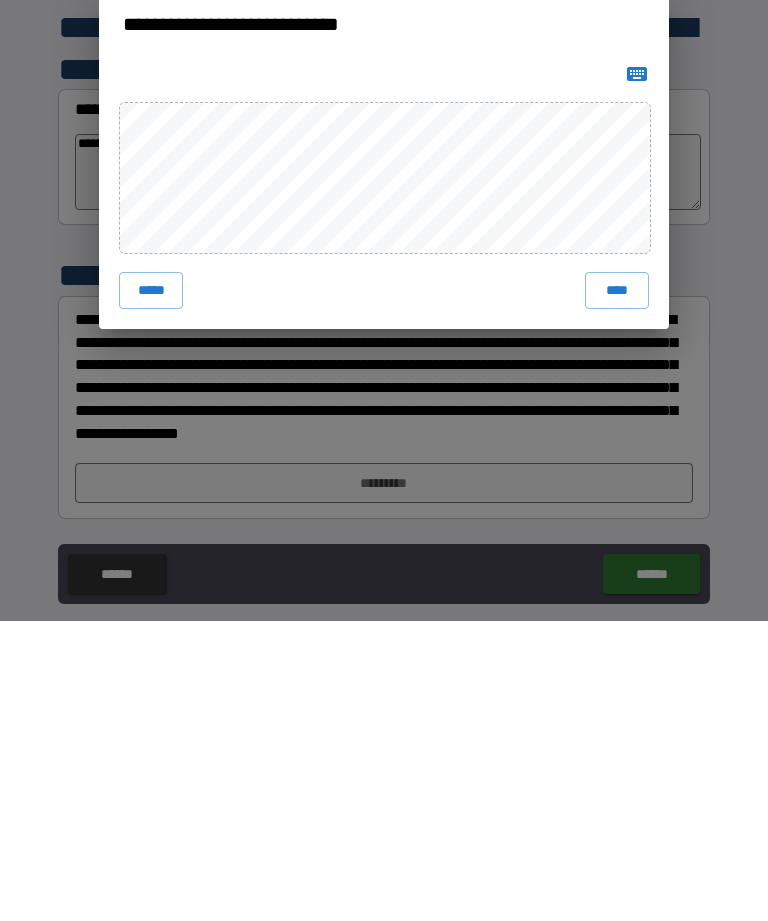 scroll, scrollTop: 64, scrollLeft: 0, axis: vertical 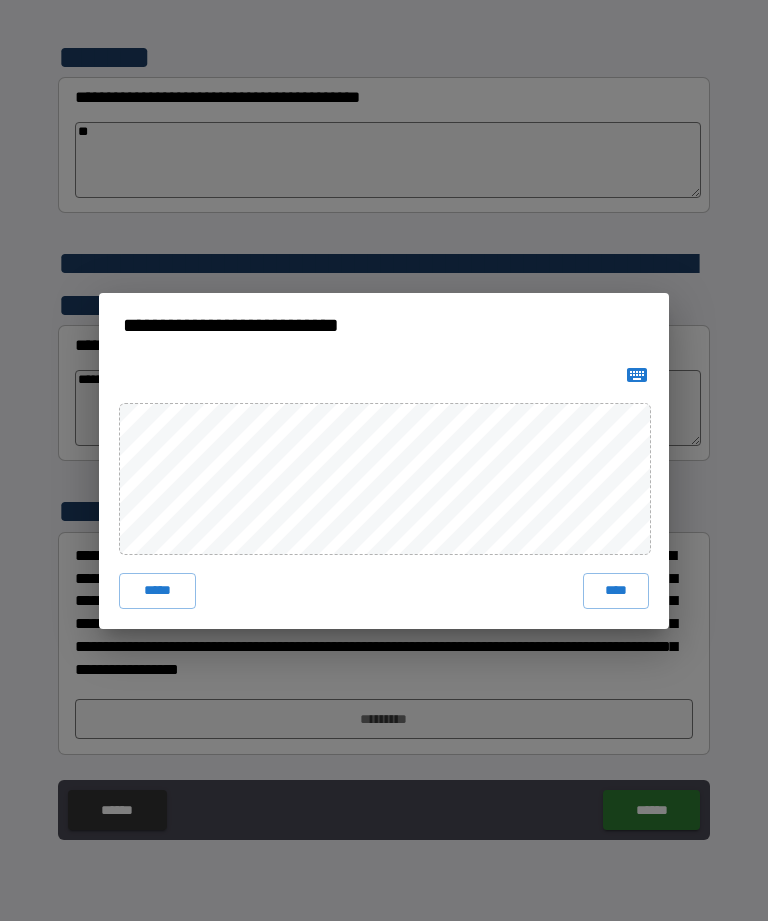 click on "****" at bounding box center [616, 591] 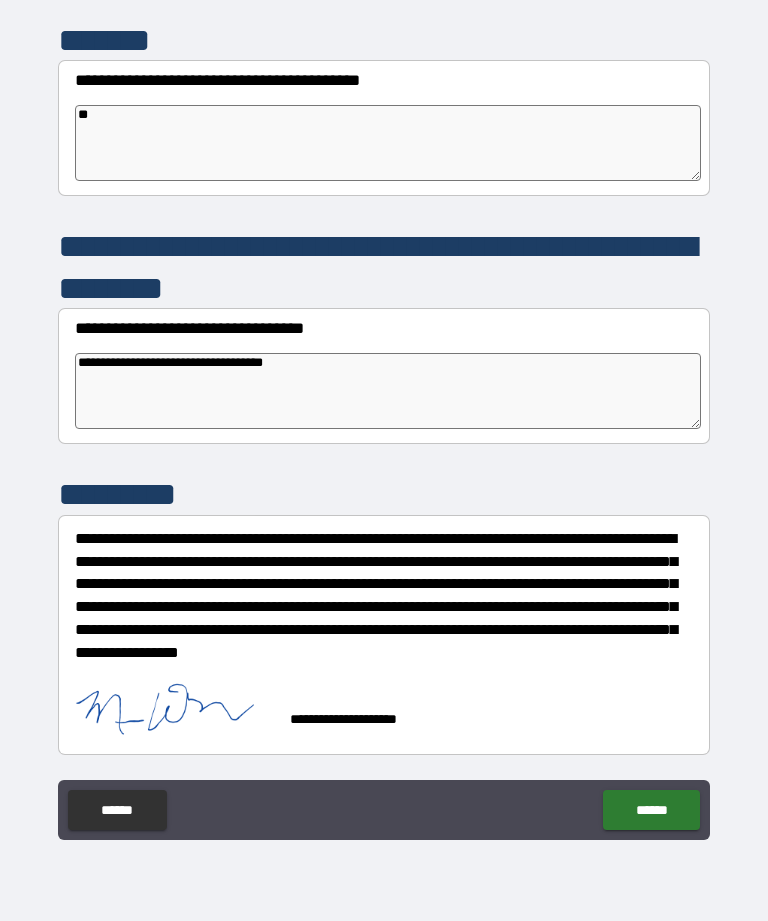 scroll, scrollTop: 13489, scrollLeft: 0, axis: vertical 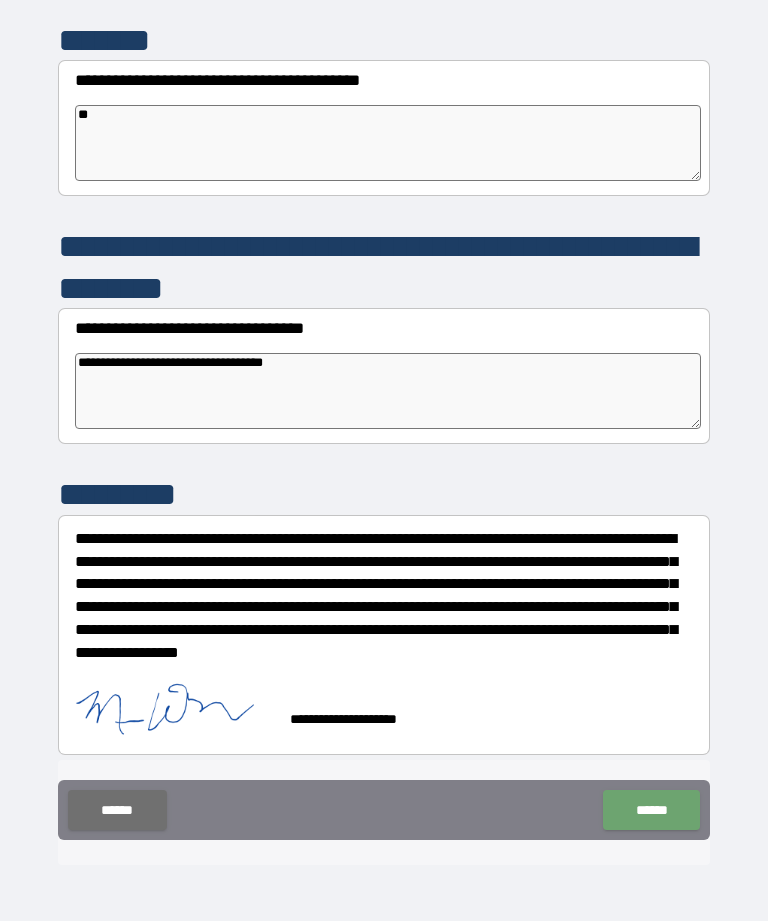 click on "******" at bounding box center [651, 810] 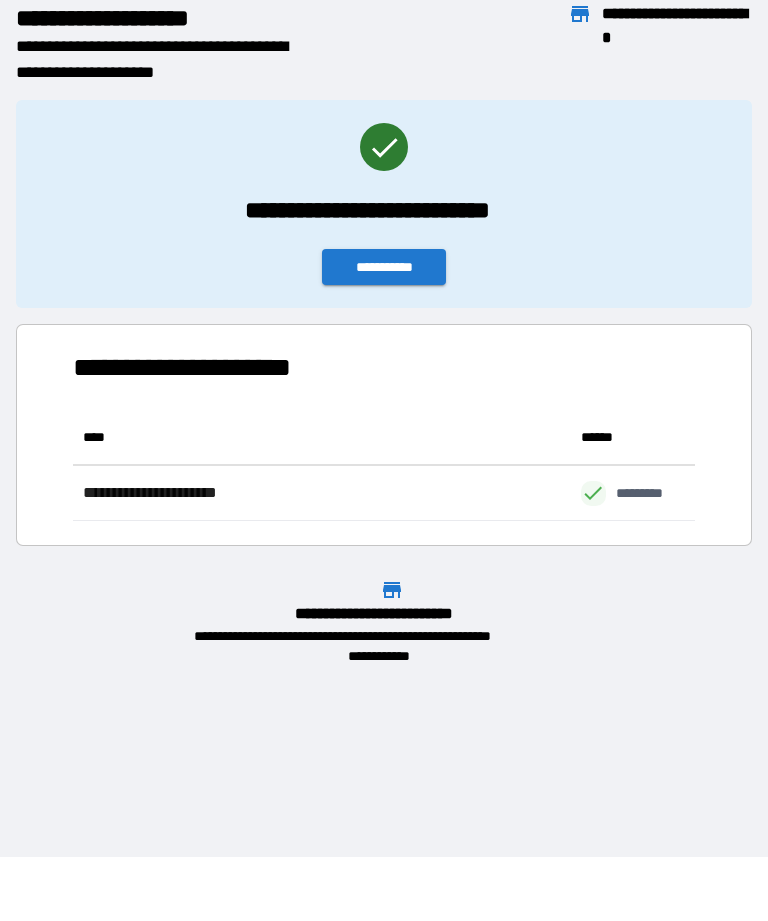 scroll, scrollTop: 111, scrollLeft: 622, axis: both 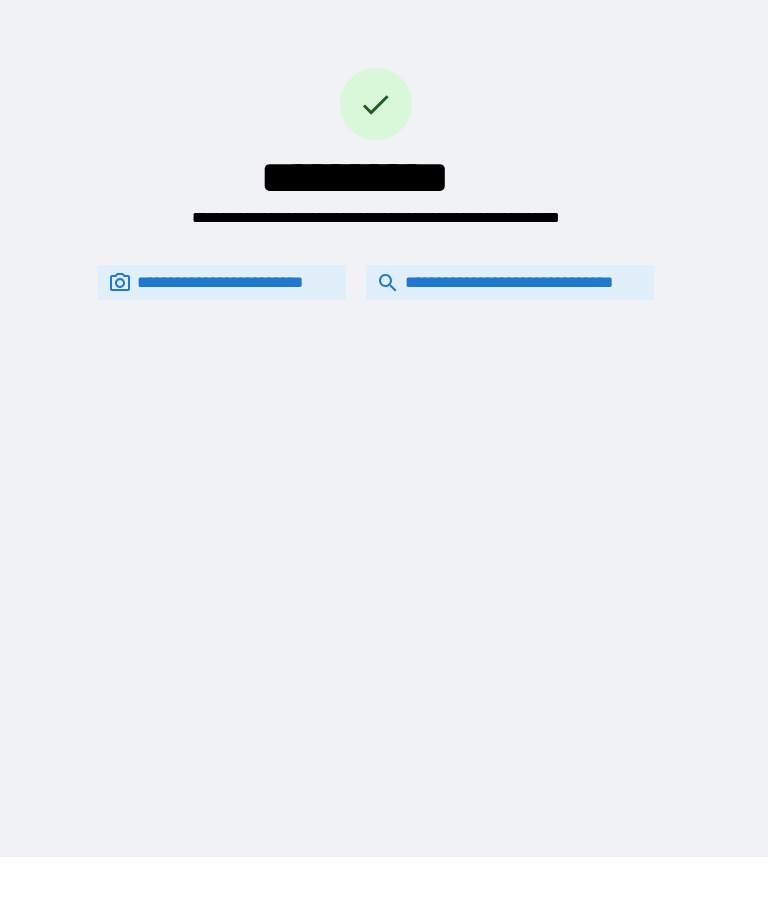 click on "**********" at bounding box center [510, 282] 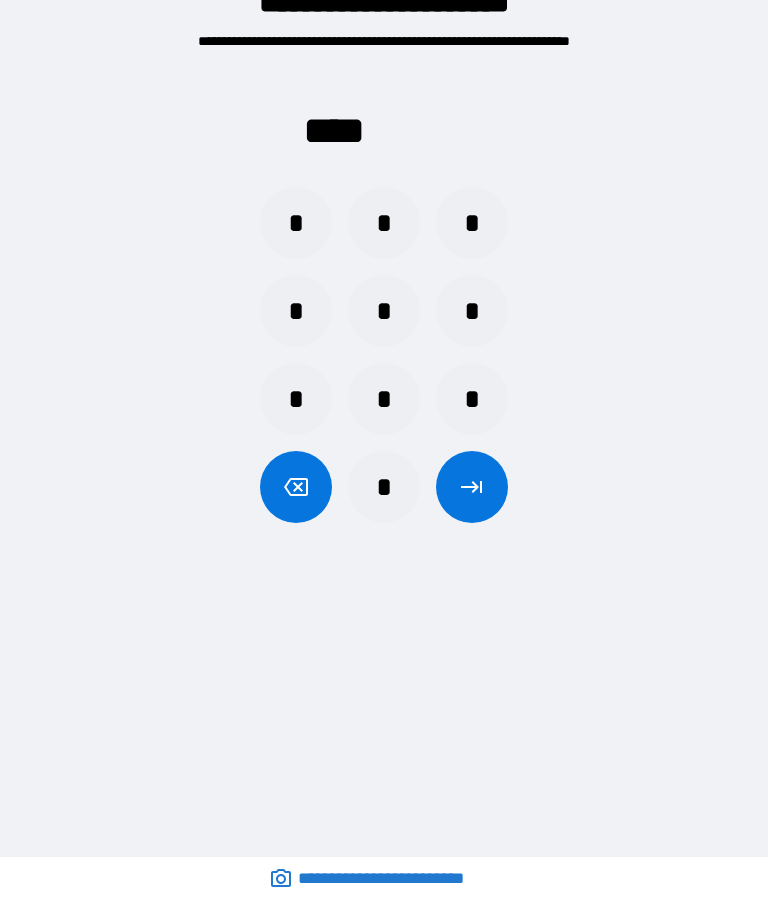 click on "*" at bounding box center [472, 399] 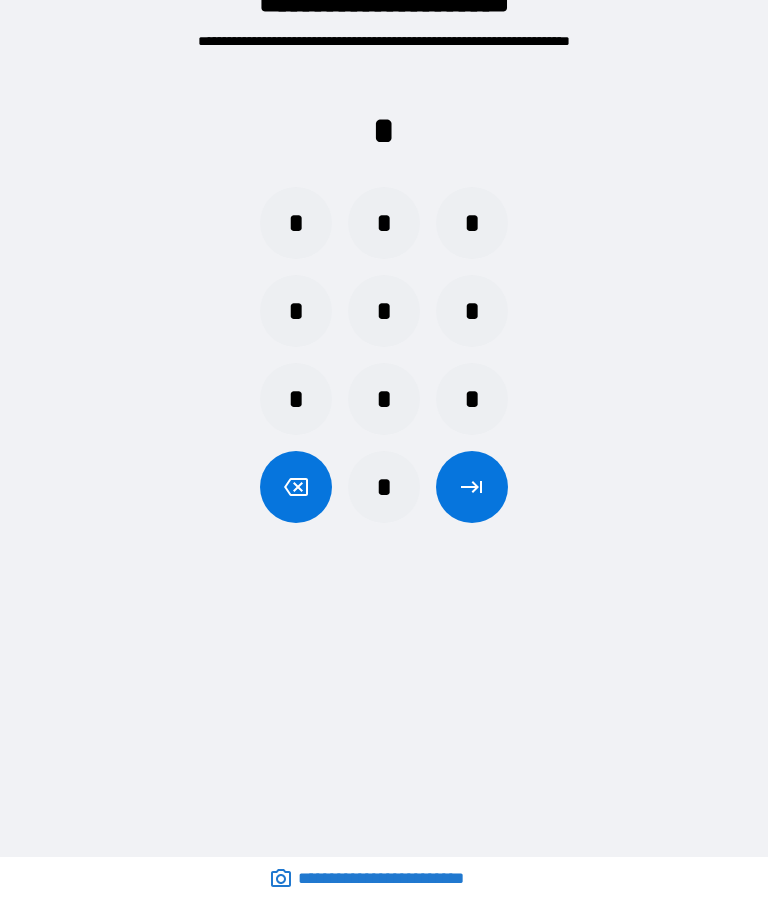 click on "*" at bounding box center [296, 311] 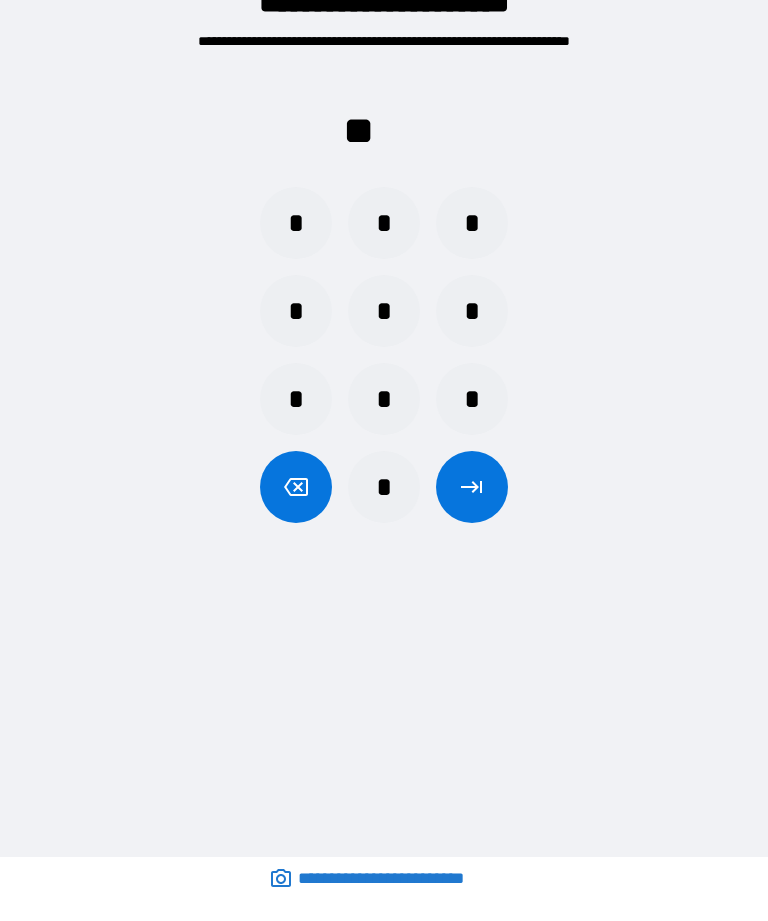 click on "*" at bounding box center [472, 399] 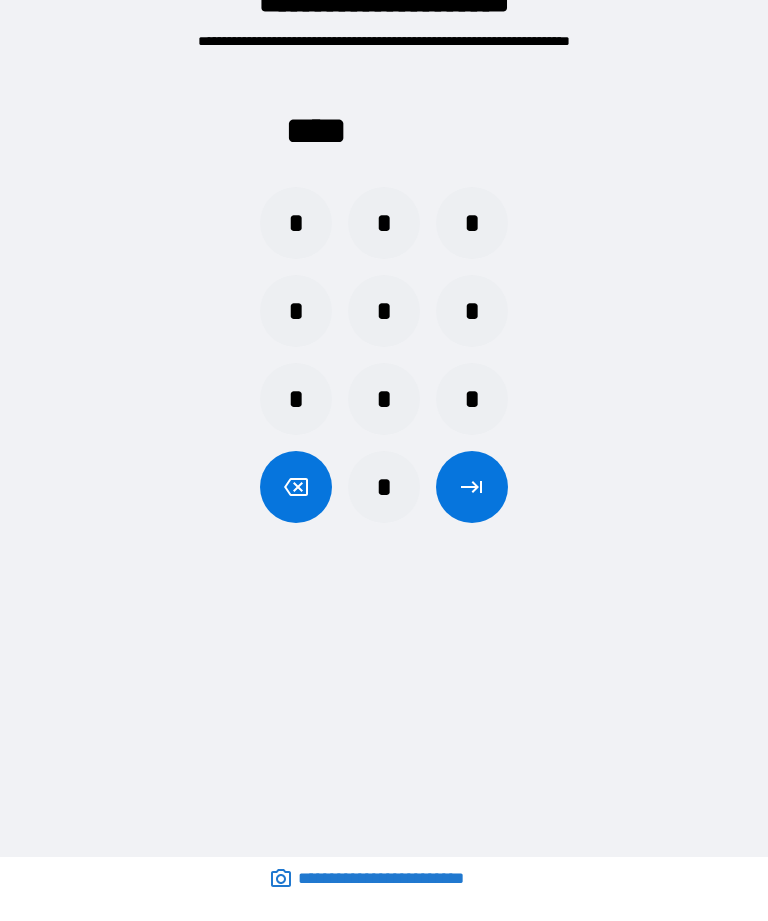 click at bounding box center (472, 487) 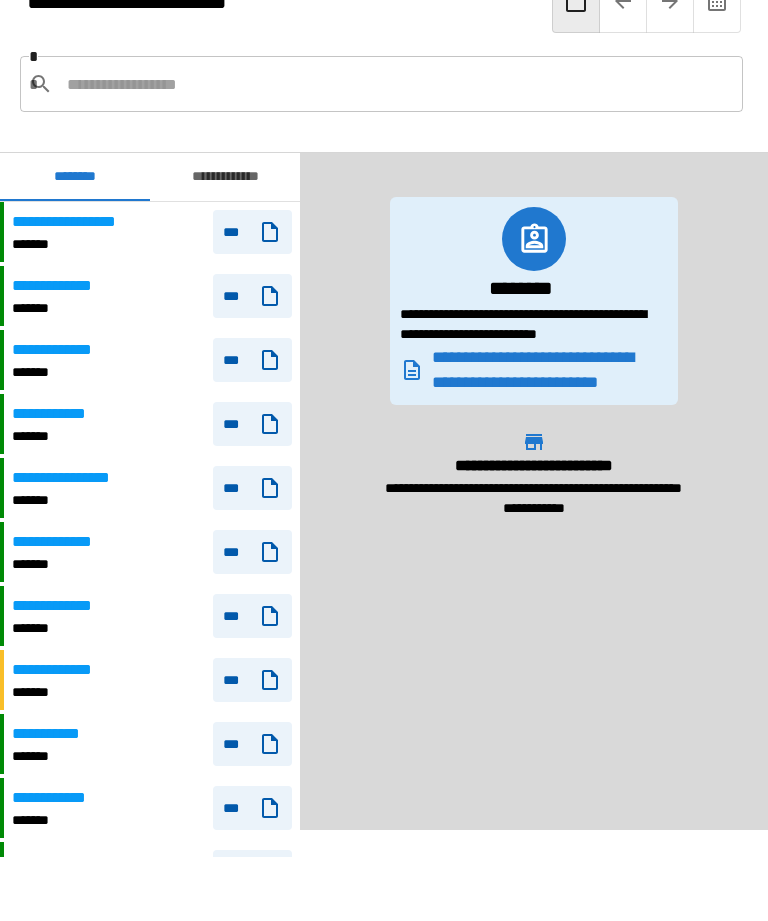 scroll, scrollTop: 0, scrollLeft: 0, axis: both 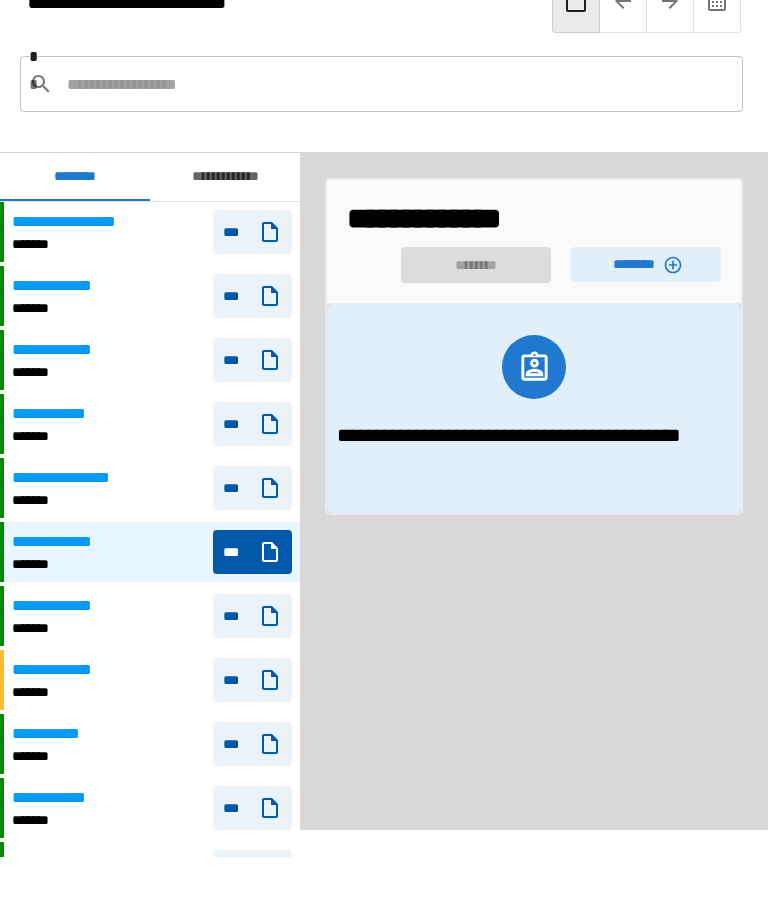click on "********" at bounding box center [646, 264] 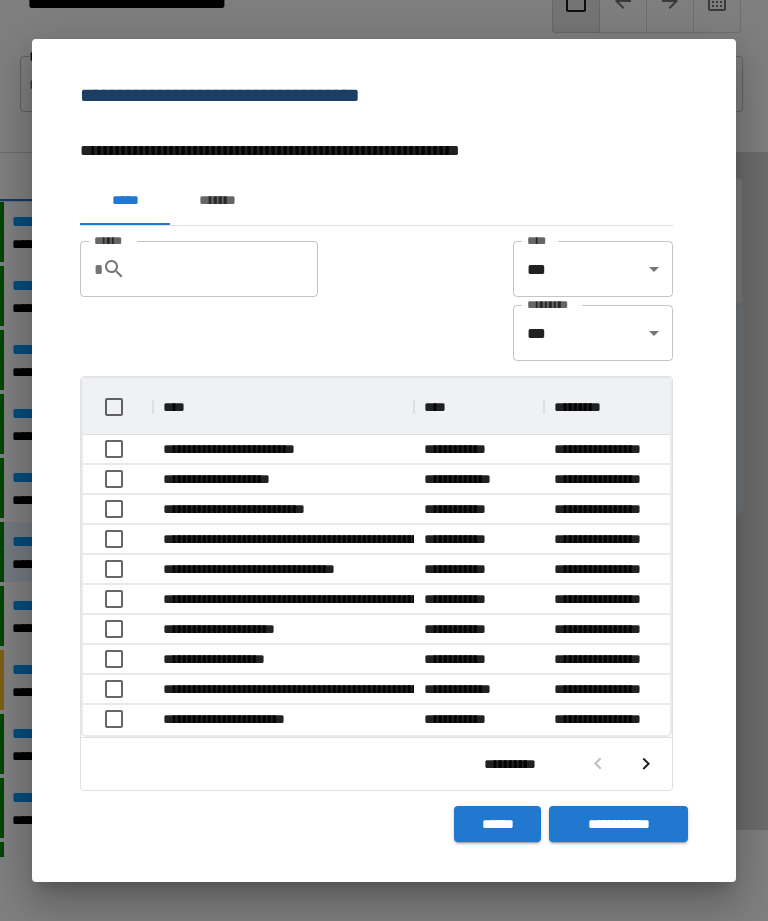 scroll, scrollTop: 356, scrollLeft: 587, axis: both 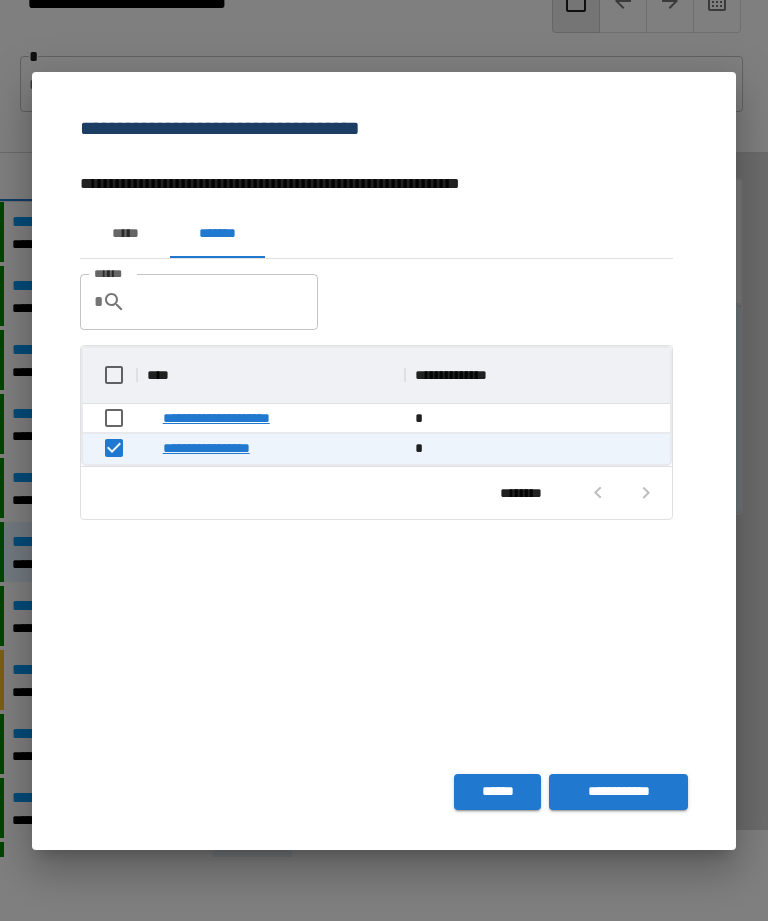 click on "**********" at bounding box center [618, 792] 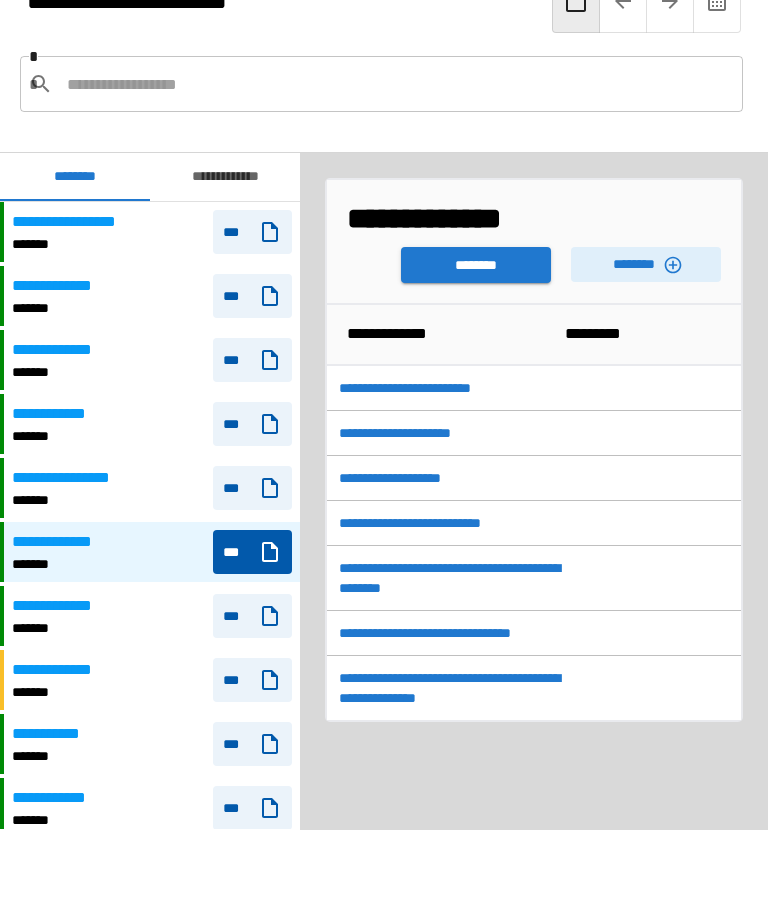 scroll, scrollTop: 420, scrollLeft: 0, axis: vertical 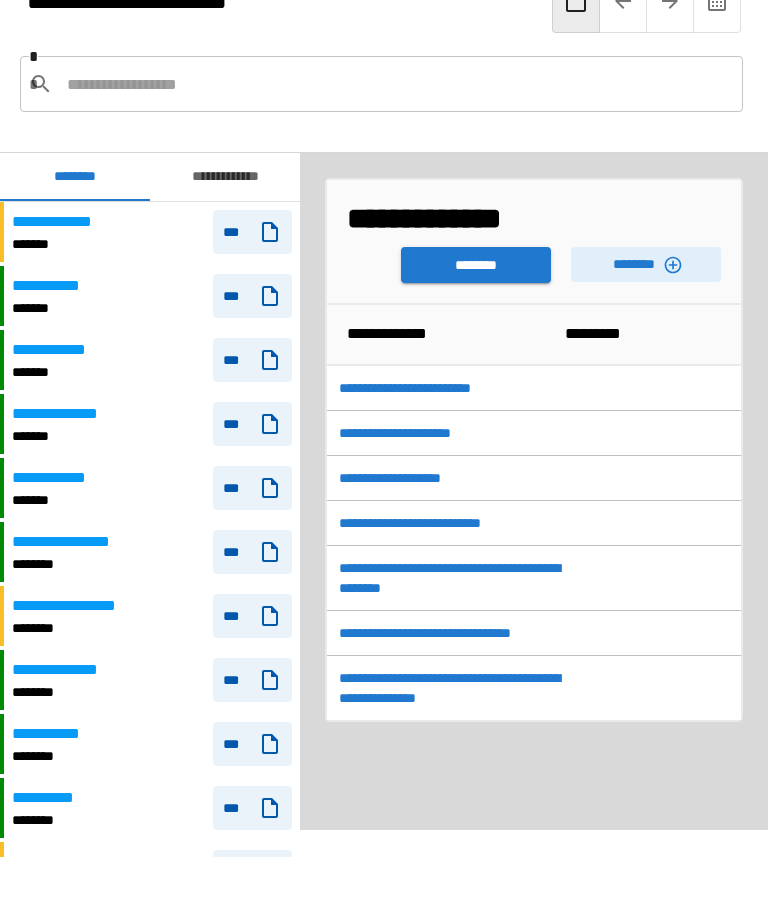 click on "********" at bounding box center (476, 265) 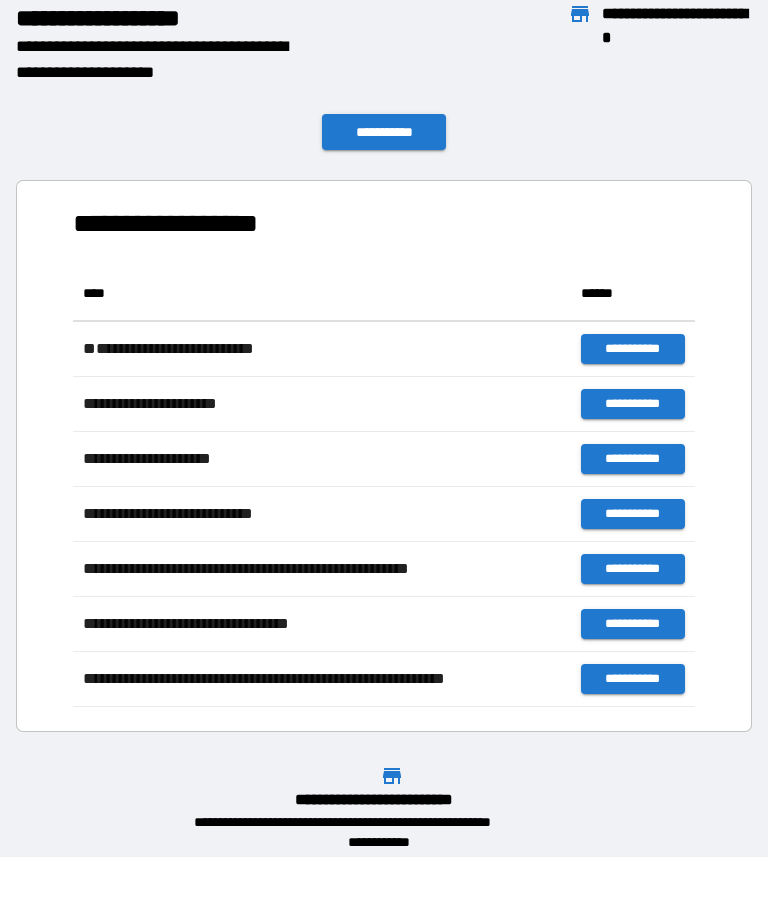 scroll, scrollTop: 441, scrollLeft: 622, axis: both 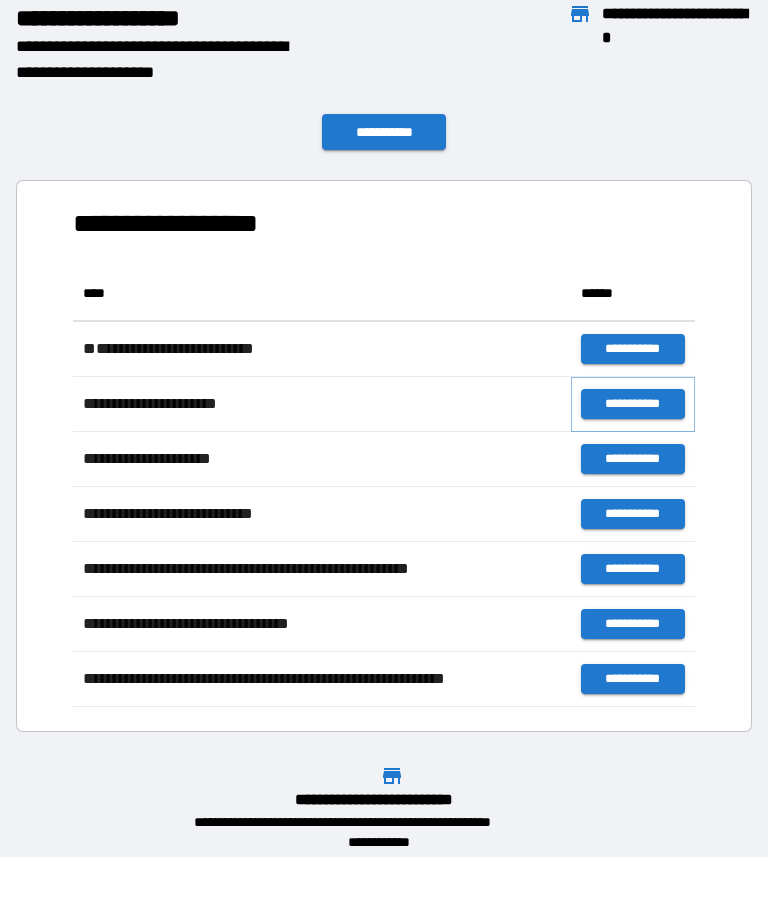 click on "**********" at bounding box center [633, 404] 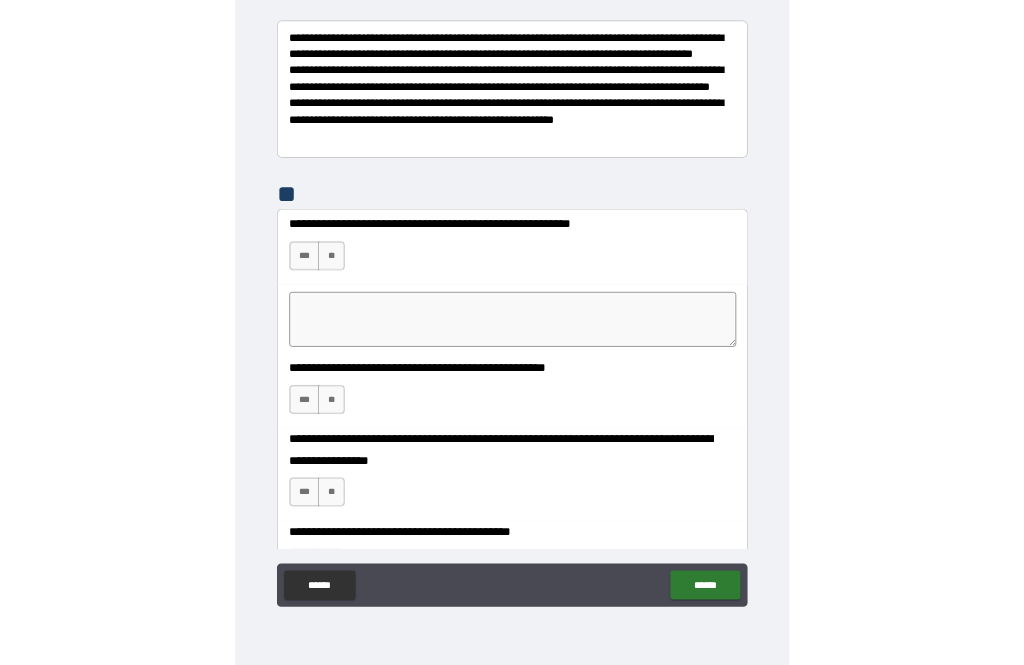 scroll, scrollTop: 308, scrollLeft: 0, axis: vertical 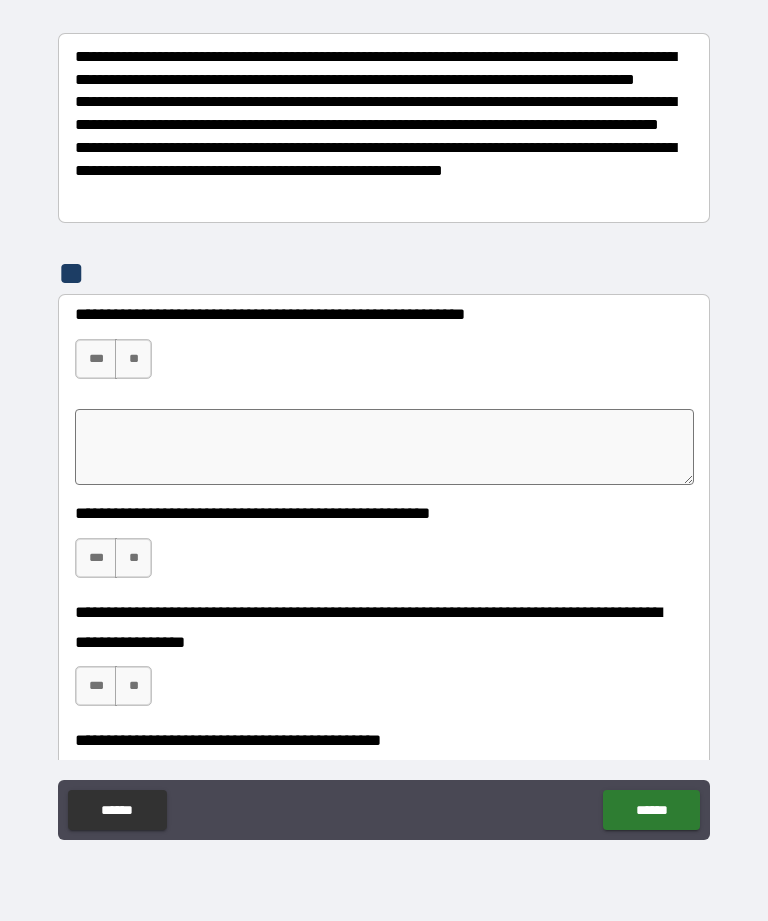 click on "*** **" at bounding box center [113, 359] 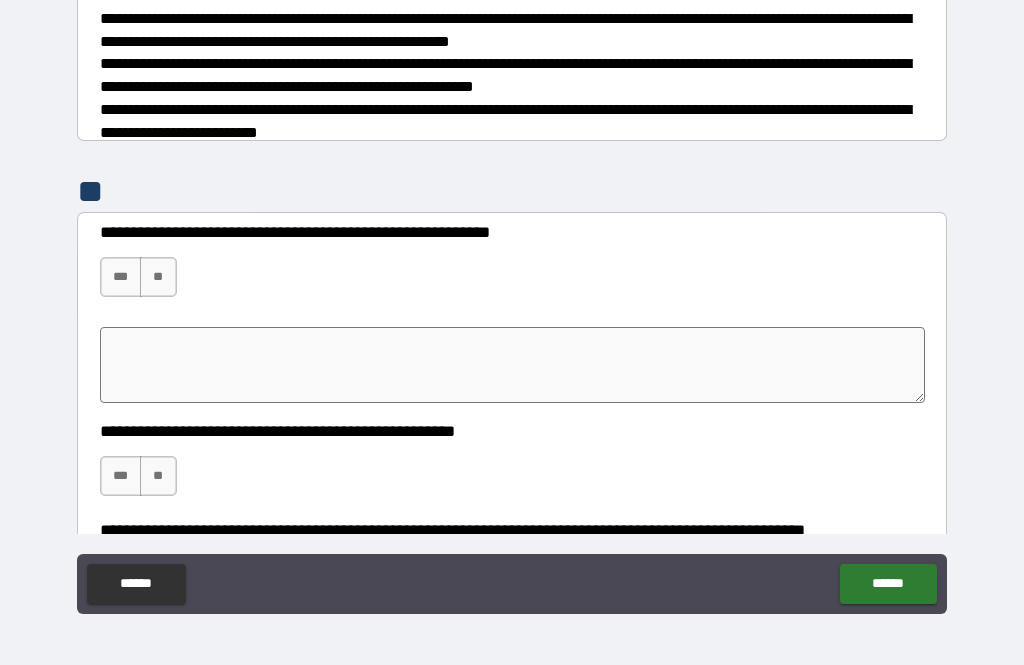 click on "***" at bounding box center (121, 277) 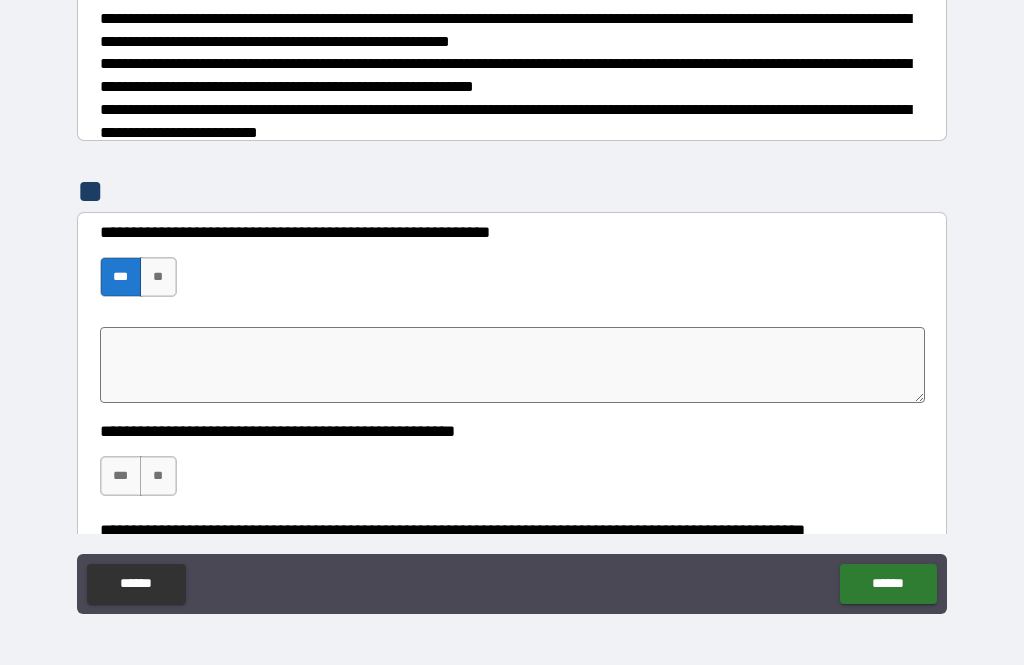 click on "***" at bounding box center (121, 476) 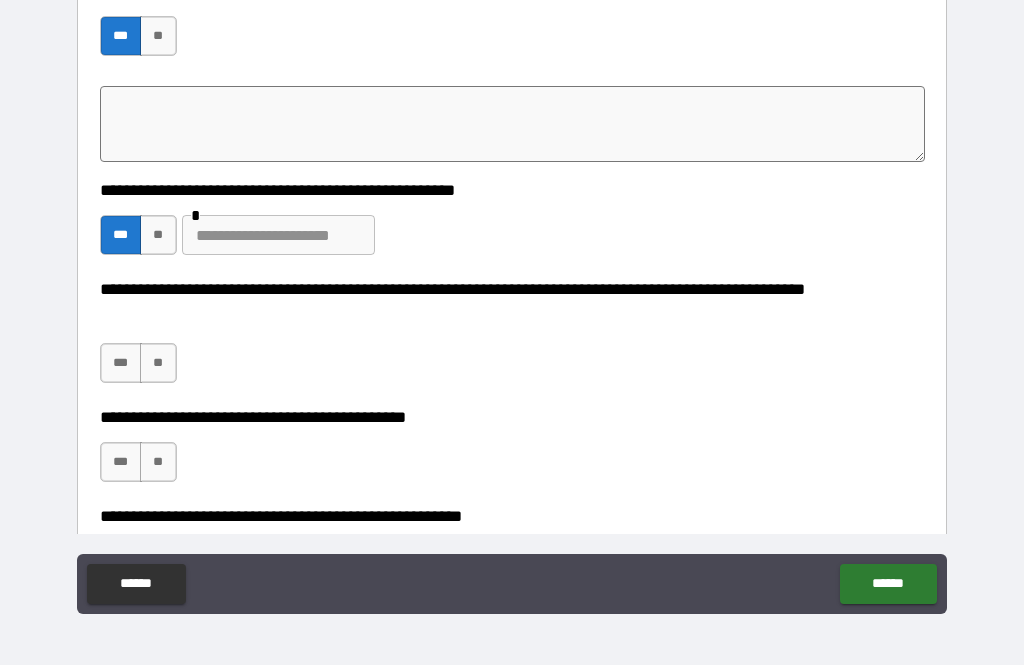 scroll, scrollTop: 550, scrollLeft: 0, axis: vertical 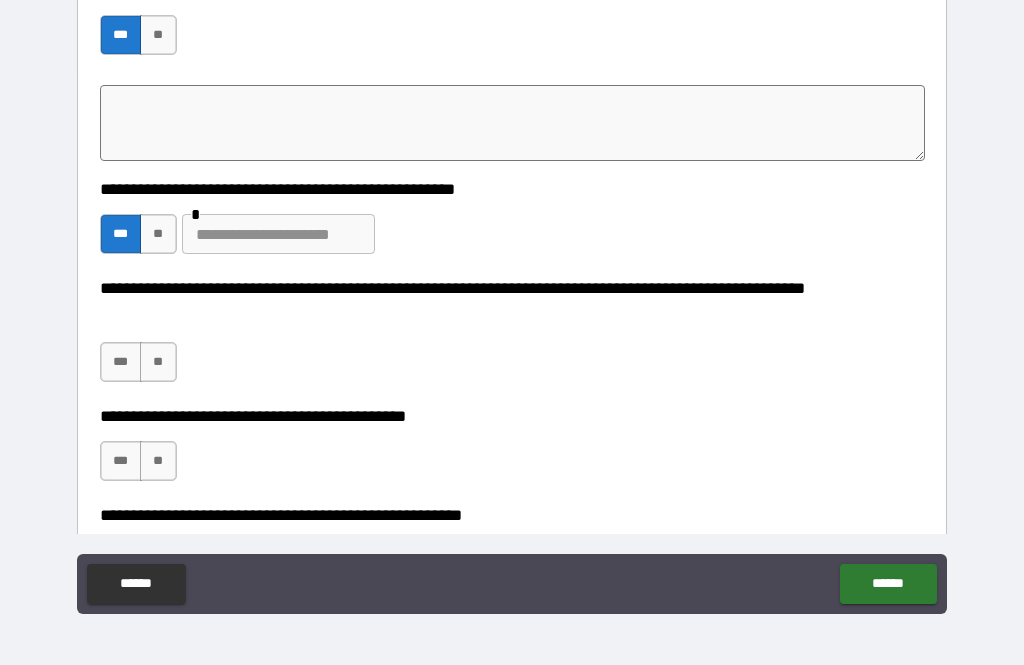 click on "***" at bounding box center [121, 362] 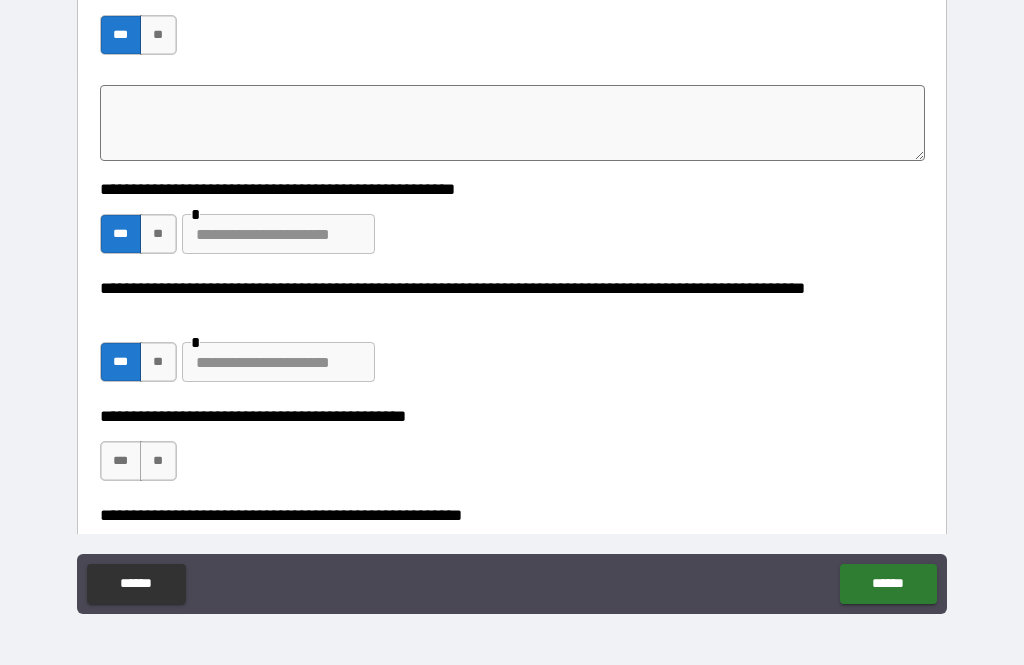 click on "***" at bounding box center (121, 461) 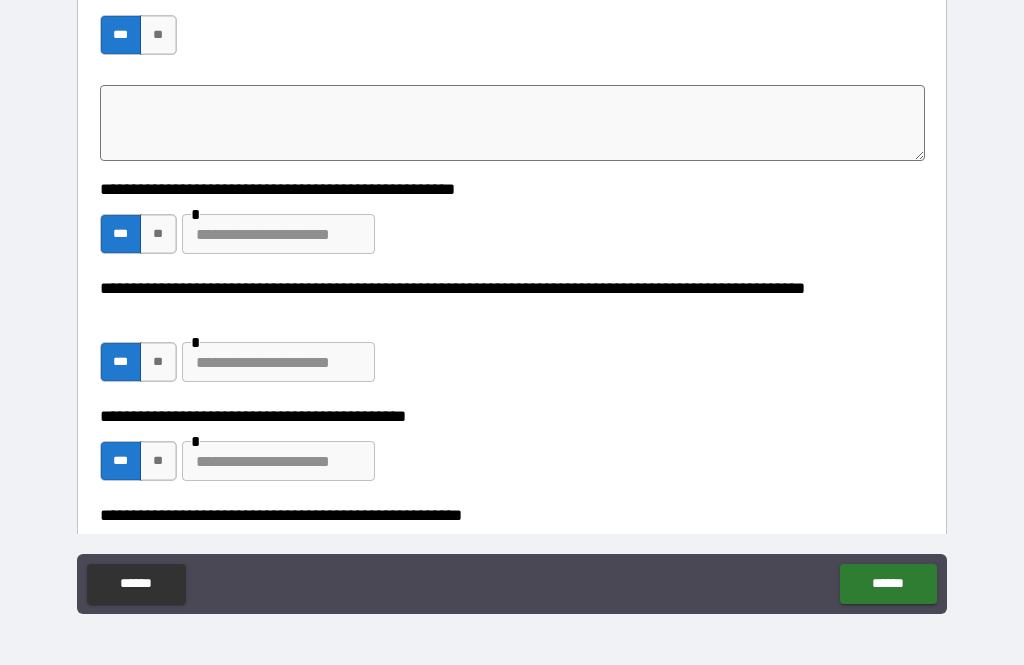 click at bounding box center (278, 362) 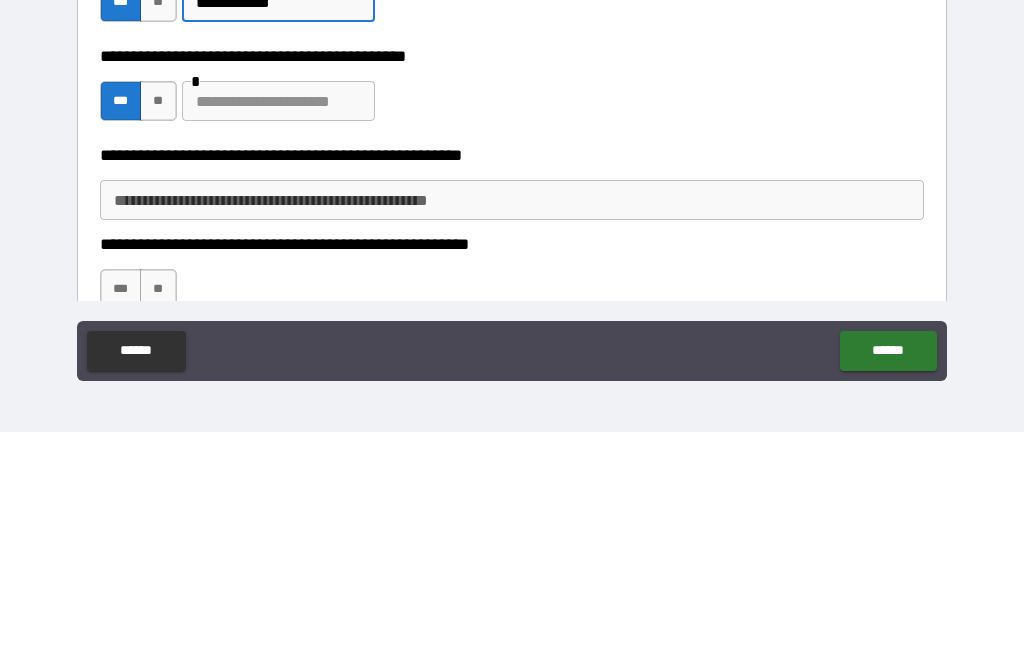 scroll, scrollTop: 675, scrollLeft: 0, axis: vertical 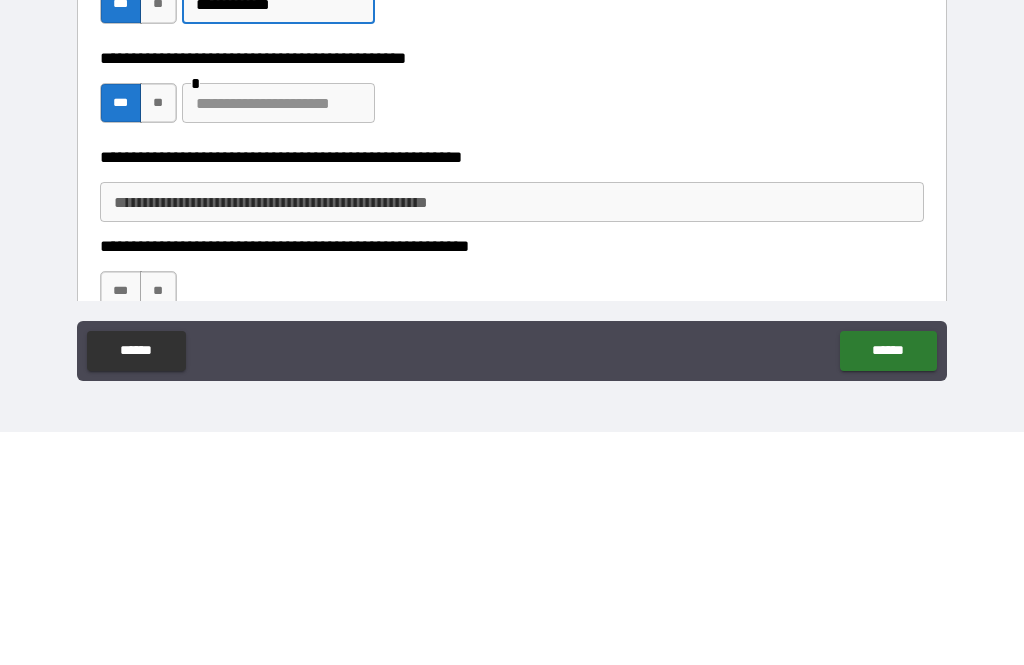 click at bounding box center [278, 336] 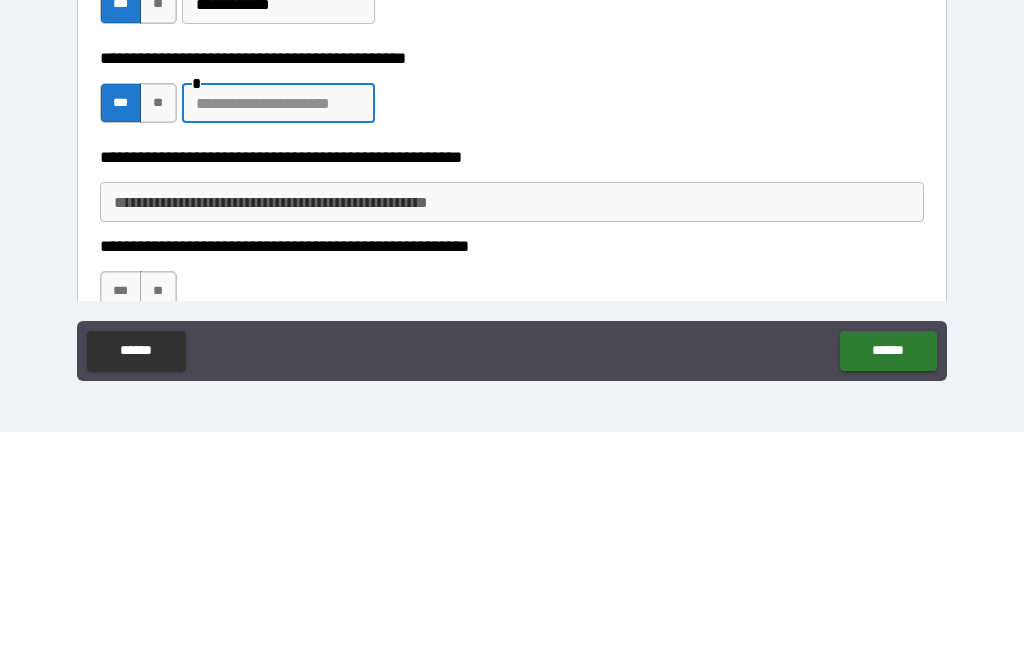 click on "**********" at bounding box center [512, 435] 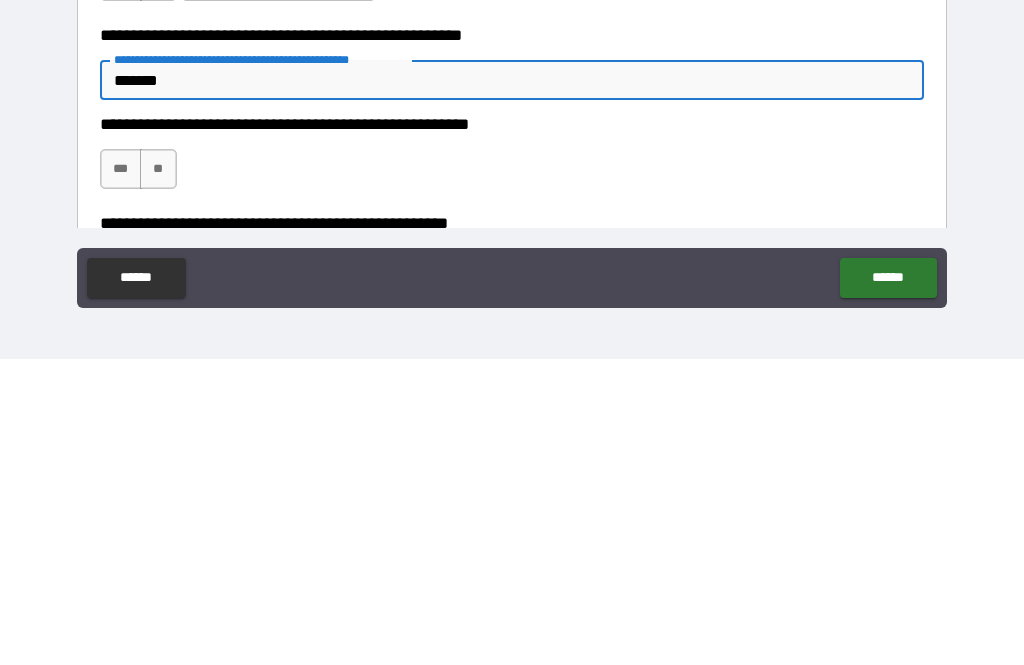scroll, scrollTop: 728, scrollLeft: 0, axis: vertical 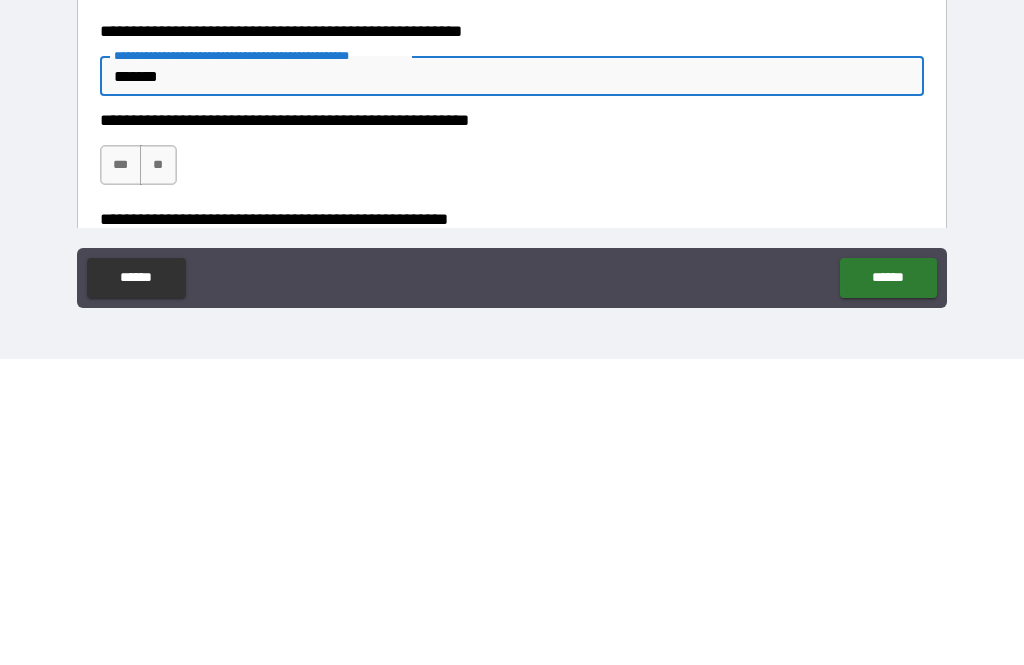 click on "**" at bounding box center [158, 471] 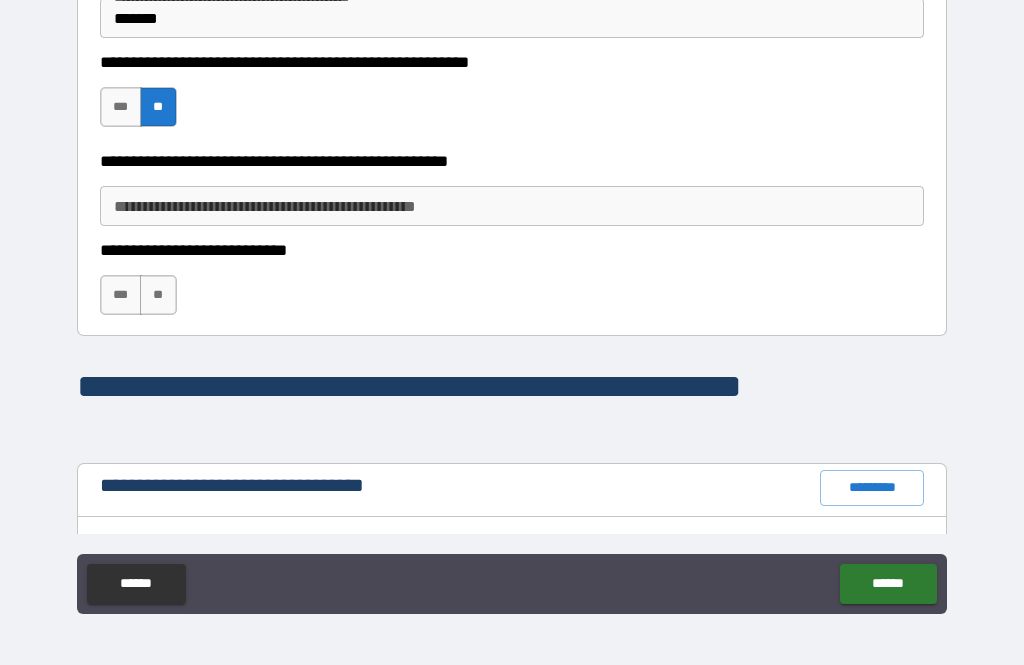 scroll, scrollTop: 1094, scrollLeft: 0, axis: vertical 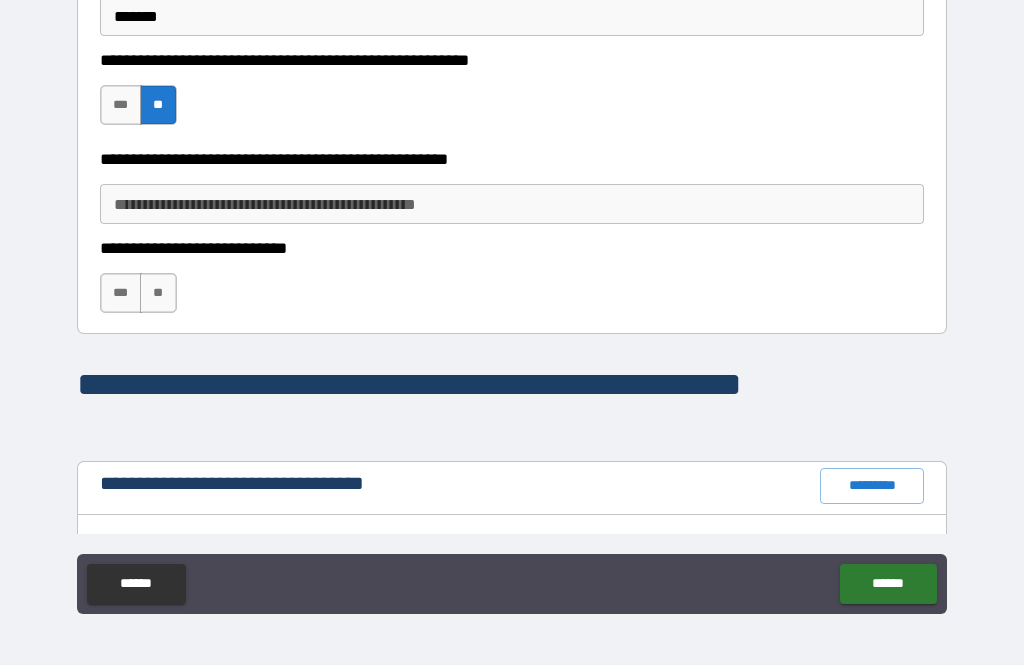 click on "**********" at bounding box center [512, 204] 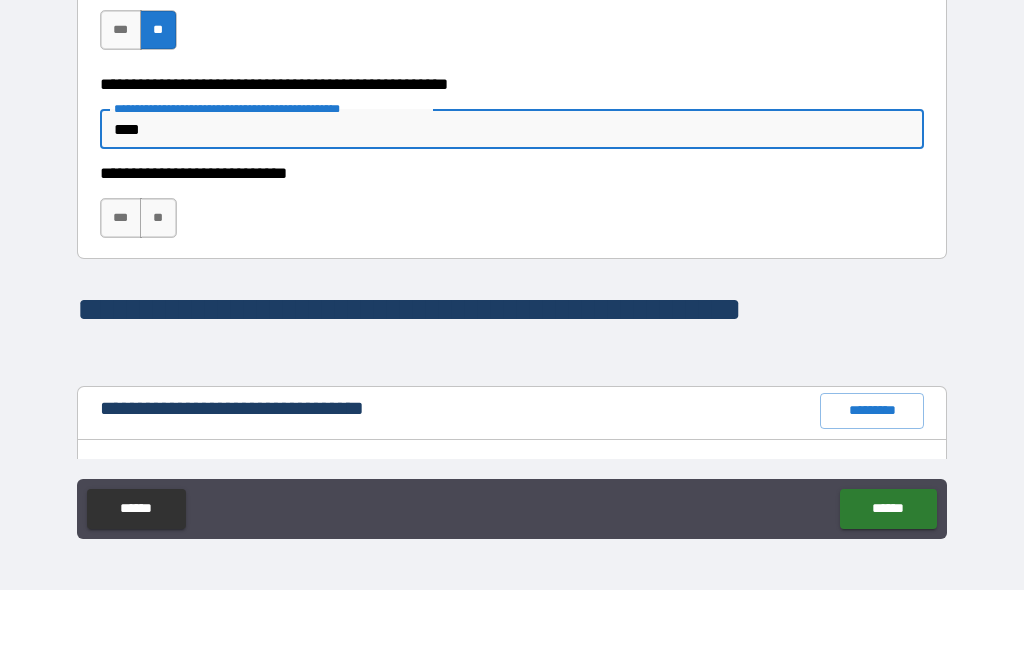 click on "**" at bounding box center [158, 293] 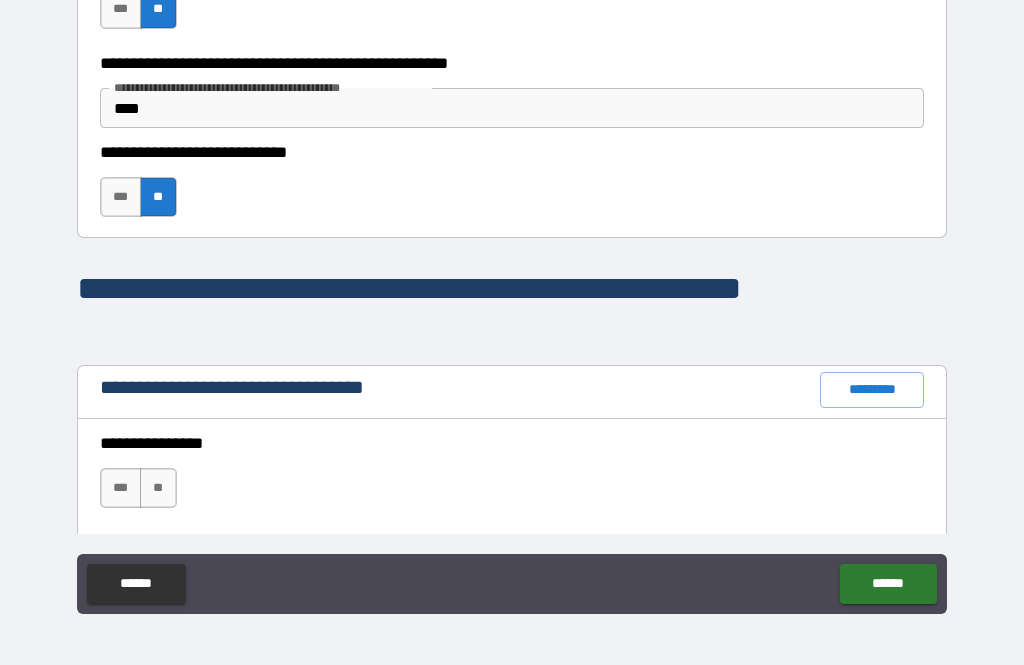 scroll, scrollTop: 1196, scrollLeft: 0, axis: vertical 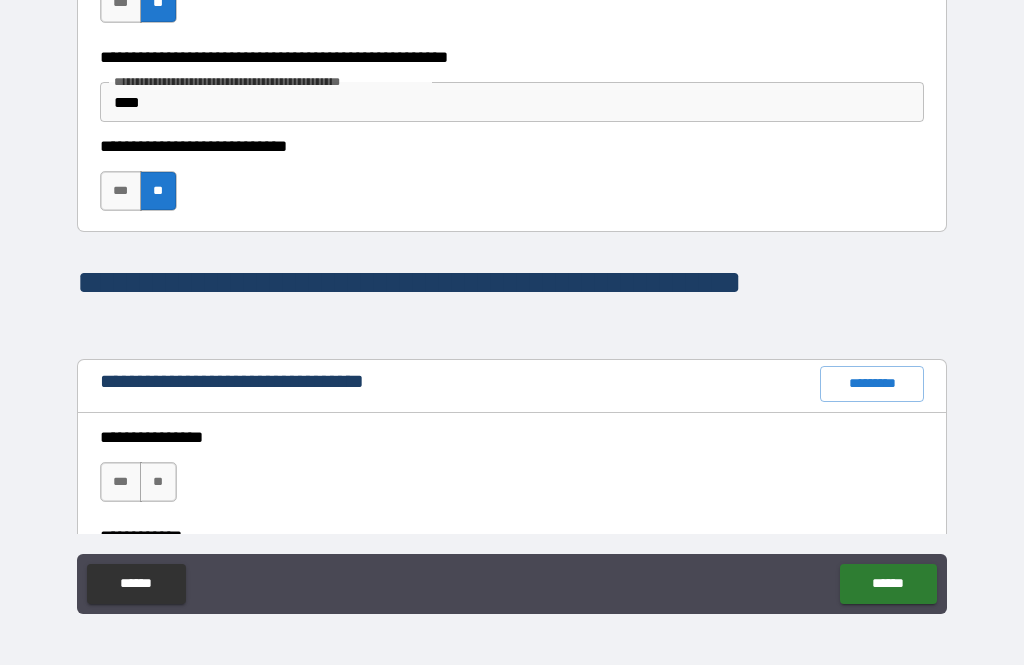 click on "**" at bounding box center [158, 482] 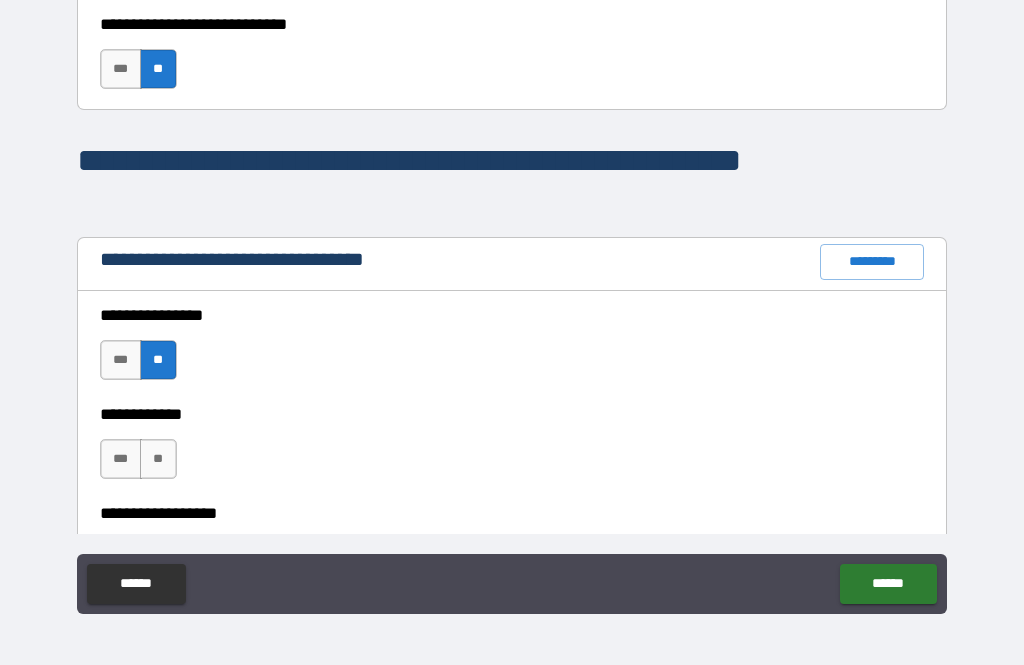 scroll, scrollTop: 1330, scrollLeft: 0, axis: vertical 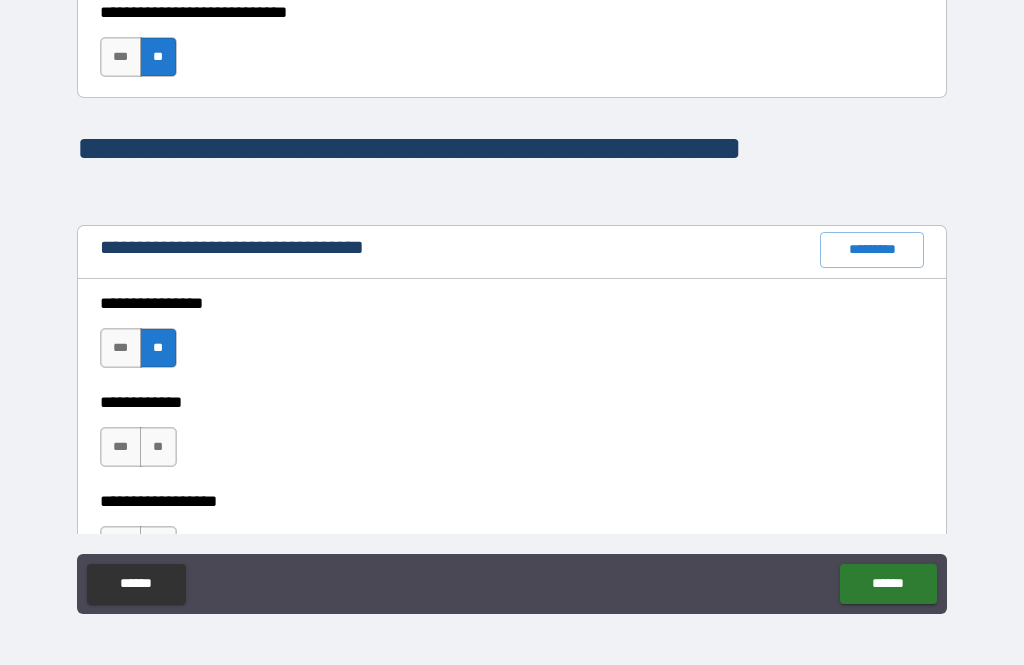 click on "**" at bounding box center [158, 447] 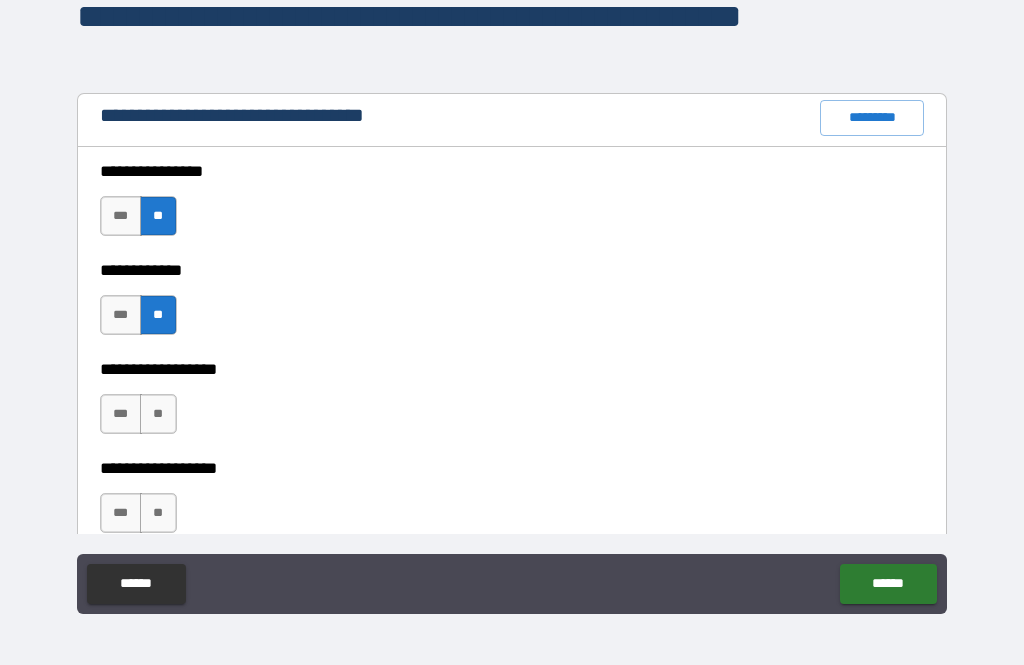 scroll, scrollTop: 1466, scrollLeft: 0, axis: vertical 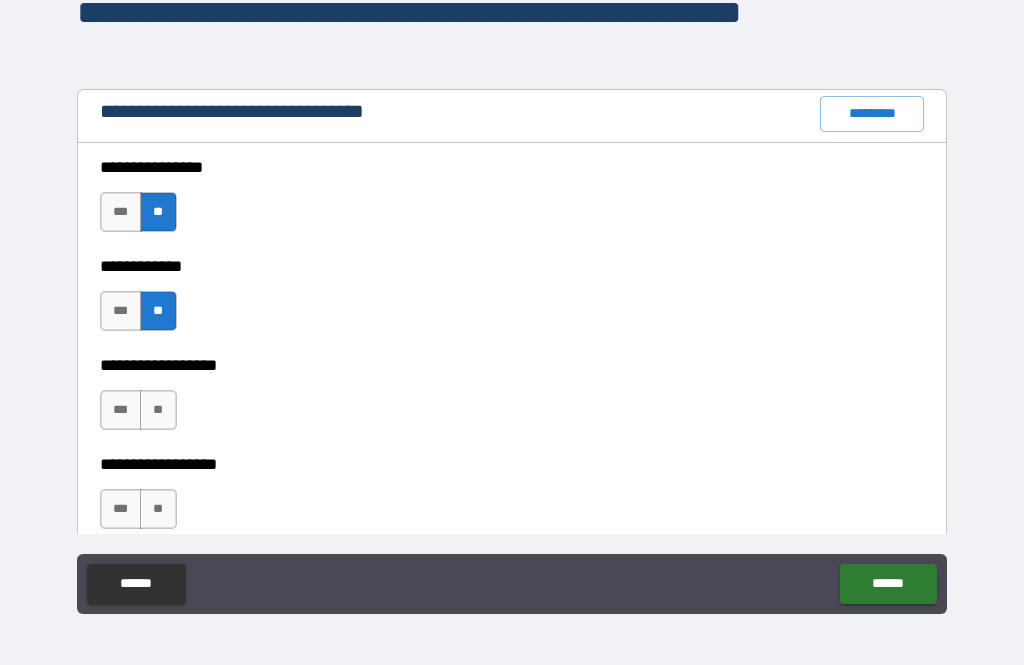 click on "**" at bounding box center [158, 410] 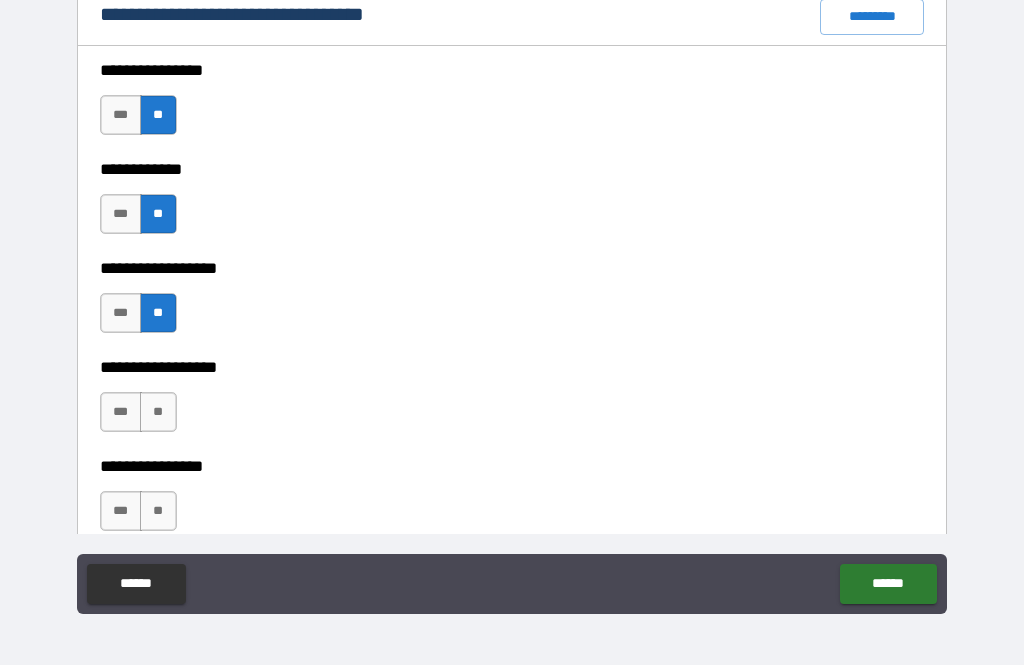 scroll, scrollTop: 1572, scrollLeft: 0, axis: vertical 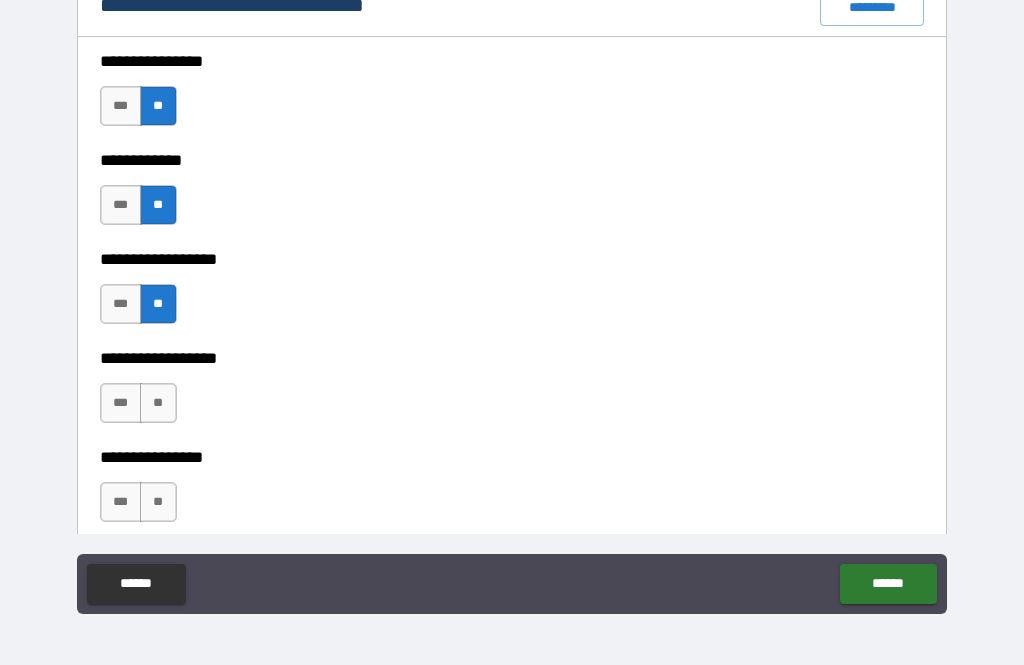 click on "**" at bounding box center [158, 403] 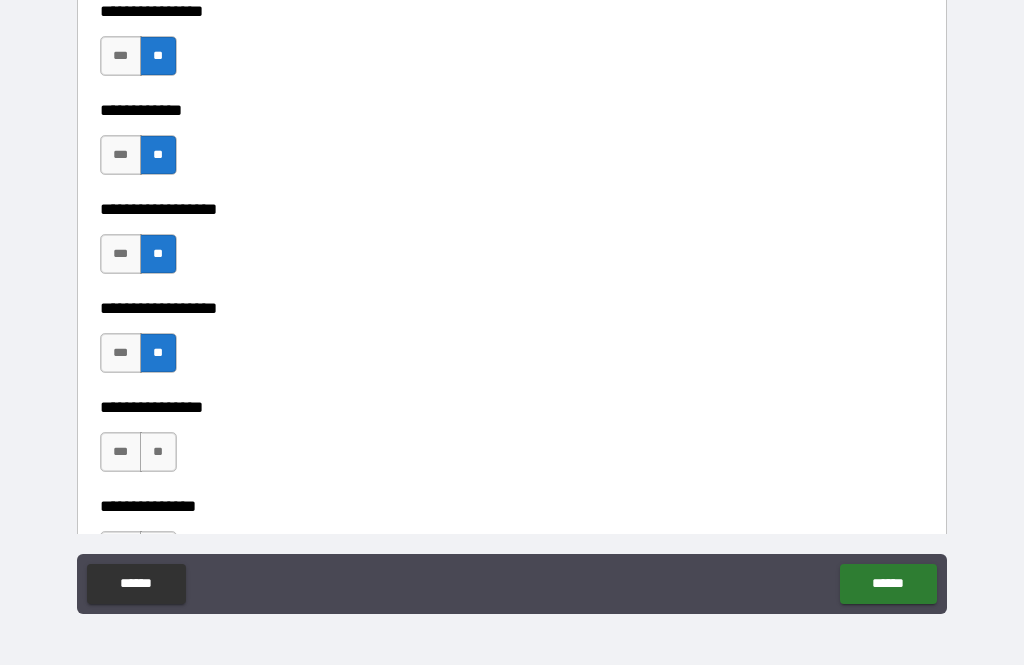 scroll, scrollTop: 1634, scrollLeft: 0, axis: vertical 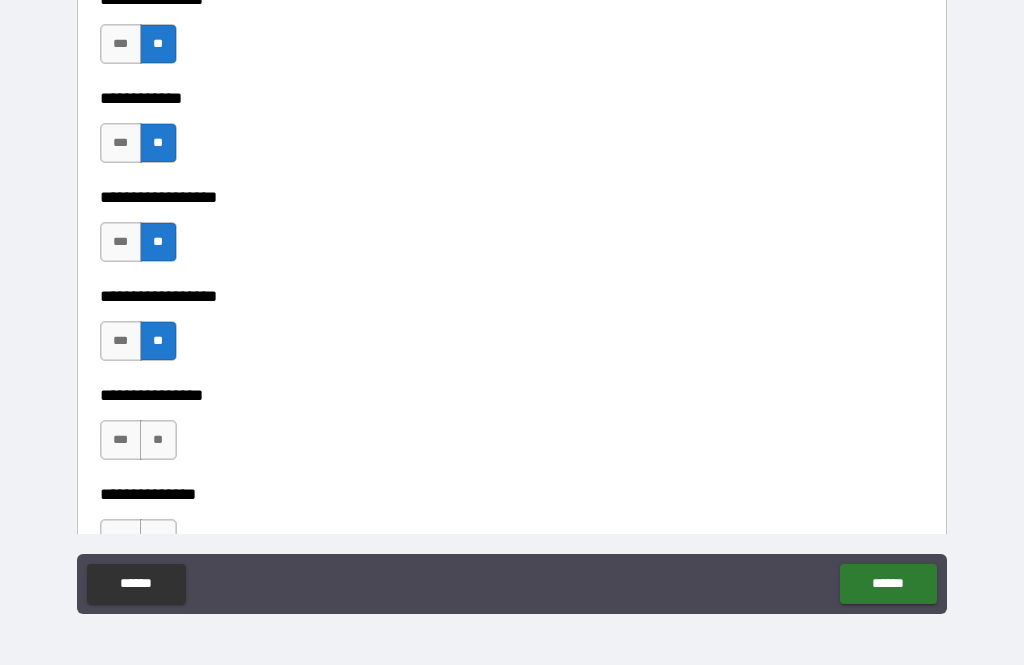 click on "**" at bounding box center [158, 440] 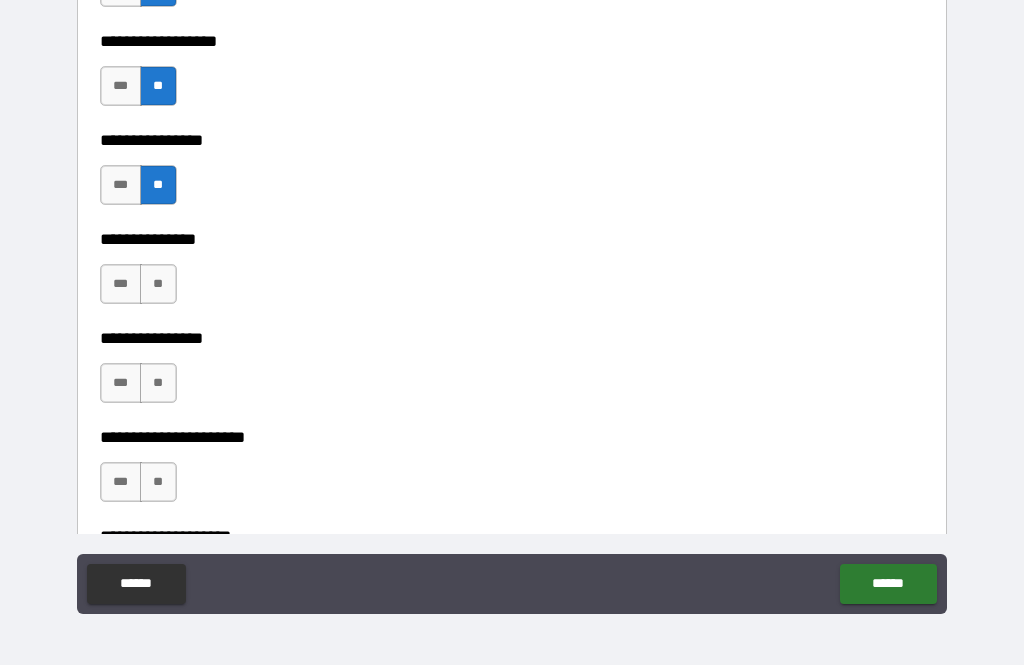 scroll, scrollTop: 1891, scrollLeft: 0, axis: vertical 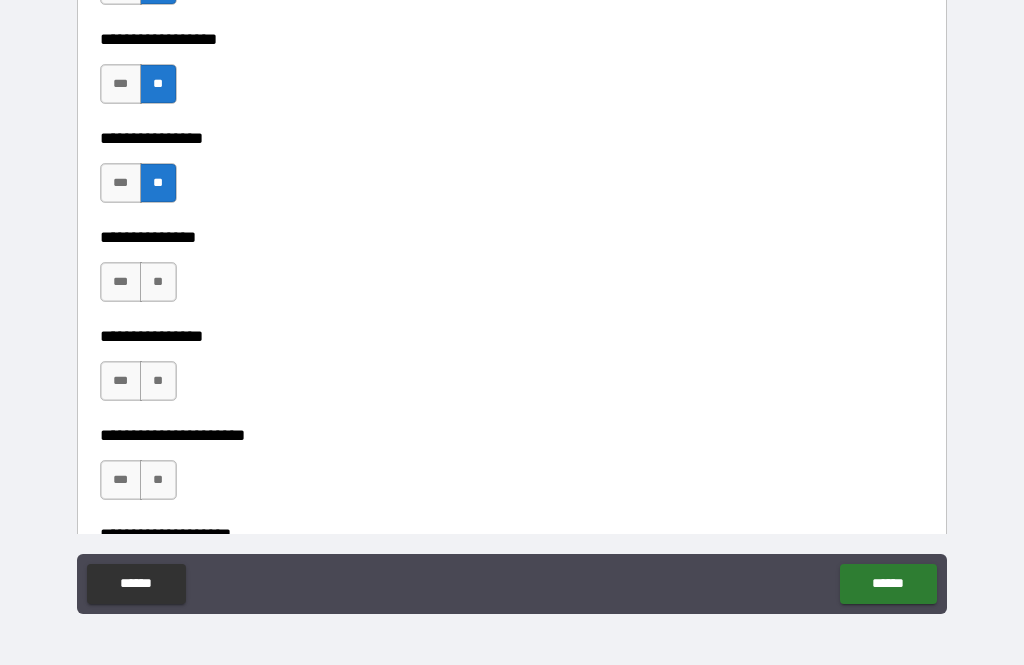 click on "***" at bounding box center [121, 282] 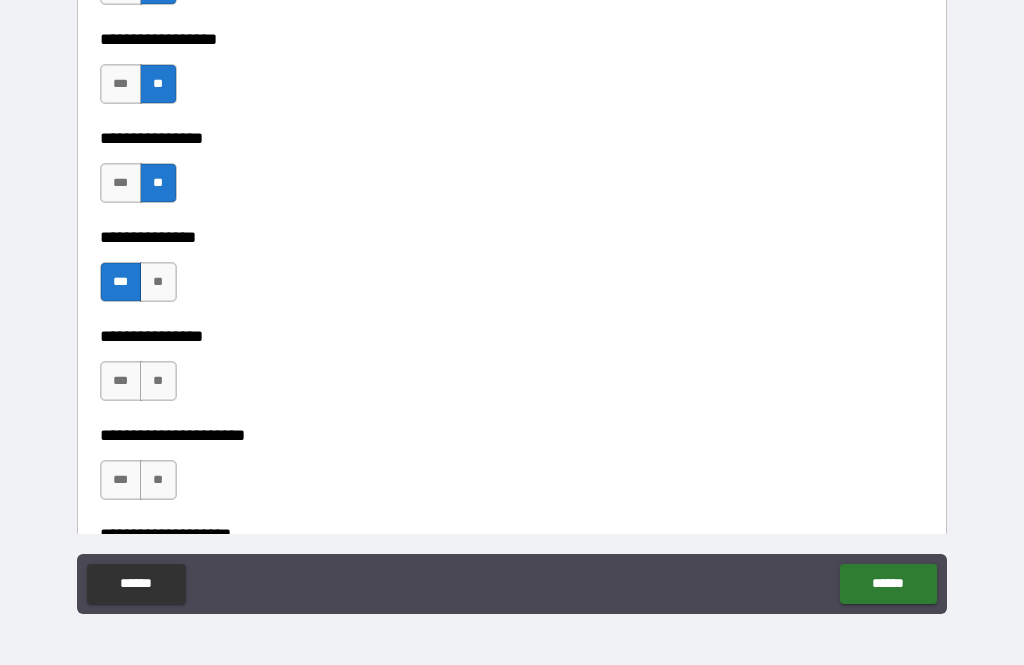 click on "***" at bounding box center (121, 480) 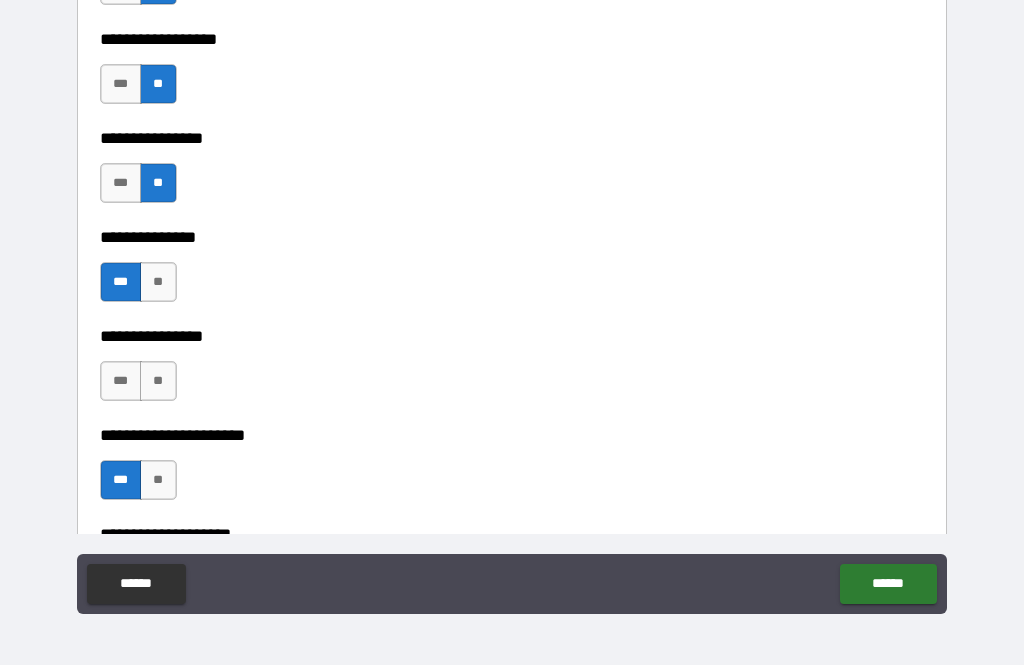 click on "**" at bounding box center [158, 381] 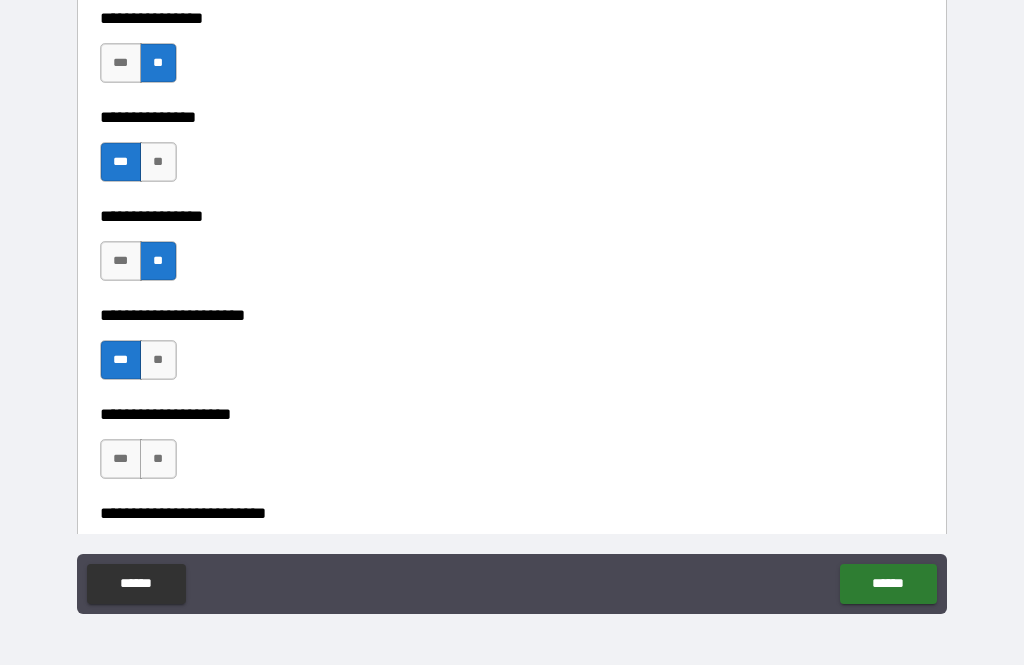 scroll, scrollTop: 2022, scrollLeft: 0, axis: vertical 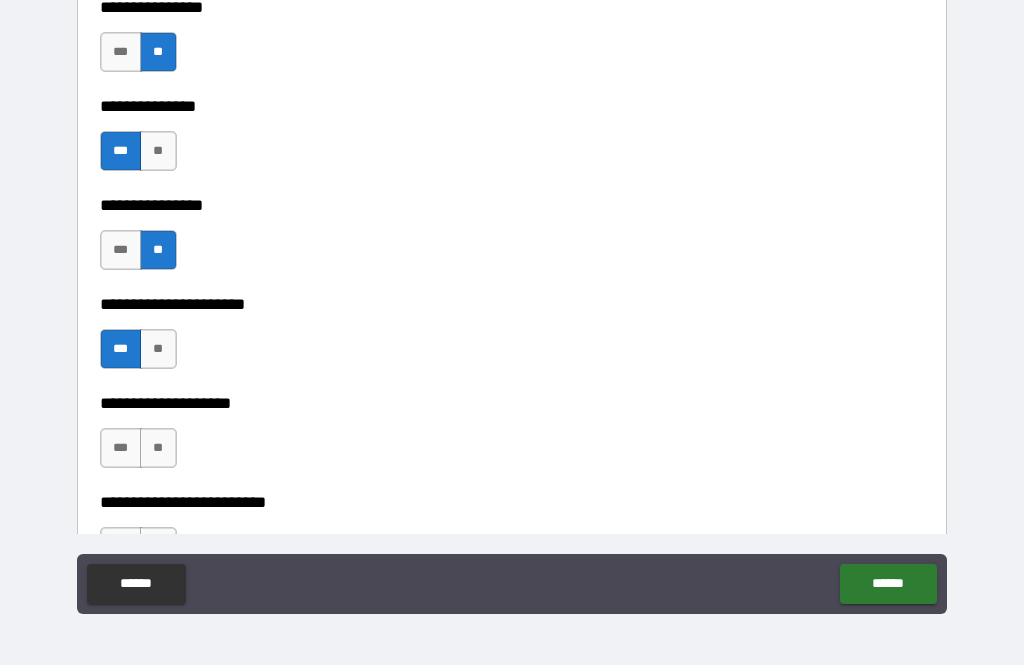 click on "**" at bounding box center [158, 448] 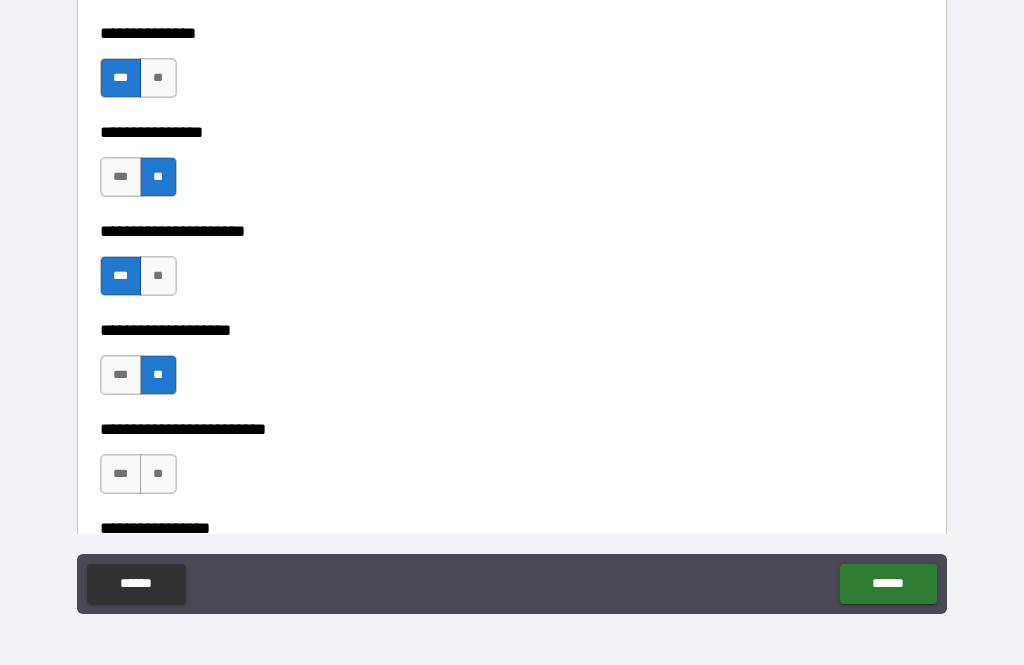 scroll, scrollTop: 2093, scrollLeft: 0, axis: vertical 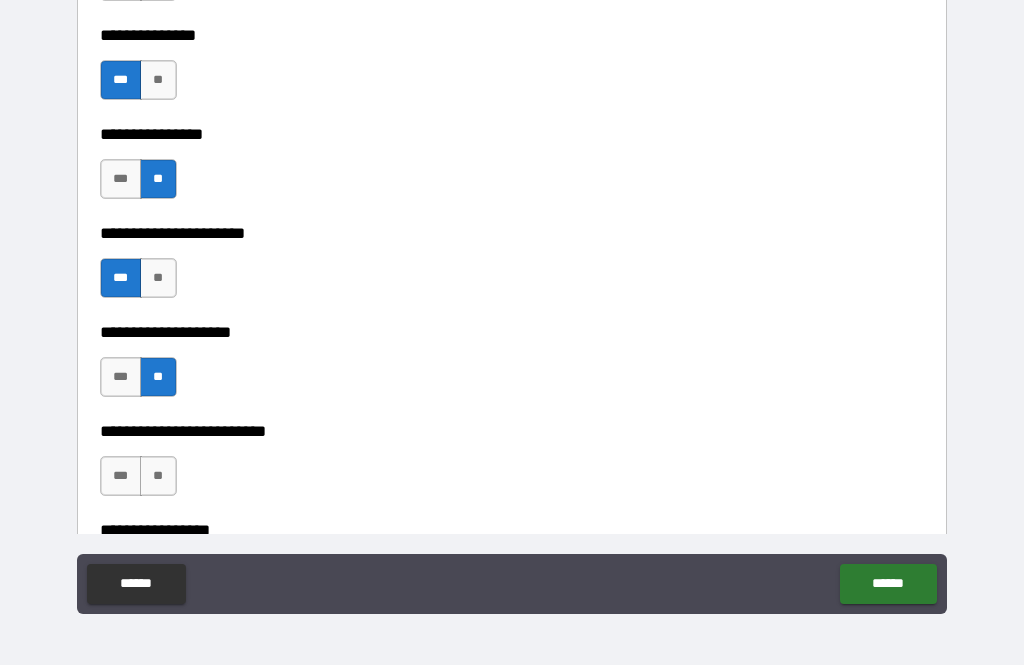 click on "**" at bounding box center [158, 476] 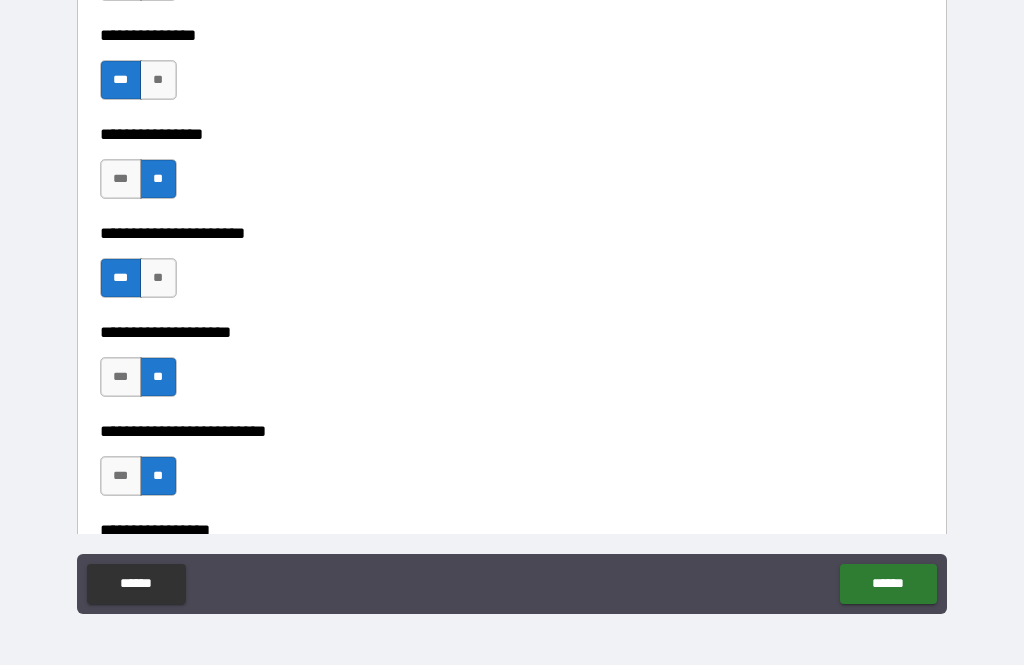 scroll, scrollTop: 2187, scrollLeft: 0, axis: vertical 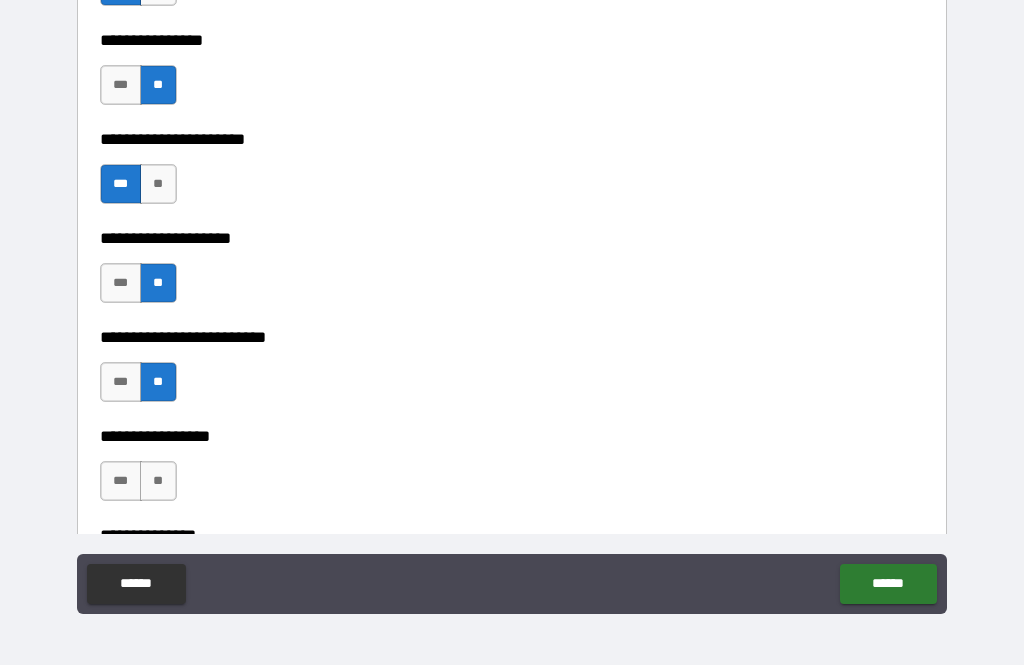click on "**" at bounding box center [158, 481] 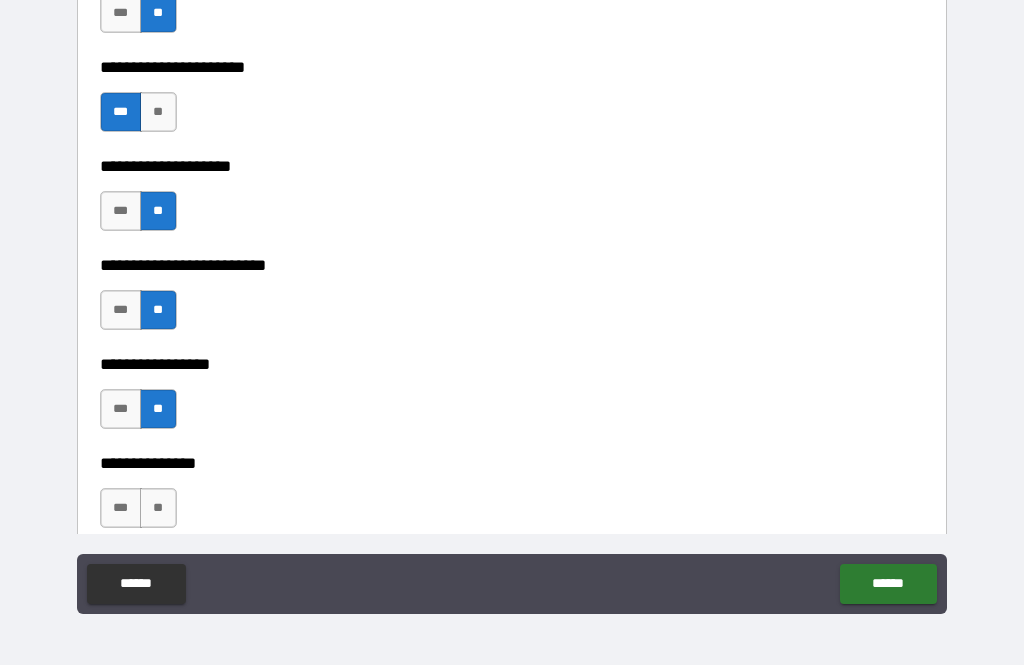 scroll, scrollTop: 2273, scrollLeft: 0, axis: vertical 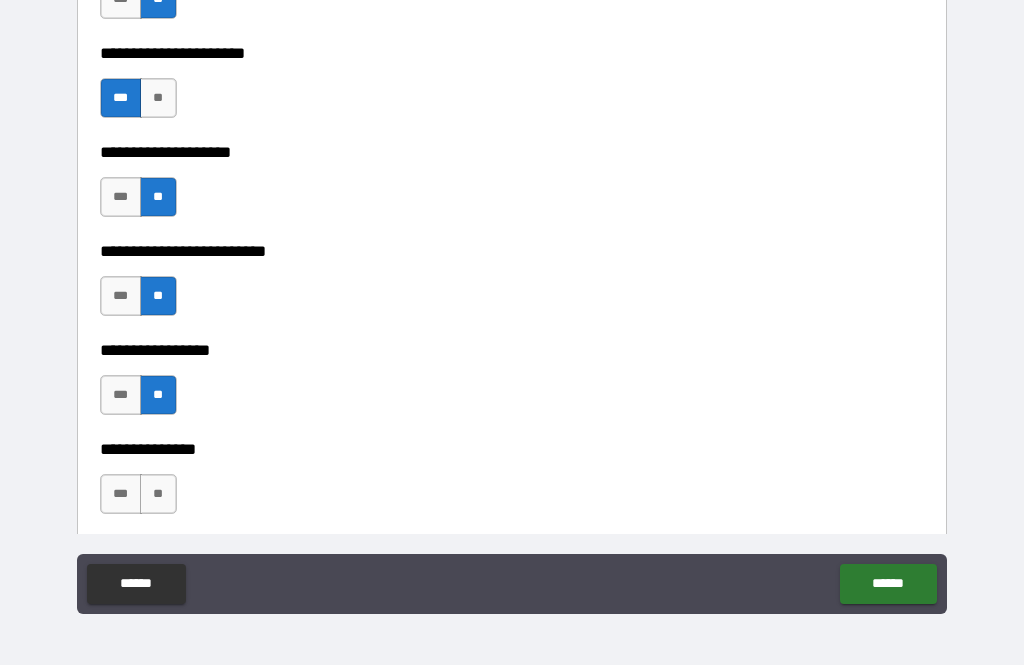 click on "***" at bounding box center (121, 494) 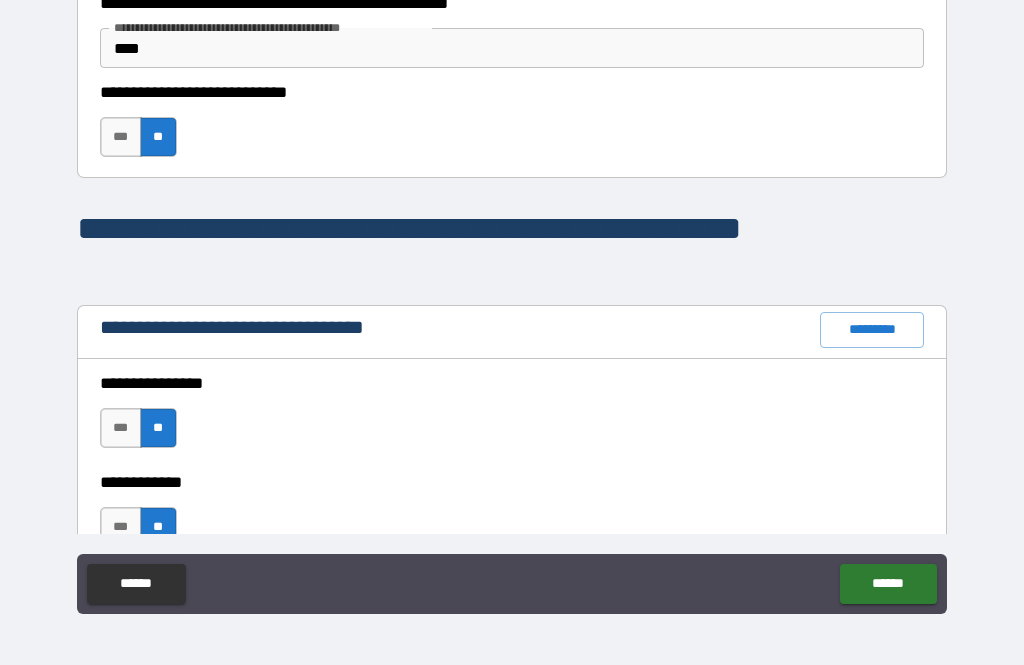 scroll, scrollTop: 1246, scrollLeft: 0, axis: vertical 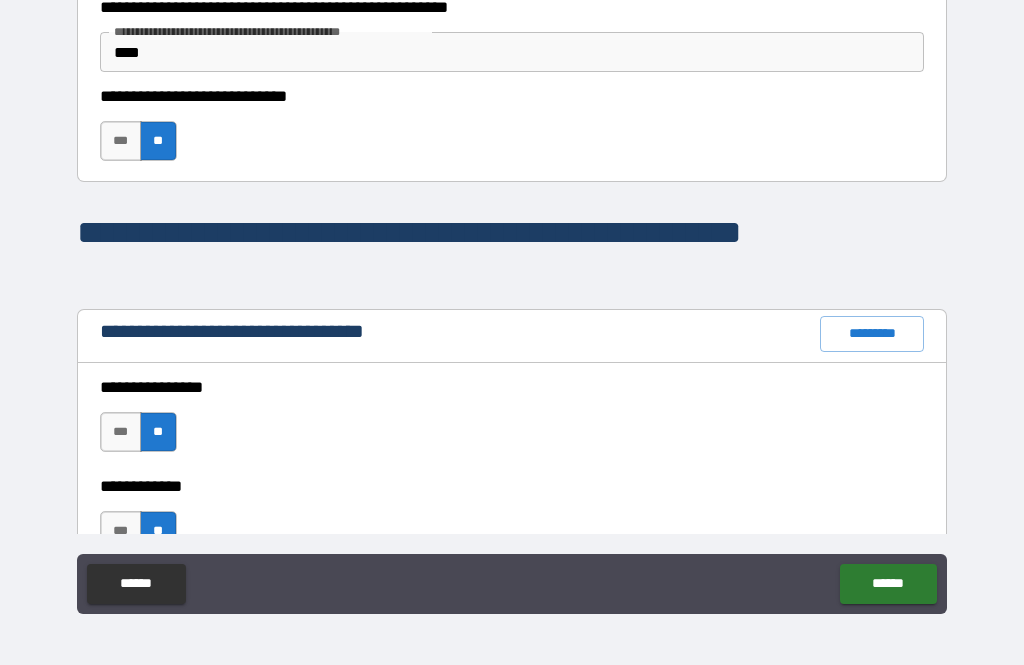 click on "******" at bounding box center (888, 584) 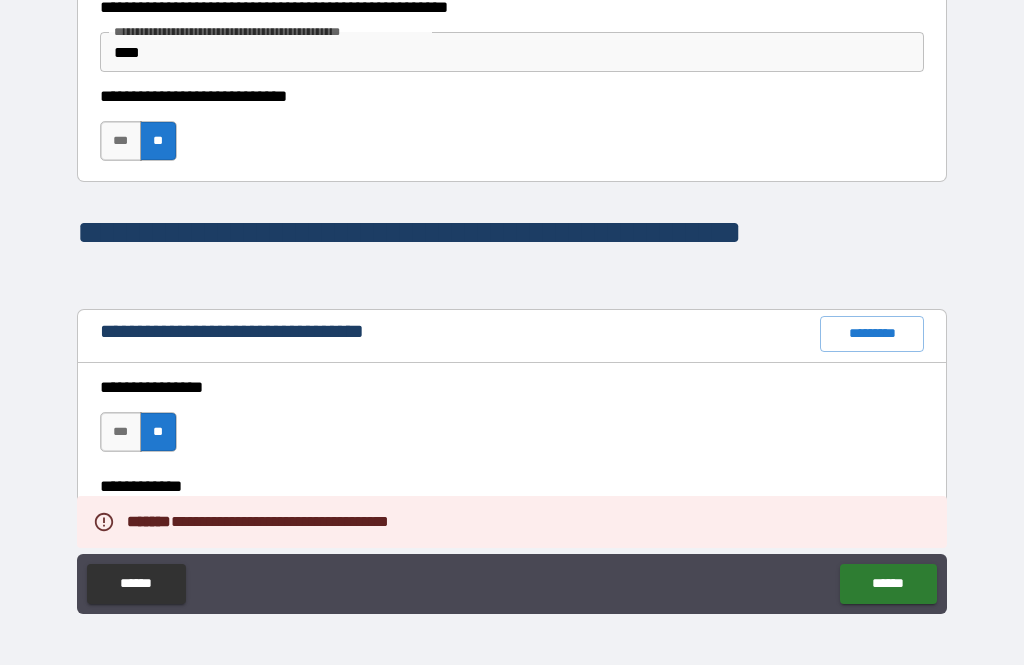 click on "******" at bounding box center [136, 584] 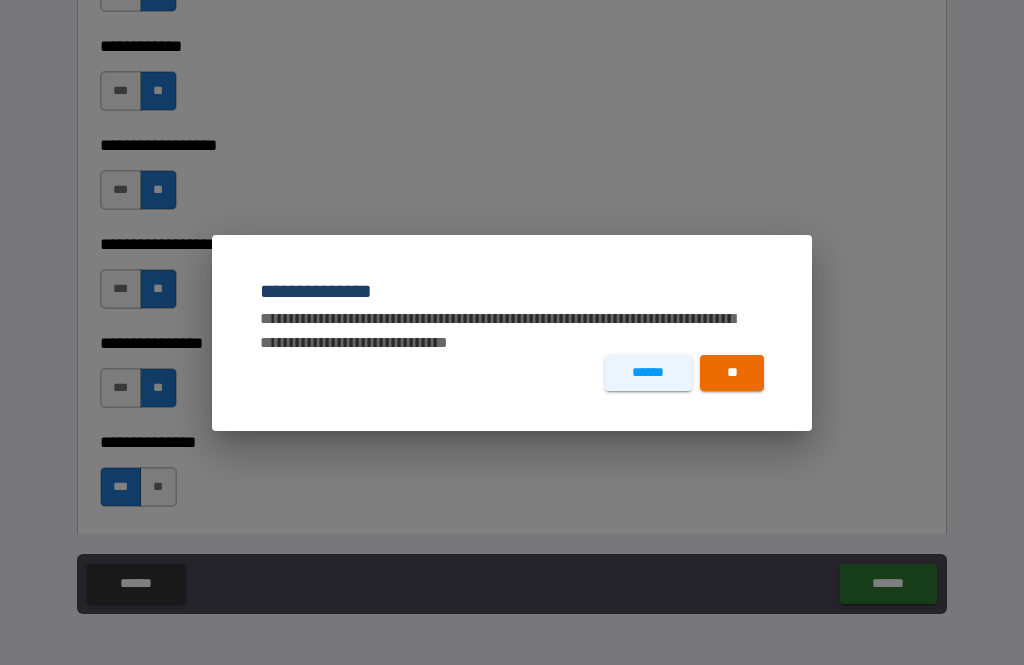 scroll, scrollTop: 1686, scrollLeft: 0, axis: vertical 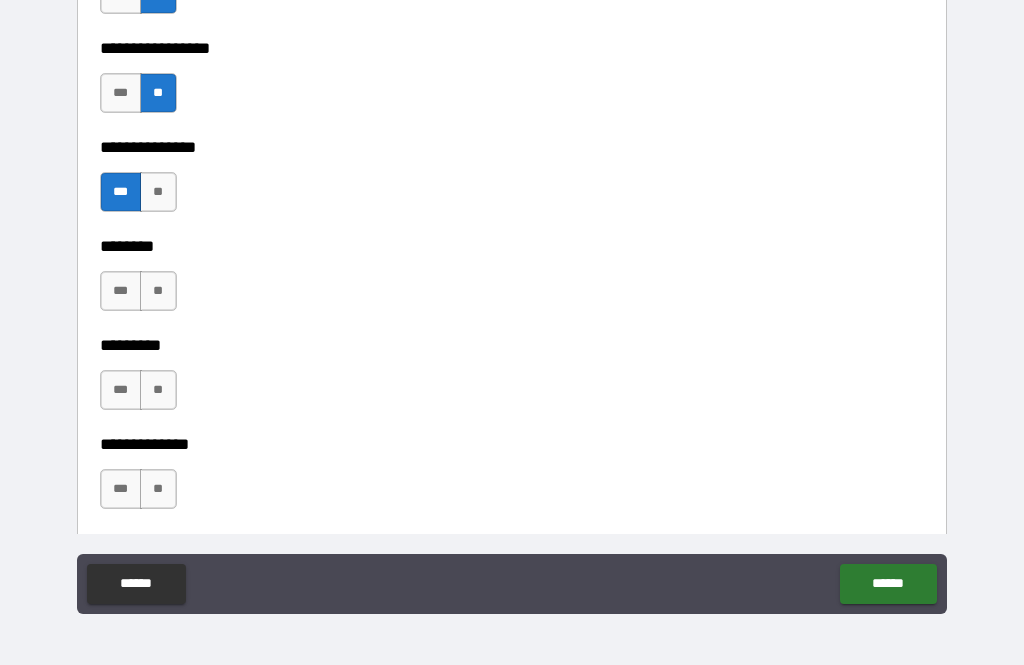 click on "**" at bounding box center [158, 291] 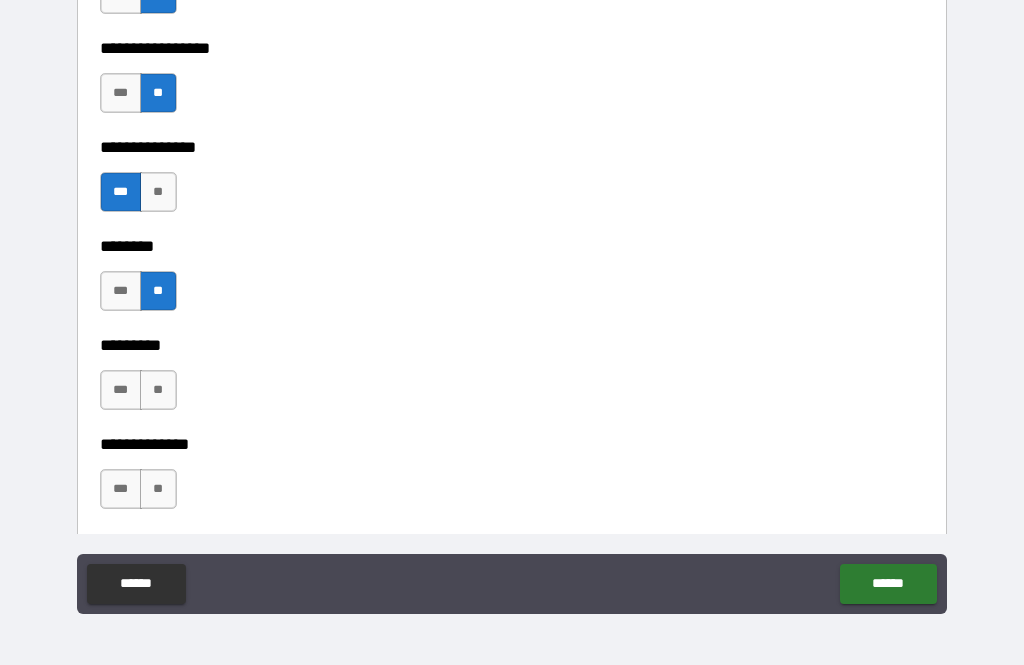 scroll, scrollTop: 2586, scrollLeft: 0, axis: vertical 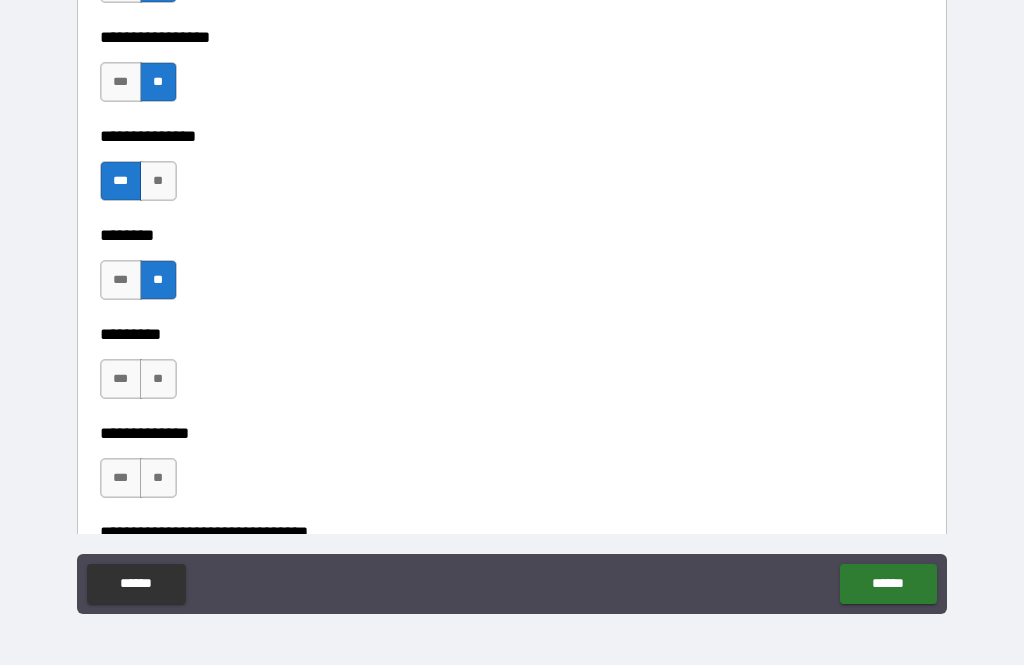 click on "***" at bounding box center [121, 379] 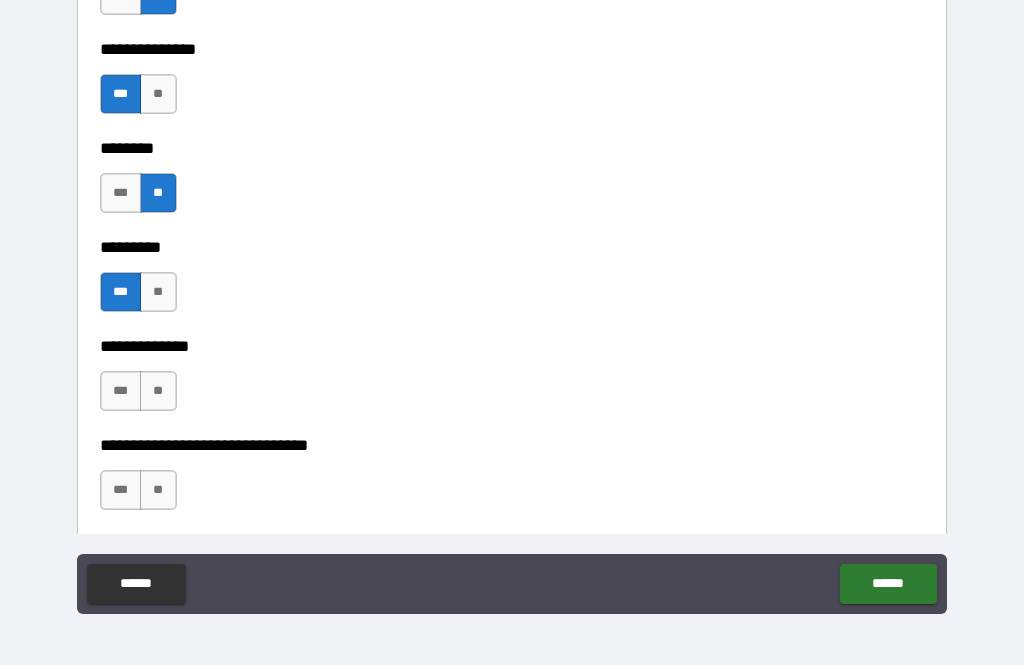 scroll, scrollTop: 2670, scrollLeft: 0, axis: vertical 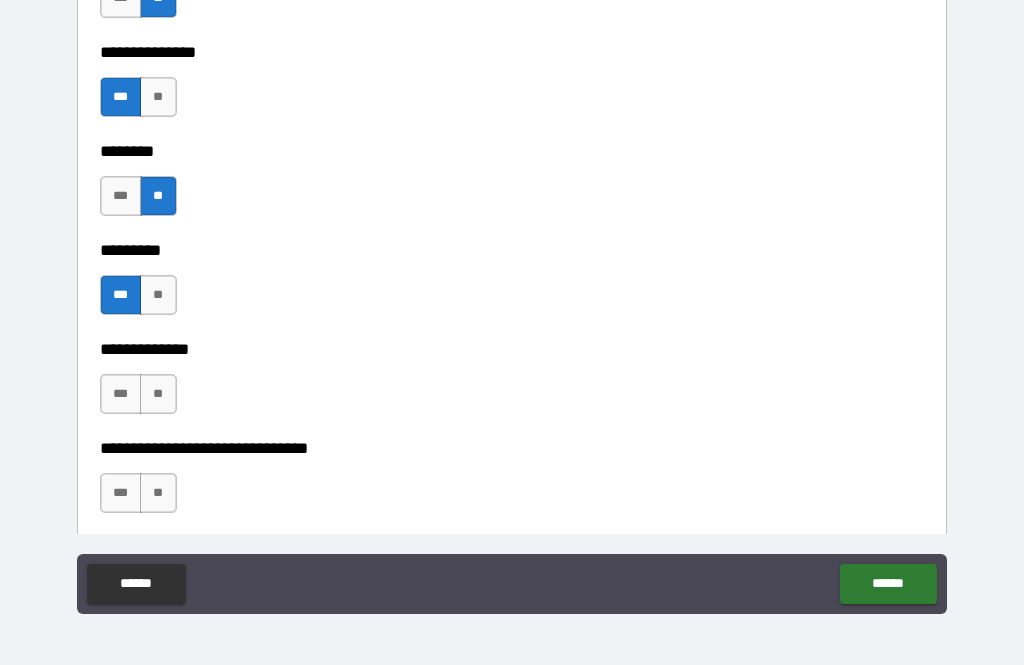 click on "**" at bounding box center (158, 394) 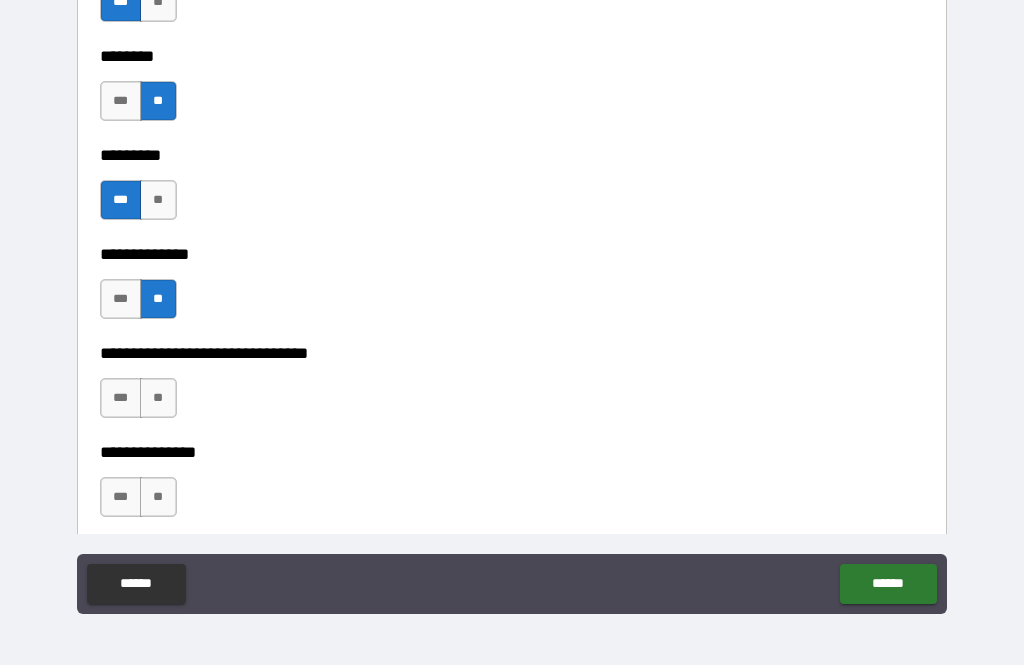 scroll, scrollTop: 2782, scrollLeft: 0, axis: vertical 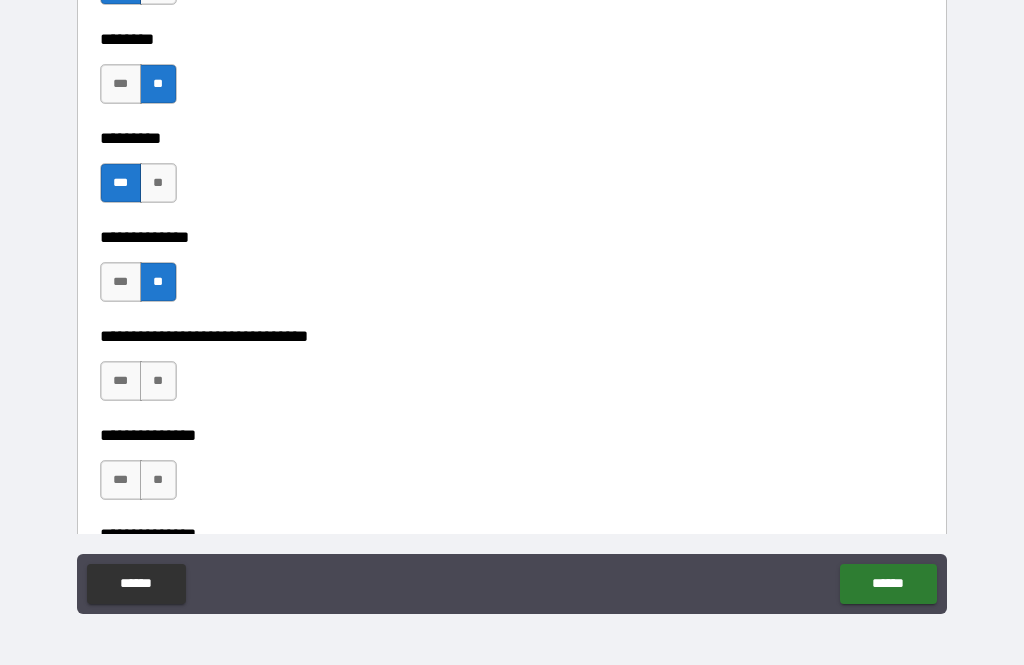 click on "**" at bounding box center [158, 381] 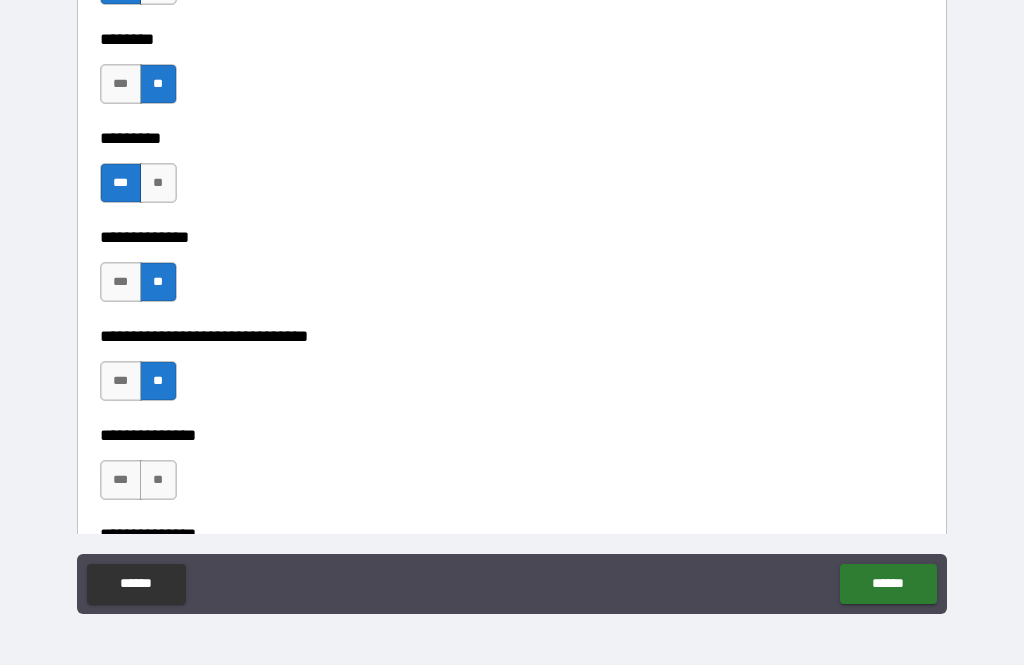 scroll, scrollTop: 2828, scrollLeft: 0, axis: vertical 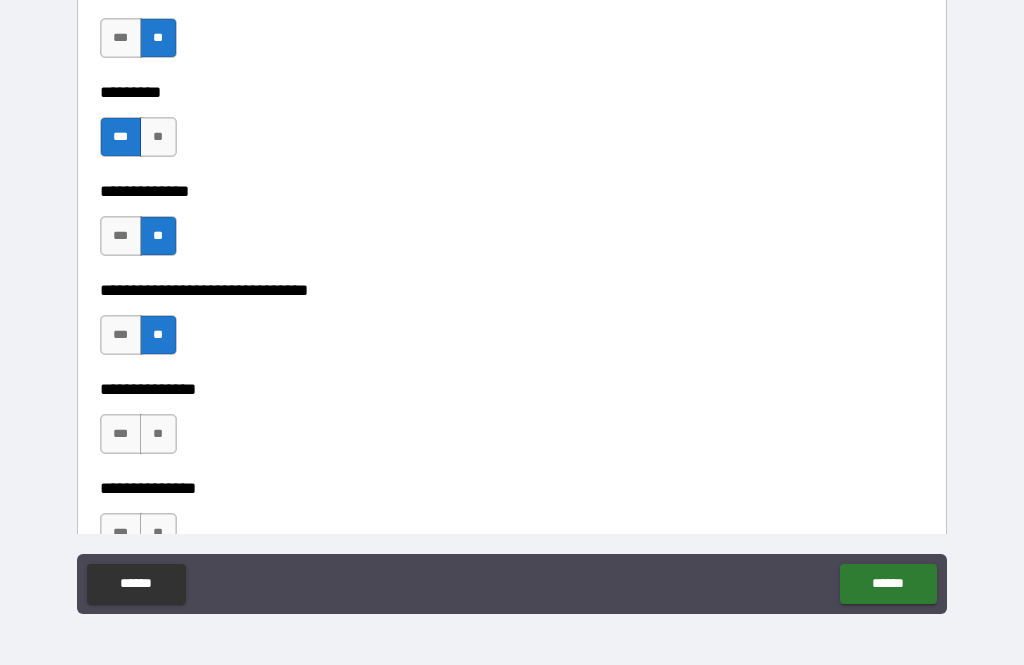 click on "***" at bounding box center [121, 434] 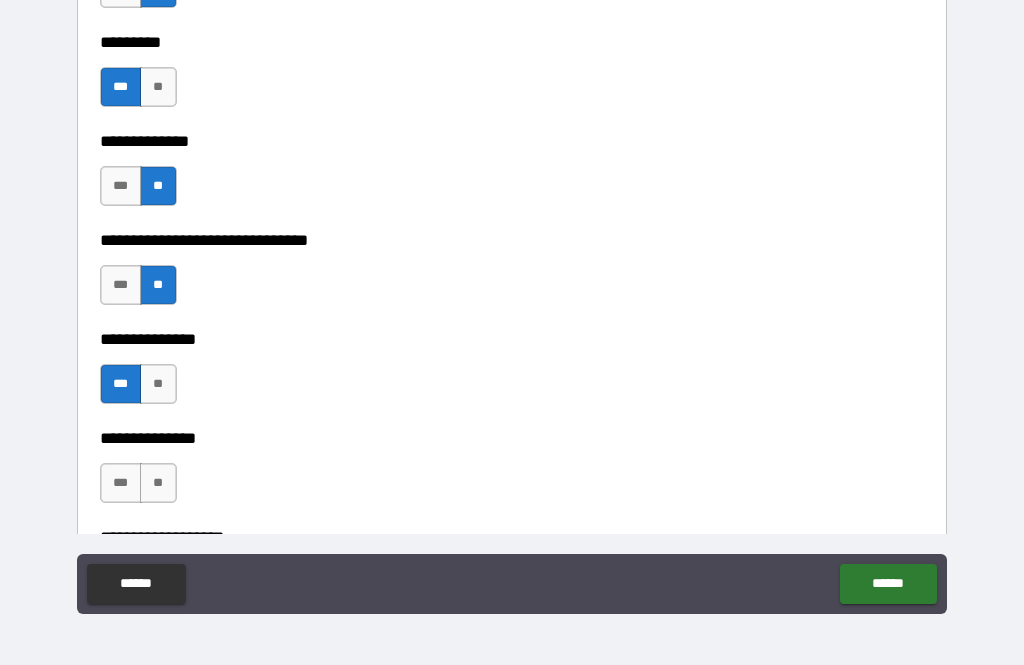 scroll, scrollTop: 2905, scrollLeft: 0, axis: vertical 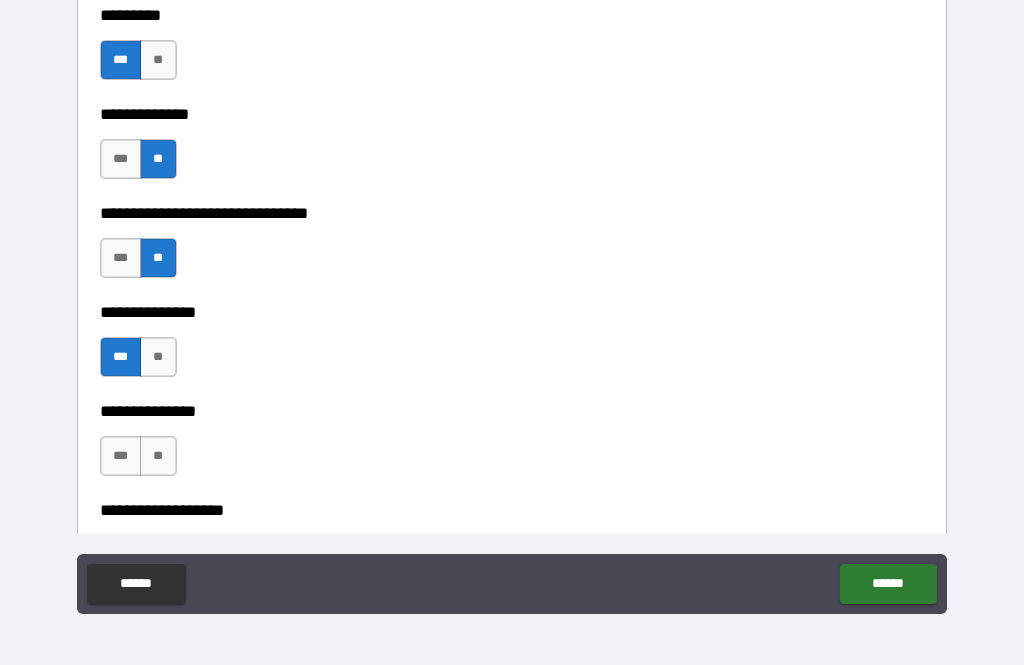 click on "**" at bounding box center (158, 456) 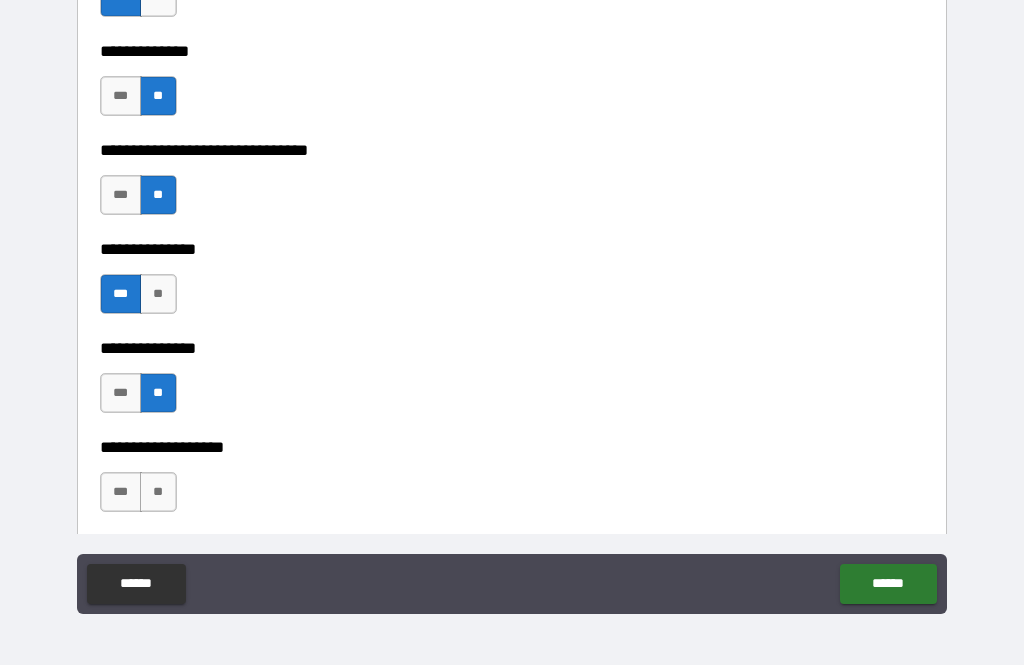 scroll, scrollTop: 2987, scrollLeft: 0, axis: vertical 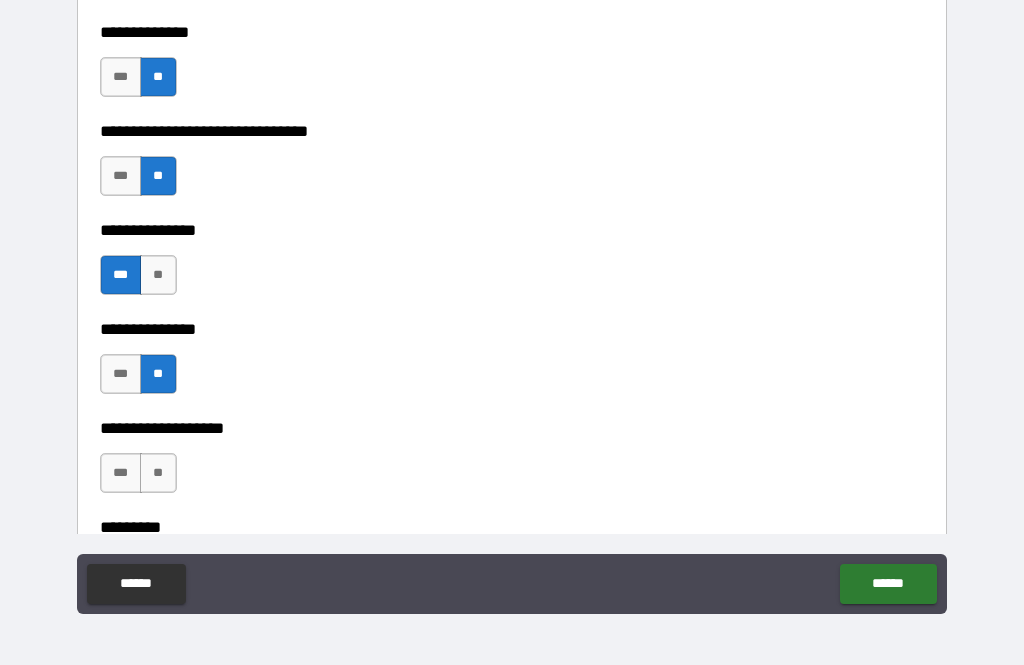 click on "***" at bounding box center (121, 473) 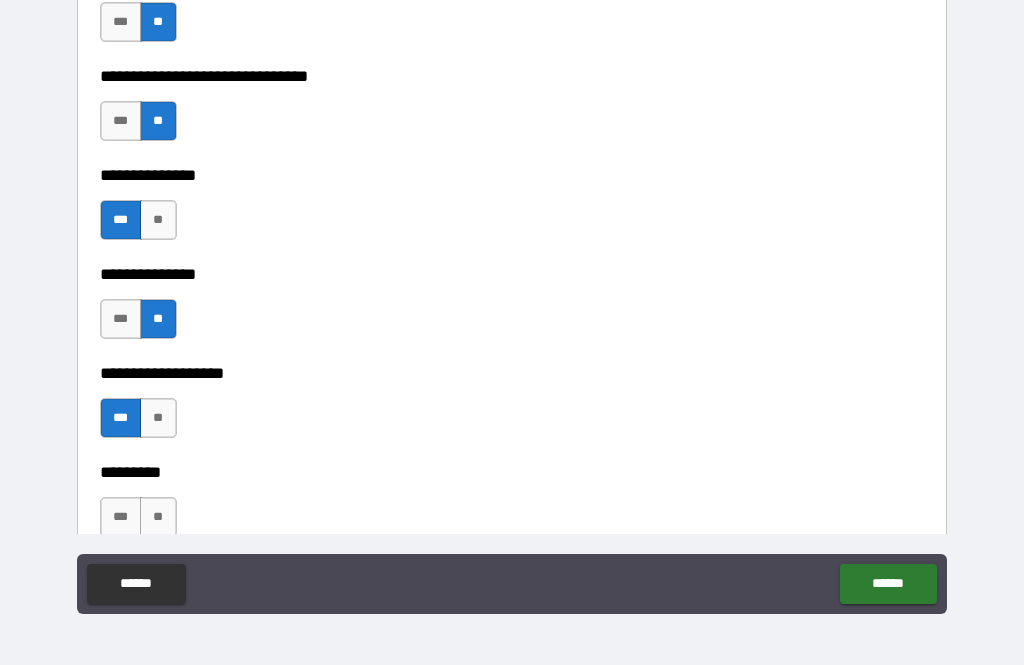 scroll, scrollTop: 3089, scrollLeft: 0, axis: vertical 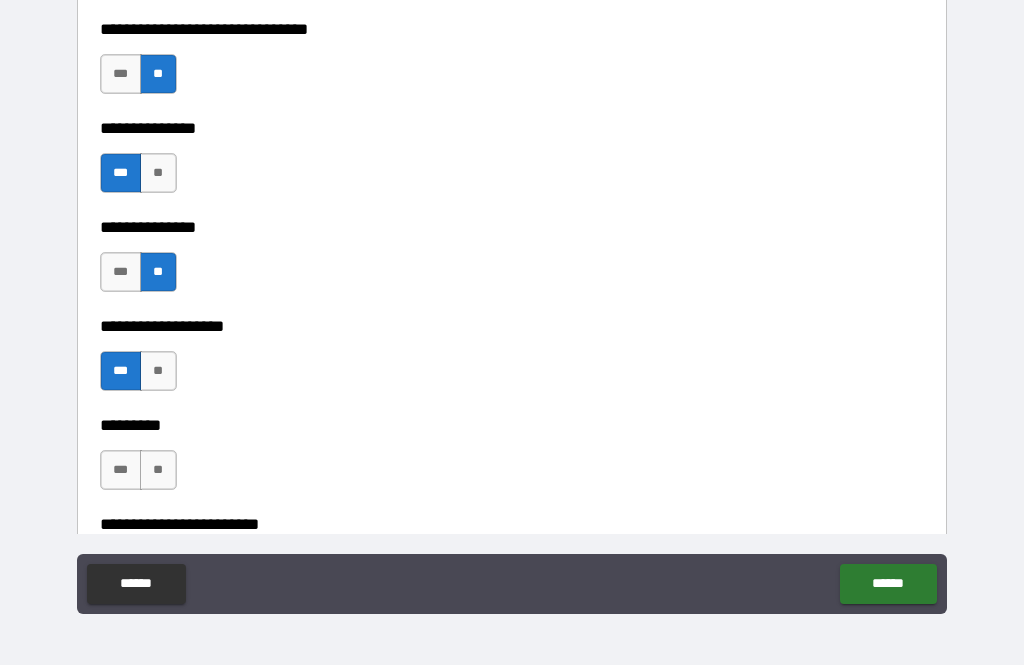 click on "**" at bounding box center [158, 470] 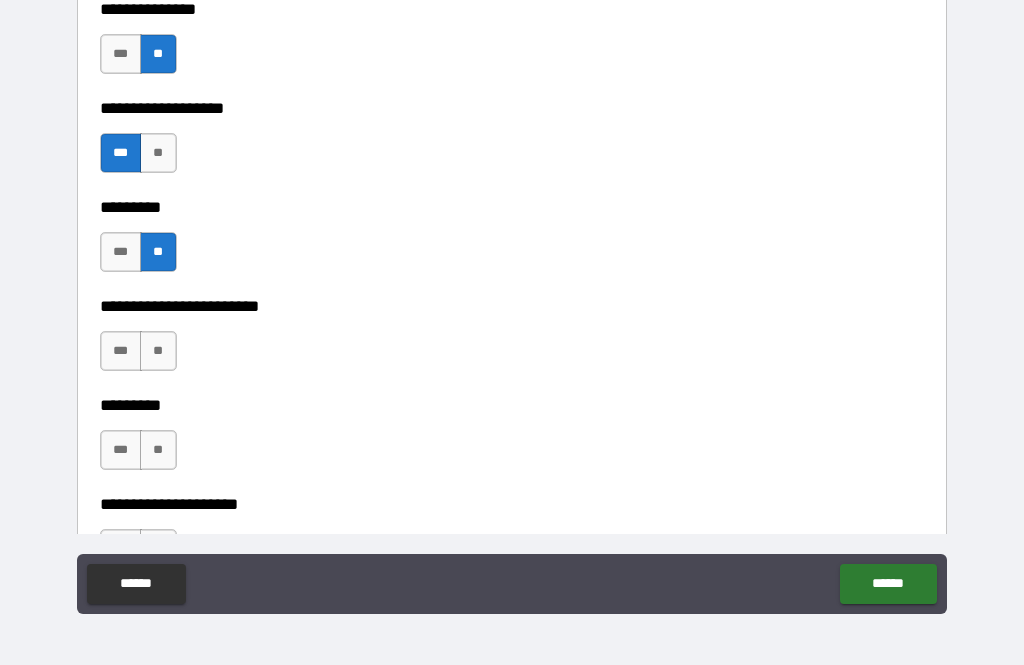 scroll, scrollTop: 3311, scrollLeft: 0, axis: vertical 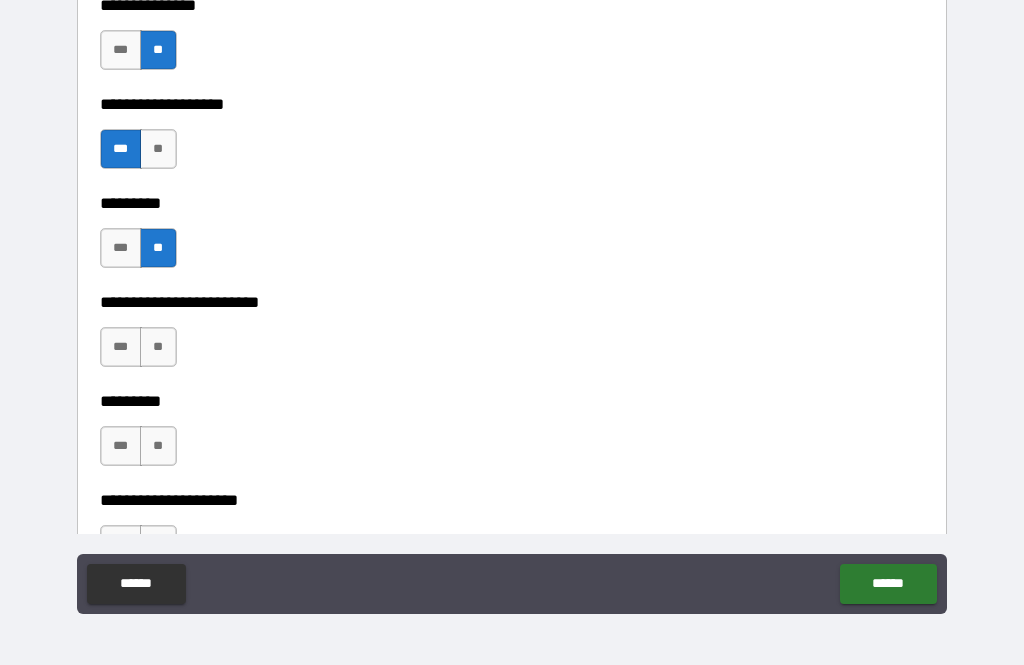 click on "***" at bounding box center [121, 347] 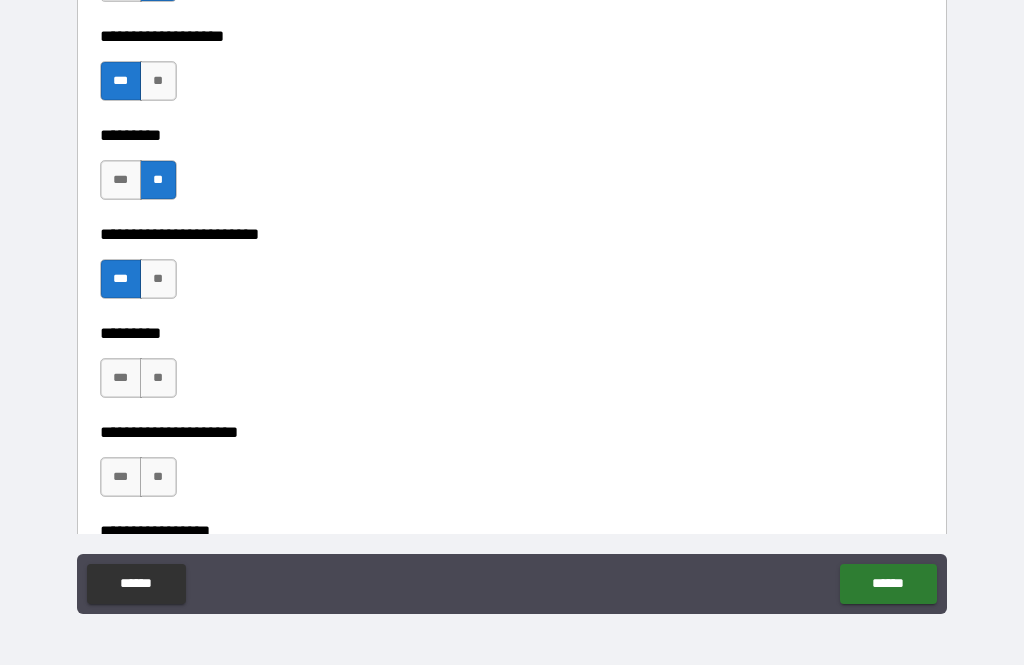 scroll, scrollTop: 3381, scrollLeft: 0, axis: vertical 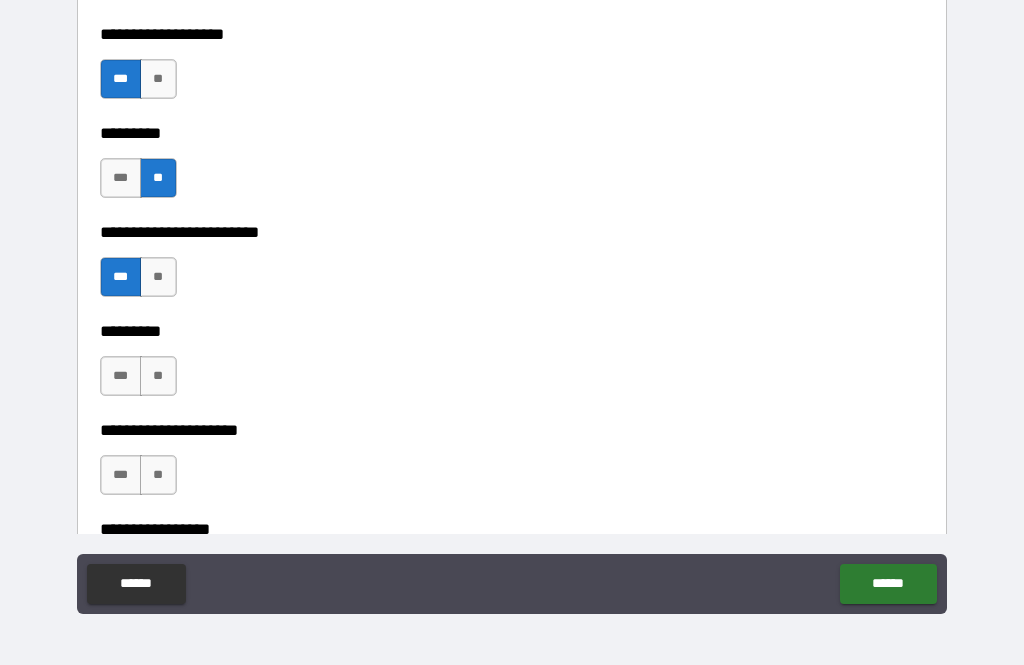 click on "**" at bounding box center [158, 376] 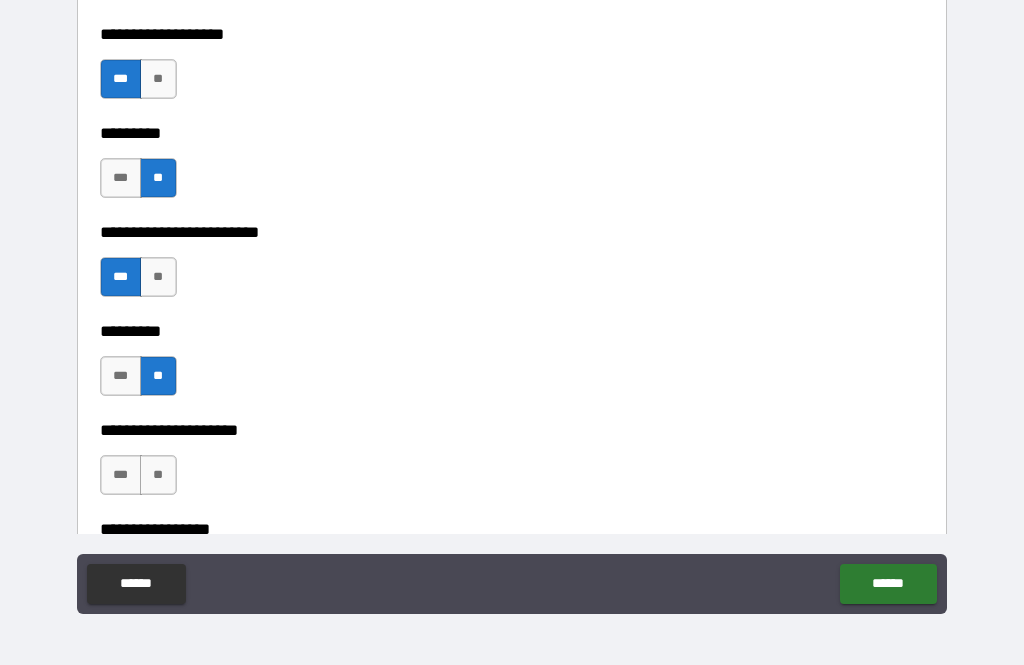click on "**" at bounding box center [158, 376] 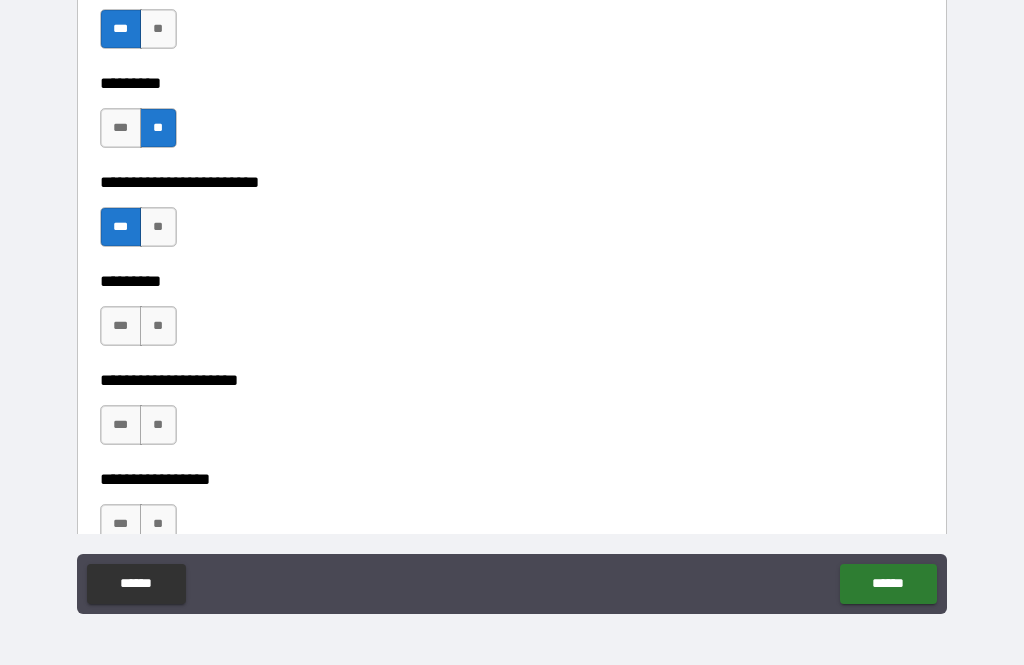 scroll, scrollTop: 3438, scrollLeft: 0, axis: vertical 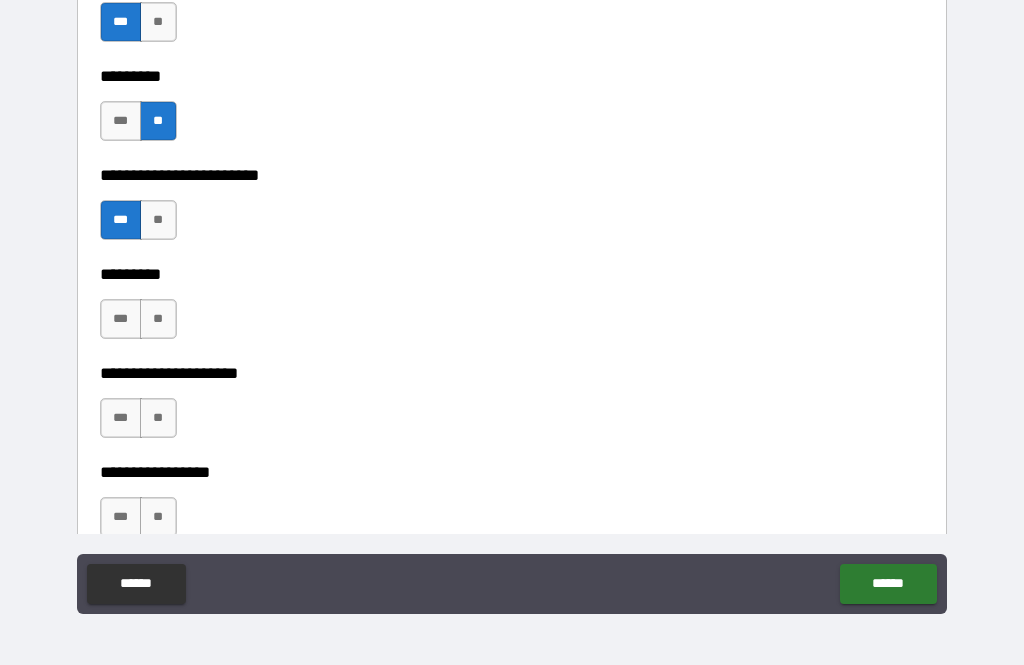click on "**" at bounding box center (158, 418) 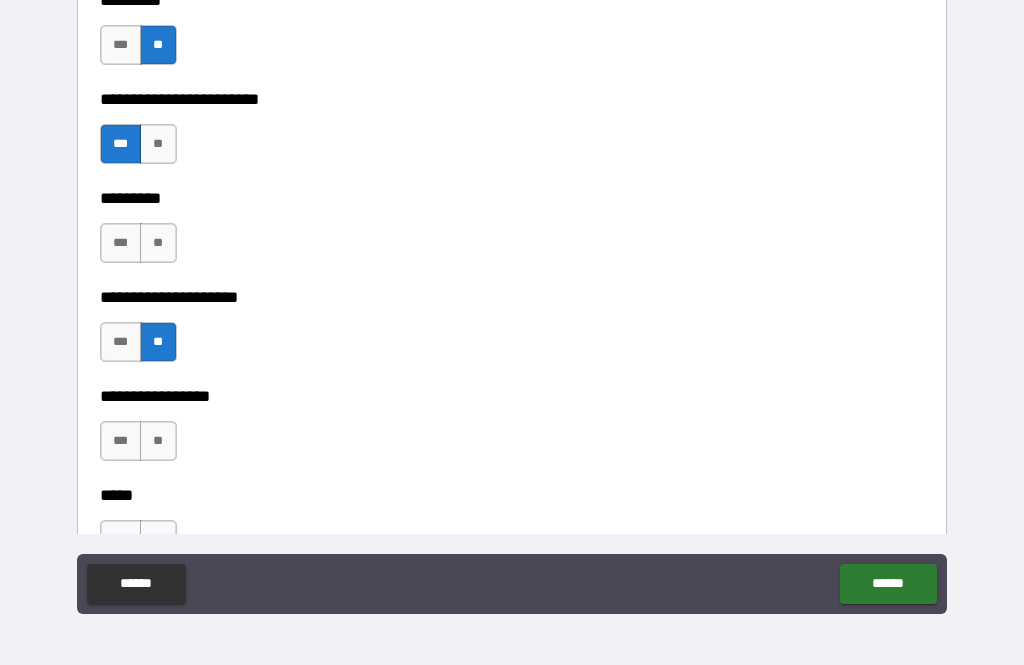 scroll, scrollTop: 3515, scrollLeft: 0, axis: vertical 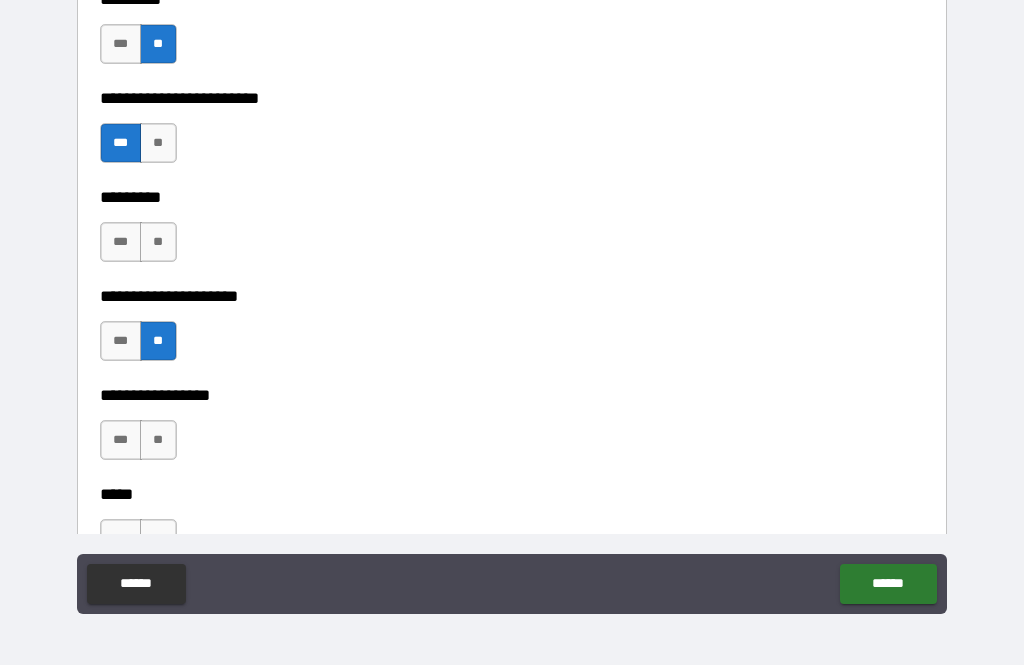 click on "**" at bounding box center [158, 440] 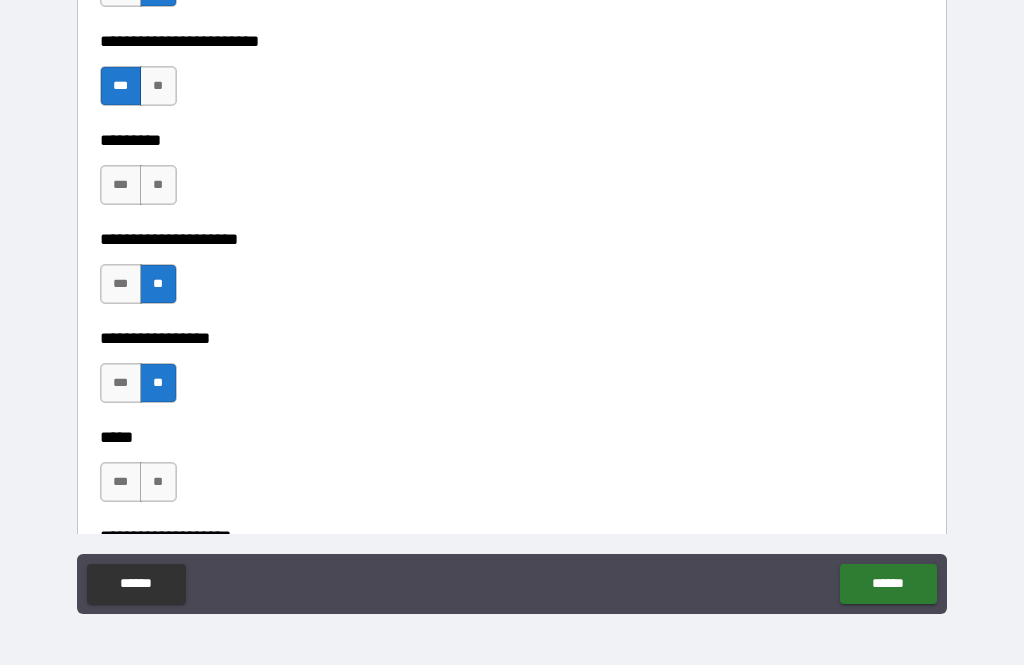 scroll, scrollTop: 3587, scrollLeft: 0, axis: vertical 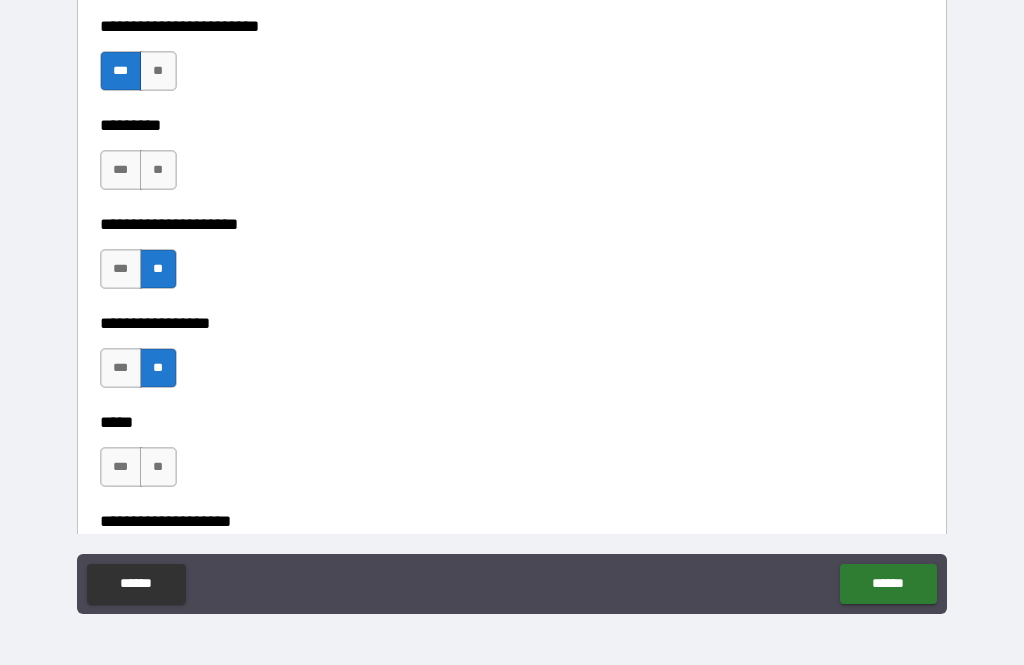 click on "**" at bounding box center [158, 467] 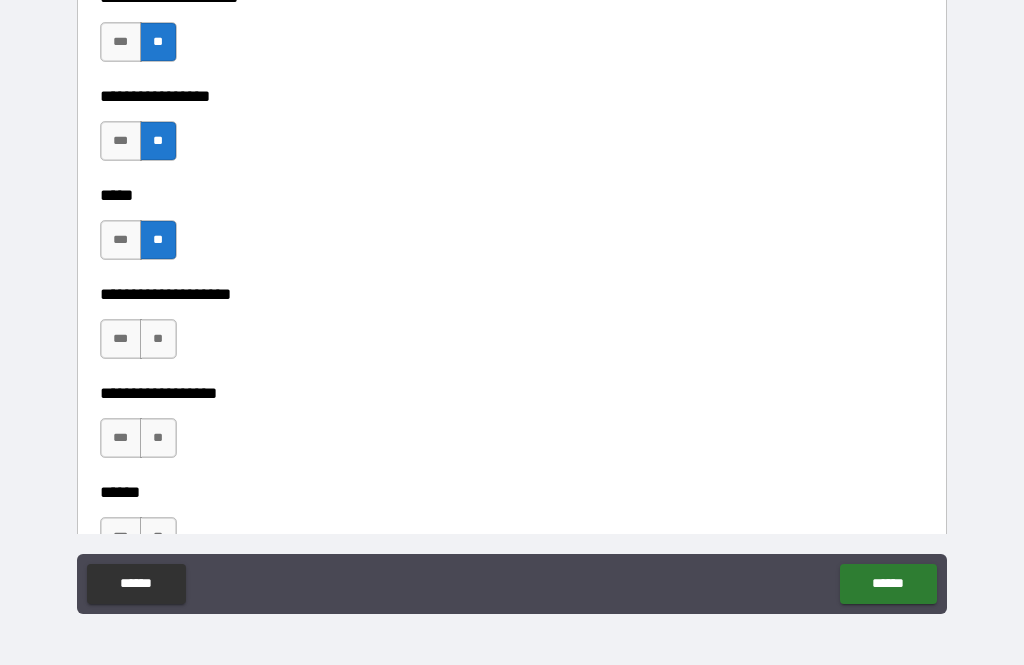 scroll, scrollTop: 3817, scrollLeft: 0, axis: vertical 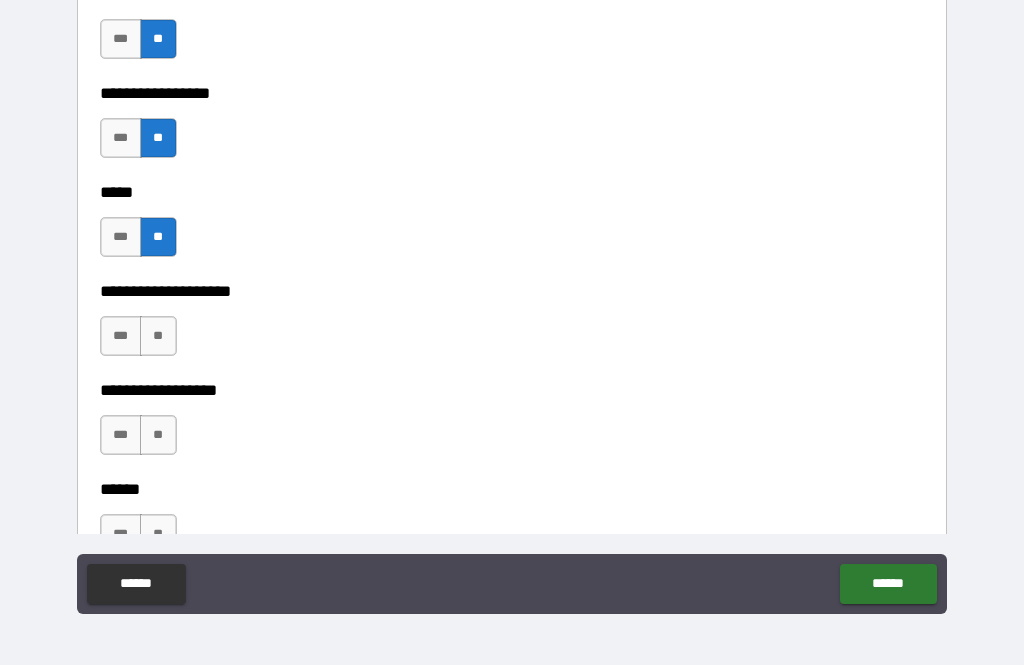 click on "**" at bounding box center [158, 336] 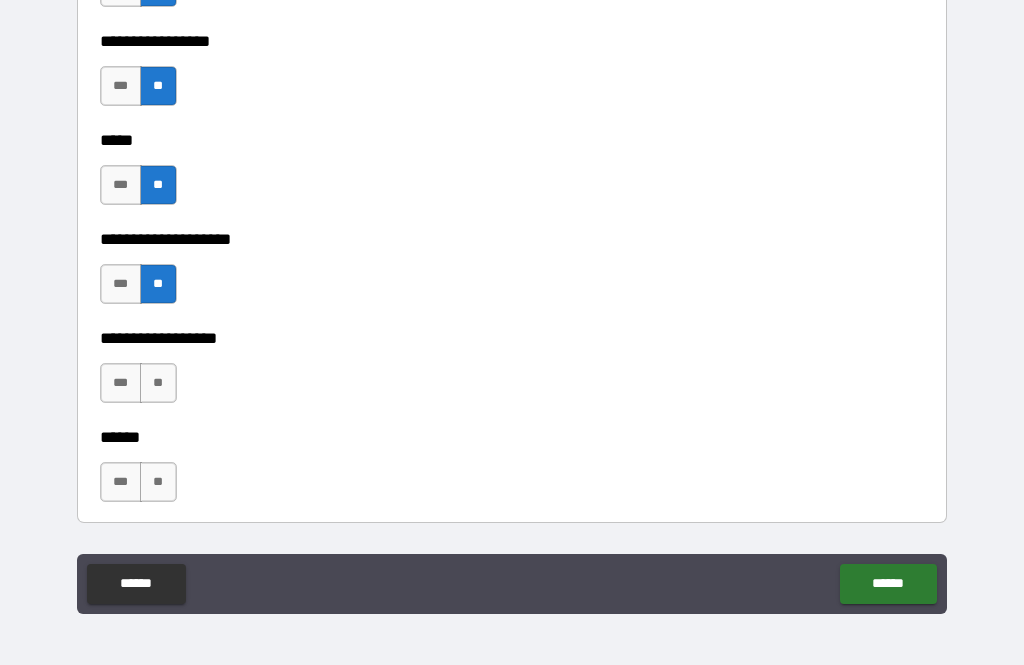 scroll, scrollTop: 3869, scrollLeft: 0, axis: vertical 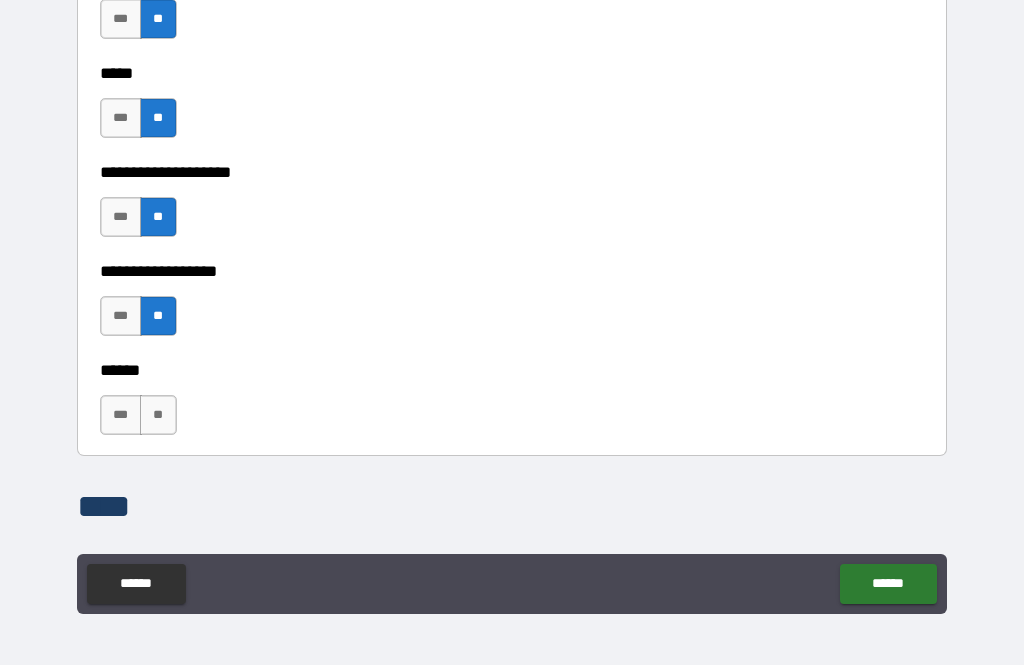 click on "**" at bounding box center [158, 415] 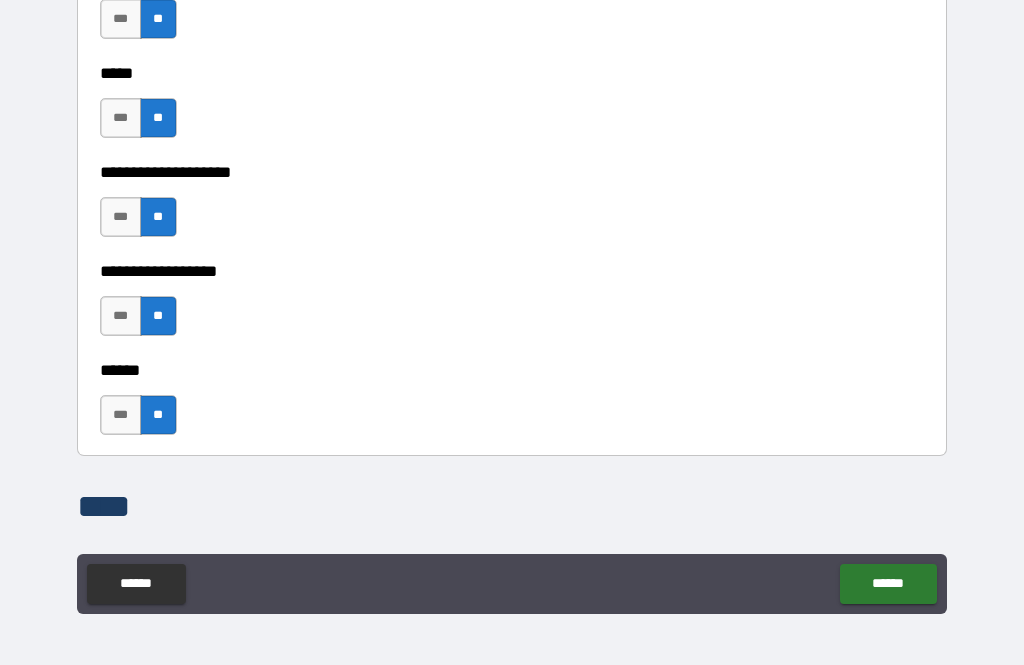 click on "******" at bounding box center (888, 584) 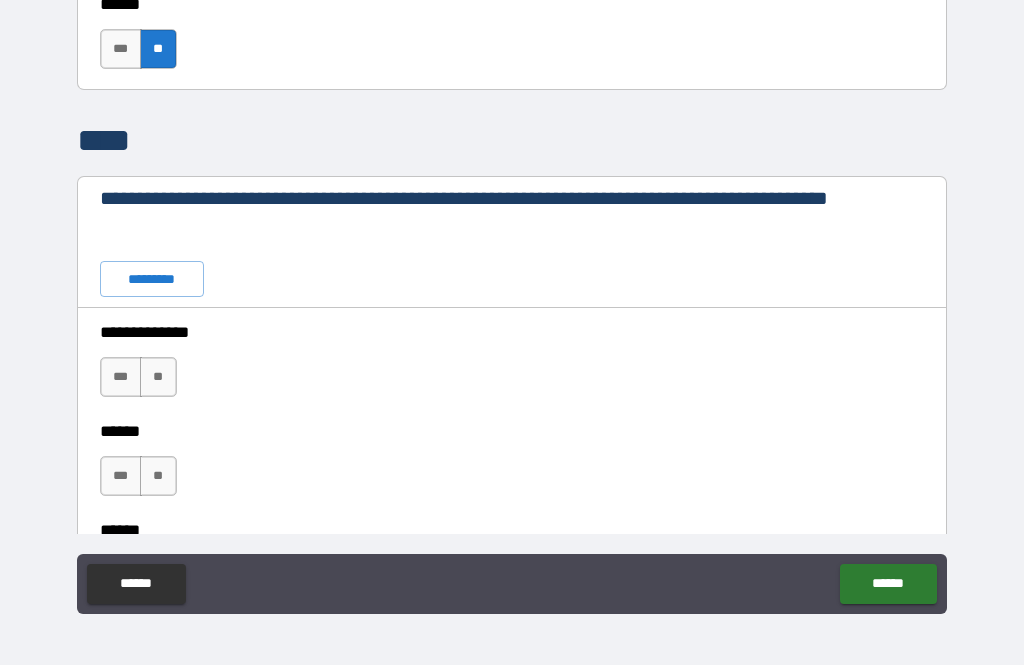scroll, scrollTop: 4341, scrollLeft: 0, axis: vertical 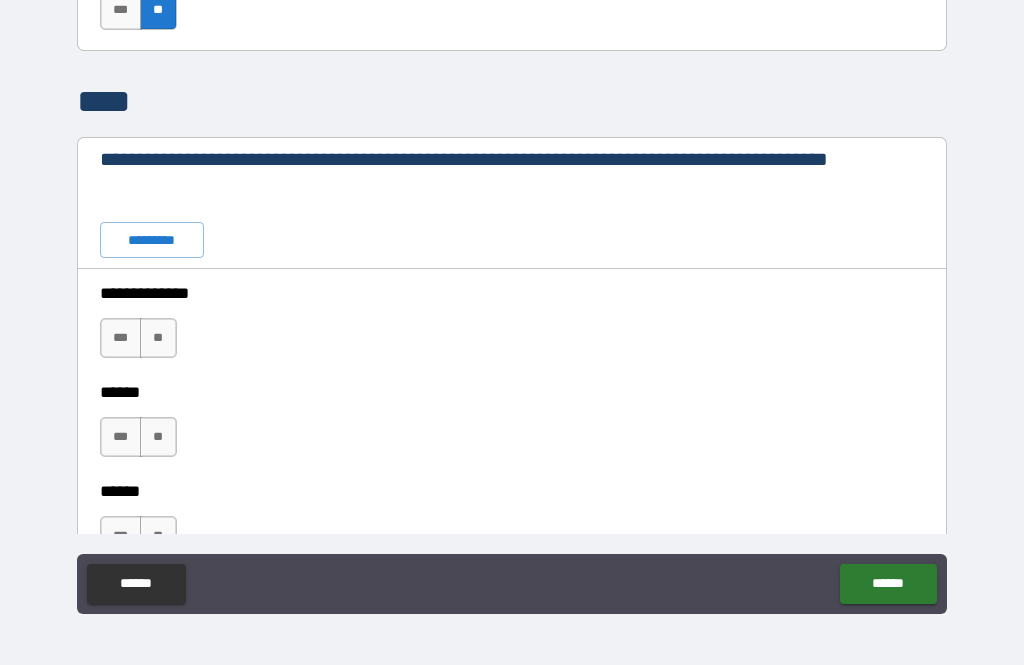 click on "**********" at bounding box center (512, 378) 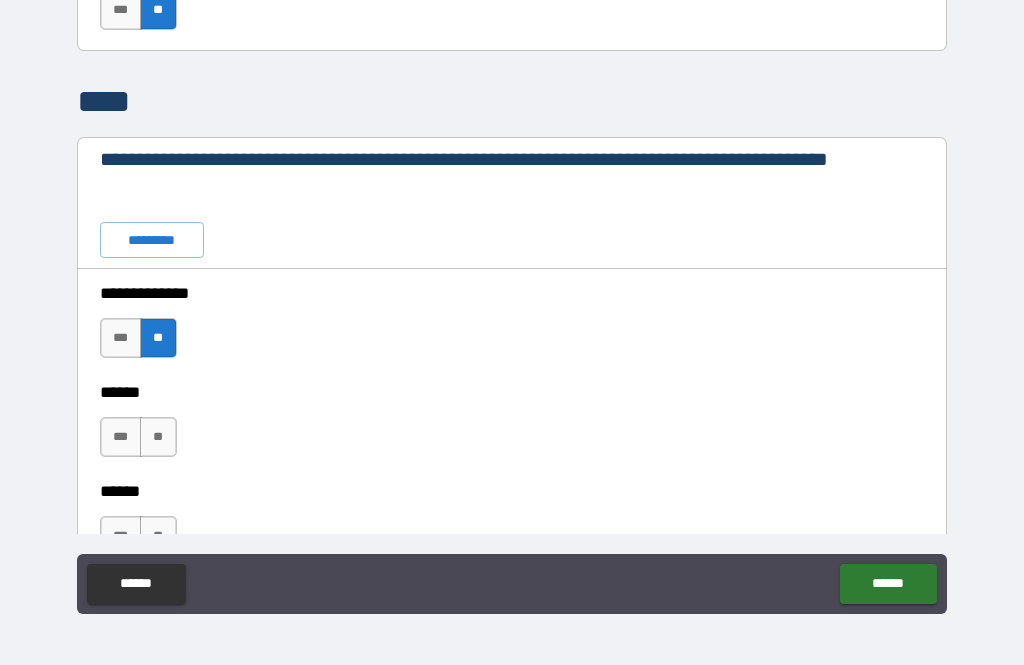 click on "**" at bounding box center [158, 437] 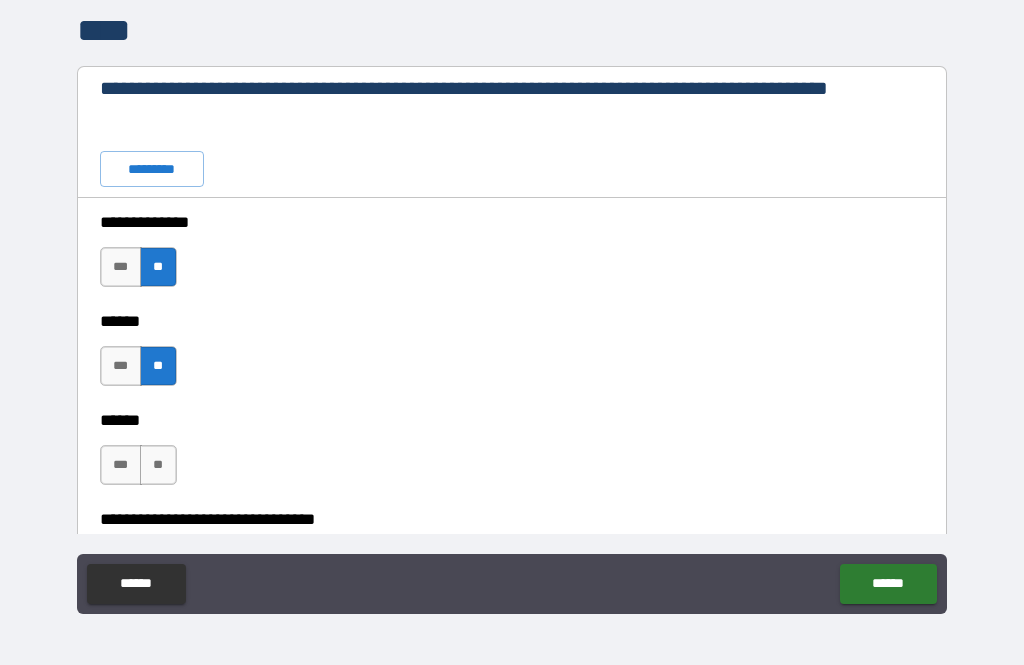 scroll, scrollTop: 4423, scrollLeft: 0, axis: vertical 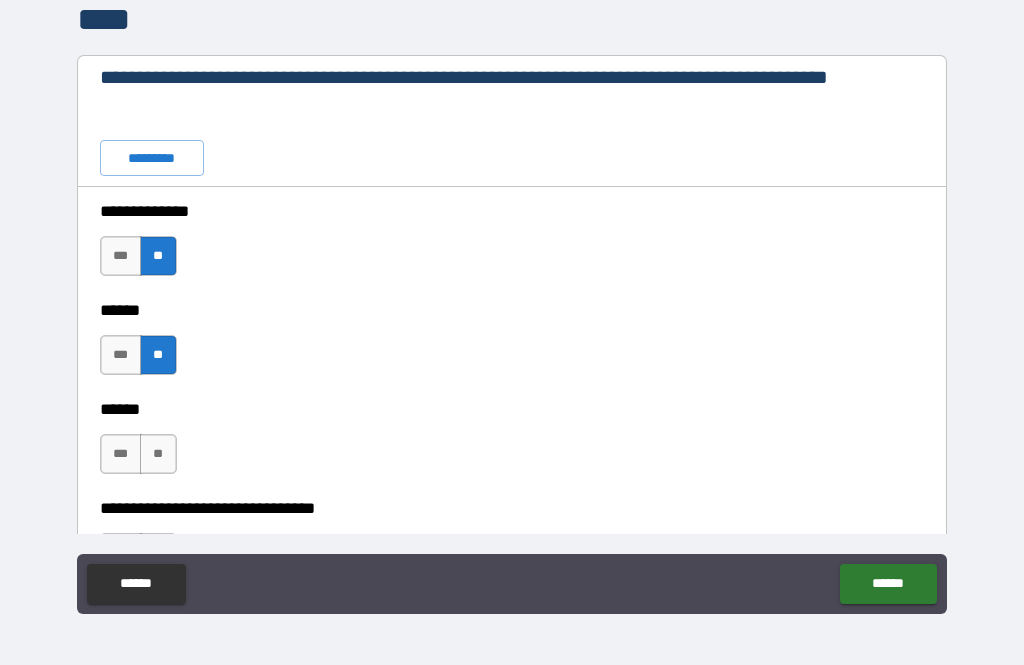 click on "***" at bounding box center (121, 454) 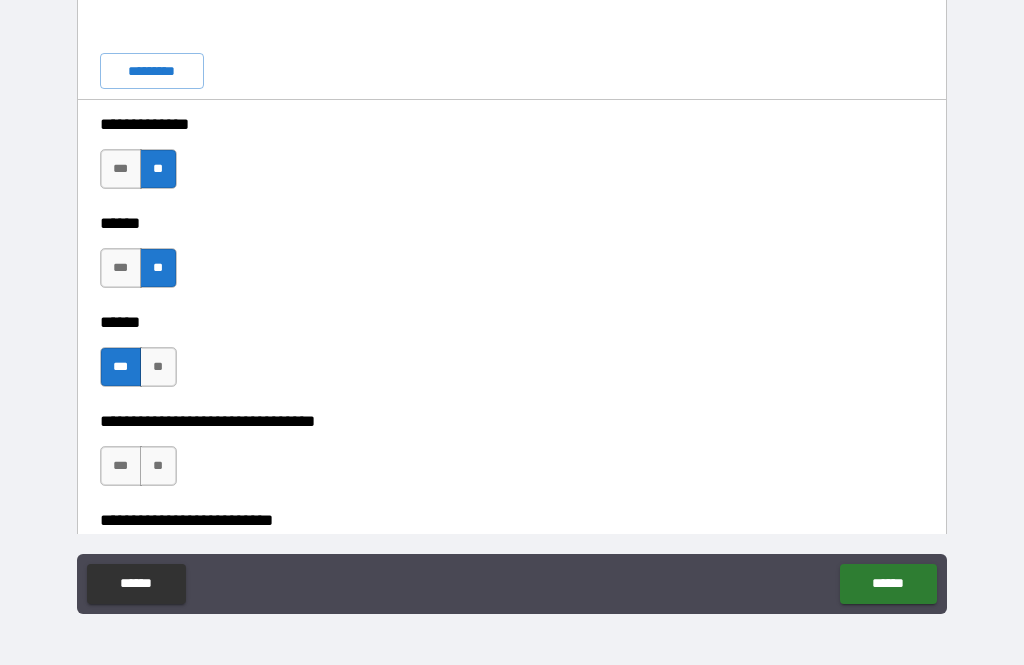 scroll, scrollTop: 4508, scrollLeft: 0, axis: vertical 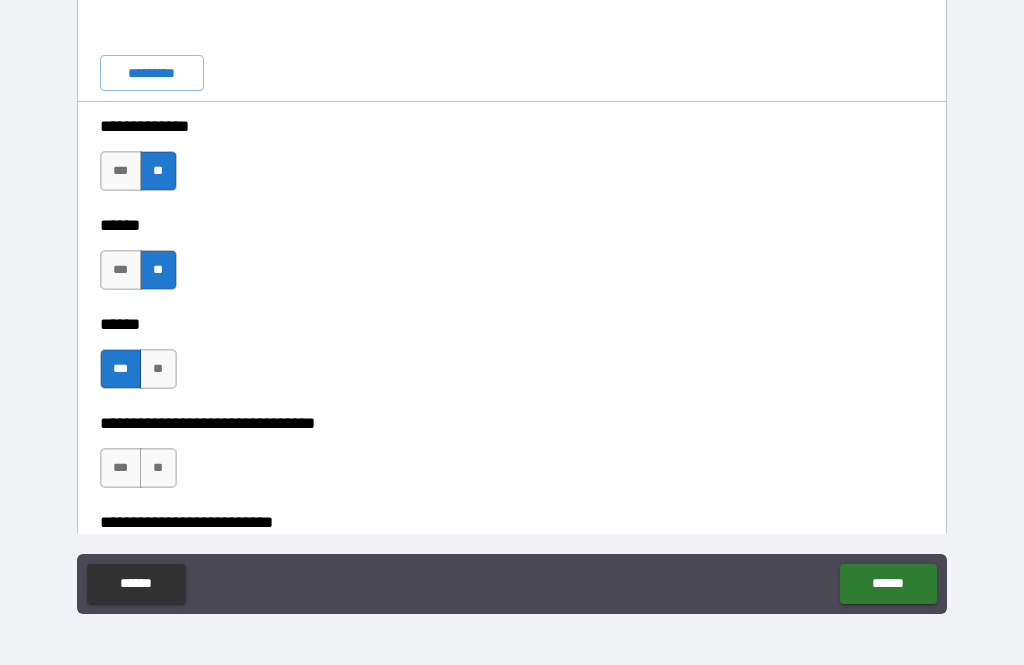click on "**" at bounding box center (158, 468) 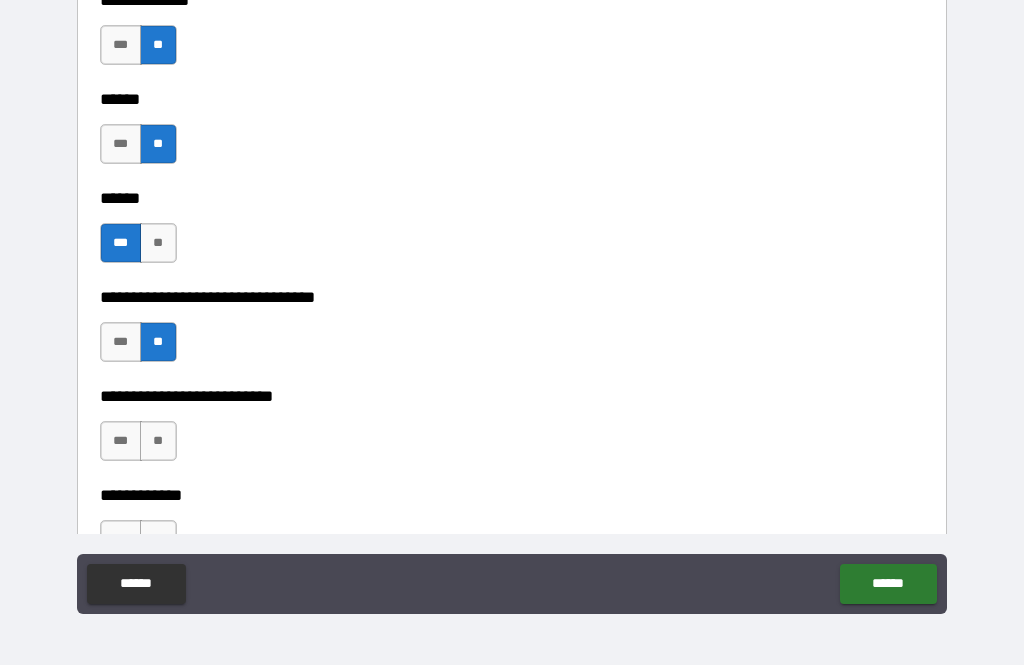 scroll, scrollTop: 4651, scrollLeft: 0, axis: vertical 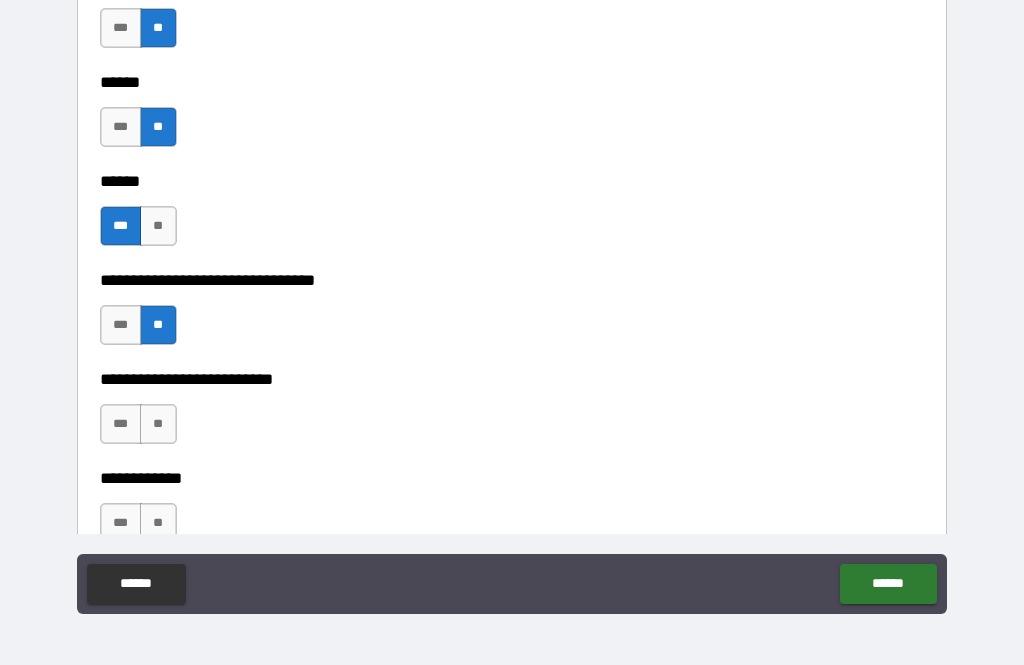 click on "**" at bounding box center [158, 424] 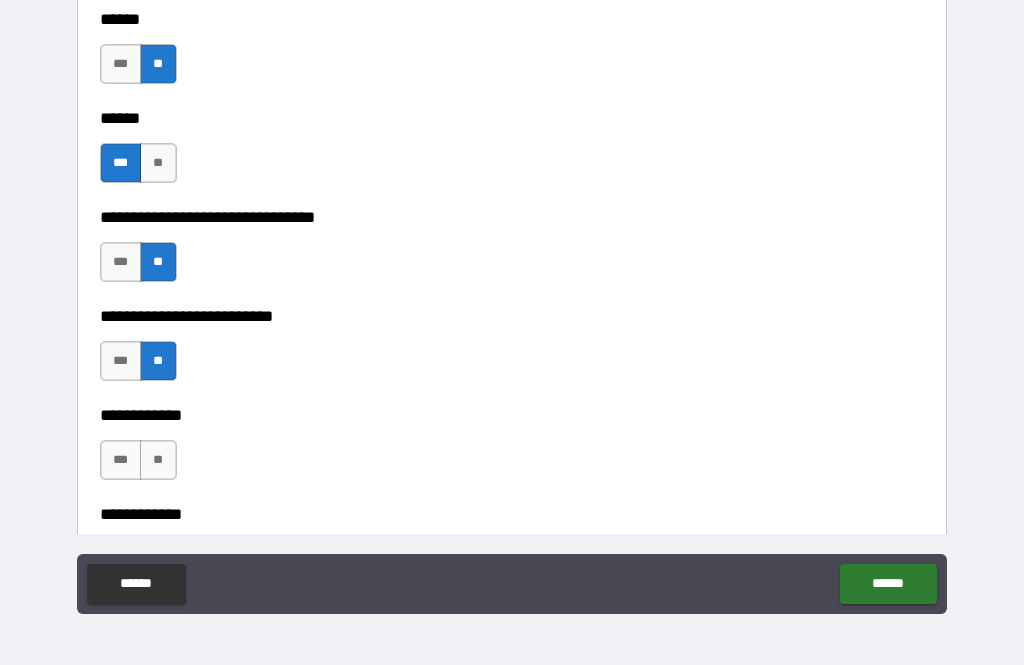scroll, scrollTop: 4728, scrollLeft: 0, axis: vertical 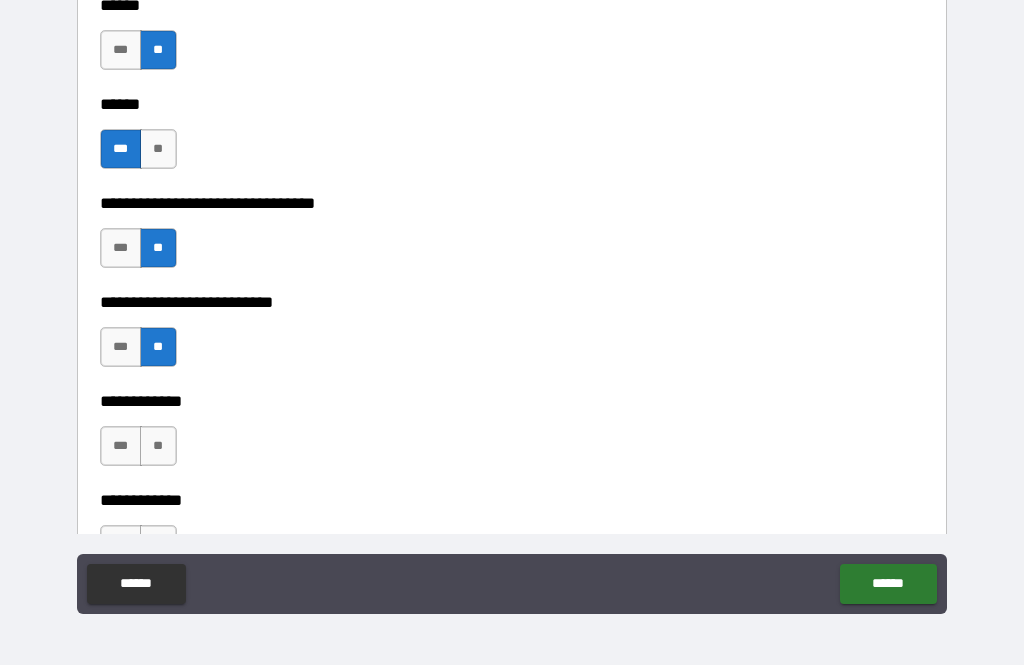 click on "**" at bounding box center [158, 446] 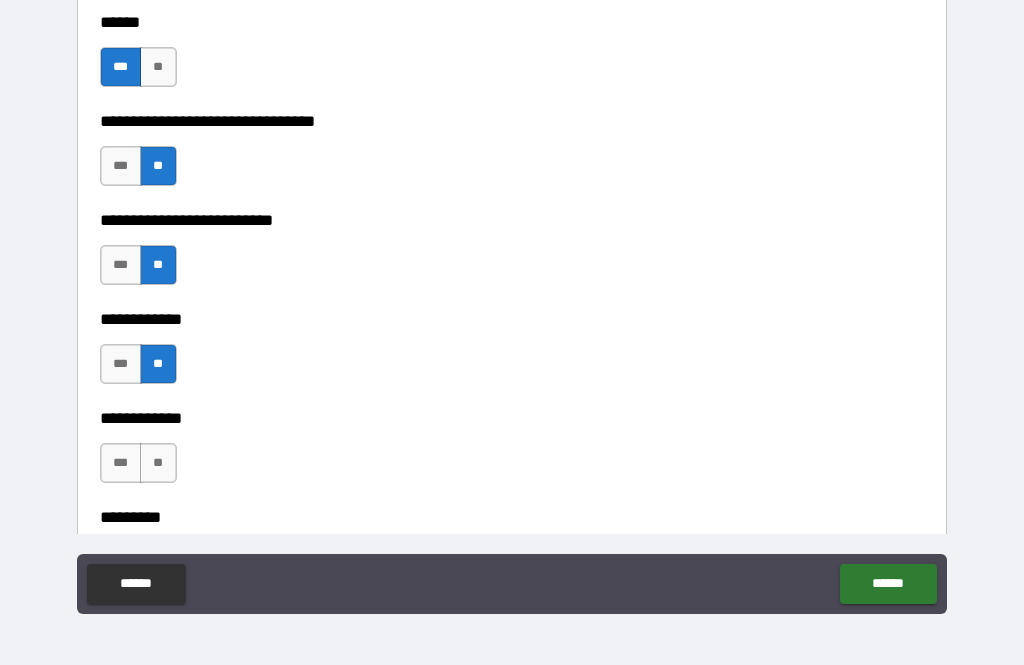 scroll, scrollTop: 4812, scrollLeft: 0, axis: vertical 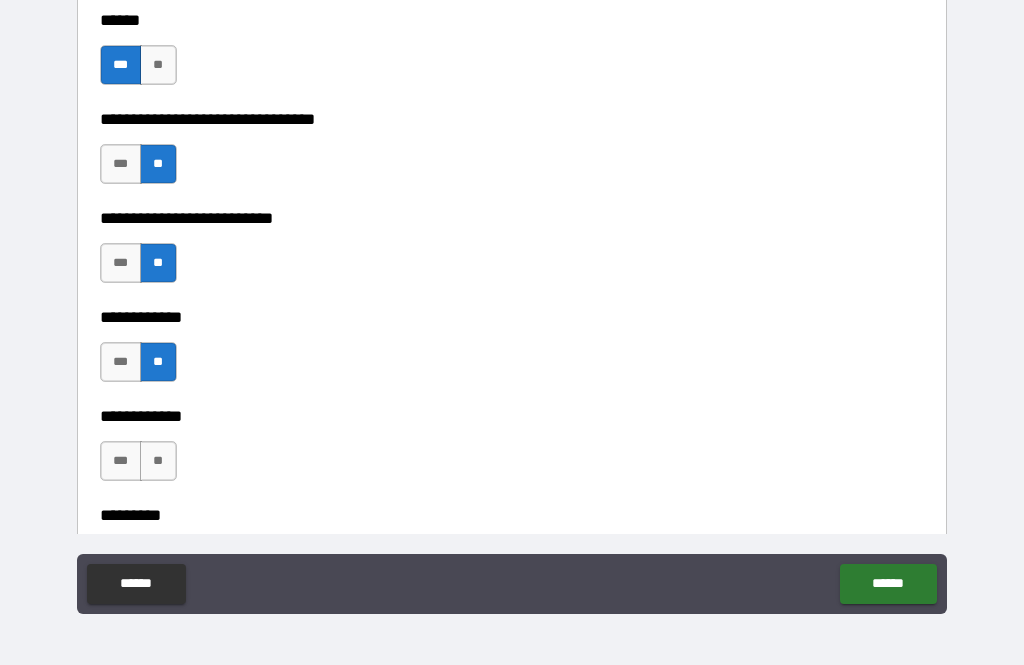 click on "**" at bounding box center (158, 461) 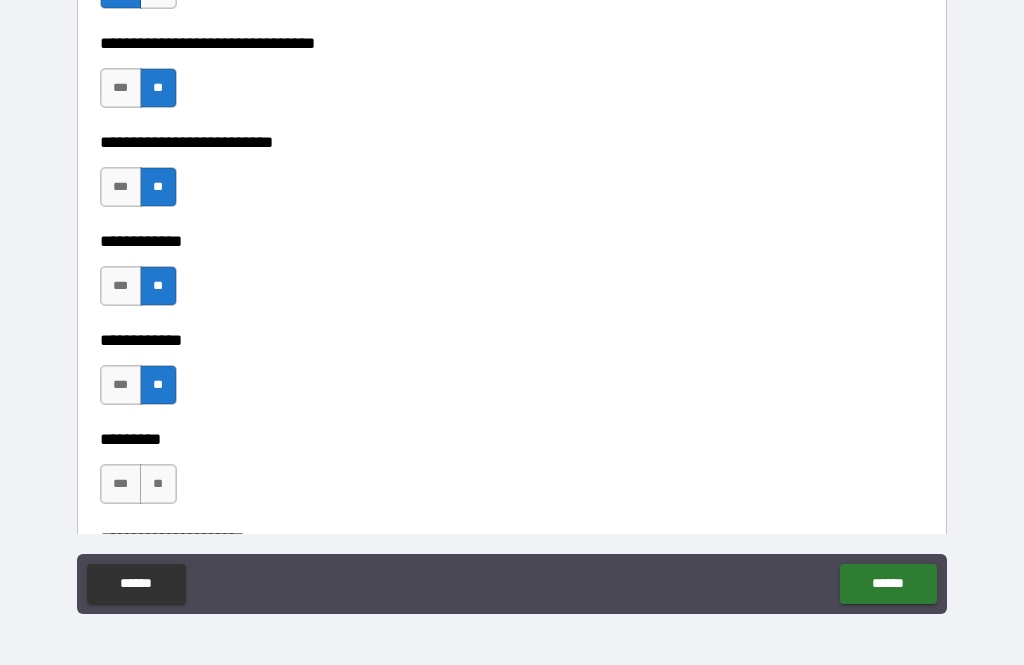 scroll, scrollTop: 4893, scrollLeft: 0, axis: vertical 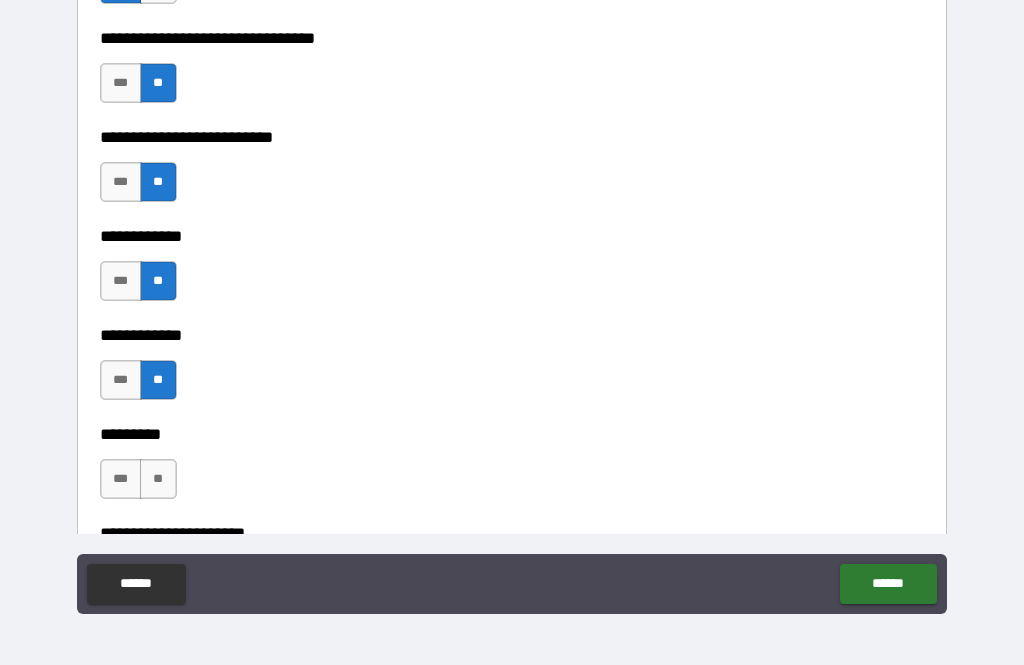 click on "**" at bounding box center [158, 479] 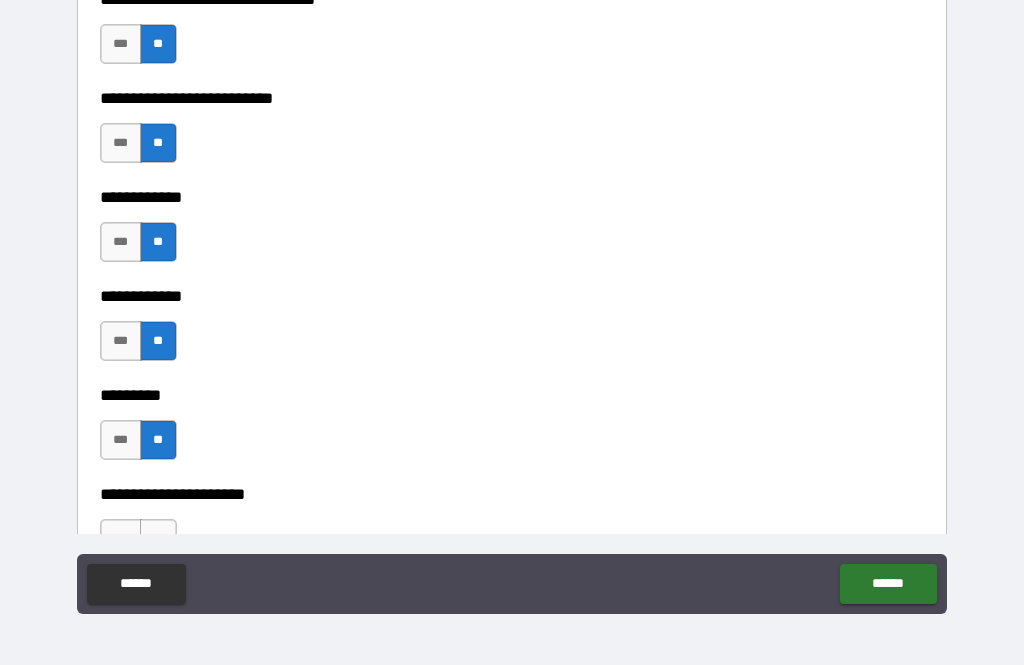 scroll, scrollTop: 5003, scrollLeft: 0, axis: vertical 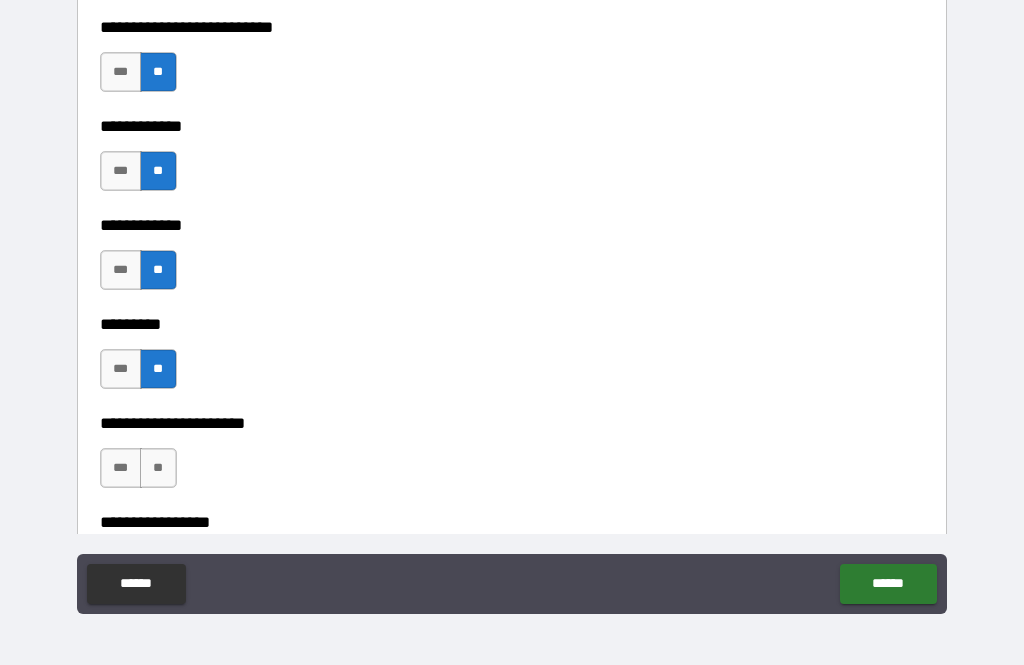 click on "**" at bounding box center (158, 468) 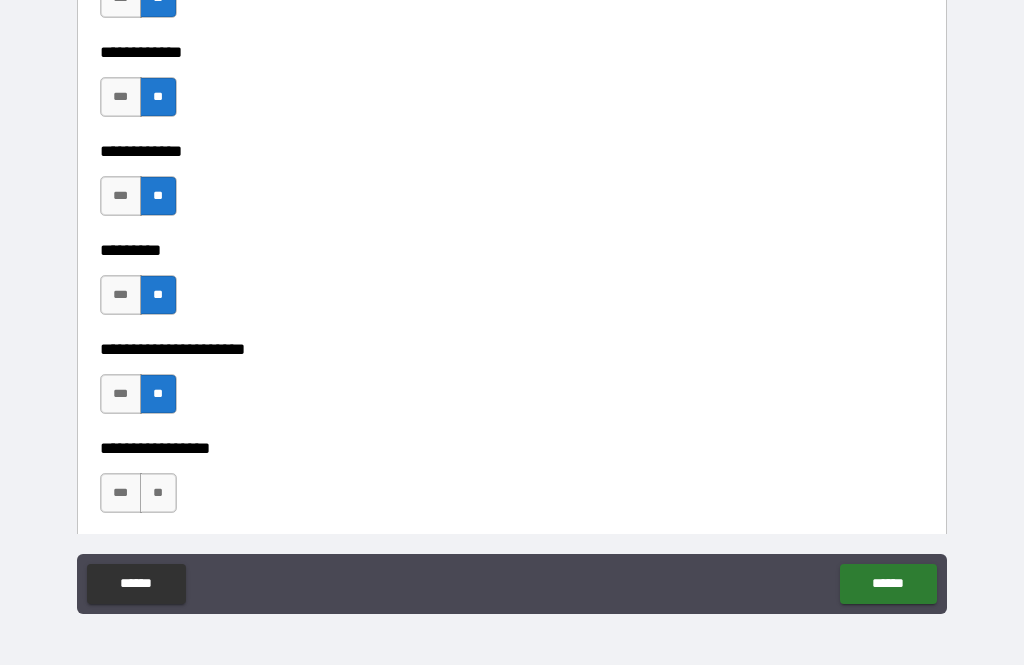 scroll, scrollTop: 5078, scrollLeft: 0, axis: vertical 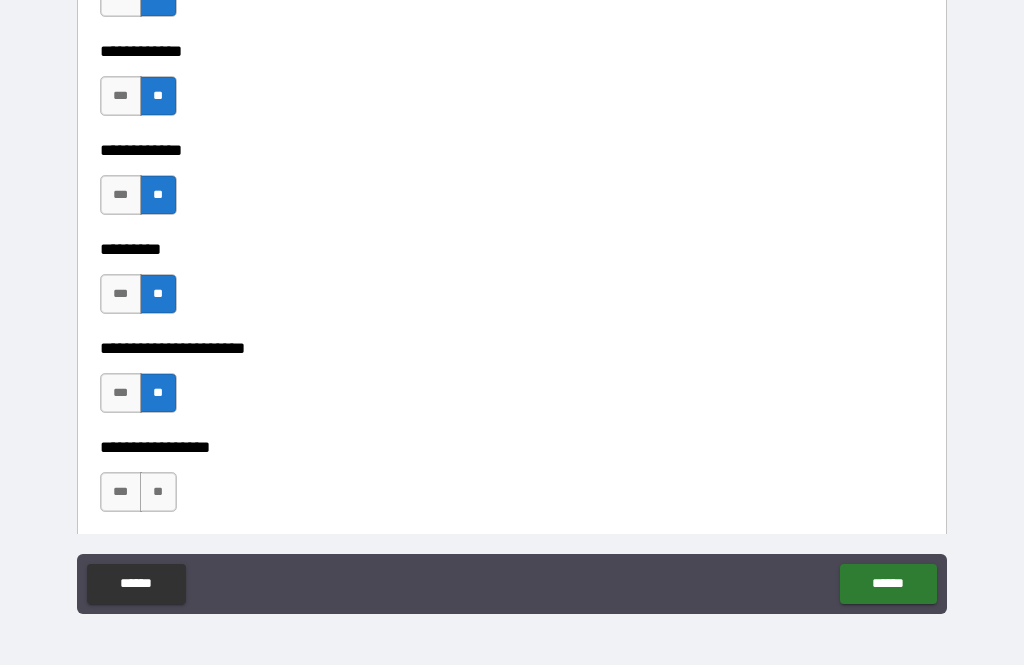 click on "**" at bounding box center [158, 492] 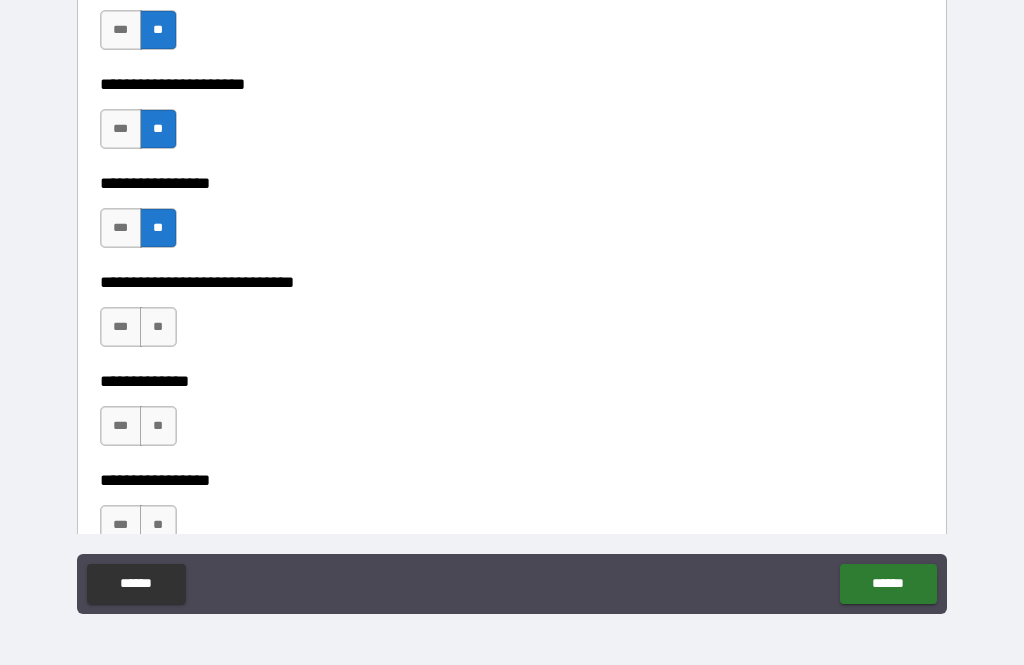scroll, scrollTop: 5365, scrollLeft: 0, axis: vertical 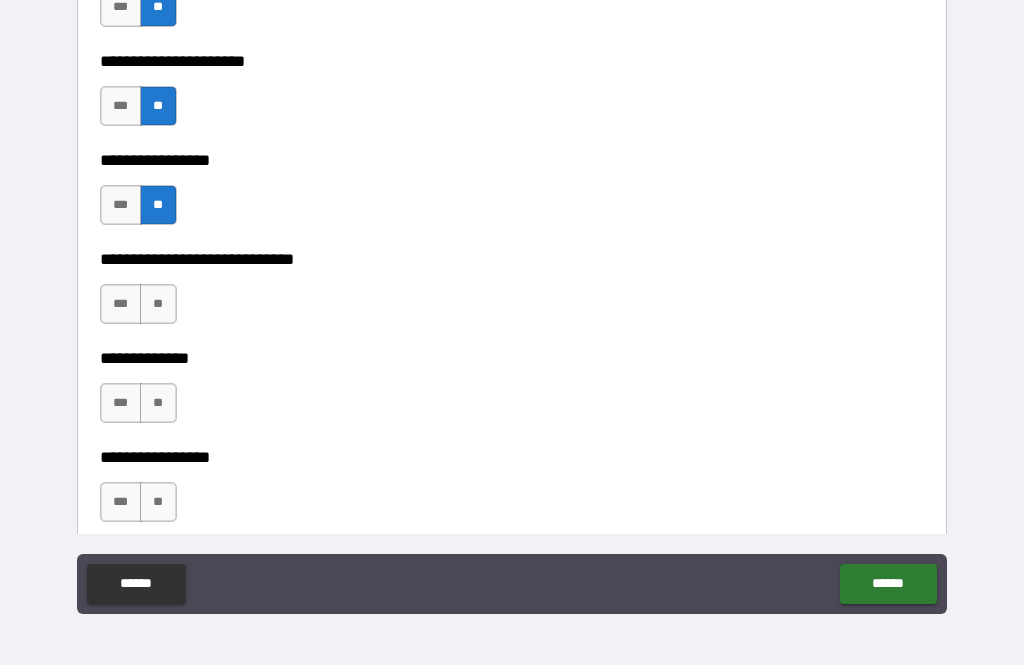 click on "**" at bounding box center [158, 304] 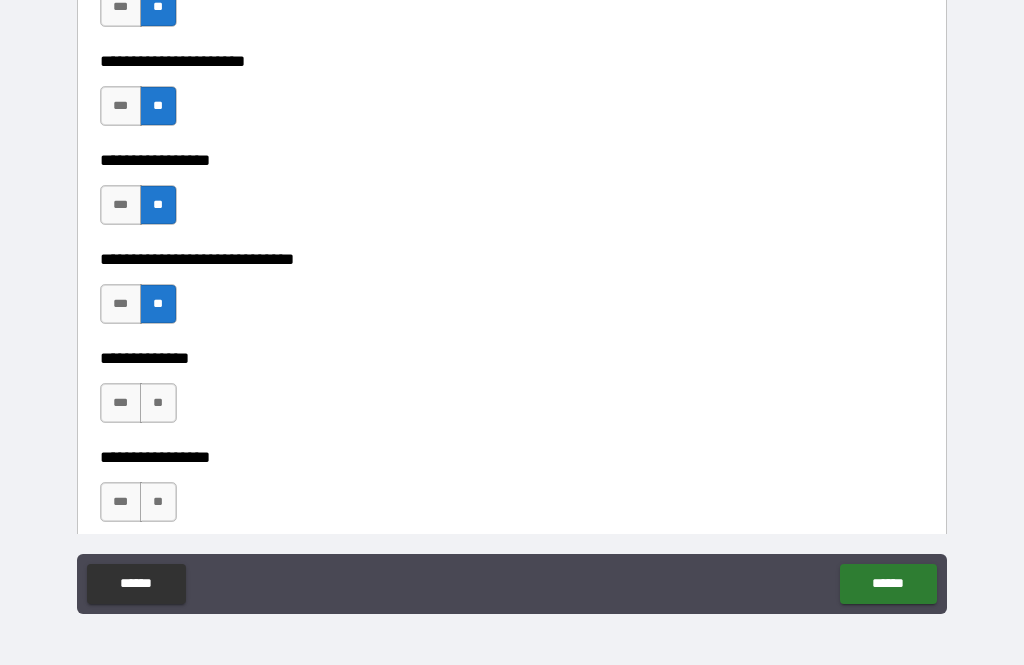 click on "**" at bounding box center (158, 403) 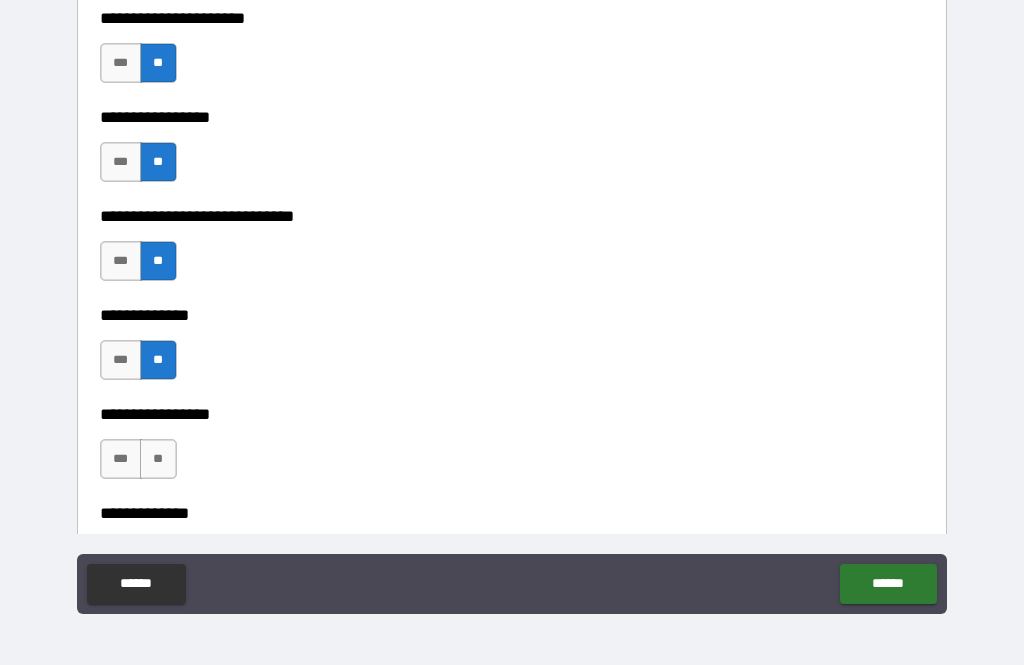 scroll, scrollTop: 5431, scrollLeft: 0, axis: vertical 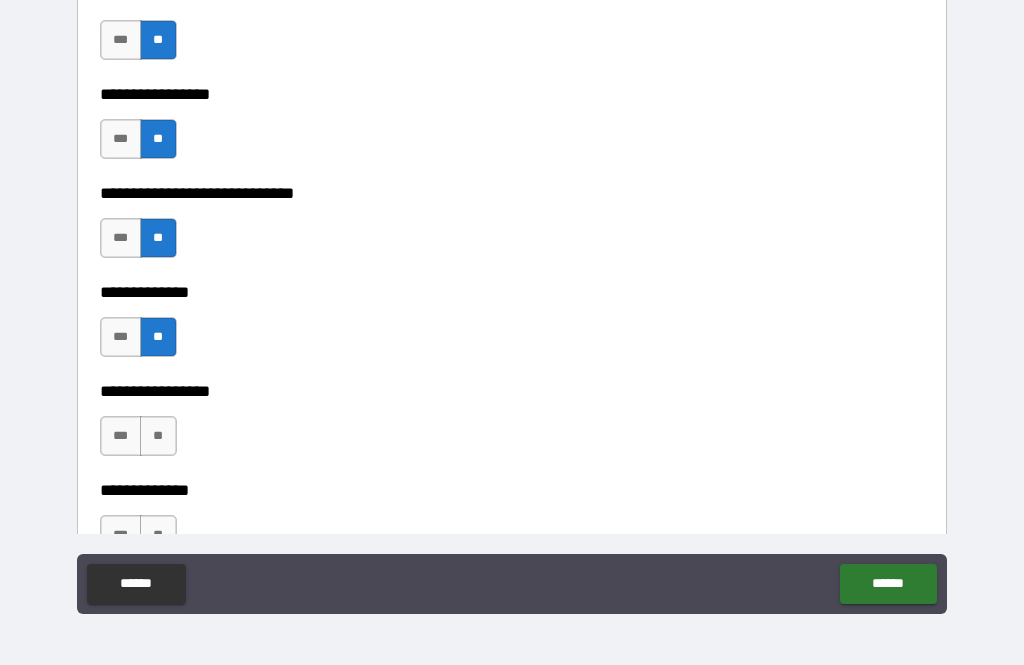 click on "***" at bounding box center (121, 436) 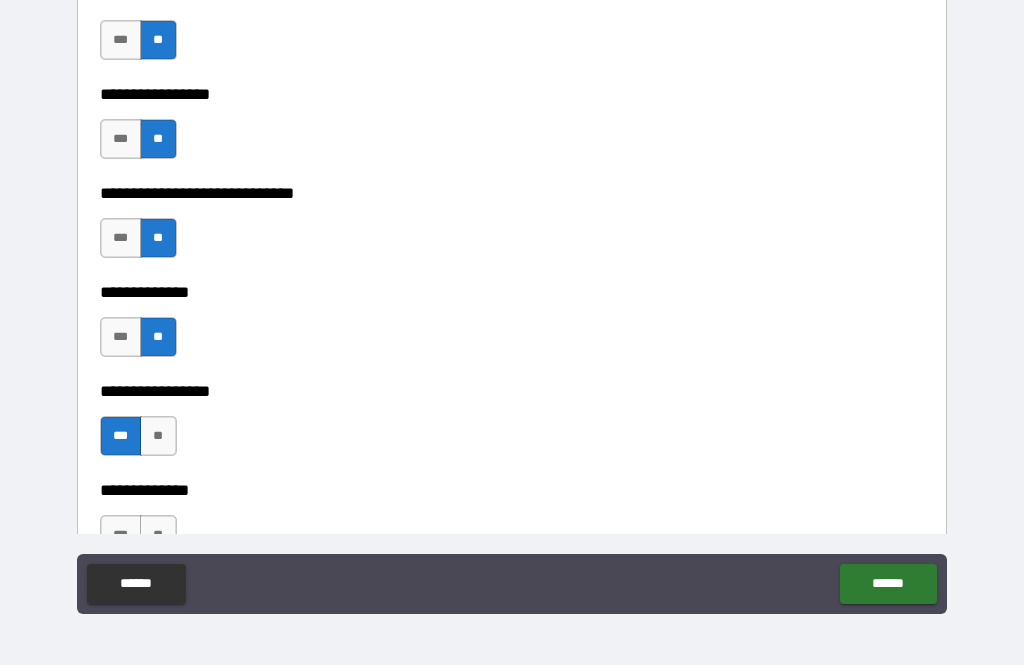 scroll, scrollTop: 5516, scrollLeft: 0, axis: vertical 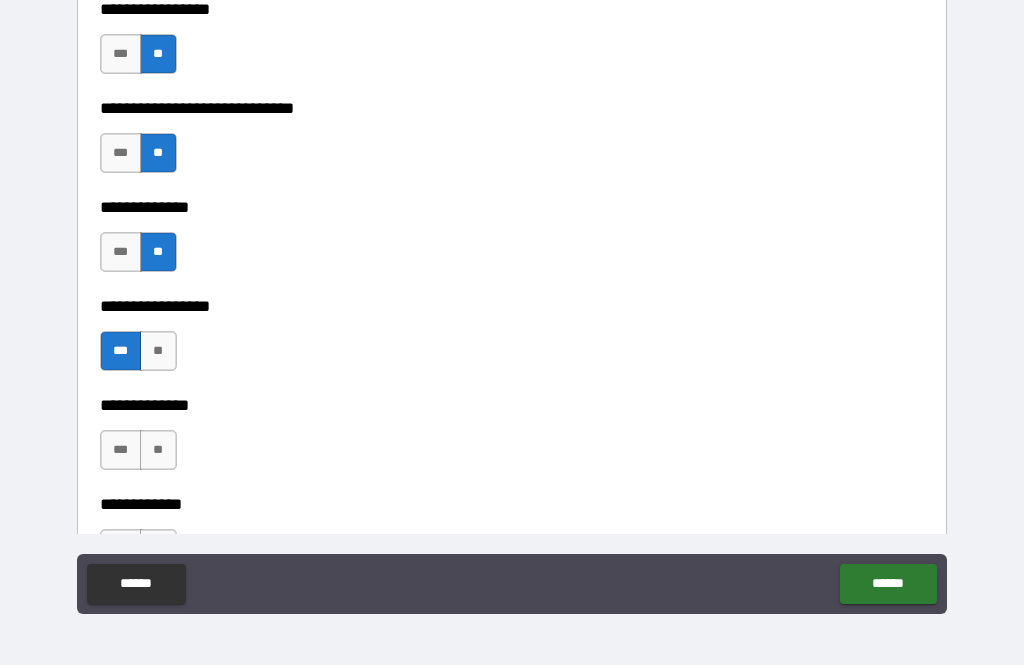 click on "**" at bounding box center [158, 450] 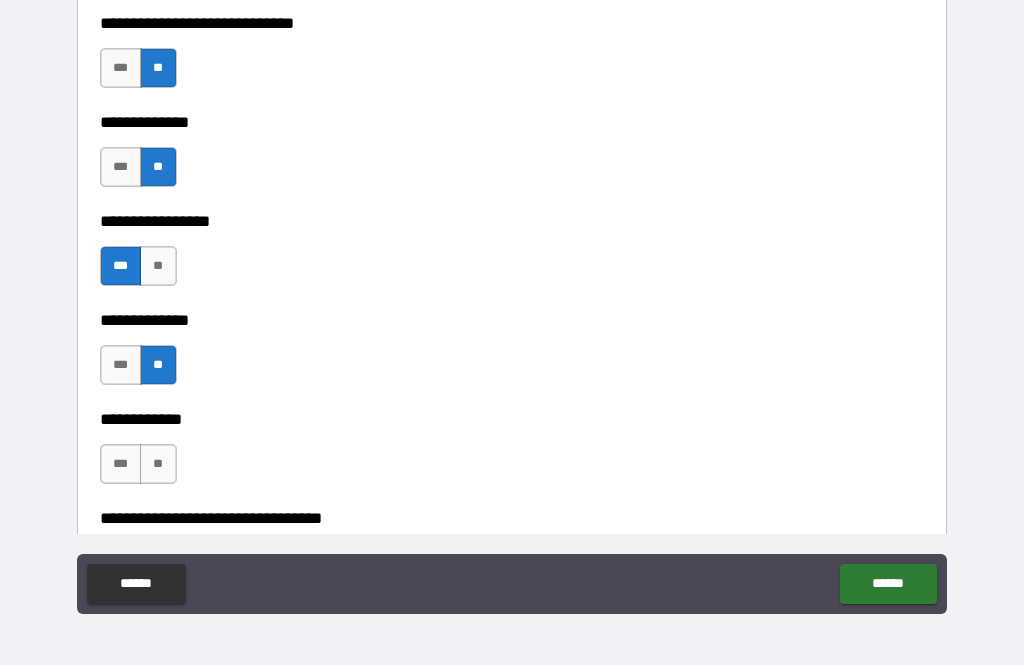 scroll, scrollTop: 5606, scrollLeft: 0, axis: vertical 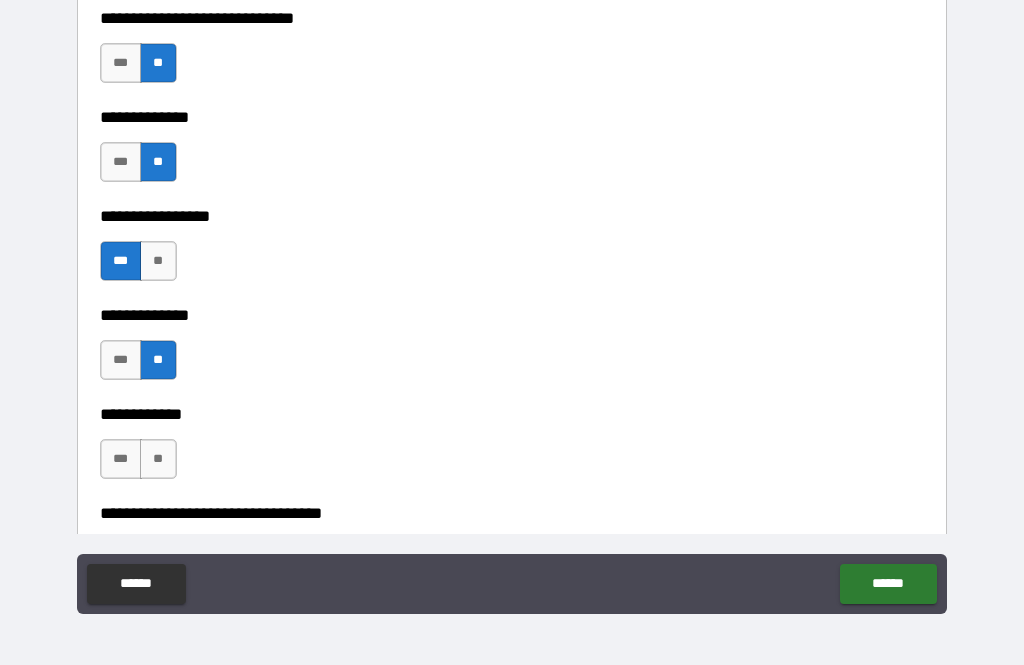 click on "**" at bounding box center (158, 459) 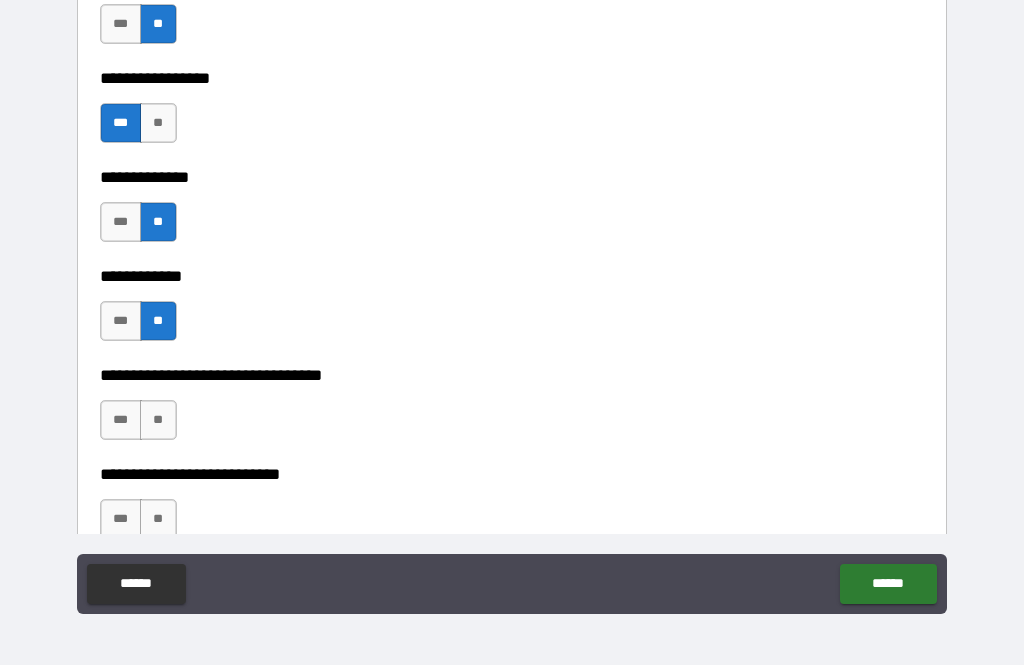 scroll, scrollTop: 5748, scrollLeft: 0, axis: vertical 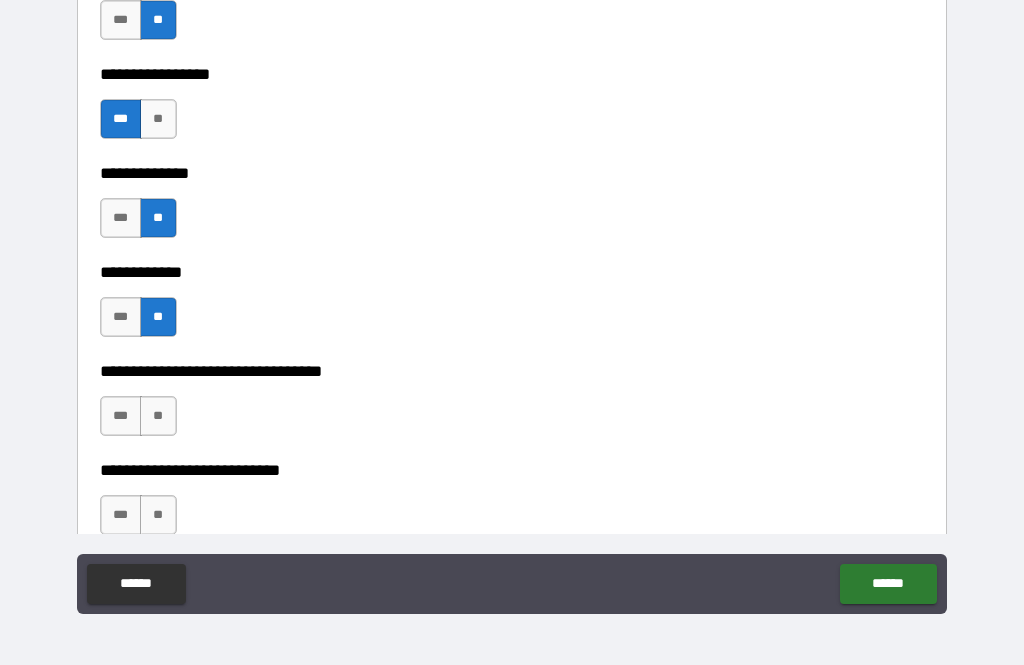click on "**" at bounding box center [158, 416] 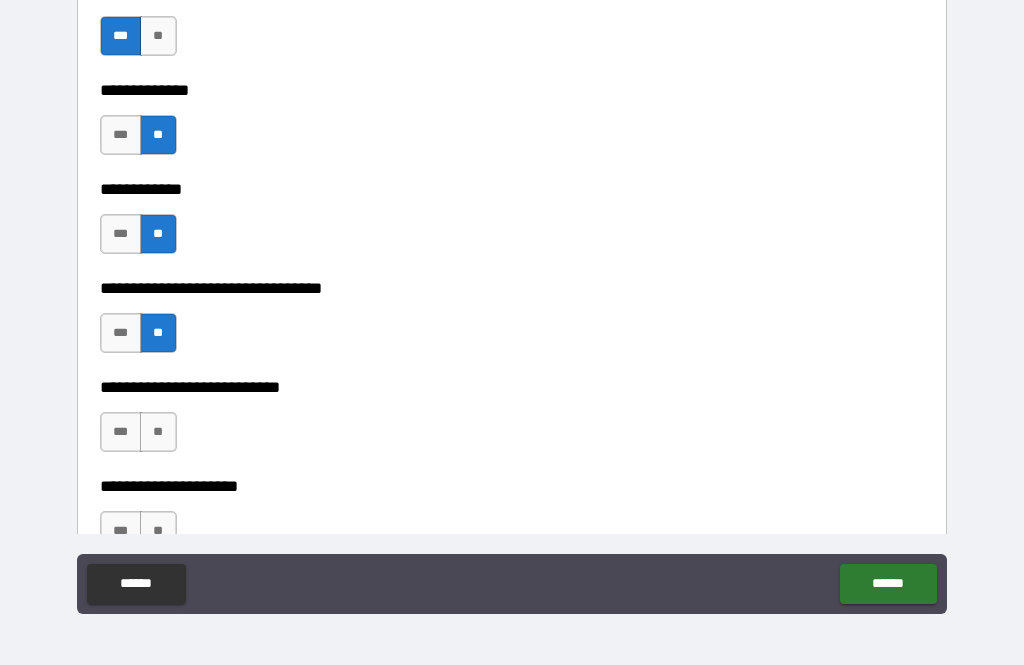 scroll, scrollTop: 5837, scrollLeft: 0, axis: vertical 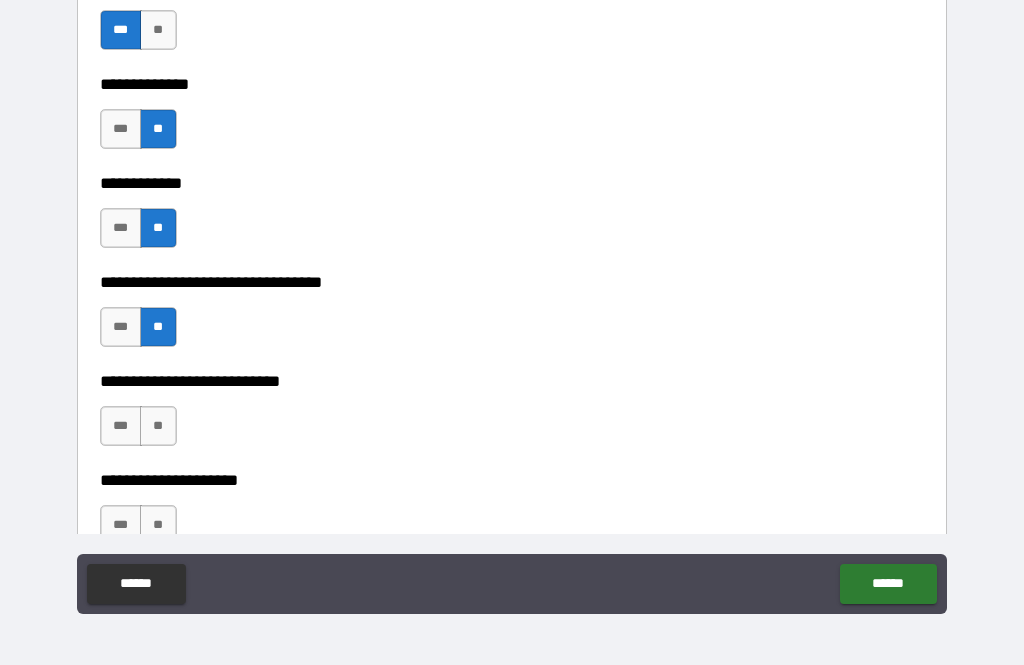 click on "**" at bounding box center (158, 426) 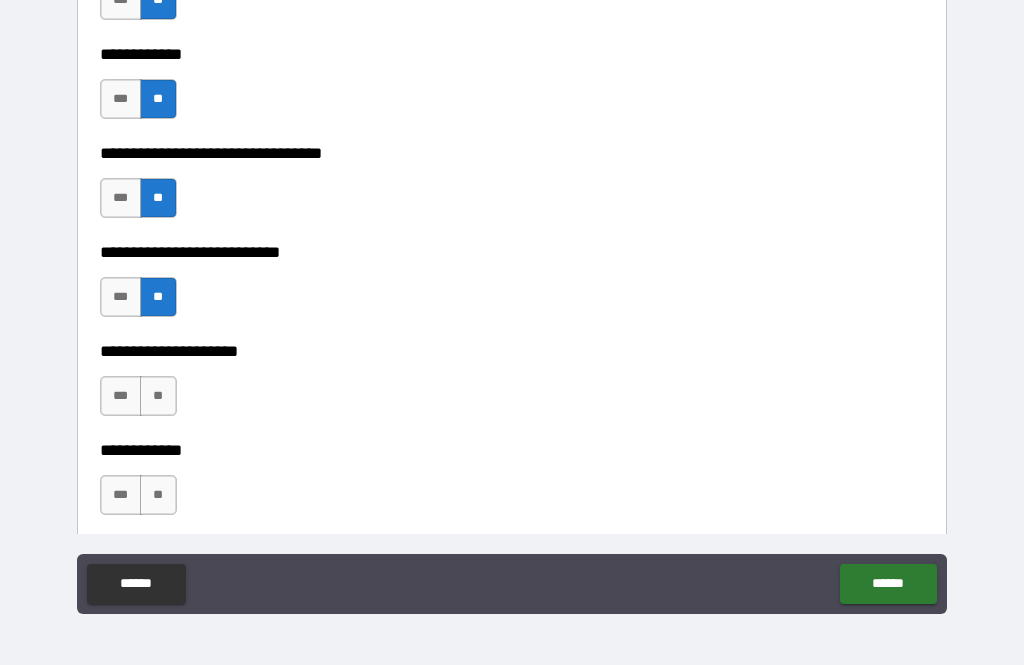 scroll, scrollTop: 5988, scrollLeft: 0, axis: vertical 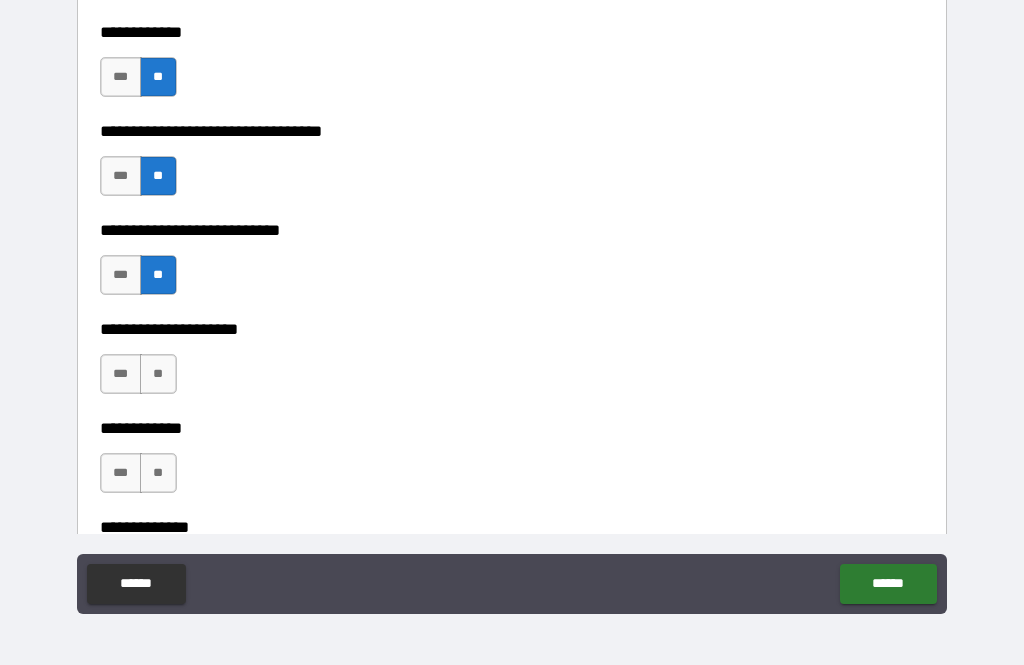 click on "**" at bounding box center [158, 374] 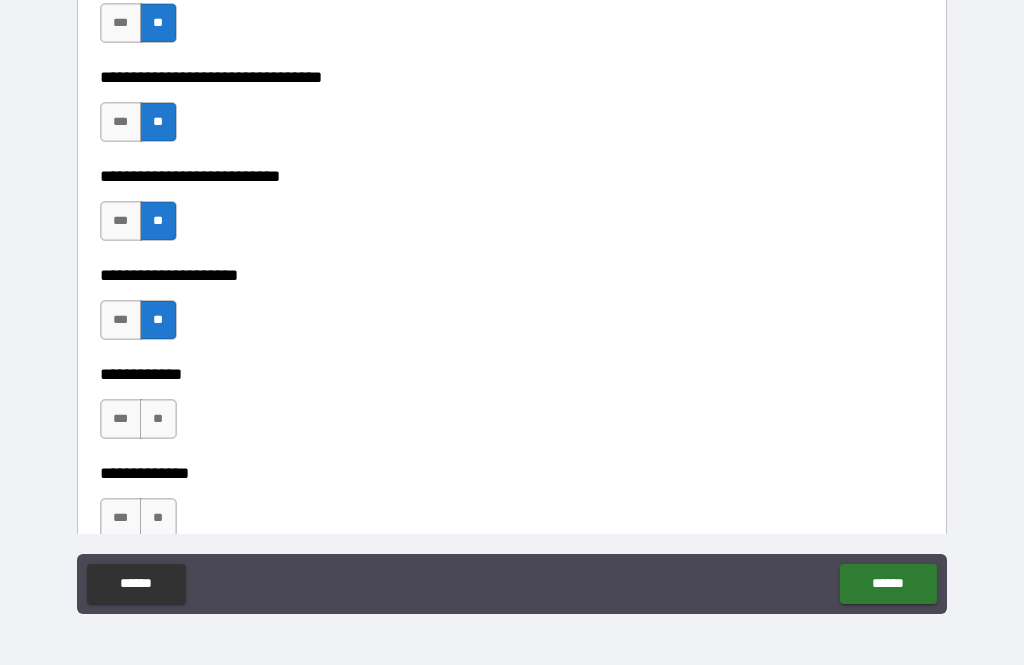 scroll, scrollTop: 6047, scrollLeft: 0, axis: vertical 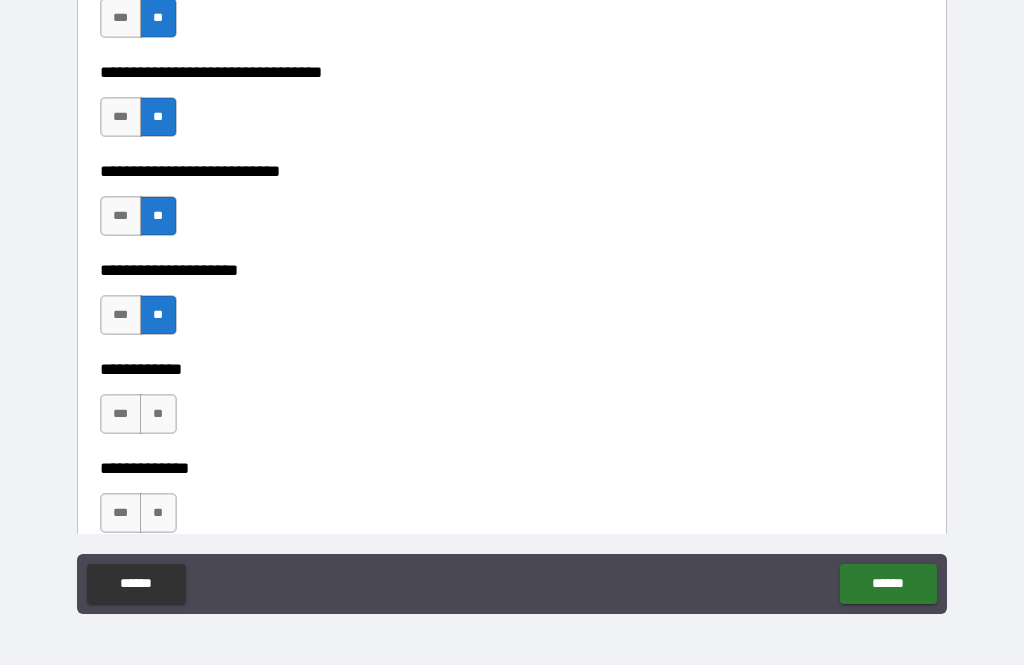 click on "***" at bounding box center [121, 414] 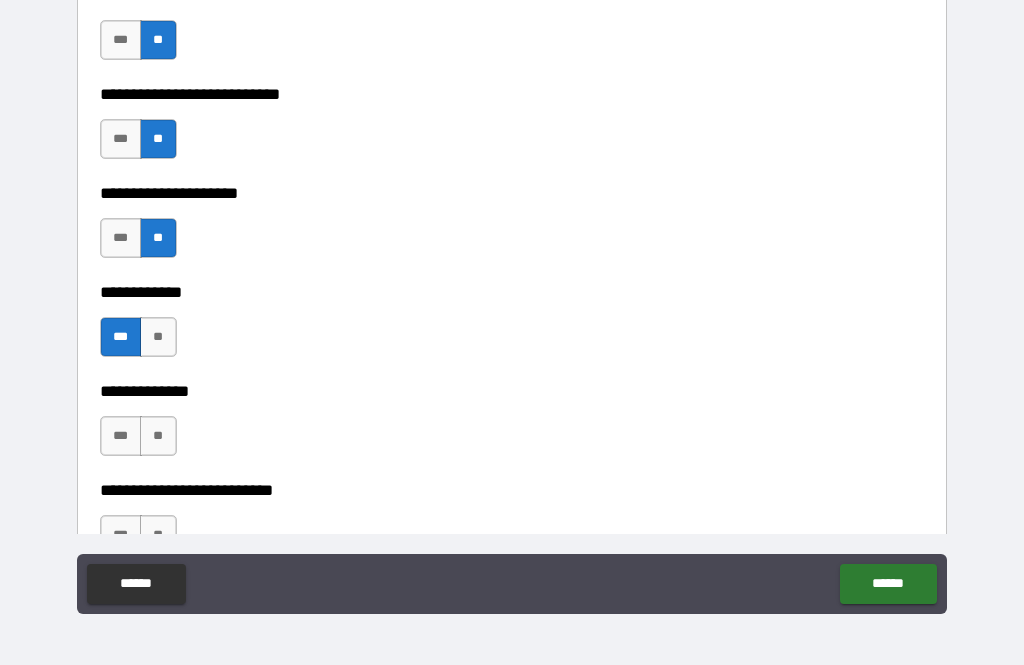 scroll, scrollTop: 6135, scrollLeft: 0, axis: vertical 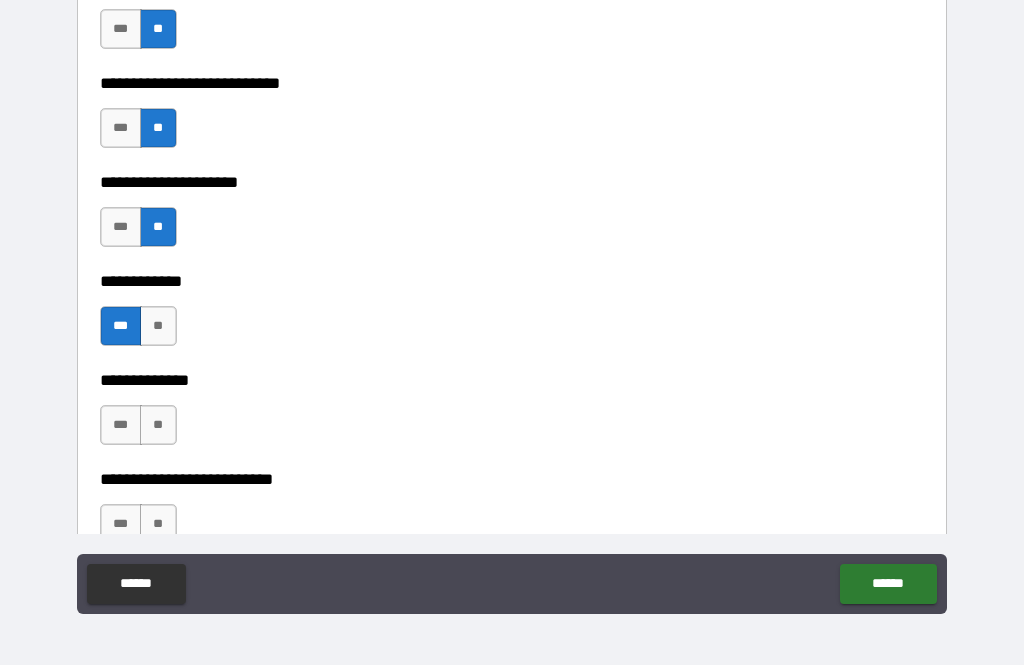 click on "**" at bounding box center [158, 425] 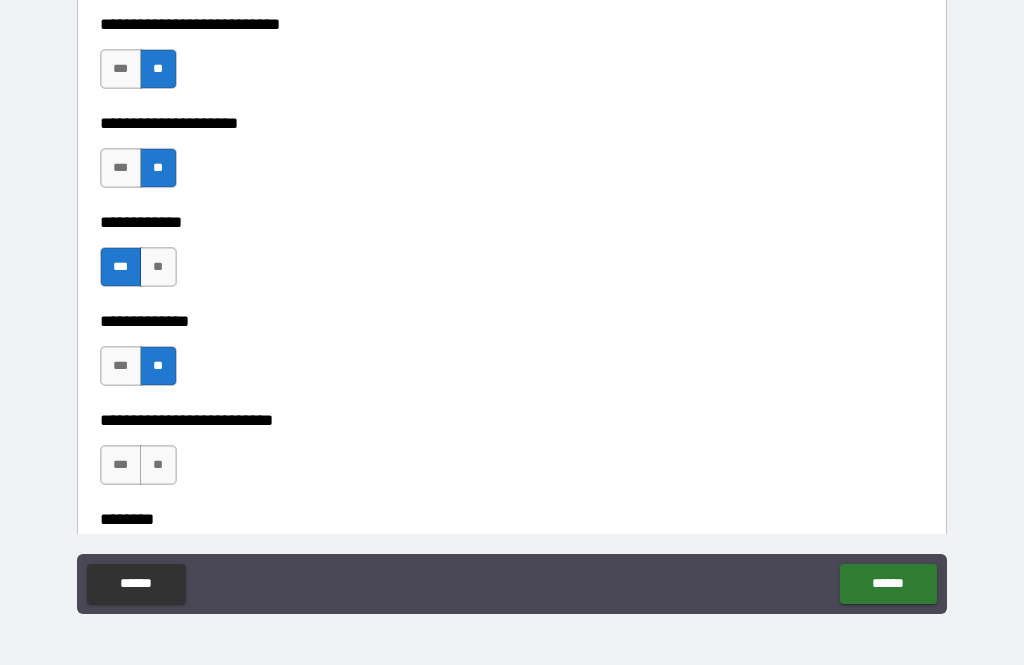 scroll, scrollTop: 6220, scrollLeft: 0, axis: vertical 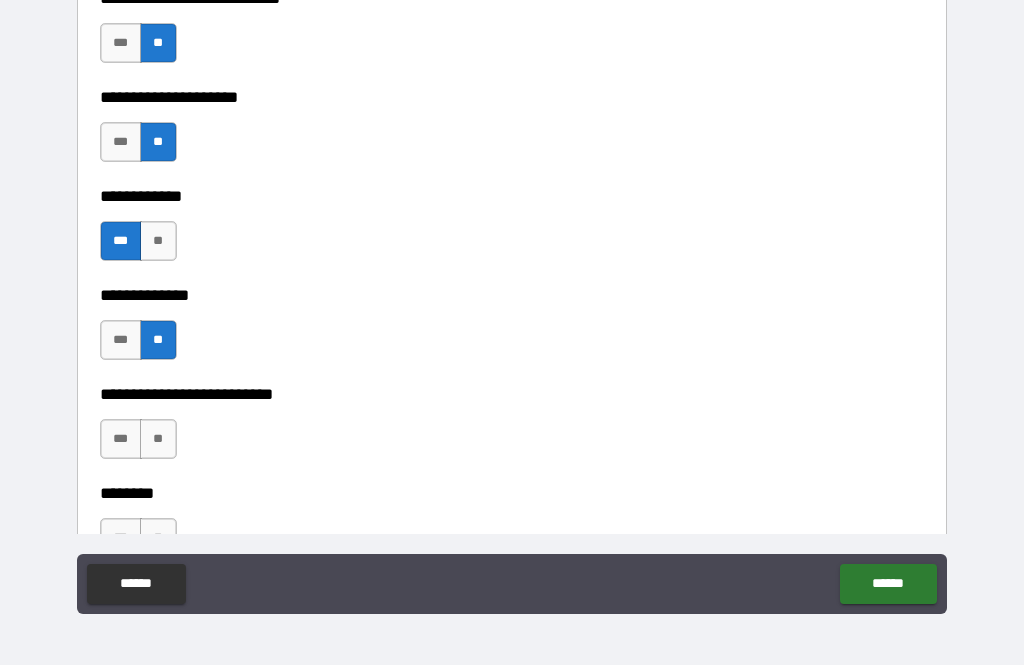 click on "***" at bounding box center (121, 439) 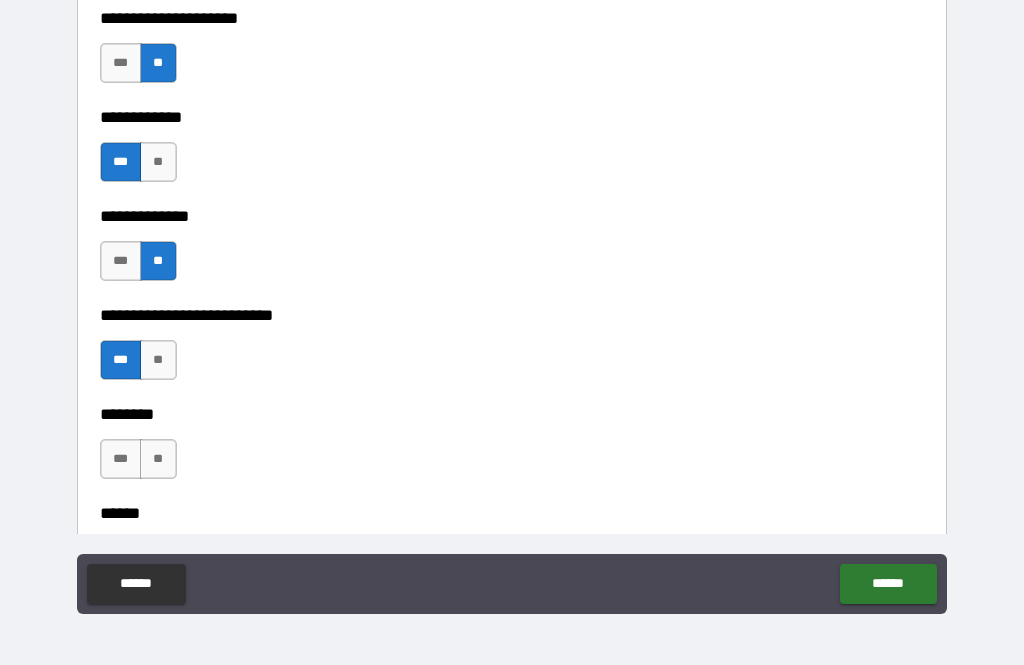 scroll, scrollTop: 6326, scrollLeft: 0, axis: vertical 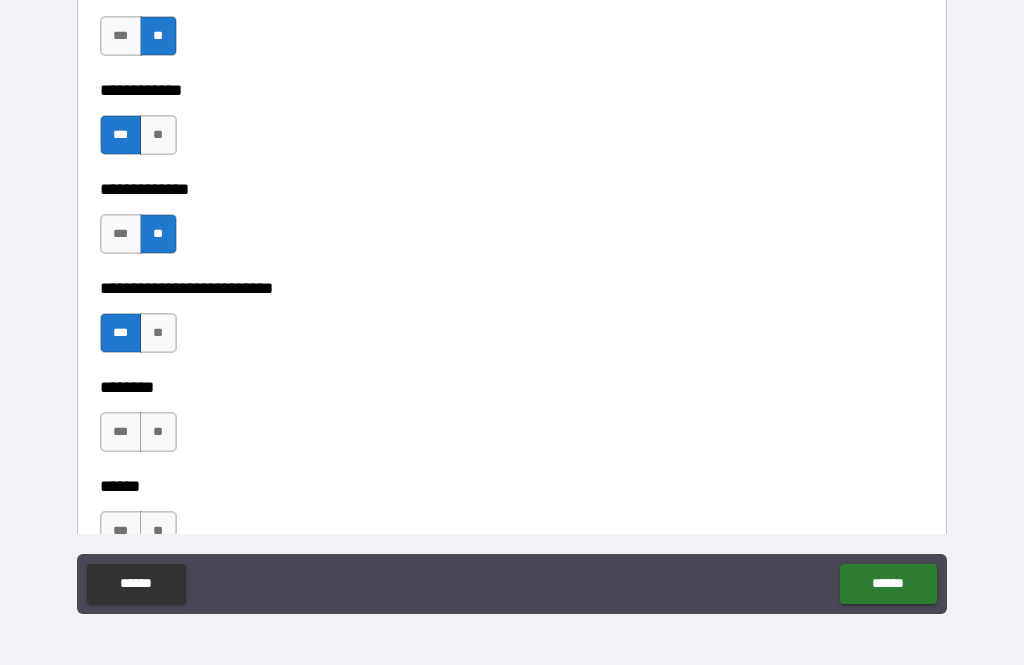click on "**" at bounding box center [158, 432] 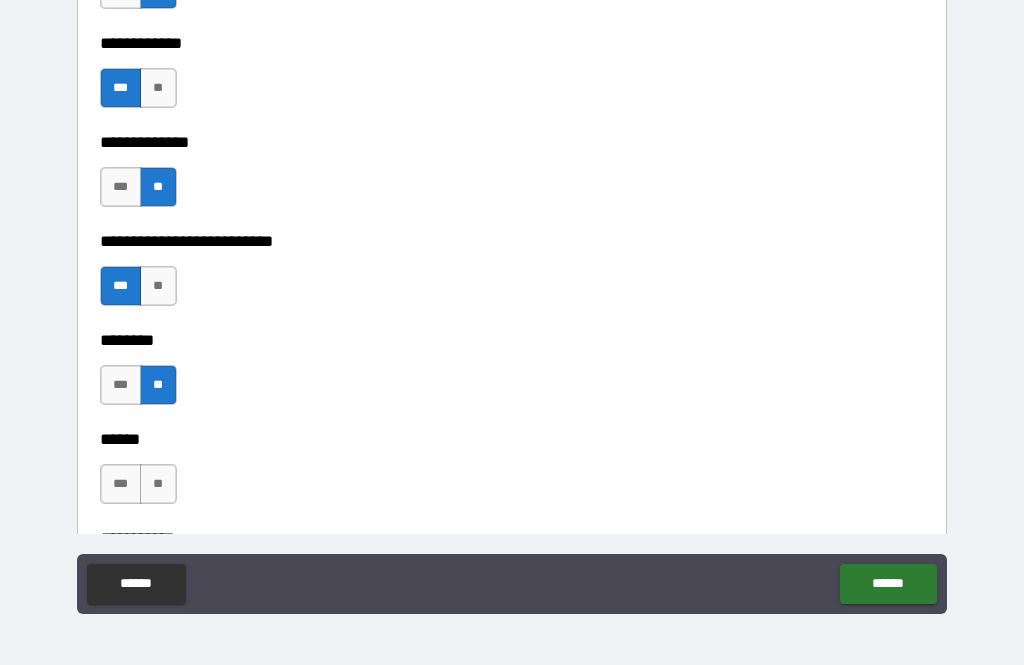 scroll, scrollTop: 6398, scrollLeft: 0, axis: vertical 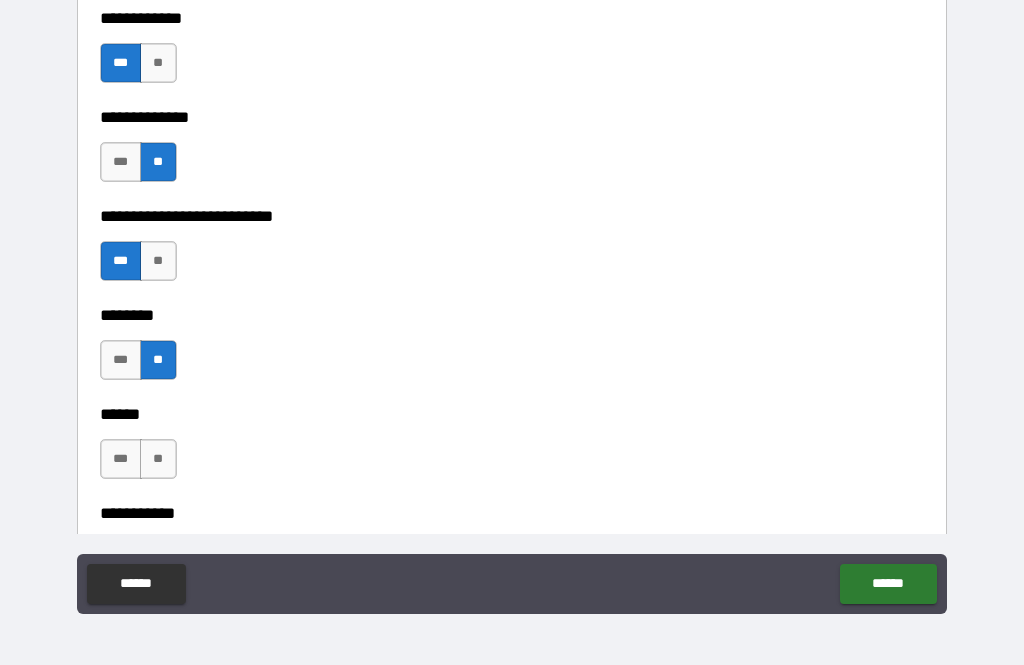 click on "**********" at bounding box center (512, 499) 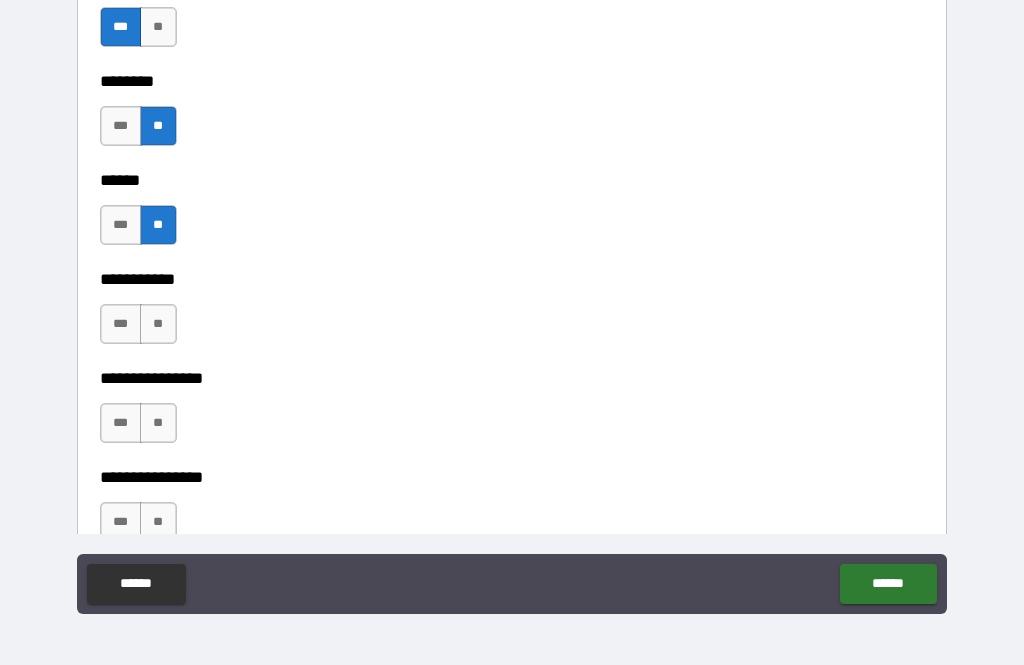 scroll, scrollTop: 6642, scrollLeft: 0, axis: vertical 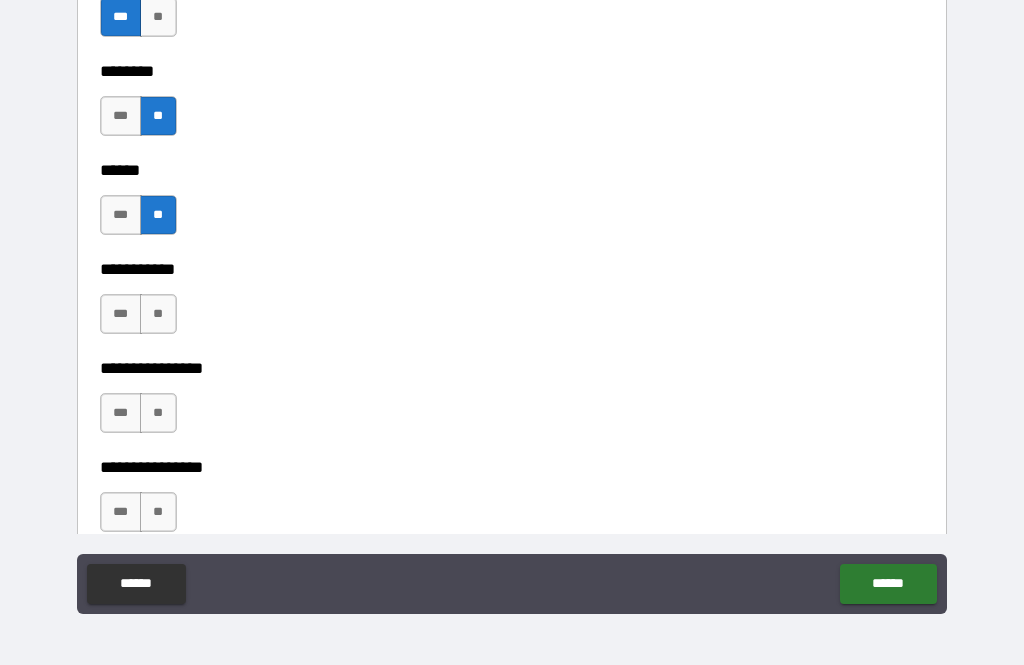 click on "**" at bounding box center (158, 314) 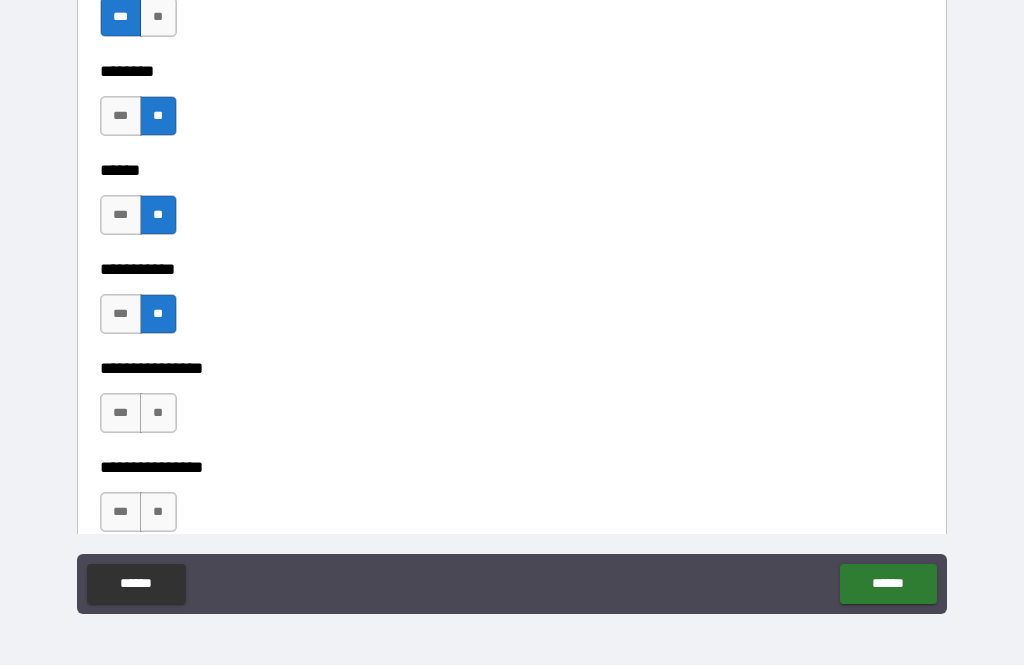 click on "**" at bounding box center [158, 413] 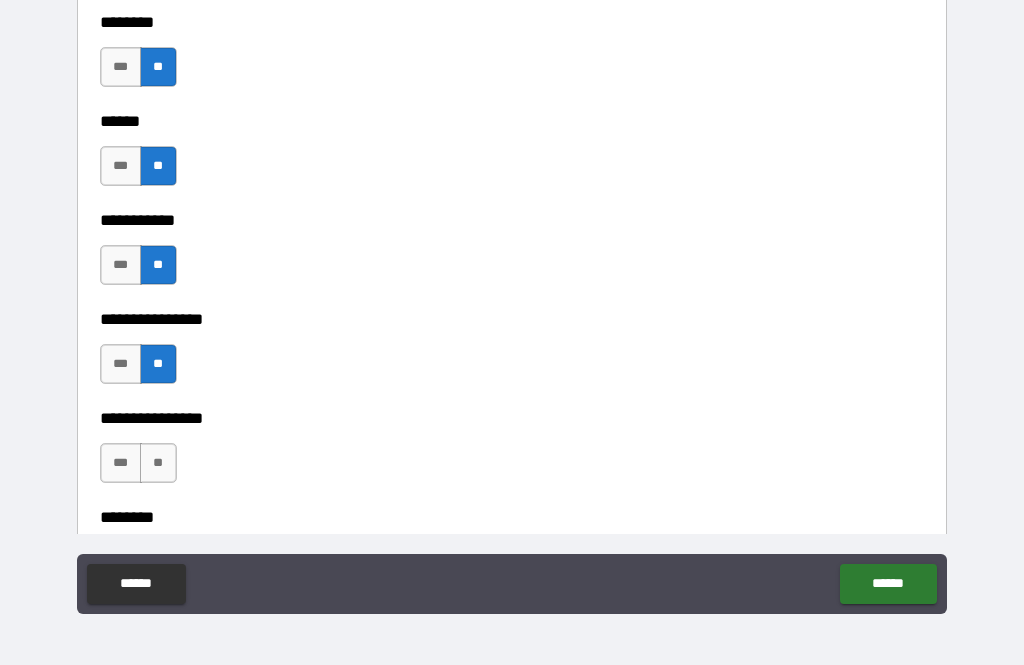 scroll, scrollTop: 6714, scrollLeft: 0, axis: vertical 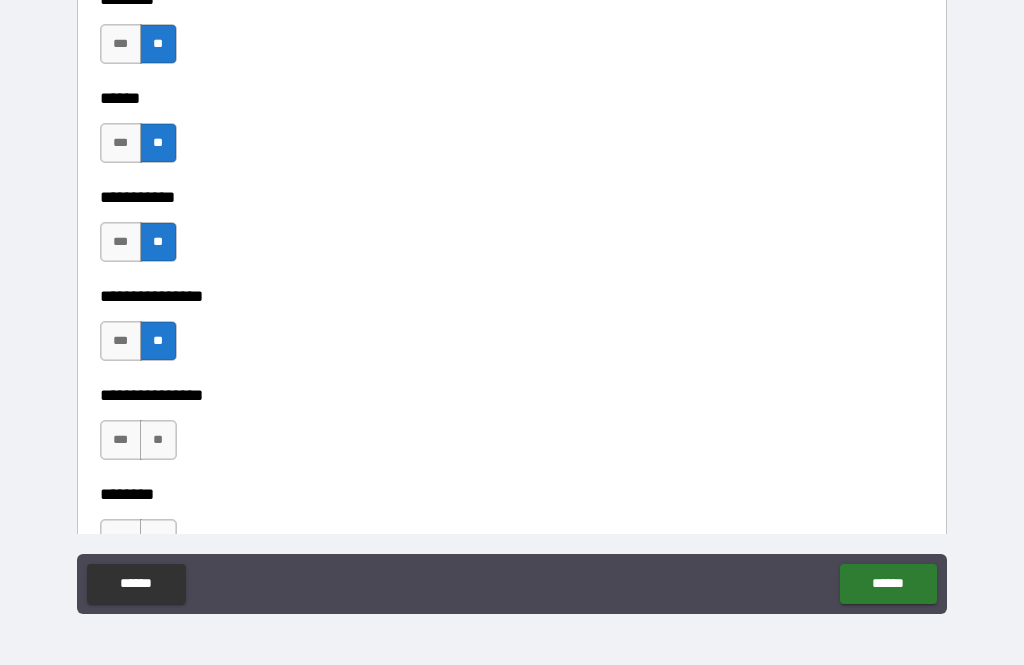 click on "**" at bounding box center (158, 440) 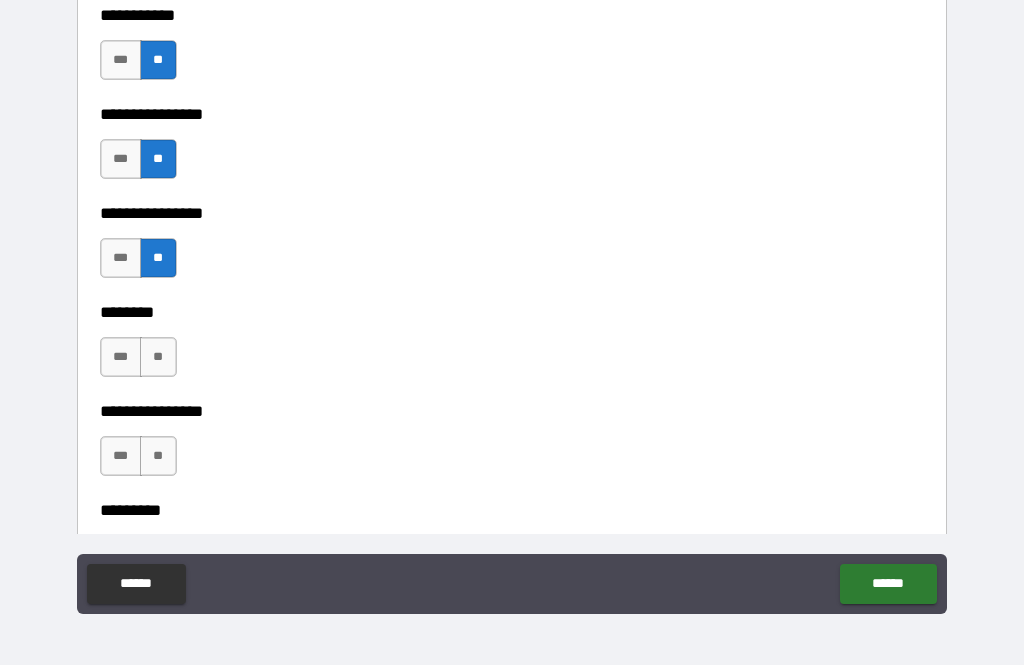 scroll, scrollTop: 6909, scrollLeft: 0, axis: vertical 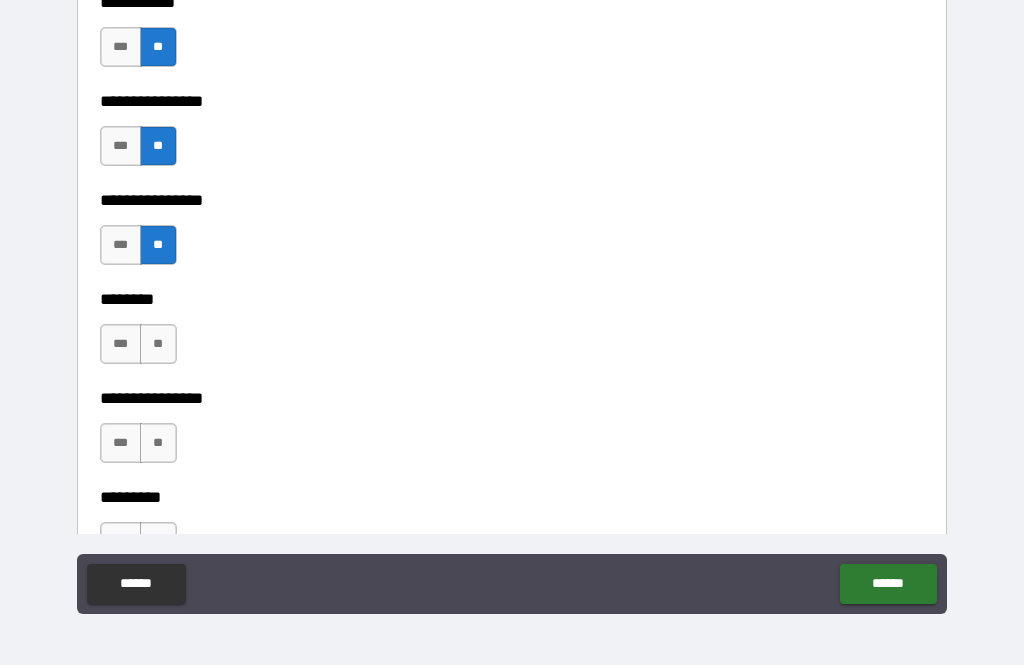 click on "**" at bounding box center (158, 344) 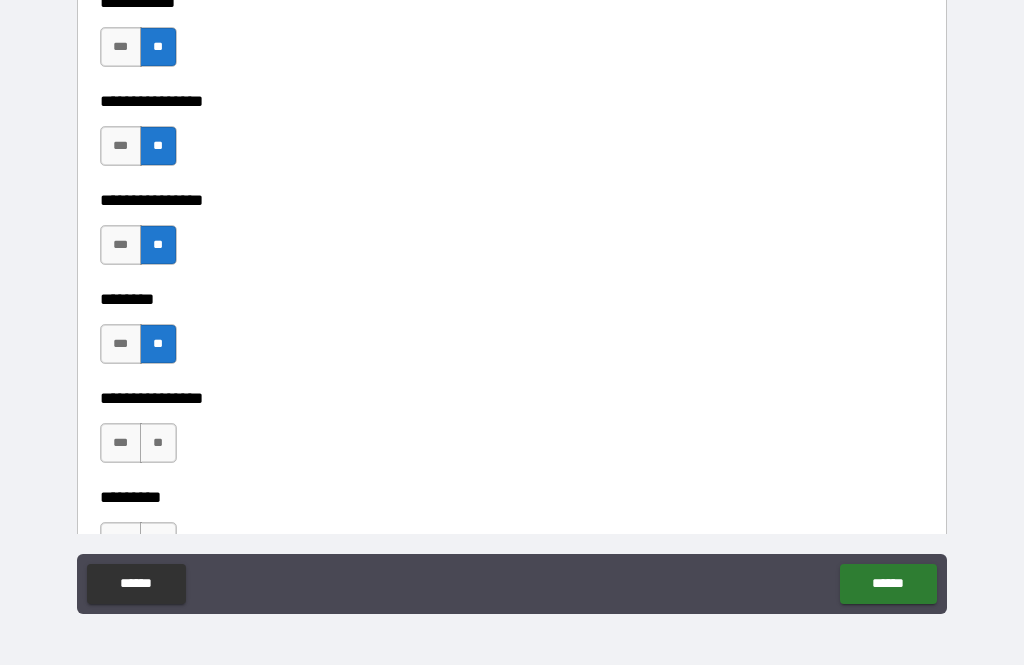 click on "***" at bounding box center [121, 443] 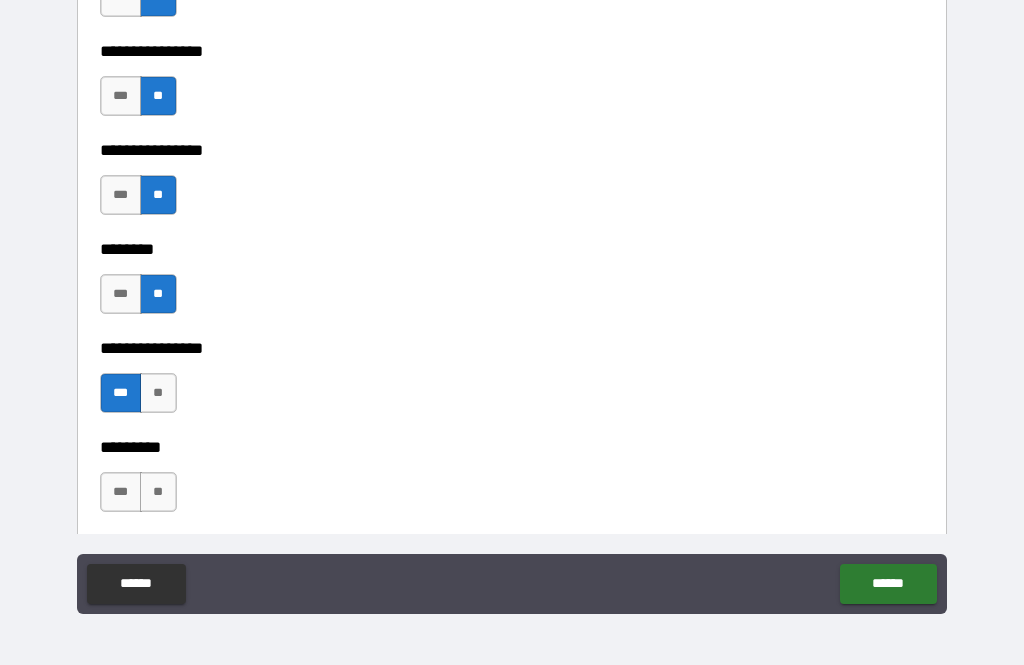 scroll, scrollTop: 6996, scrollLeft: 0, axis: vertical 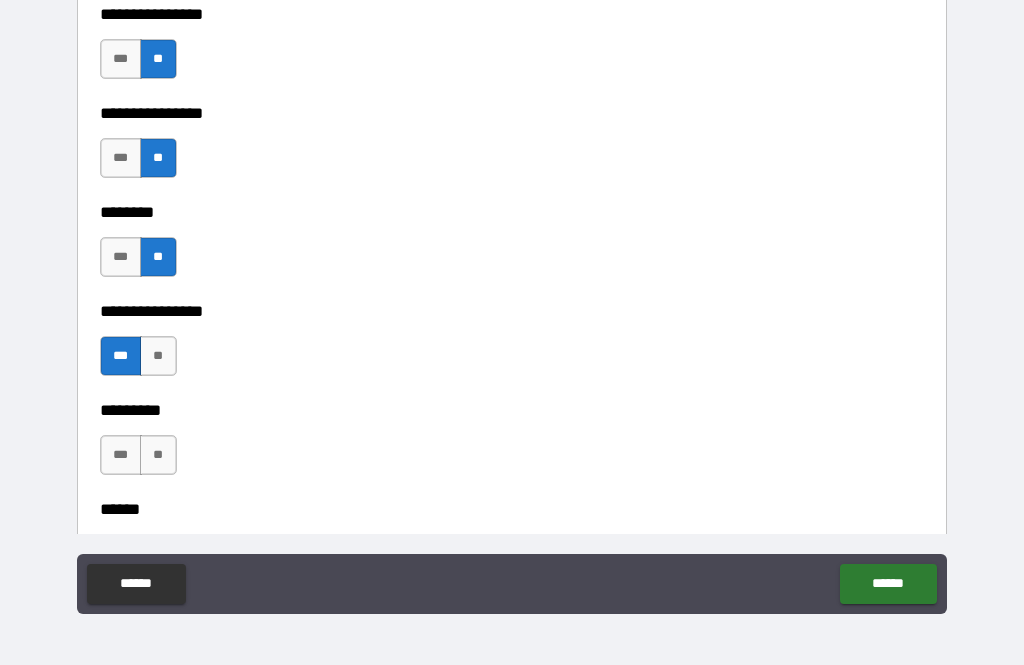 click on "**" at bounding box center [158, 455] 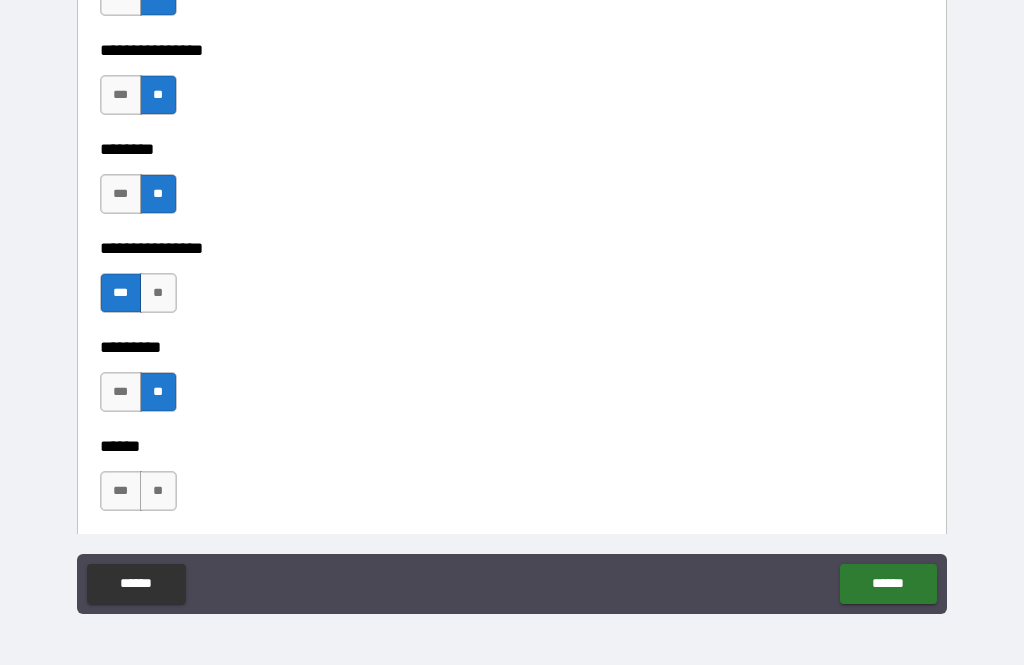scroll, scrollTop: 7079, scrollLeft: 0, axis: vertical 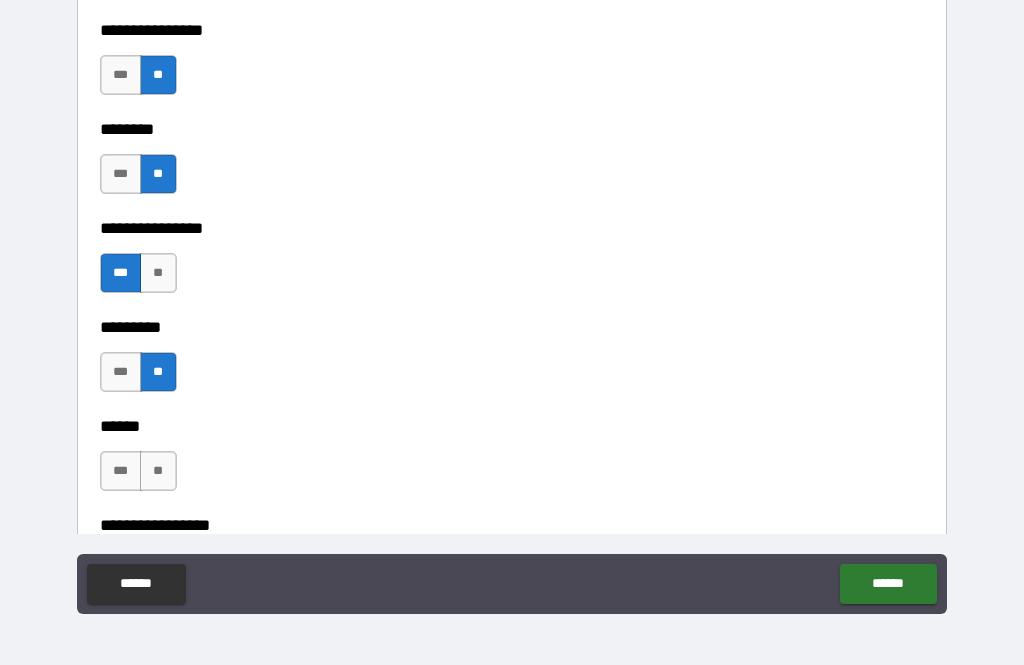 click on "**" at bounding box center (158, 471) 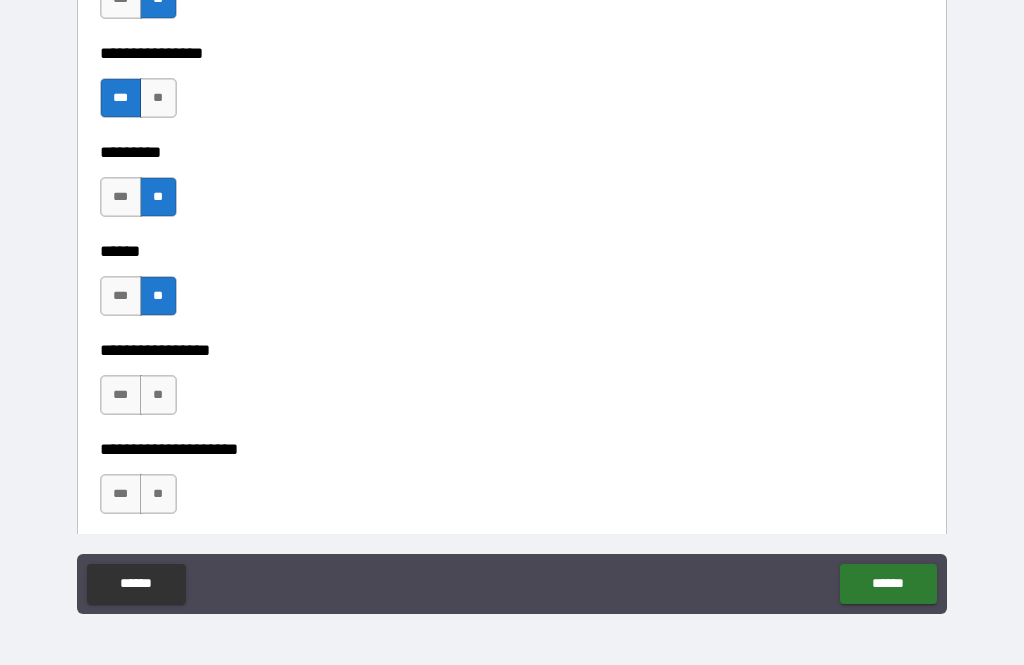 scroll, scrollTop: 7270, scrollLeft: 0, axis: vertical 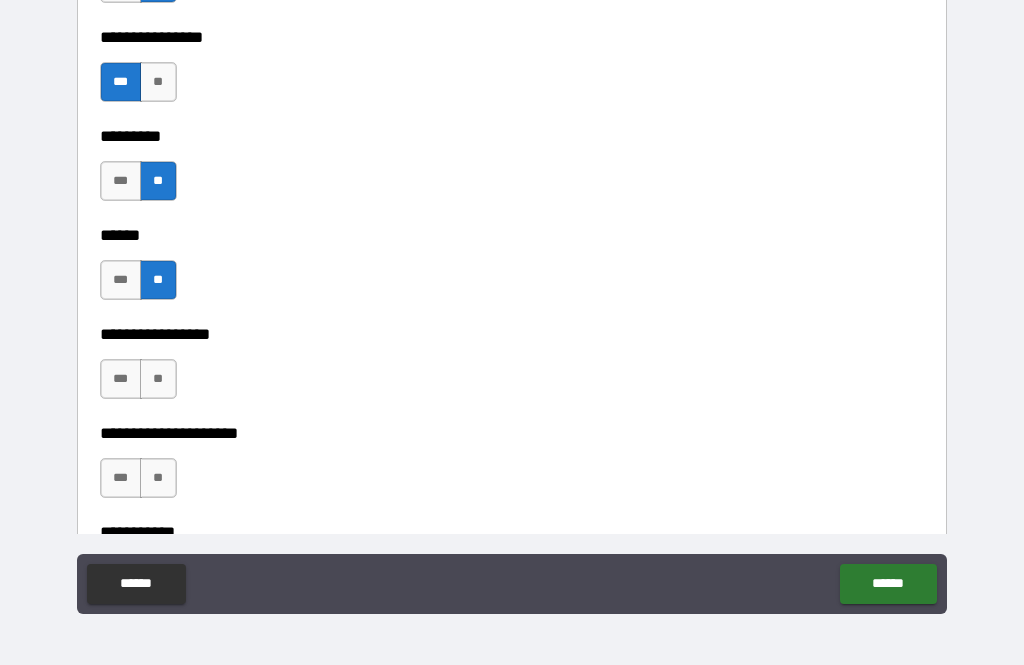 click on "**" at bounding box center (158, 379) 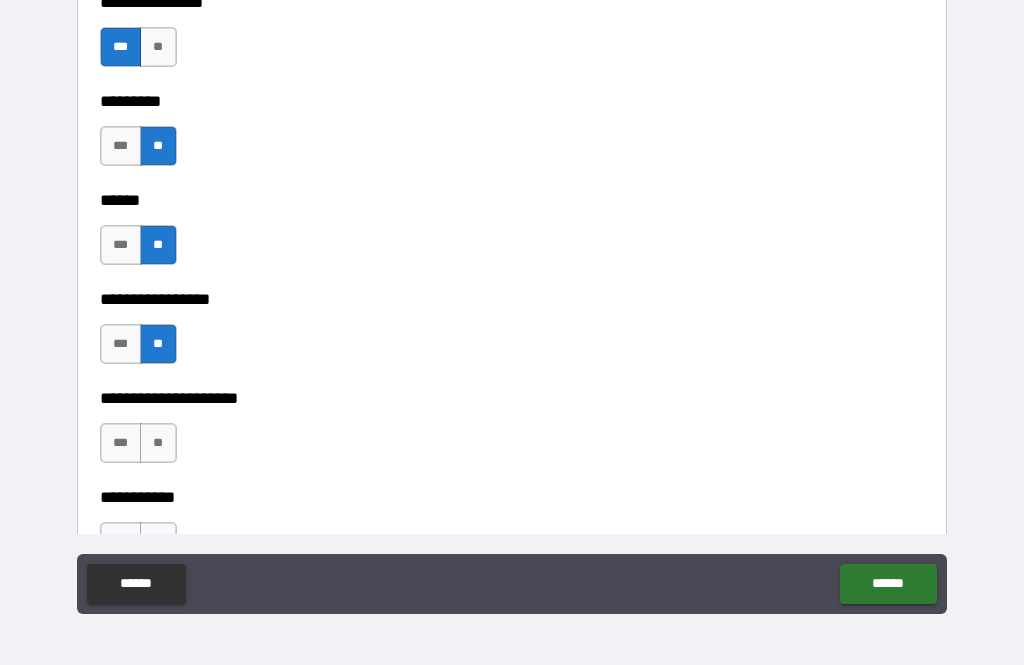 scroll, scrollTop: 7321, scrollLeft: 0, axis: vertical 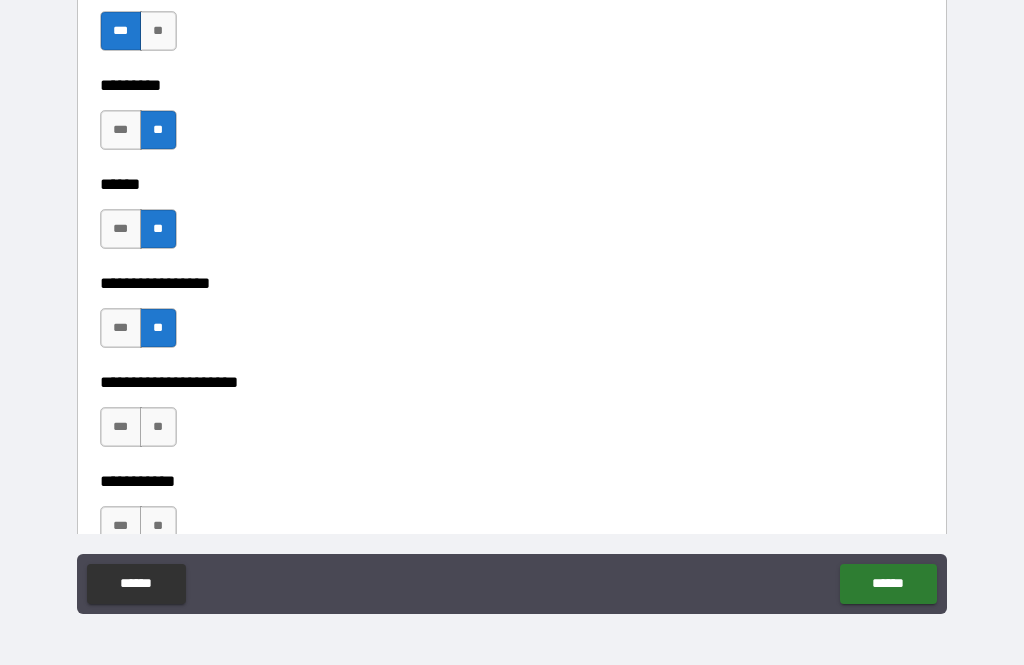 click on "**" at bounding box center [158, 427] 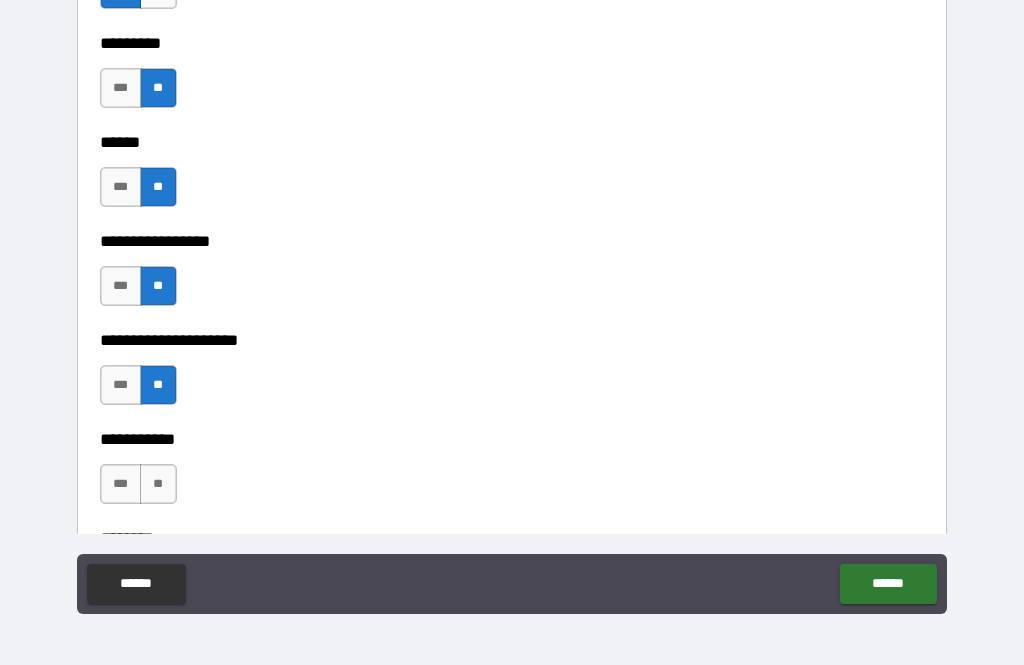 scroll, scrollTop: 7363, scrollLeft: 0, axis: vertical 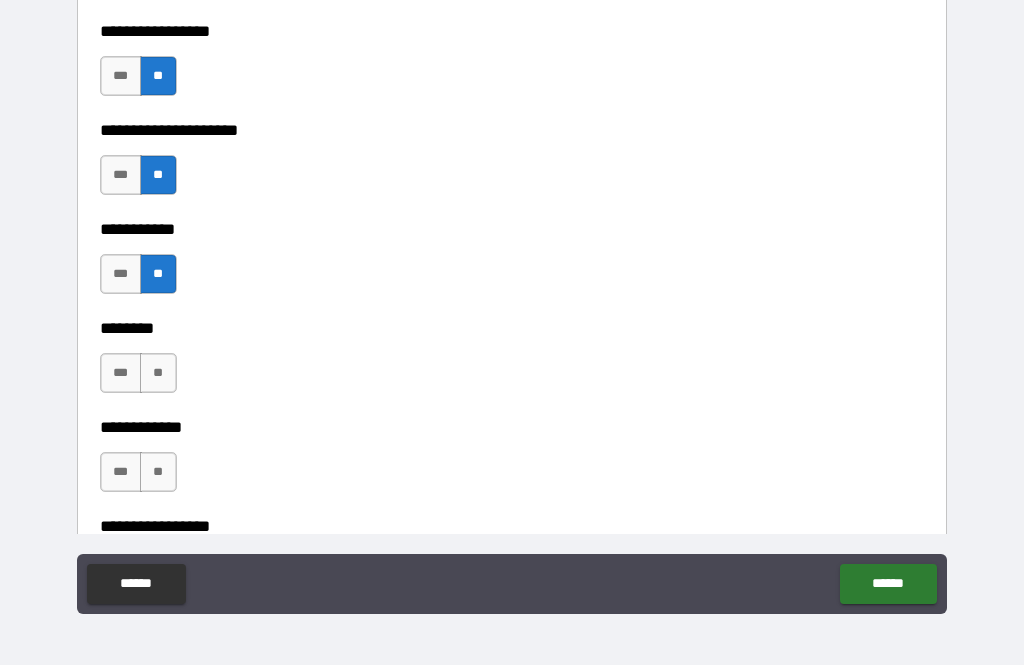 click on "**" at bounding box center [158, 373] 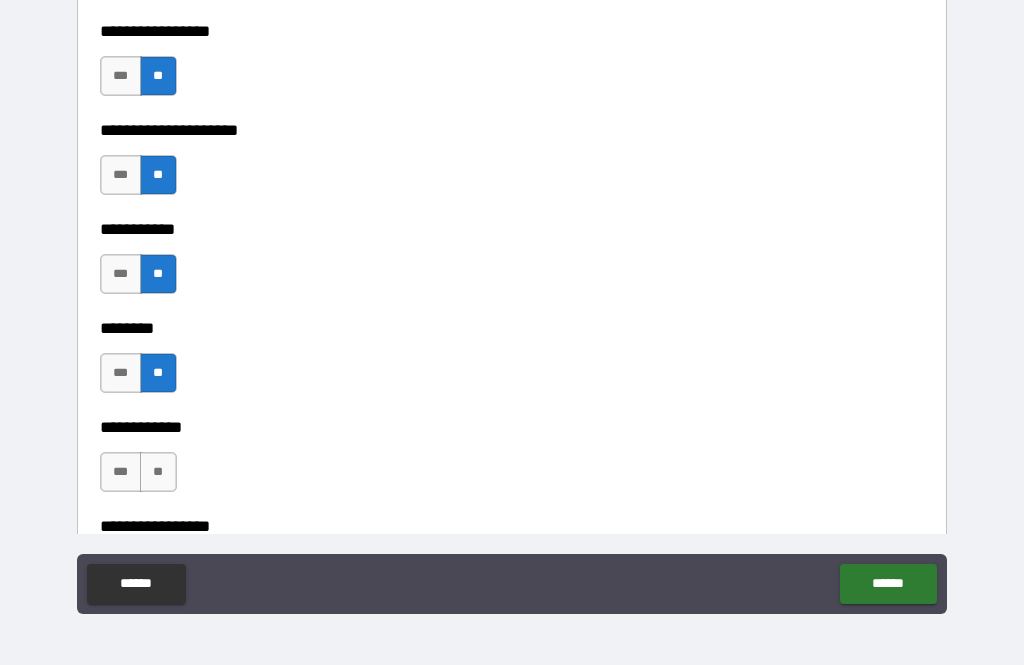 scroll, scrollTop: 7621, scrollLeft: 0, axis: vertical 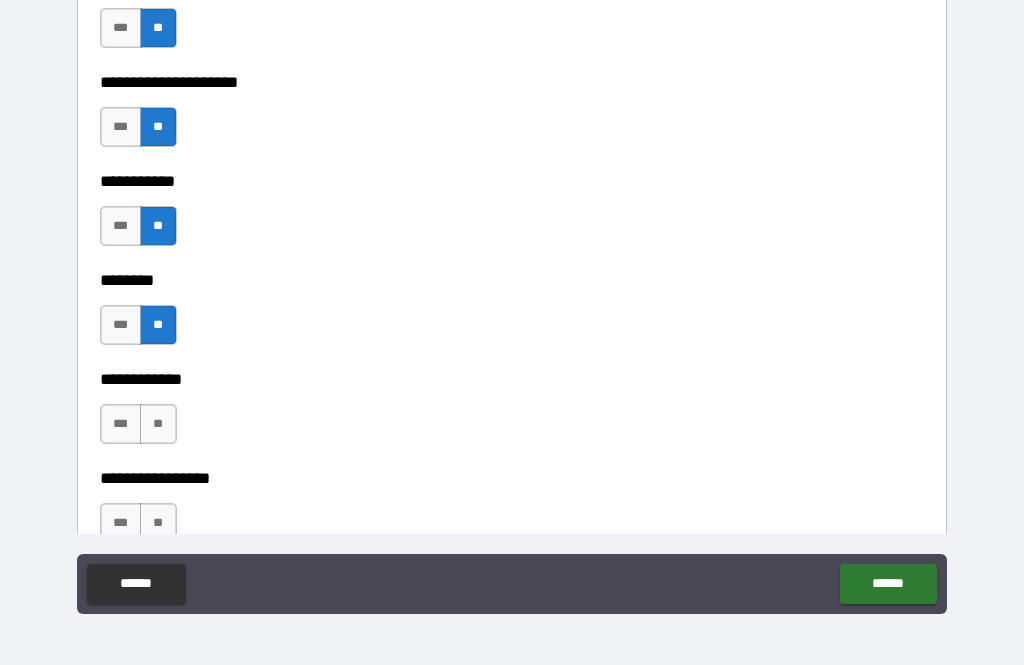 click on "**" at bounding box center (158, 424) 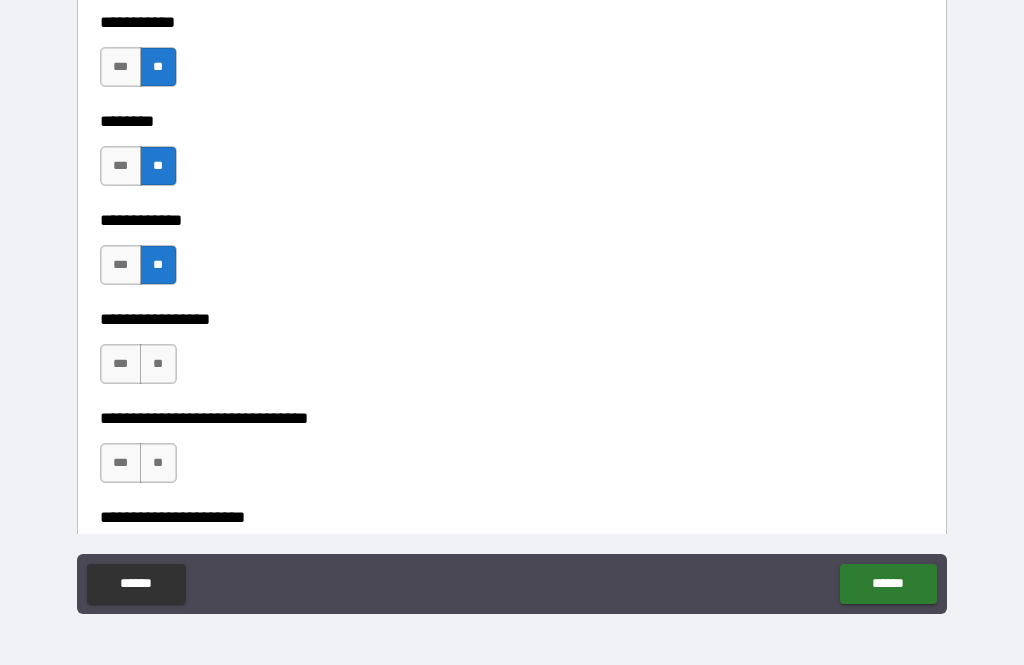 scroll, scrollTop: 7803, scrollLeft: 0, axis: vertical 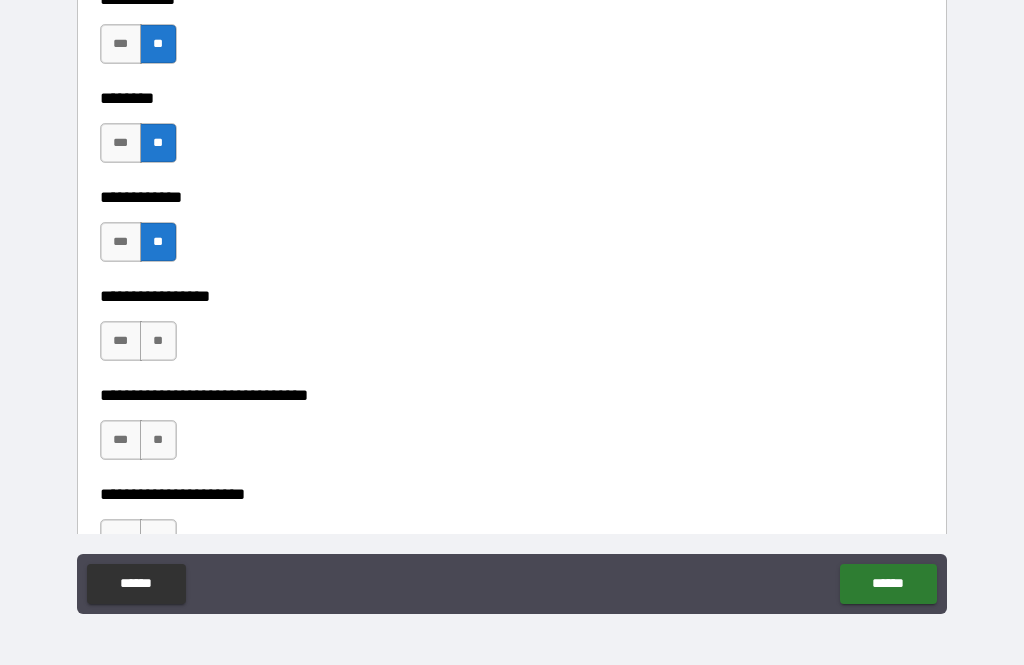 click on "**" at bounding box center (158, 341) 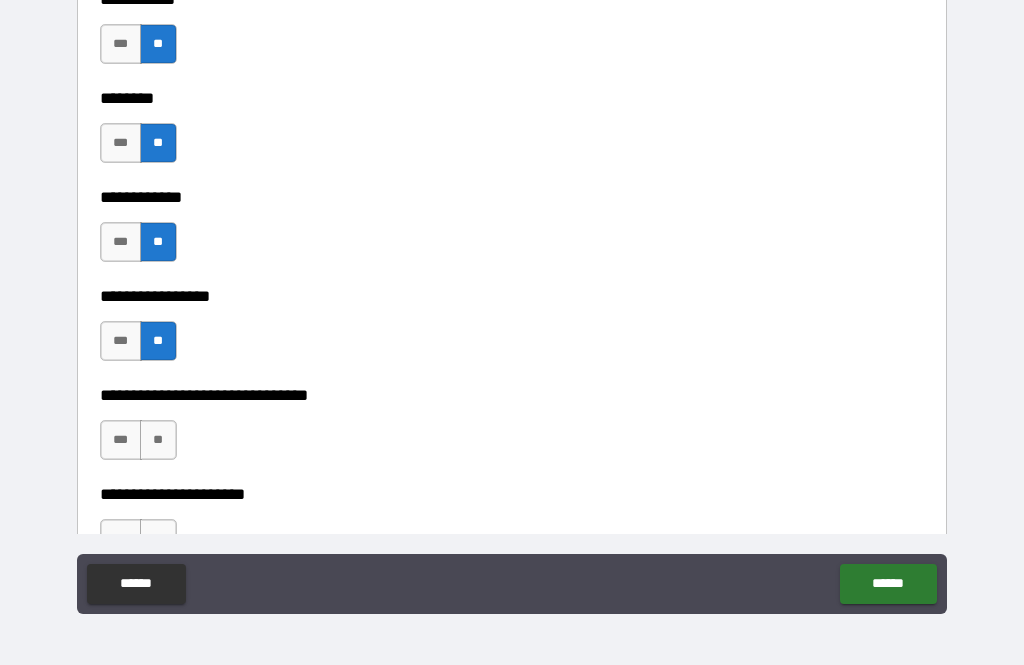click on "***" at bounding box center [121, 341] 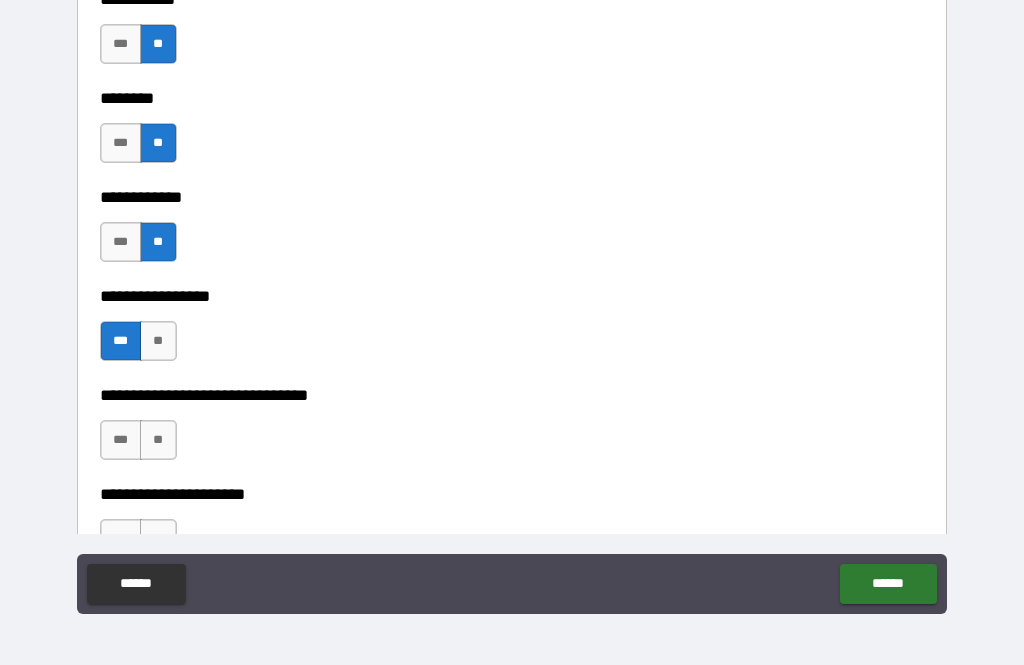 click on "**" at bounding box center [158, 440] 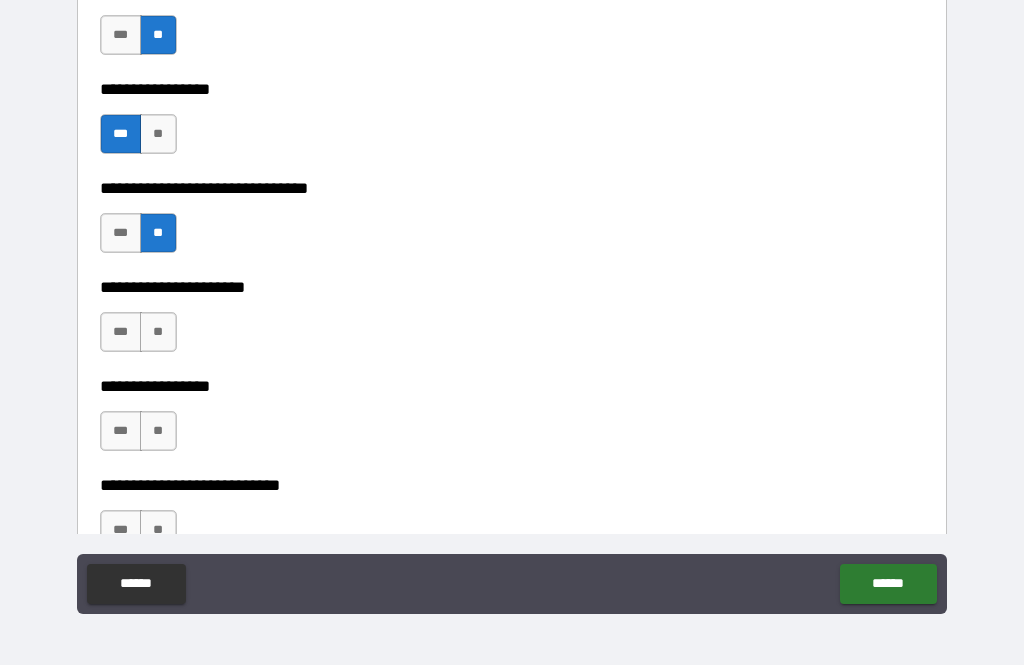 scroll, scrollTop: 8015, scrollLeft: 0, axis: vertical 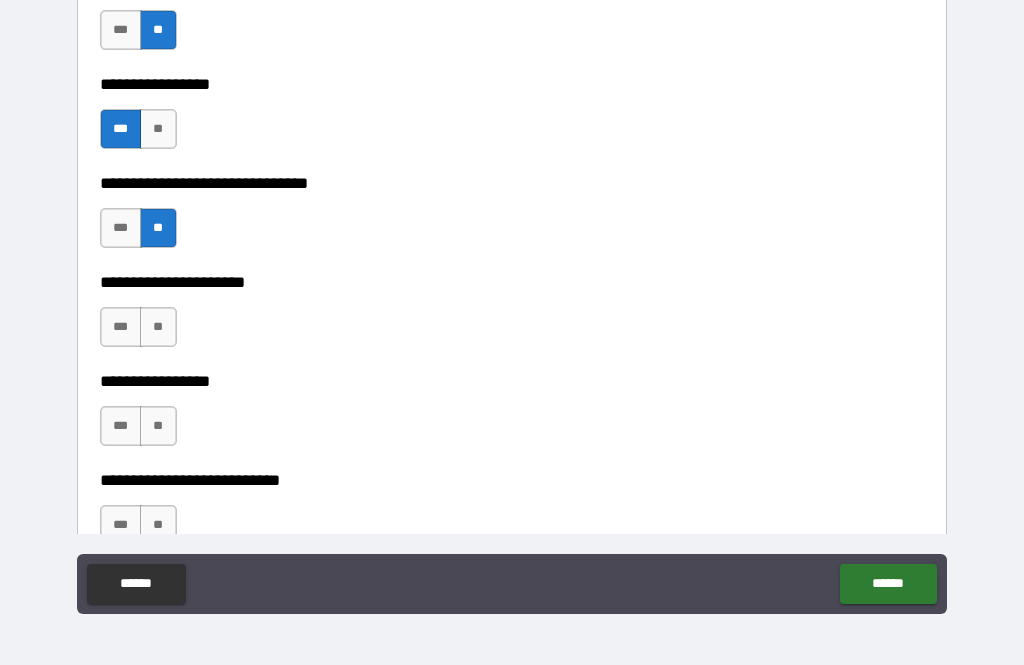 click on "**" at bounding box center [158, 327] 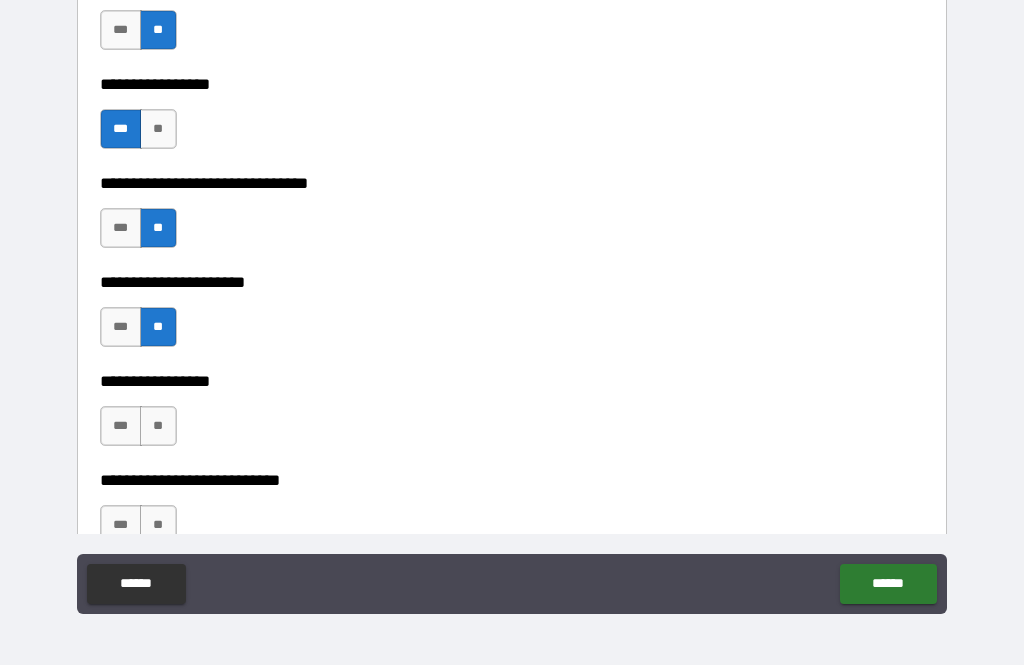 click on "**" at bounding box center [158, 426] 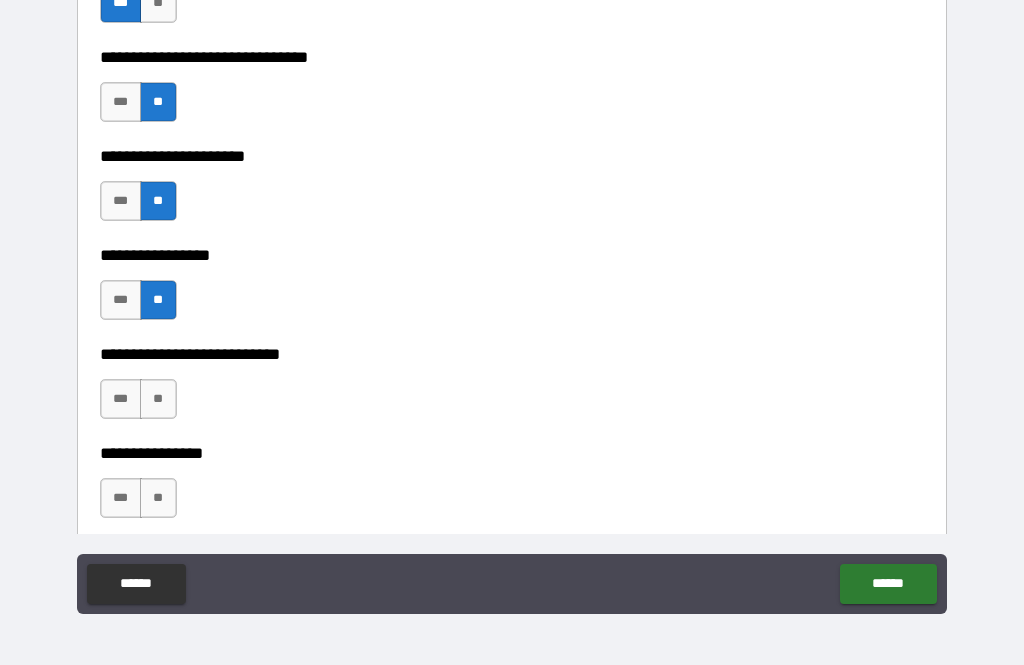 scroll, scrollTop: 8144, scrollLeft: 0, axis: vertical 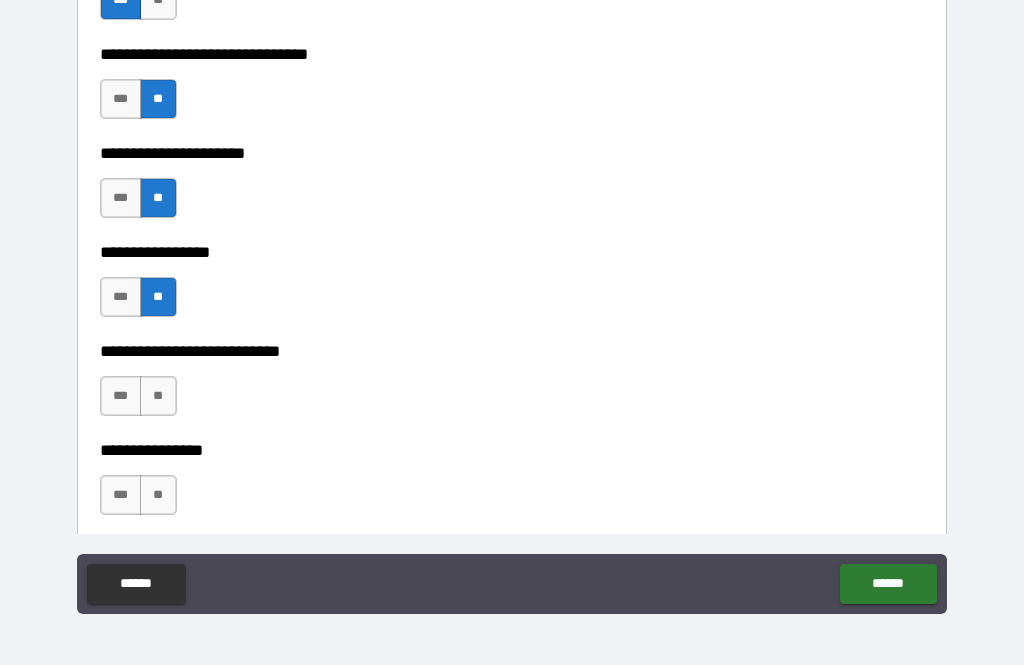 click on "***" at bounding box center (121, 396) 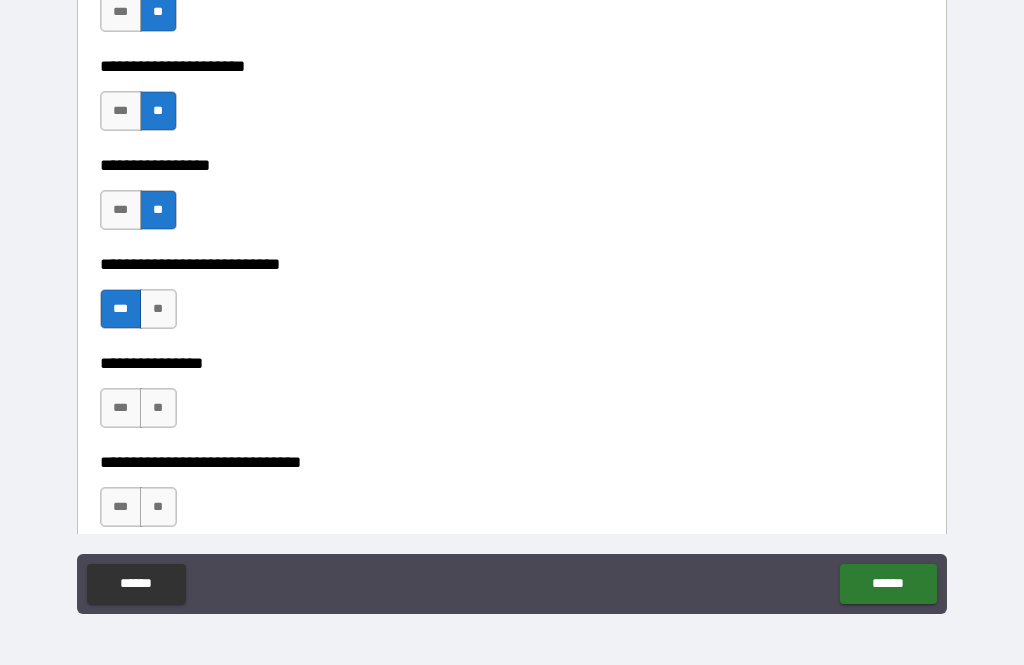 scroll, scrollTop: 8272, scrollLeft: 0, axis: vertical 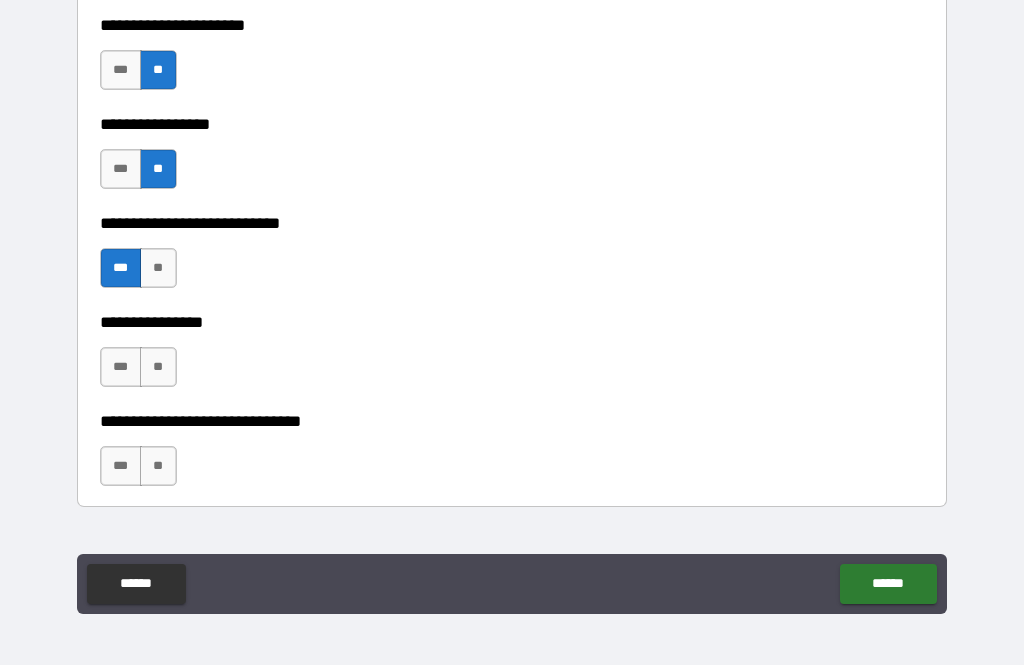 click on "**********" at bounding box center [512, 357] 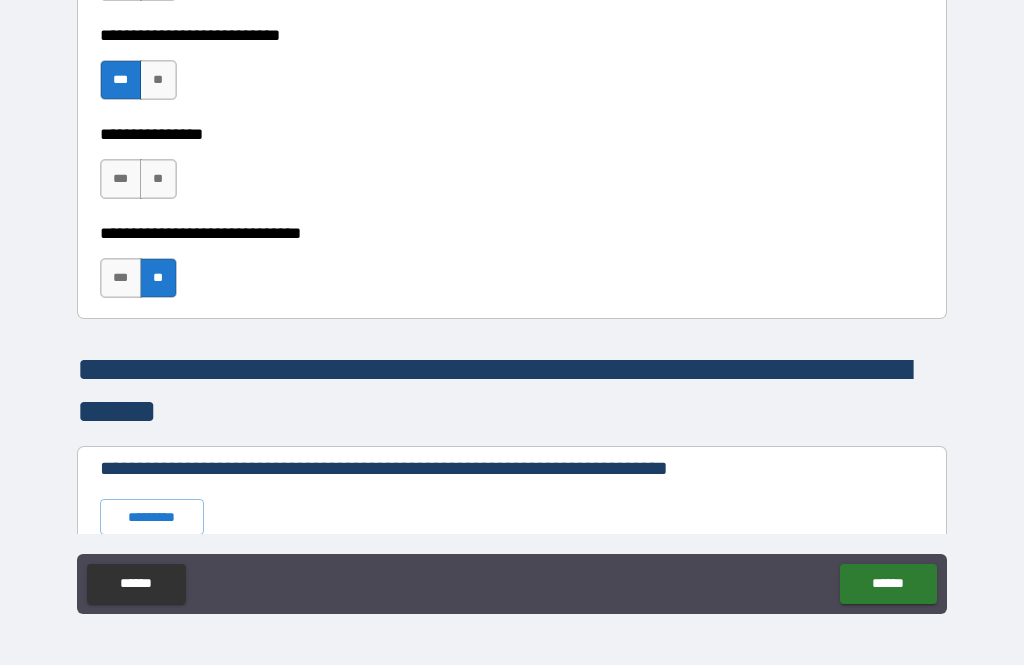 scroll, scrollTop: 8460, scrollLeft: 0, axis: vertical 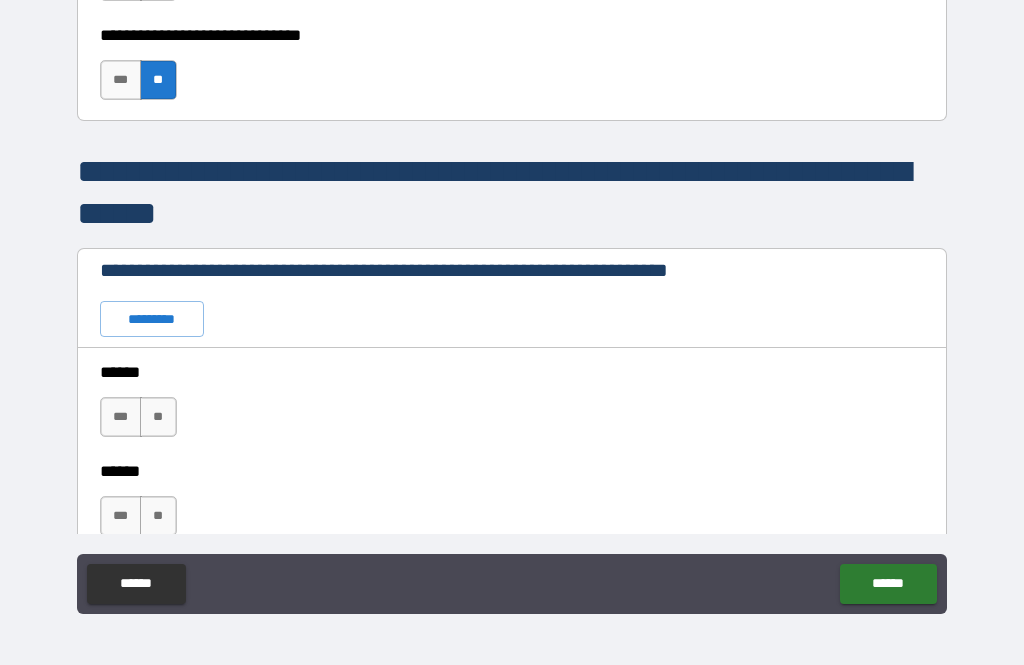 click on "**" at bounding box center (158, 417) 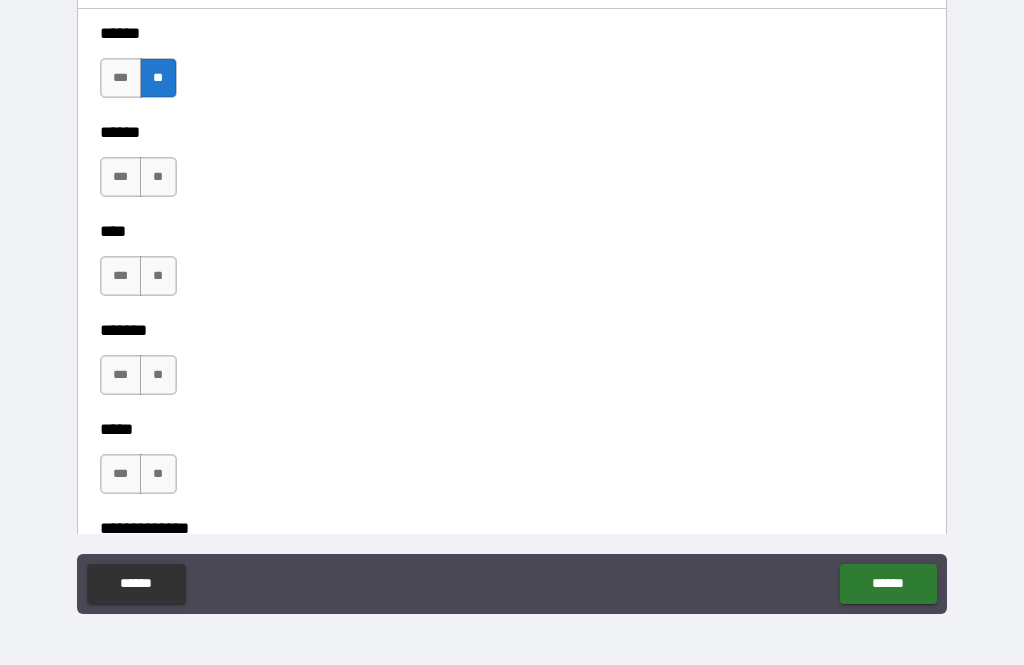 scroll, scrollTop: 9001, scrollLeft: 0, axis: vertical 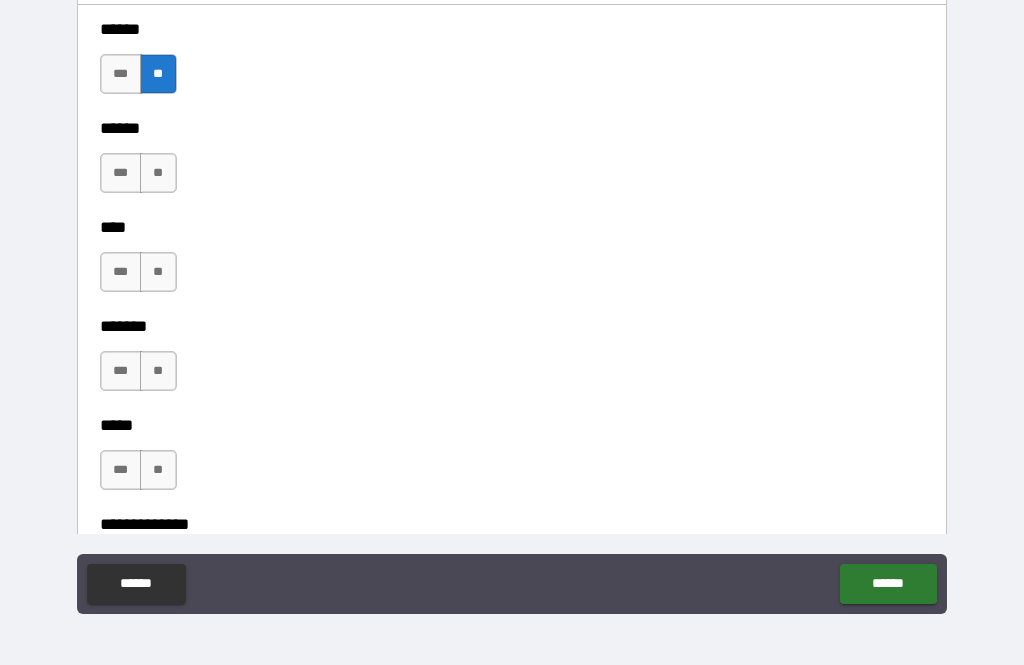 click on "****** *** ** ****** *** **" at bounding box center [512, 114] 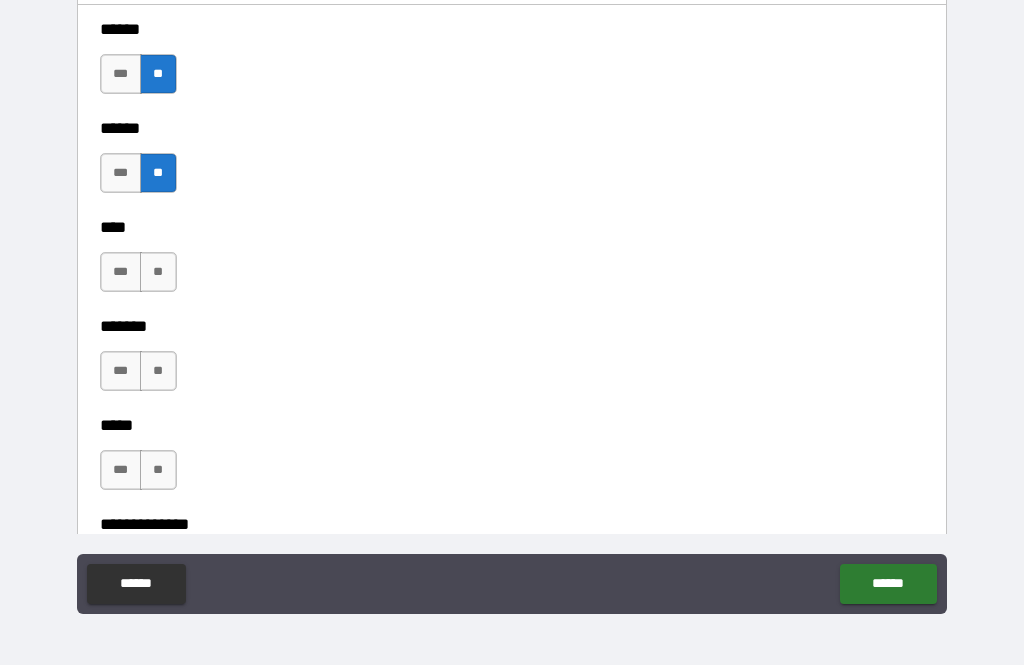 click on "***" at bounding box center (121, 272) 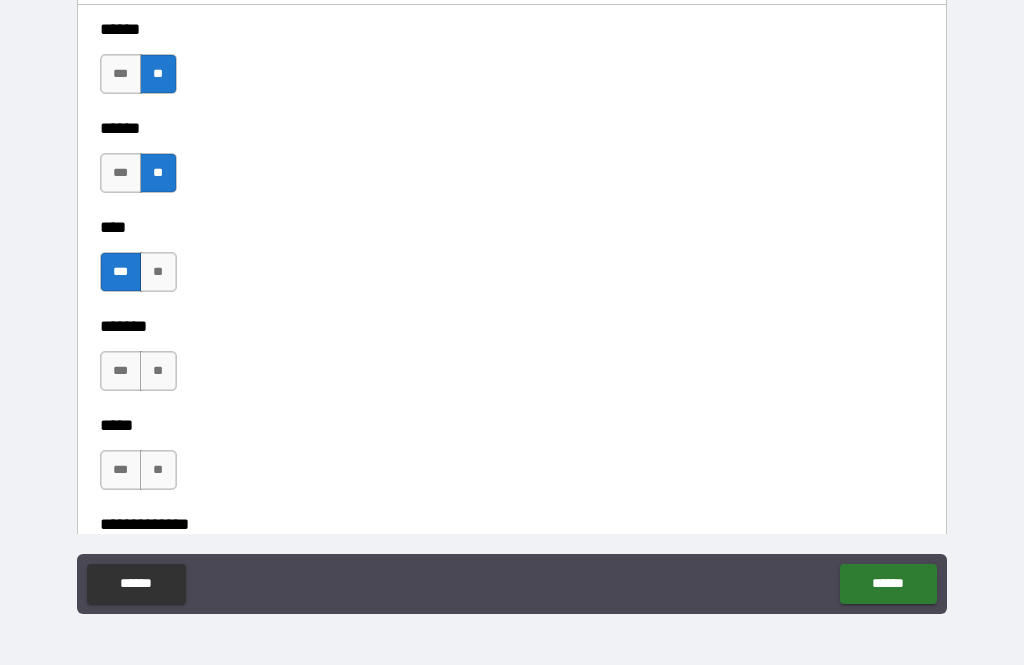 click on "**" at bounding box center (158, 371) 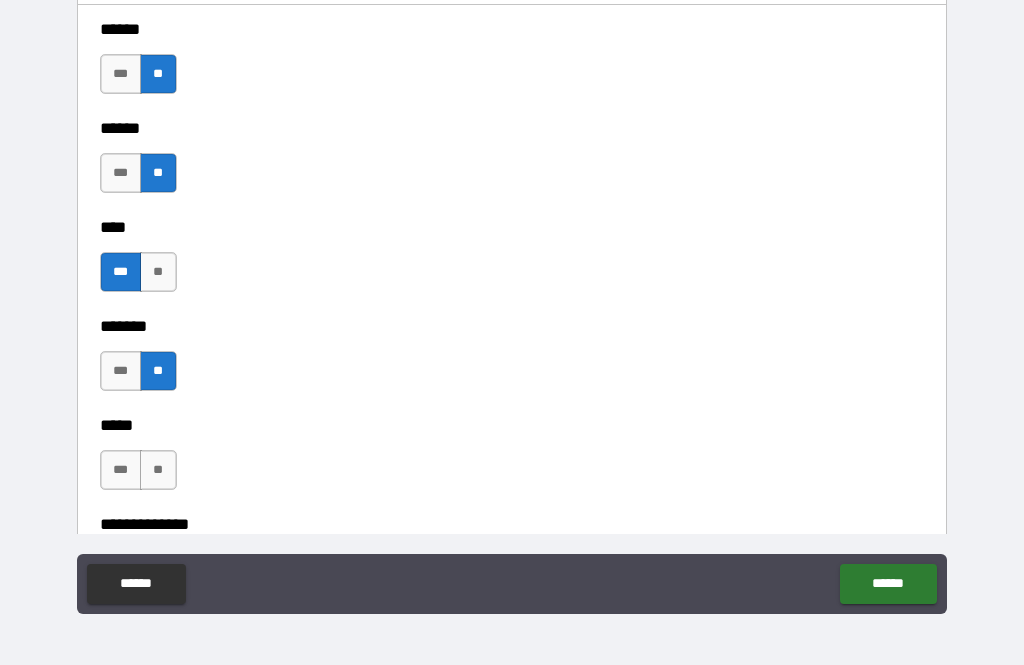 click on "**" at bounding box center [158, 470] 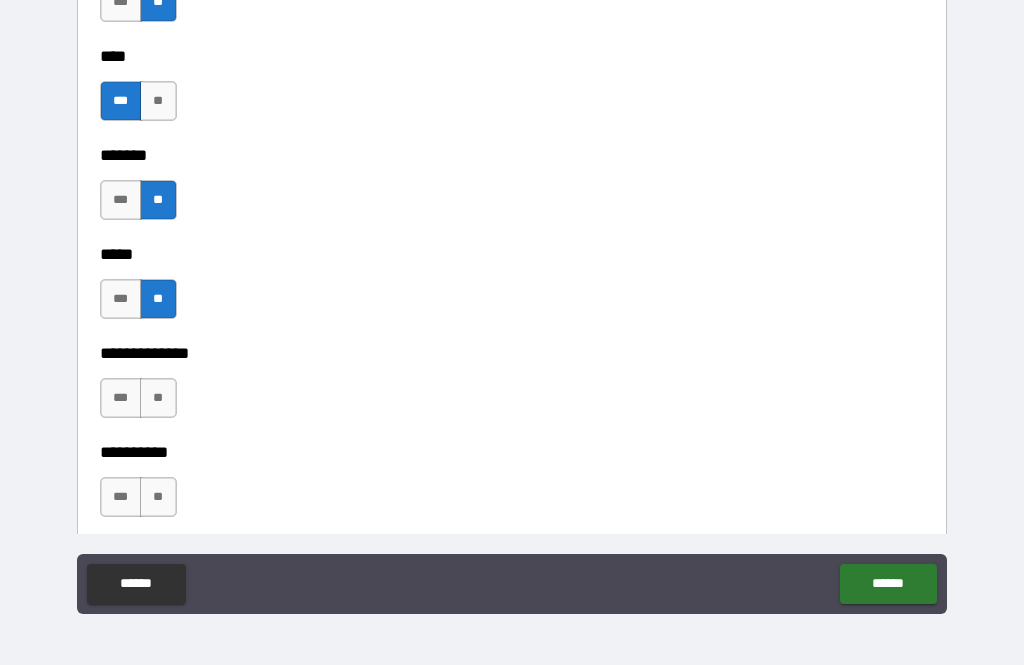 scroll, scrollTop: 9176, scrollLeft: 0, axis: vertical 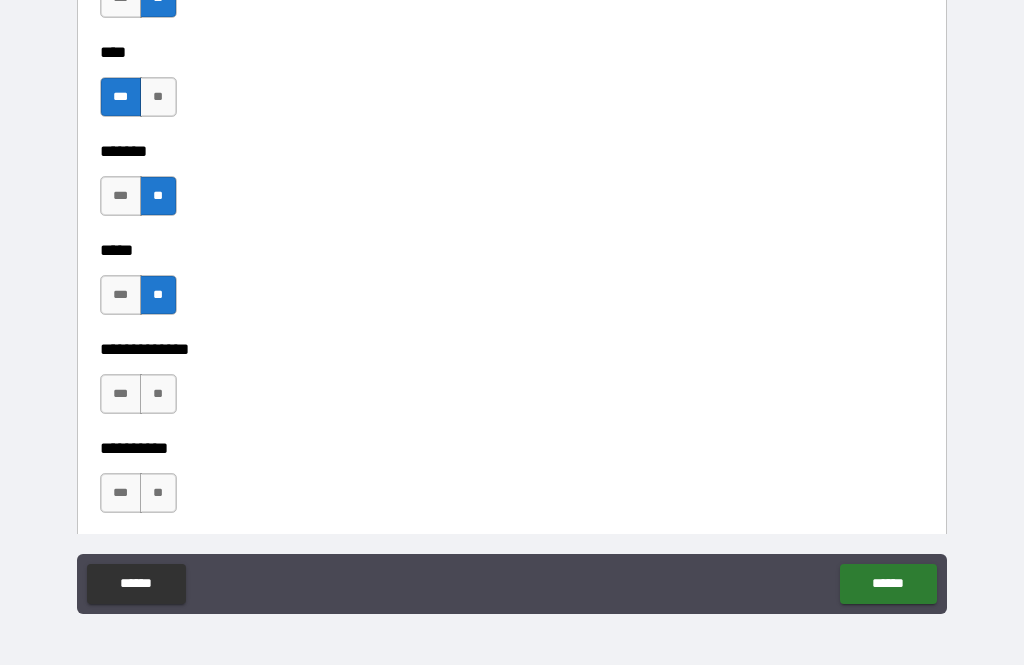 click on "**" at bounding box center [158, 493] 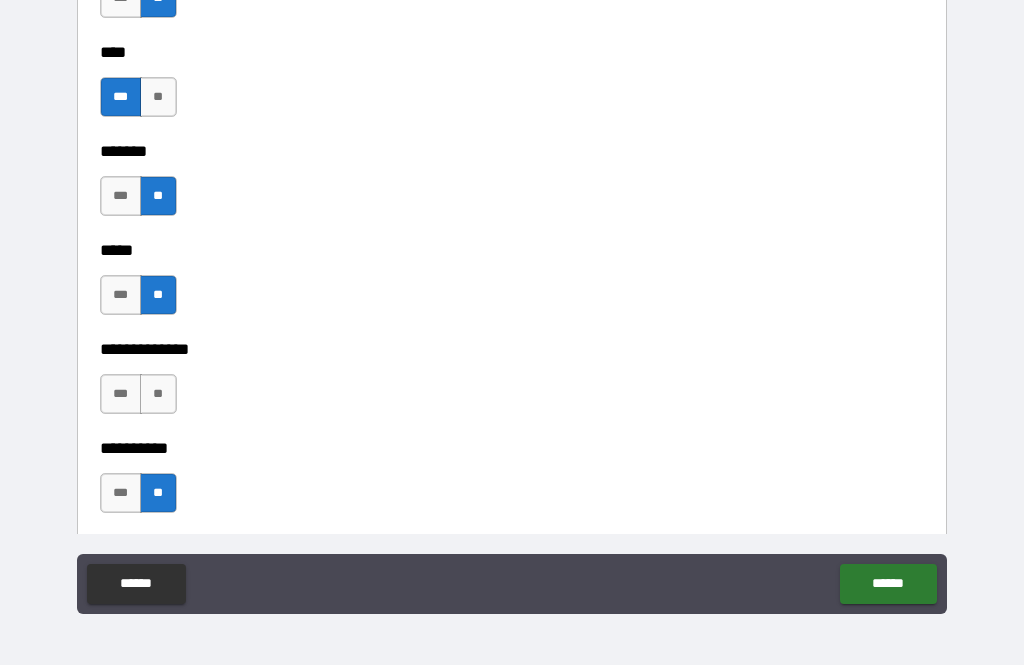 click on "**********" at bounding box center [512, 335] 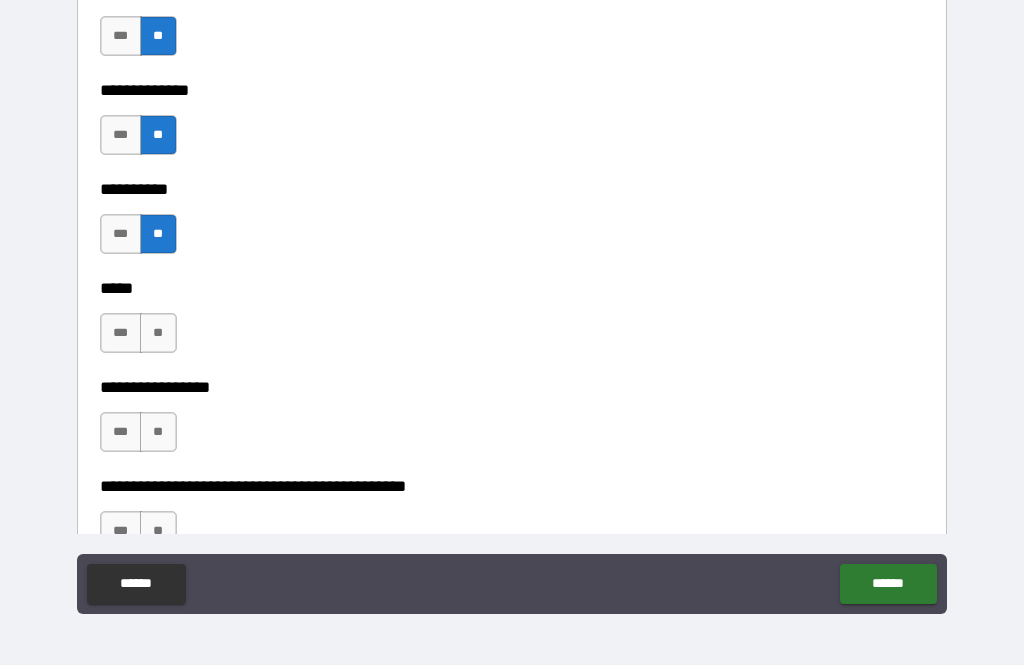 scroll, scrollTop: 9460, scrollLeft: 0, axis: vertical 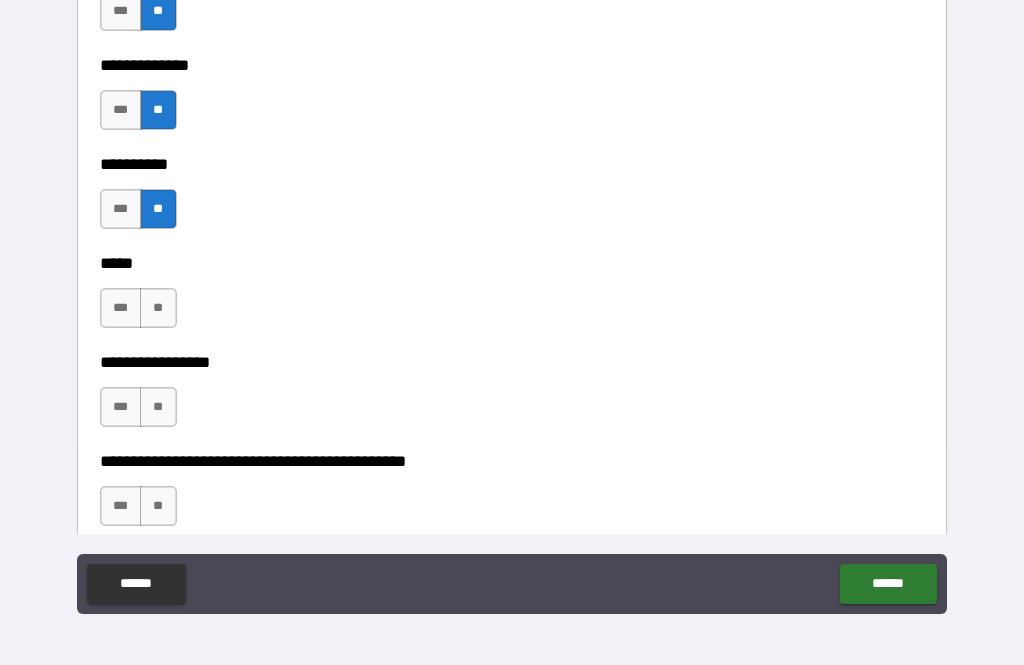 click on "**" at bounding box center (158, 308) 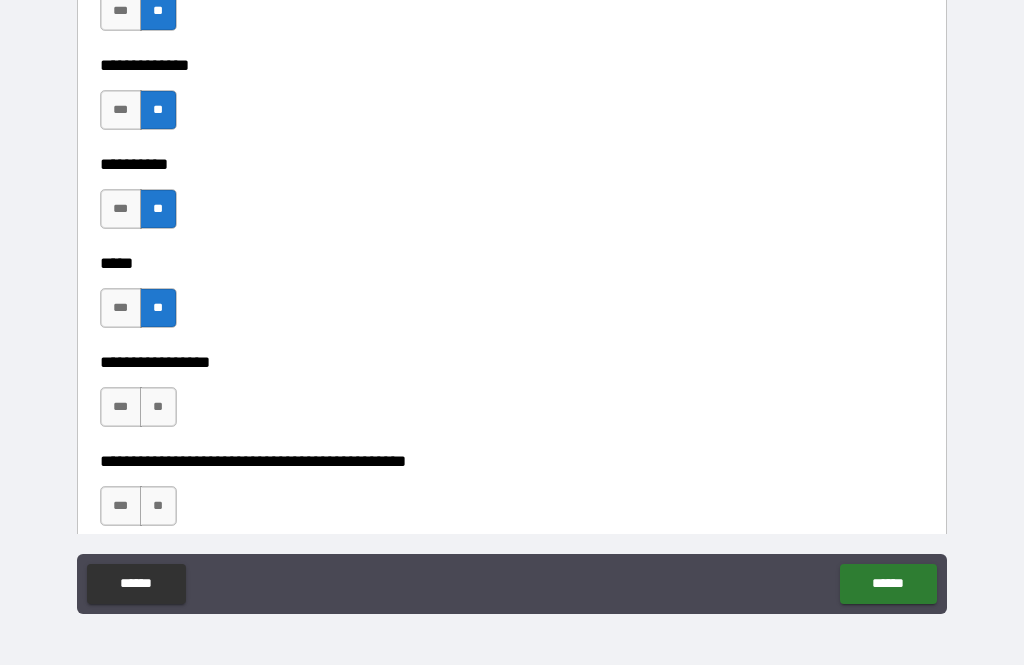 click on "**" at bounding box center (158, 407) 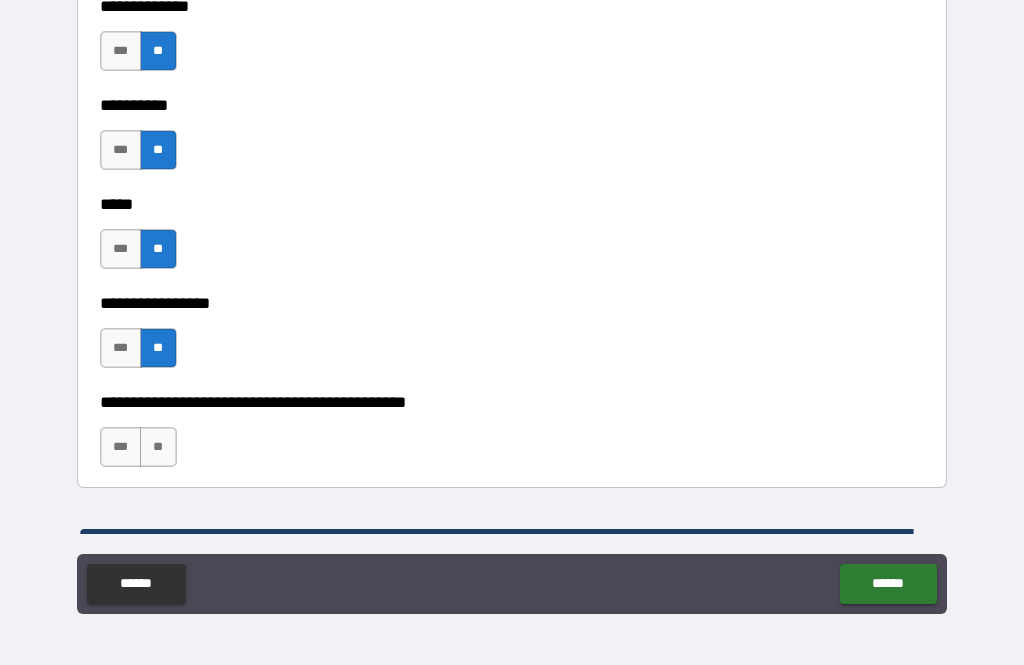 scroll, scrollTop: 9531, scrollLeft: 0, axis: vertical 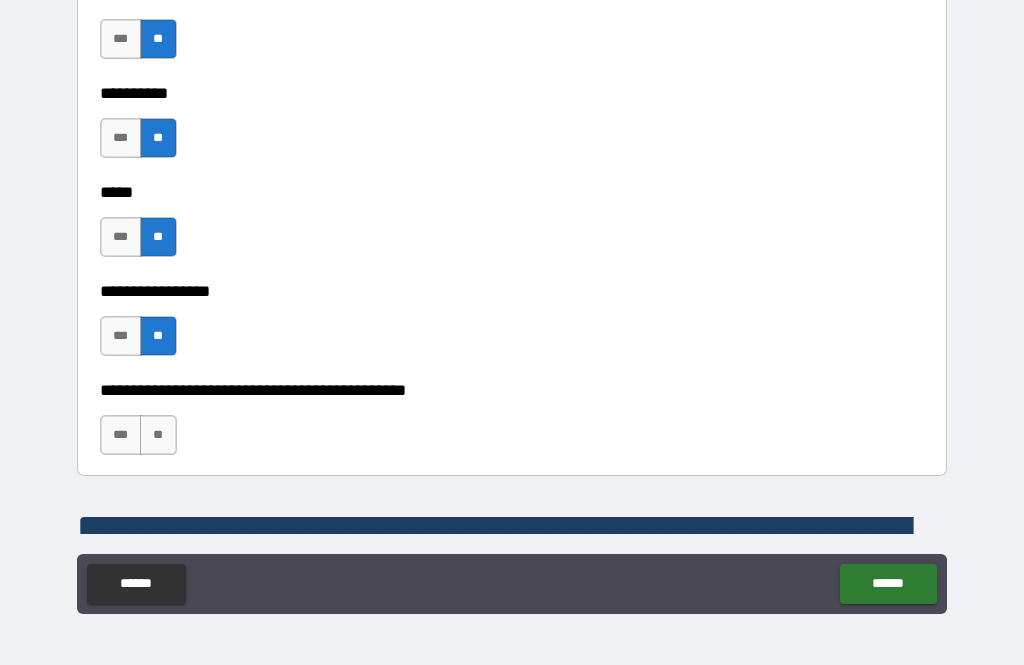click on "**" at bounding box center (158, 435) 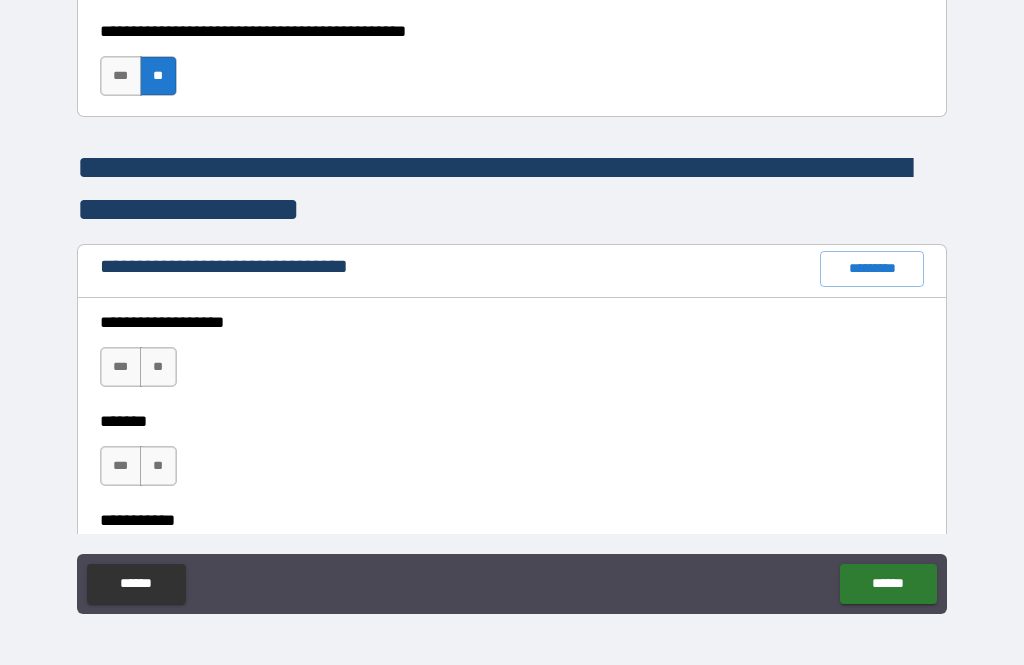 scroll, scrollTop: 9901, scrollLeft: 0, axis: vertical 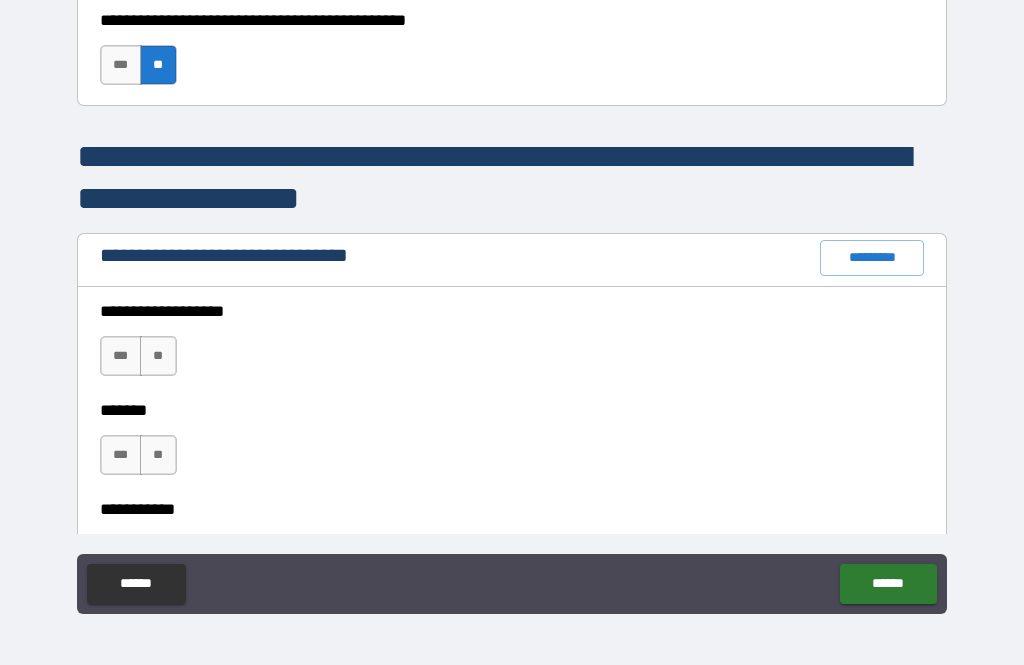 click on "**" at bounding box center (158, 356) 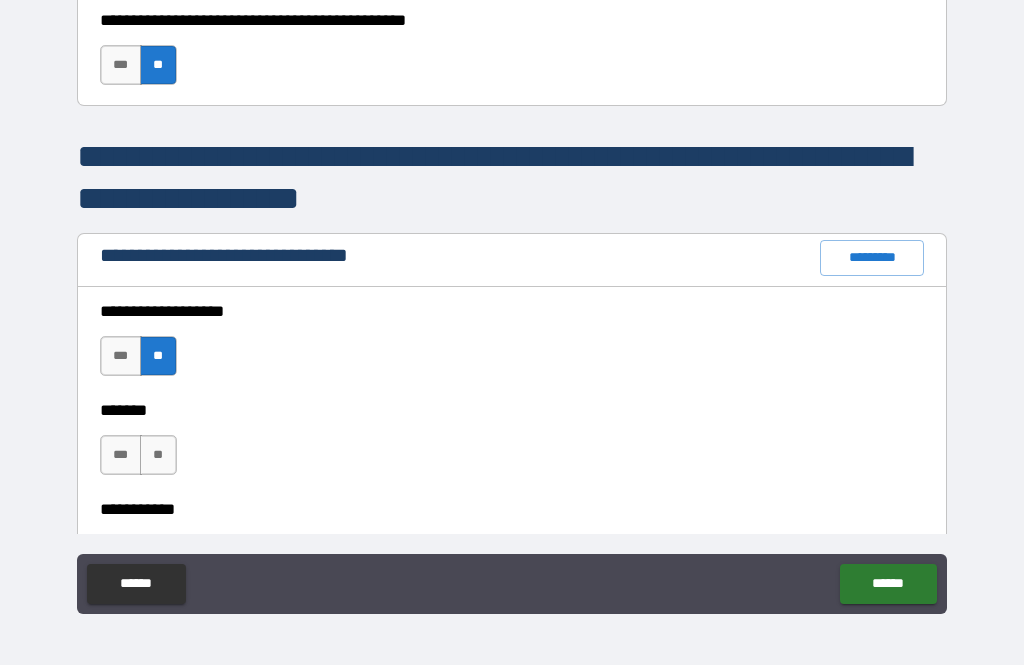 click on "**" at bounding box center (158, 455) 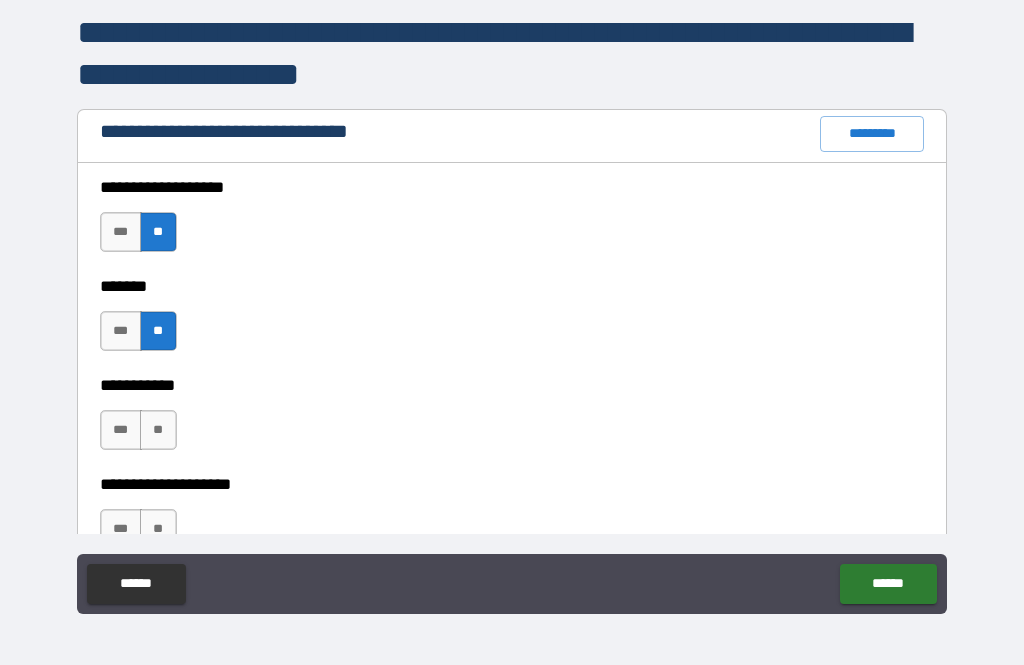 scroll, scrollTop: 10055, scrollLeft: 0, axis: vertical 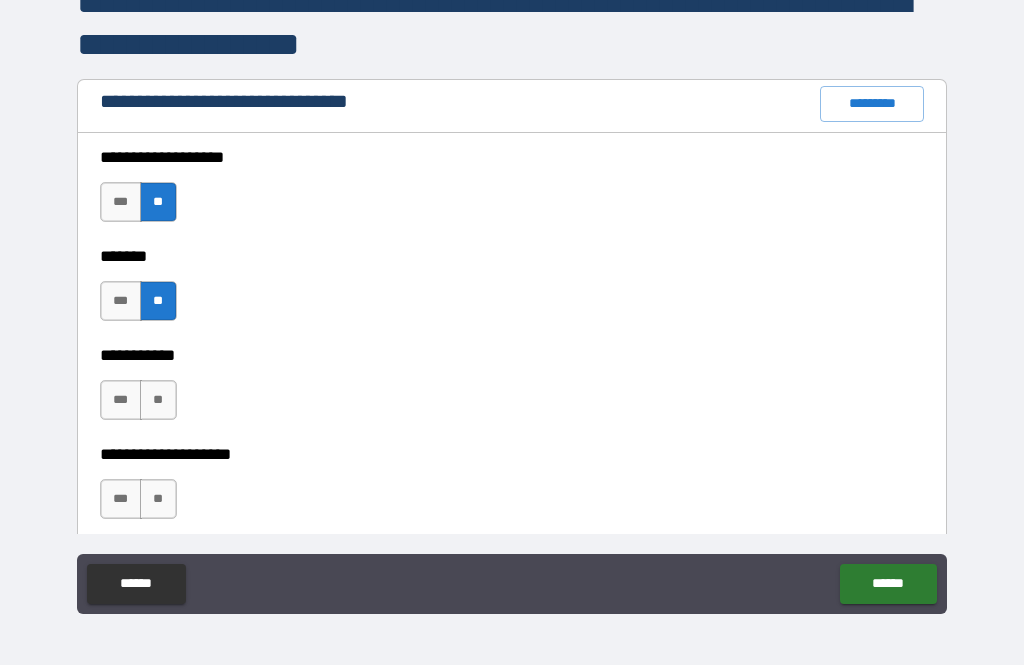 click on "**" at bounding box center (158, 400) 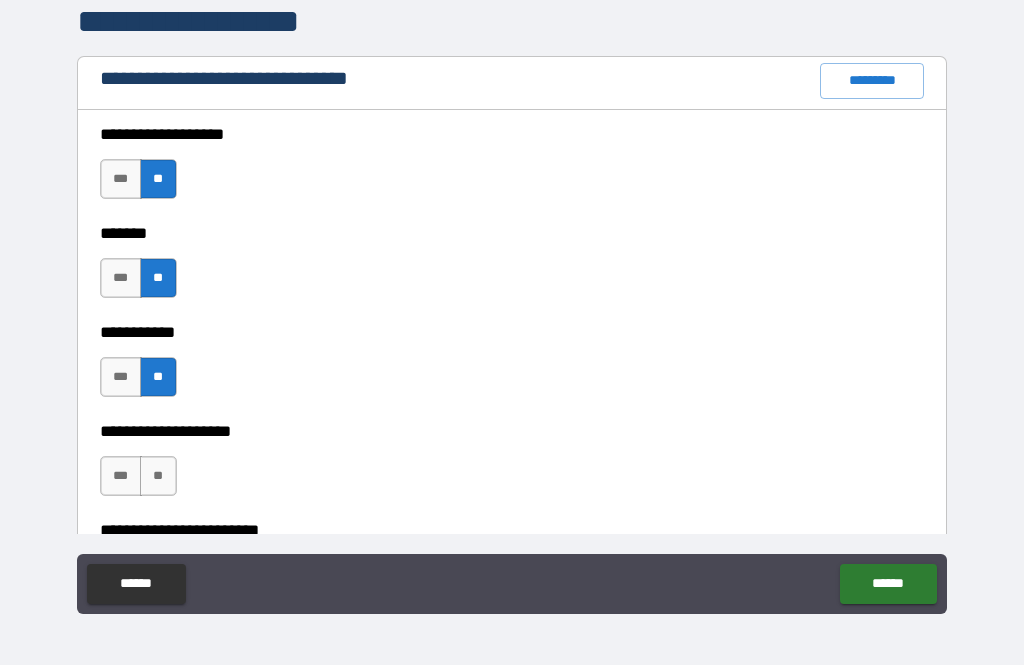 scroll, scrollTop: 10080, scrollLeft: 0, axis: vertical 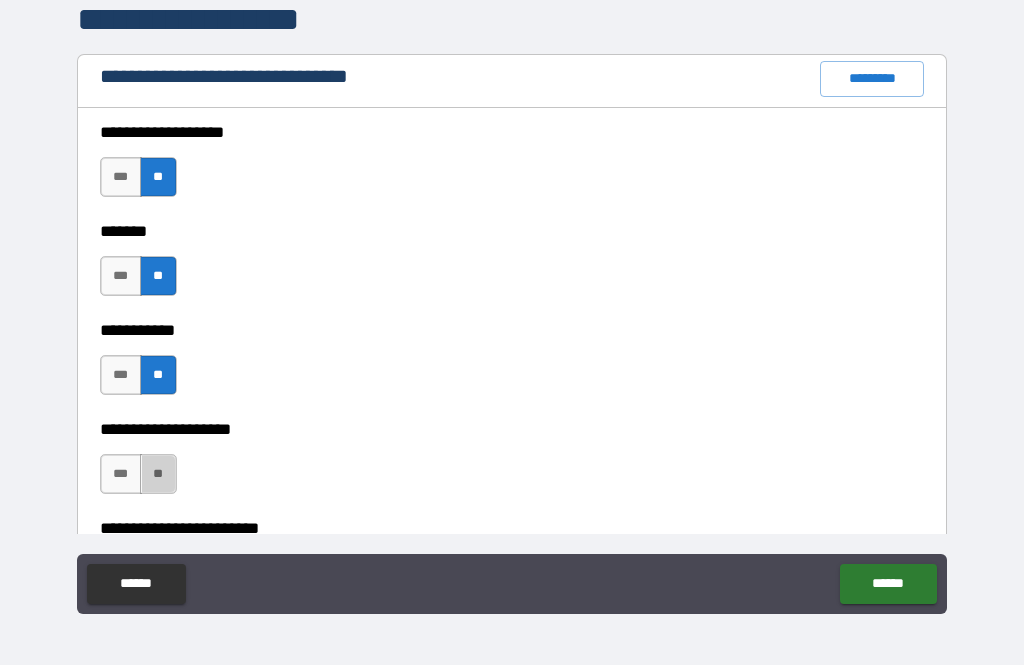 click on "**" at bounding box center [158, 474] 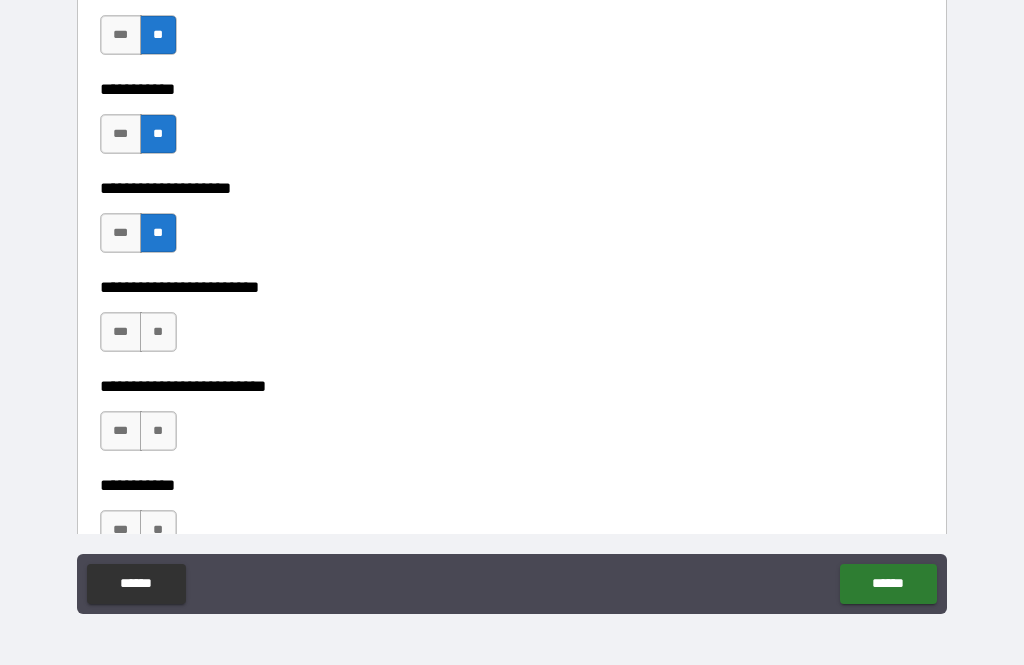 scroll, scrollTop: 10322, scrollLeft: 0, axis: vertical 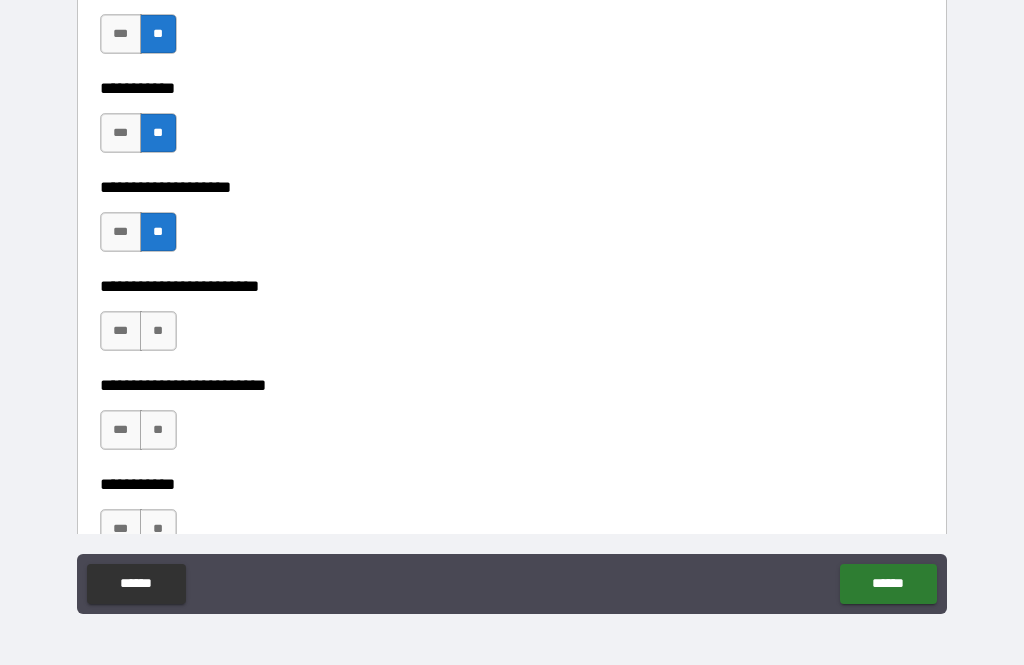 click on "**" at bounding box center (158, 331) 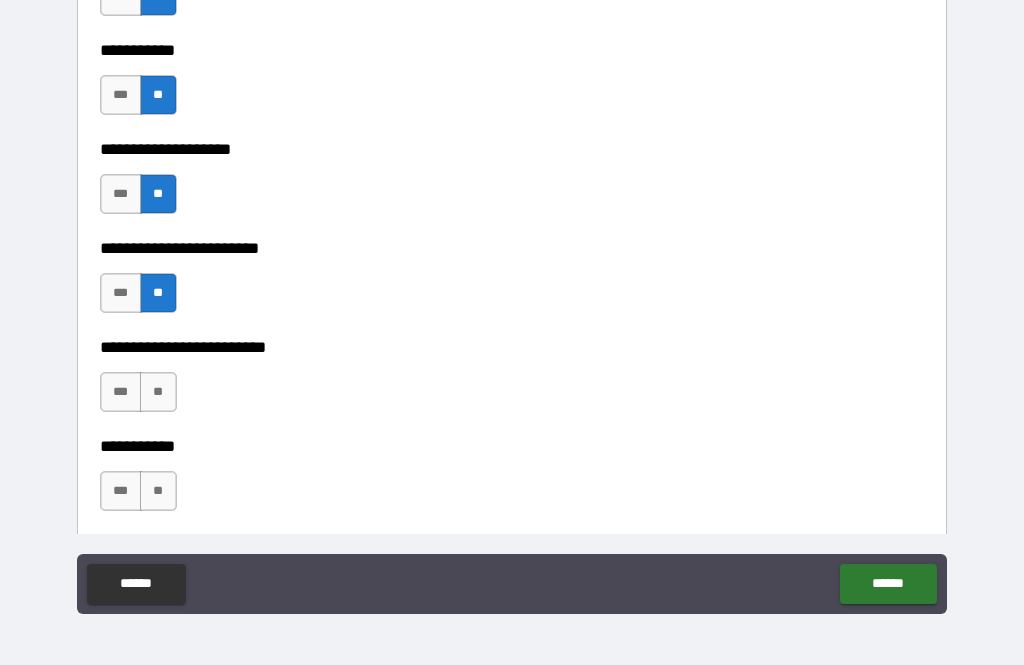 scroll, scrollTop: 10363, scrollLeft: 0, axis: vertical 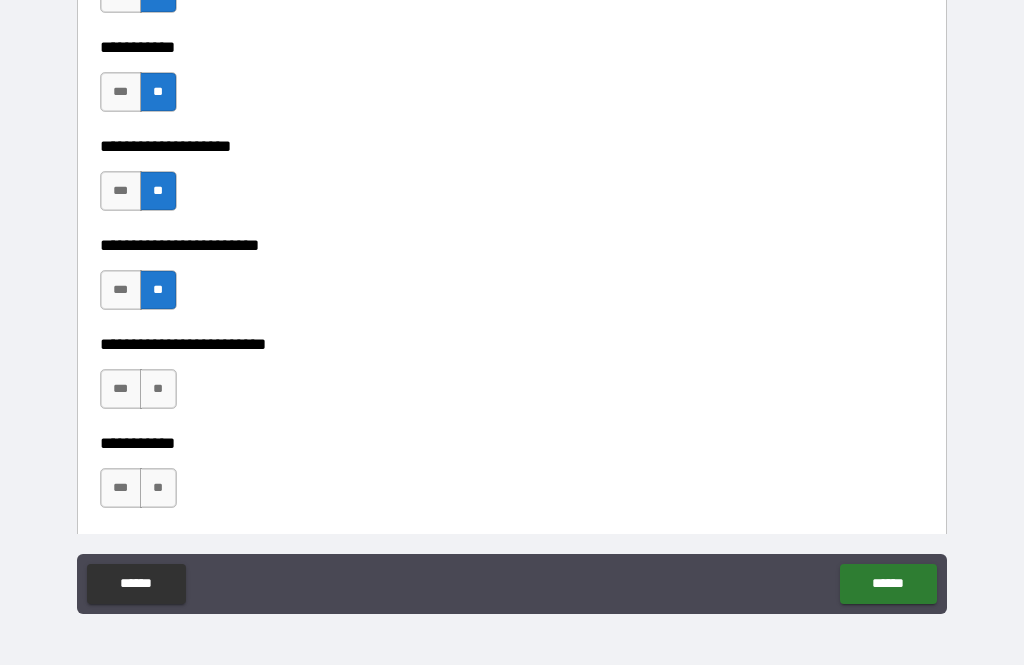 click on "**" at bounding box center [158, 389] 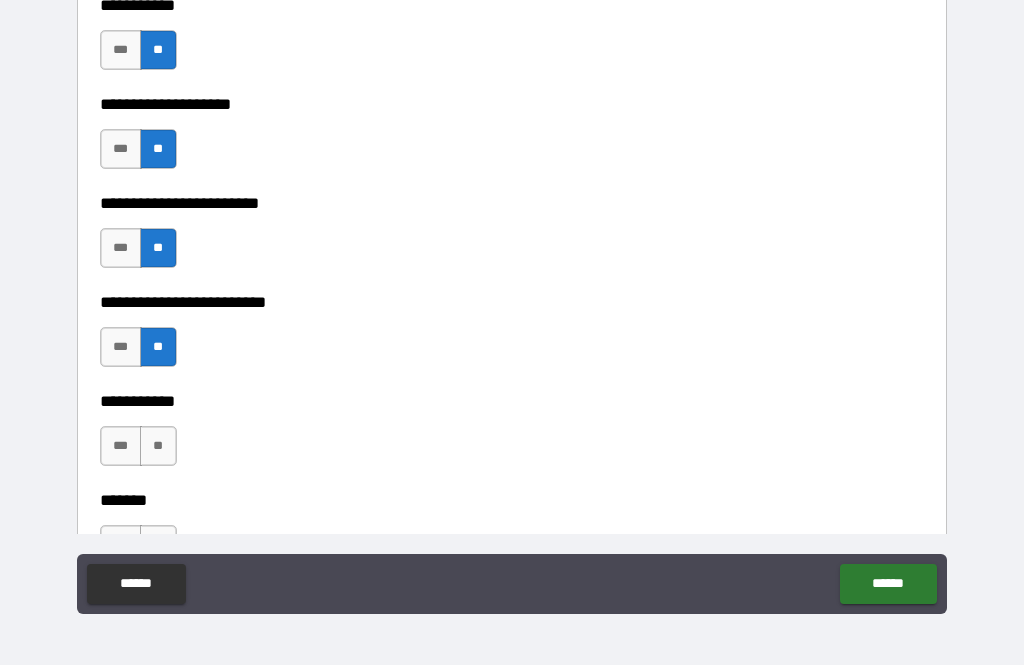scroll, scrollTop: 10416, scrollLeft: 0, axis: vertical 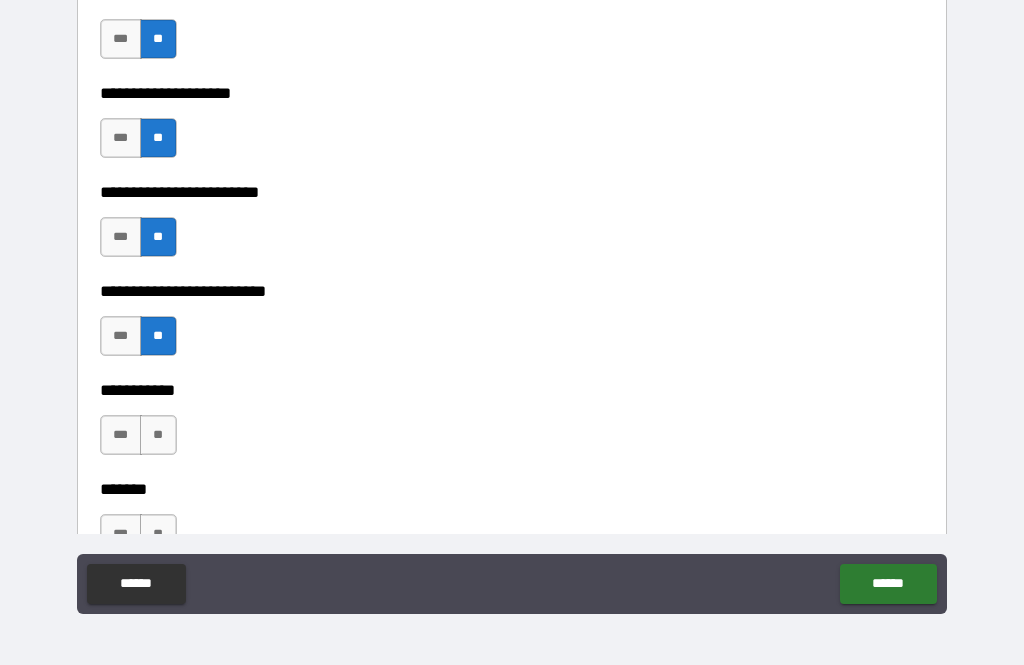 click on "**" at bounding box center (158, 435) 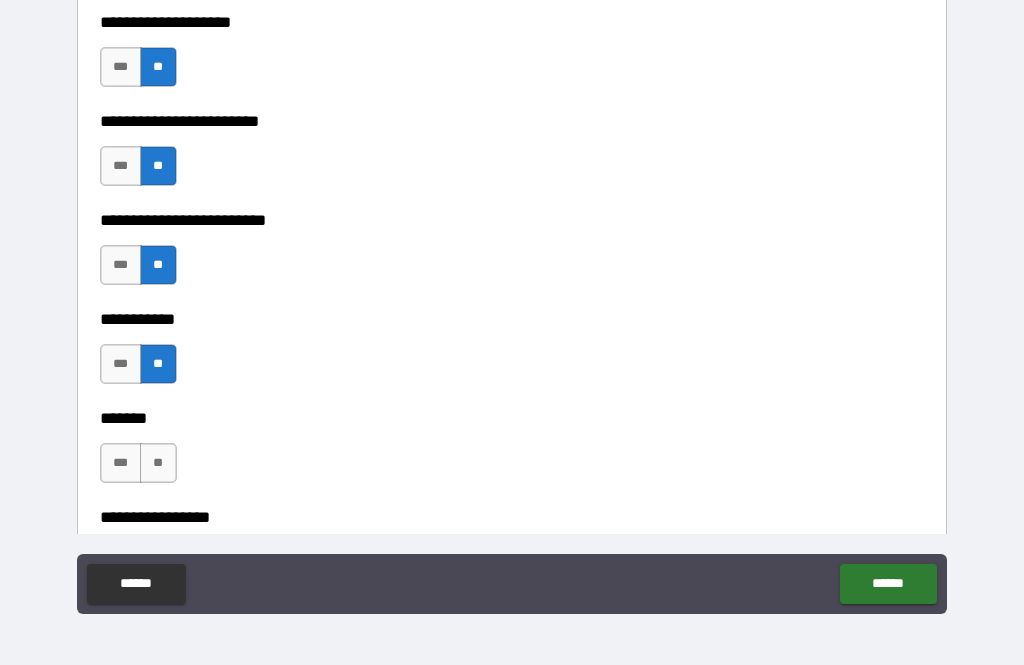 scroll, scrollTop: 10533, scrollLeft: 0, axis: vertical 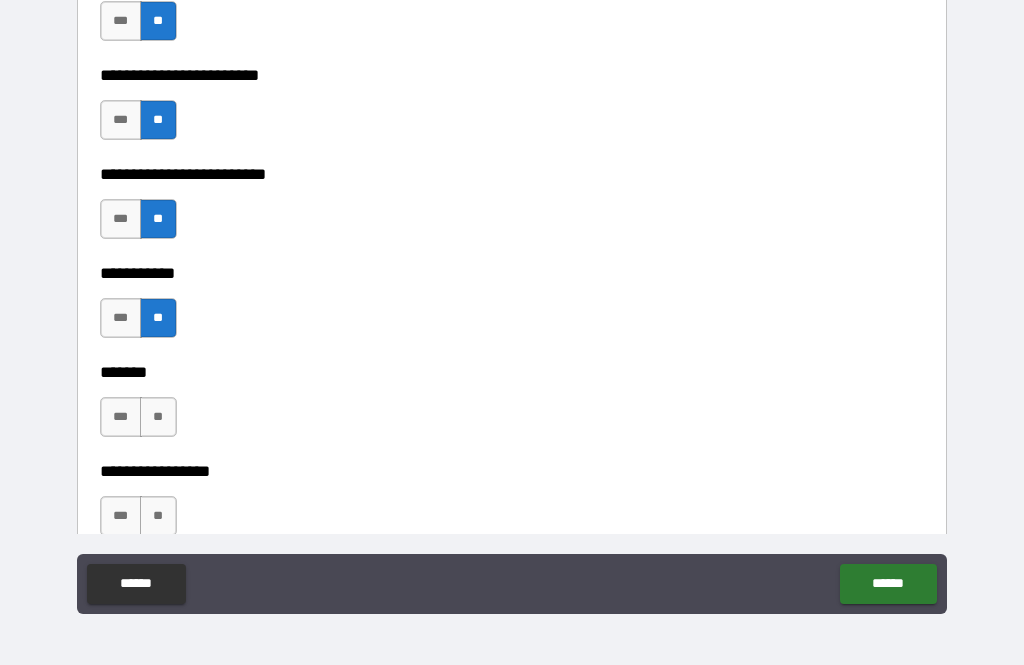 click on "**" at bounding box center [158, 417] 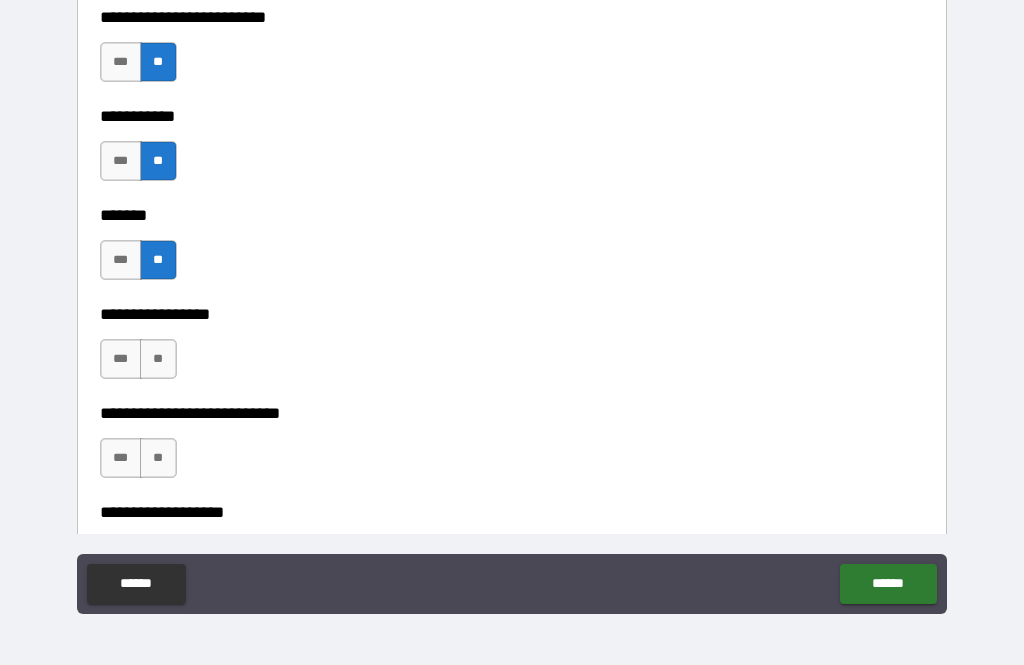 scroll, scrollTop: 10692, scrollLeft: 0, axis: vertical 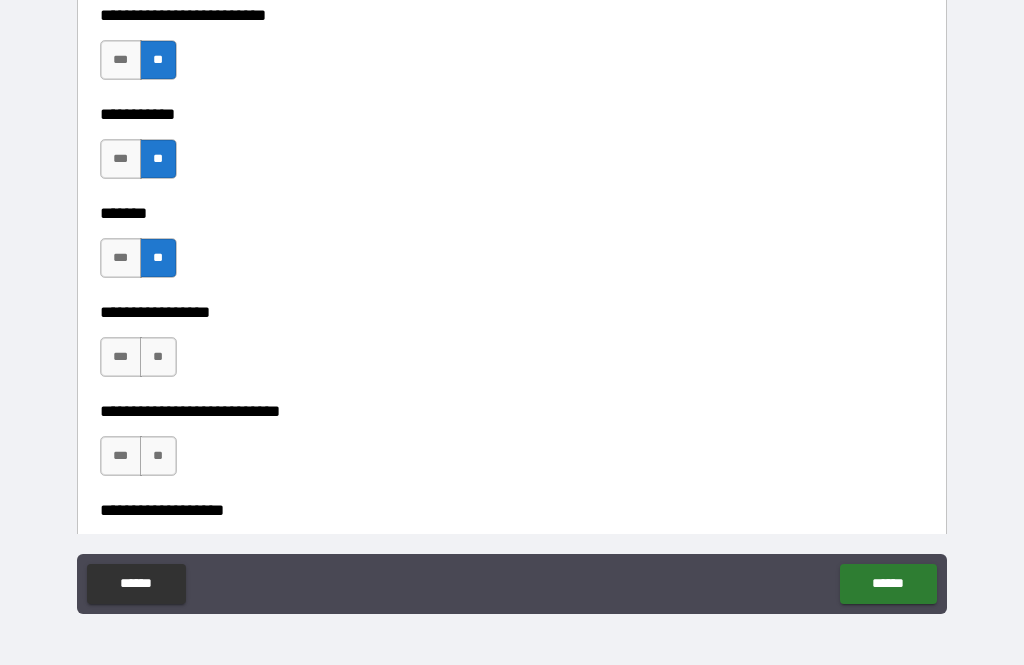 click on "**" at bounding box center (158, 357) 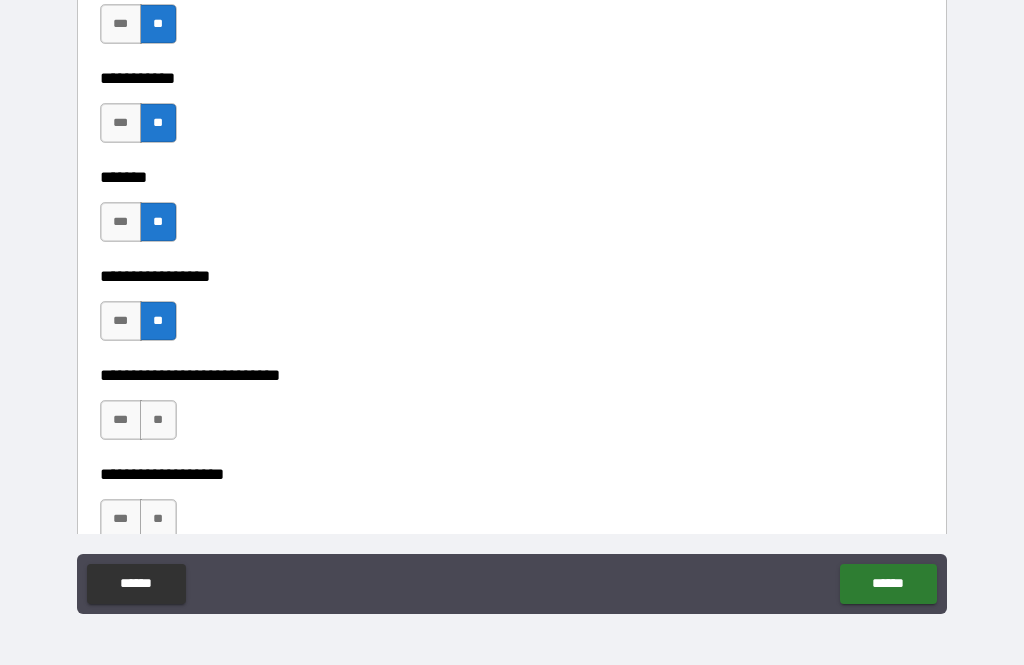 scroll, scrollTop: 10737, scrollLeft: 0, axis: vertical 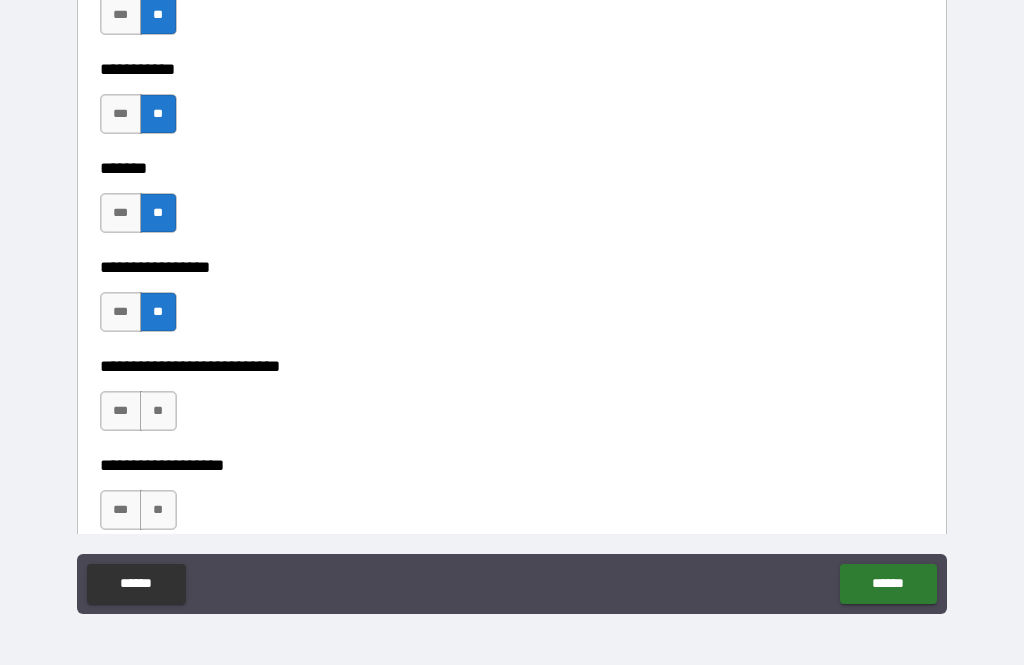 click on "***" at bounding box center [121, 411] 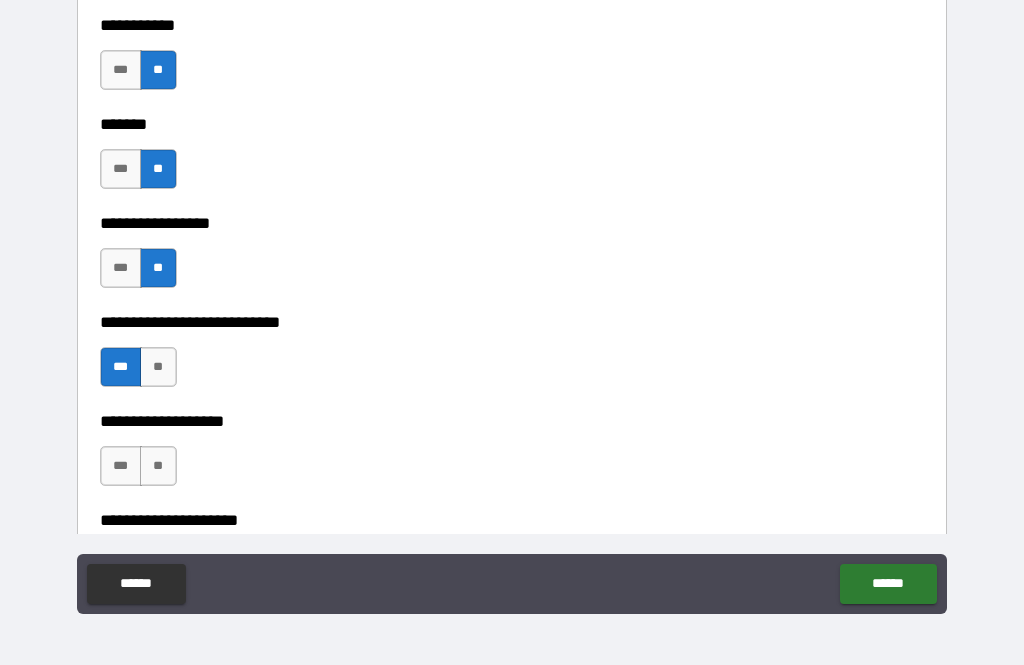 scroll, scrollTop: 10784, scrollLeft: 0, axis: vertical 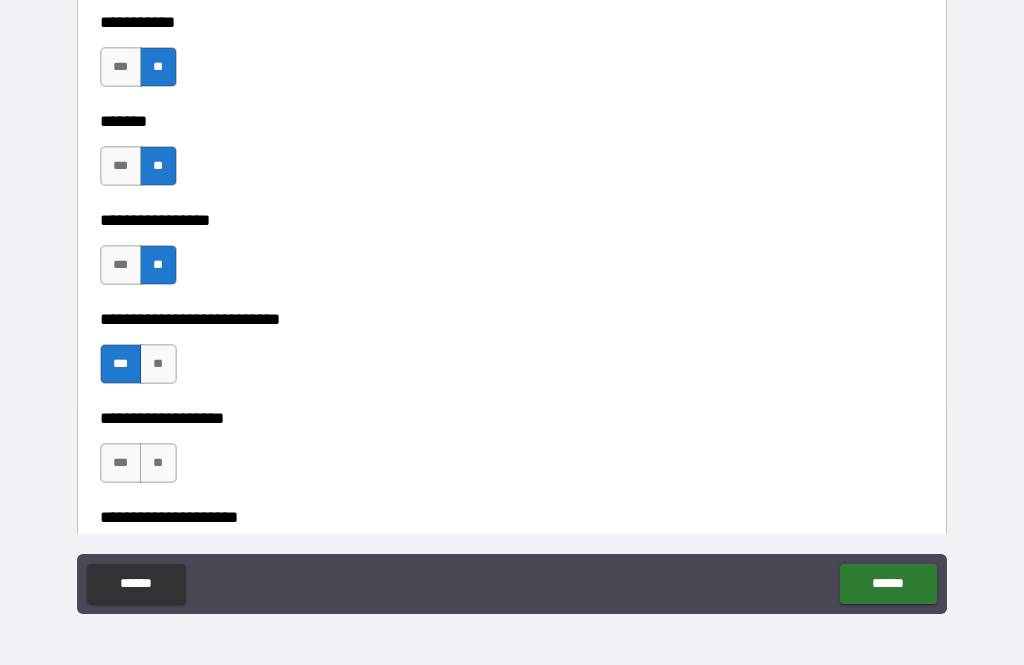 click on "***" at bounding box center (121, 463) 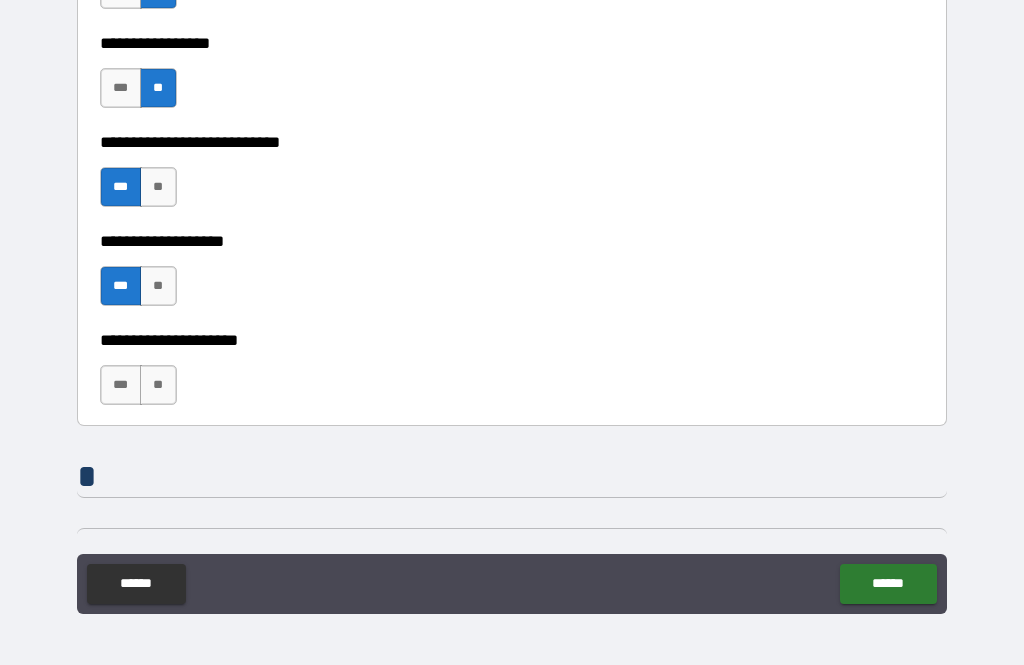 scroll, scrollTop: 10969, scrollLeft: 0, axis: vertical 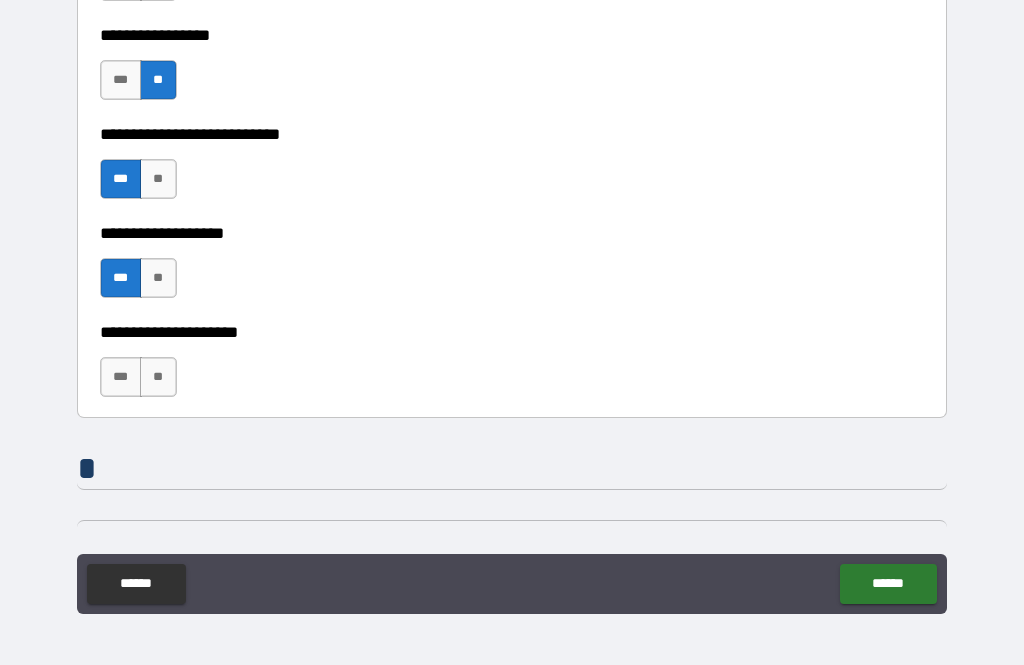 click on "**" at bounding box center (158, 377) 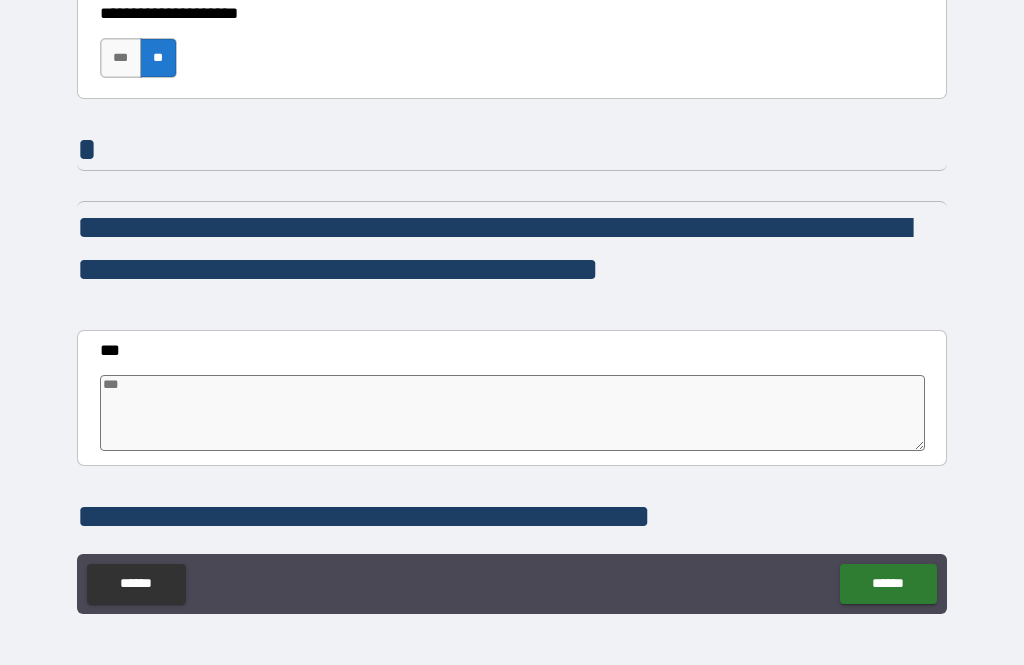 scroll, scrollTop: 11288, scrollLeft: 0, axis: vertical 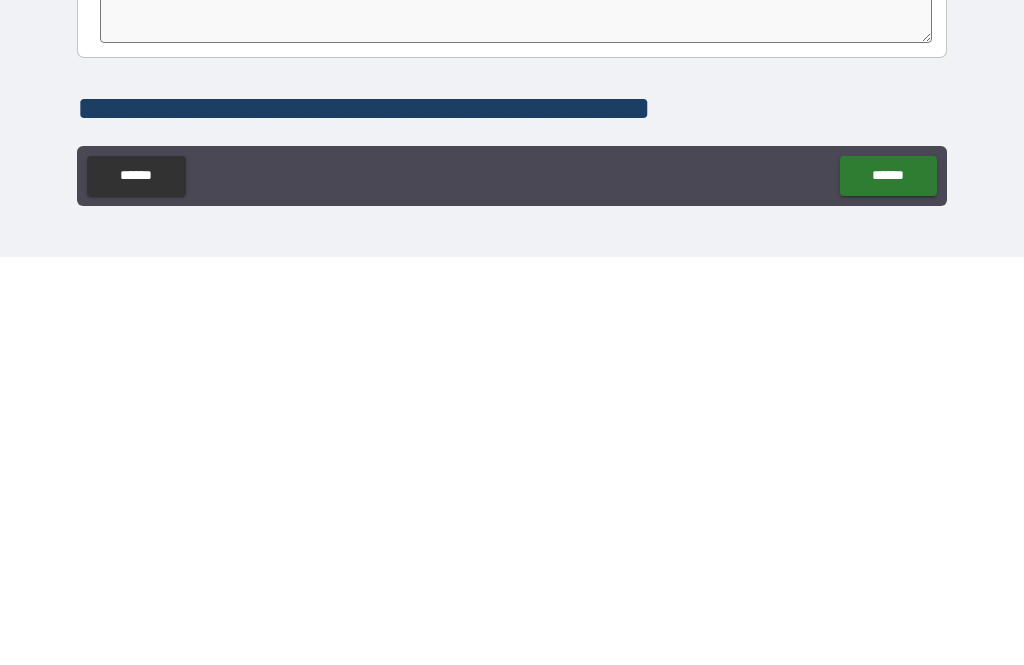 click on "**********" at bounding box center (512, 303) 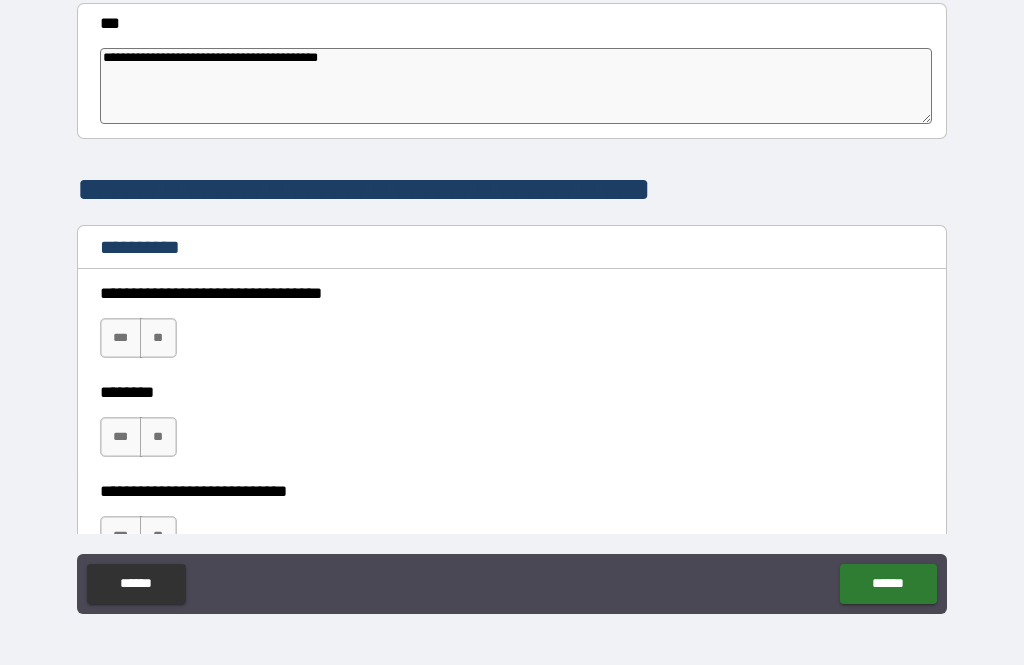 scroll, scrollTop: 11617, scrollLeft: 0, axis: vertical 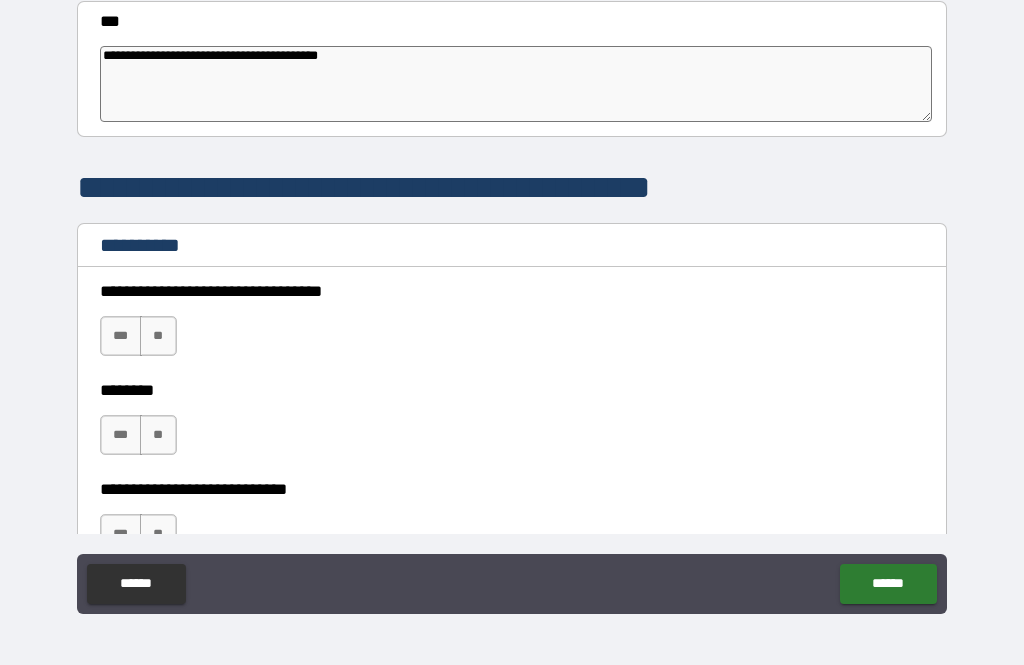 click on "**" at bounding box center (158, 336) 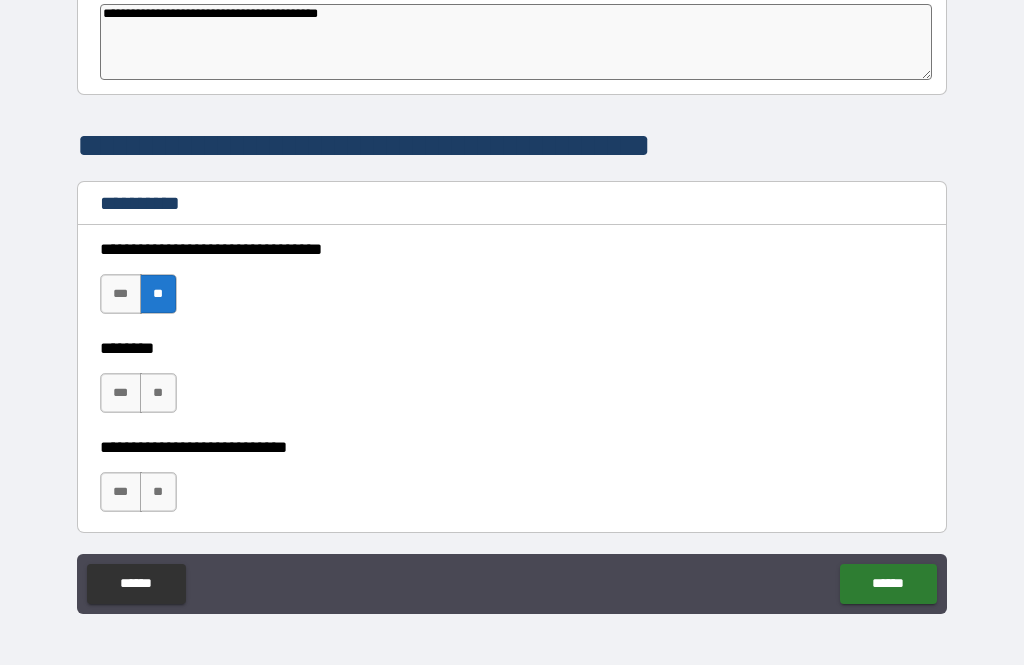 scroll, scrollTop: 11662, scrollLeft: 0, axis: vertical 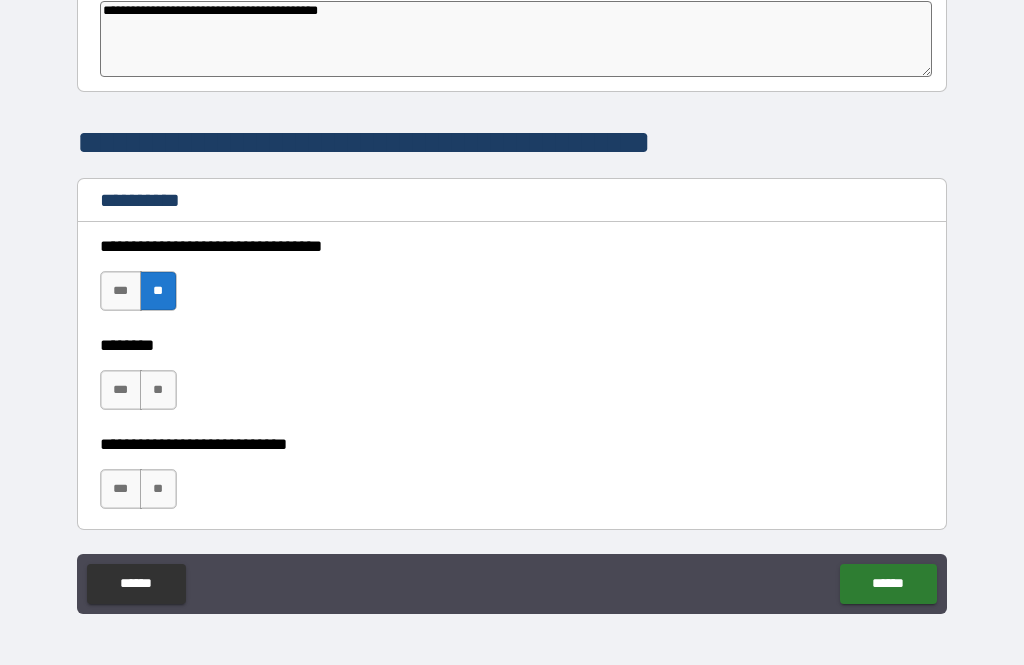 click on "**" at bounding box center (158, 390) 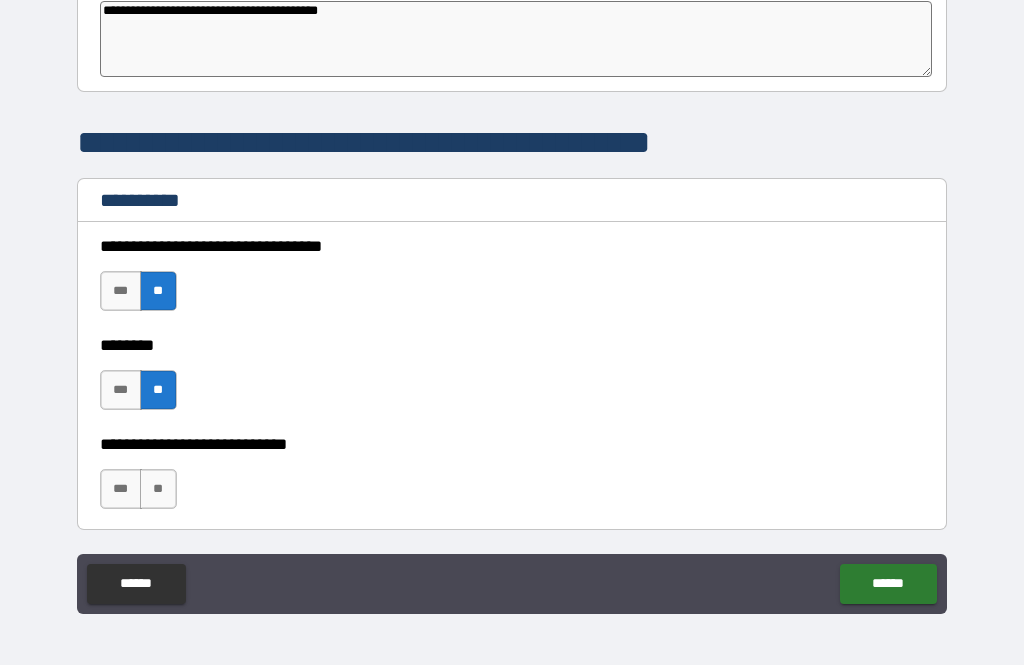 scroll, scrollTop: 11720, scrollLeft: 0, axis: vertical 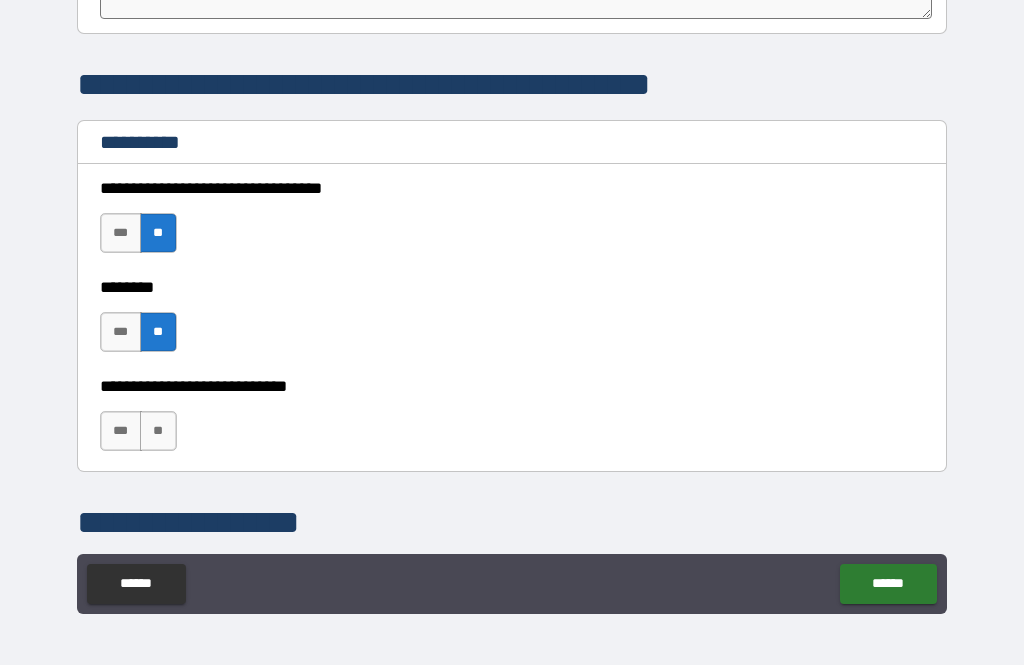 click on "**" at bounding box center [158, 431] 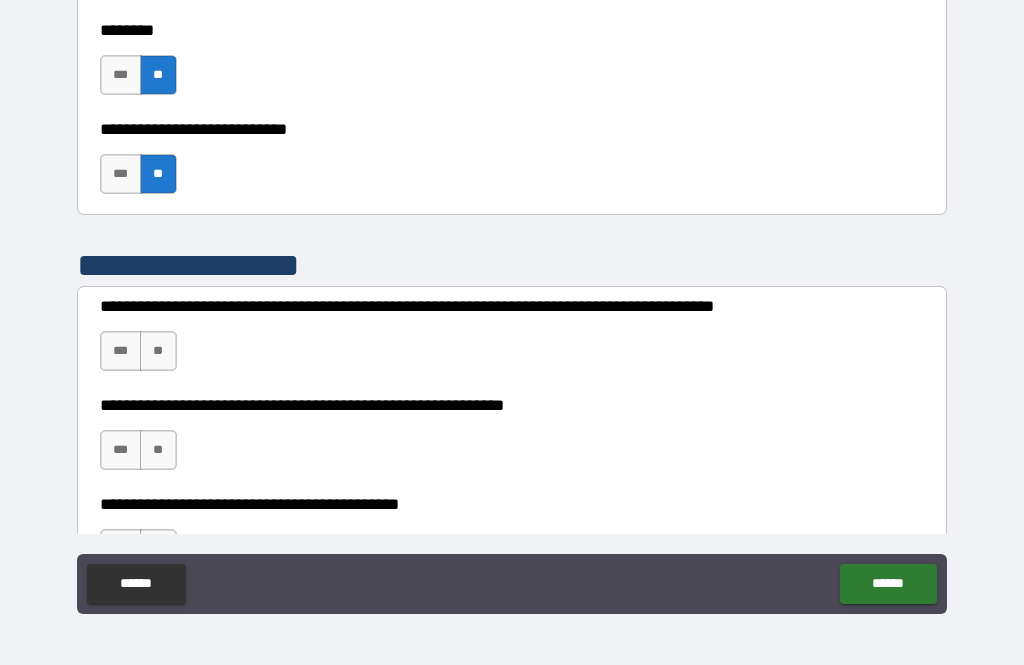 scroll, scrollTop: 11981, scrollLeft: 0, axis: vertical 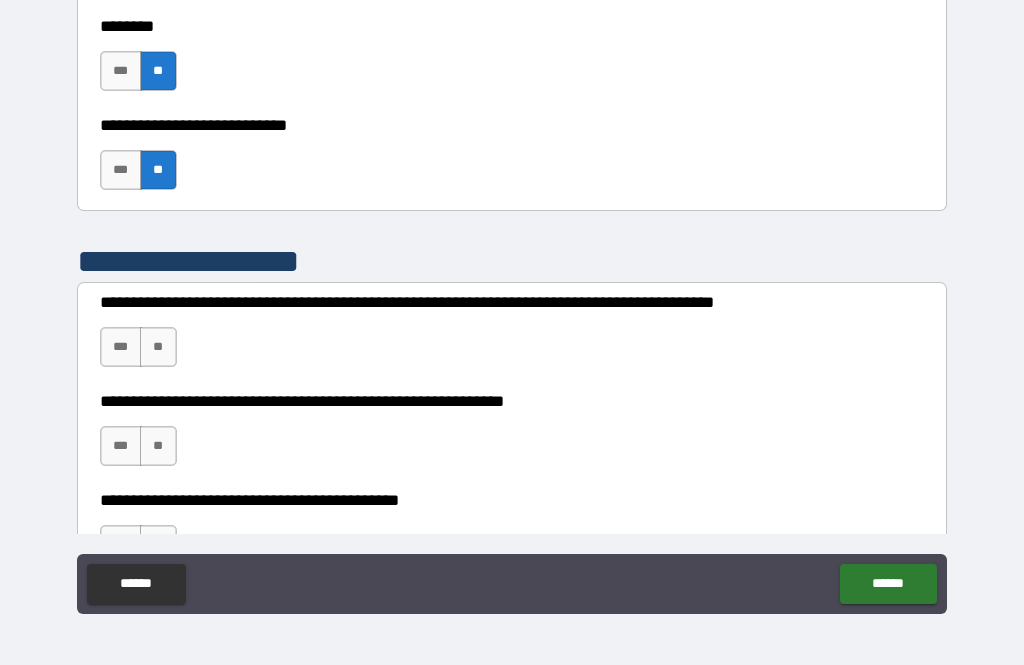 click on "**" at bounding box center [158, 347] 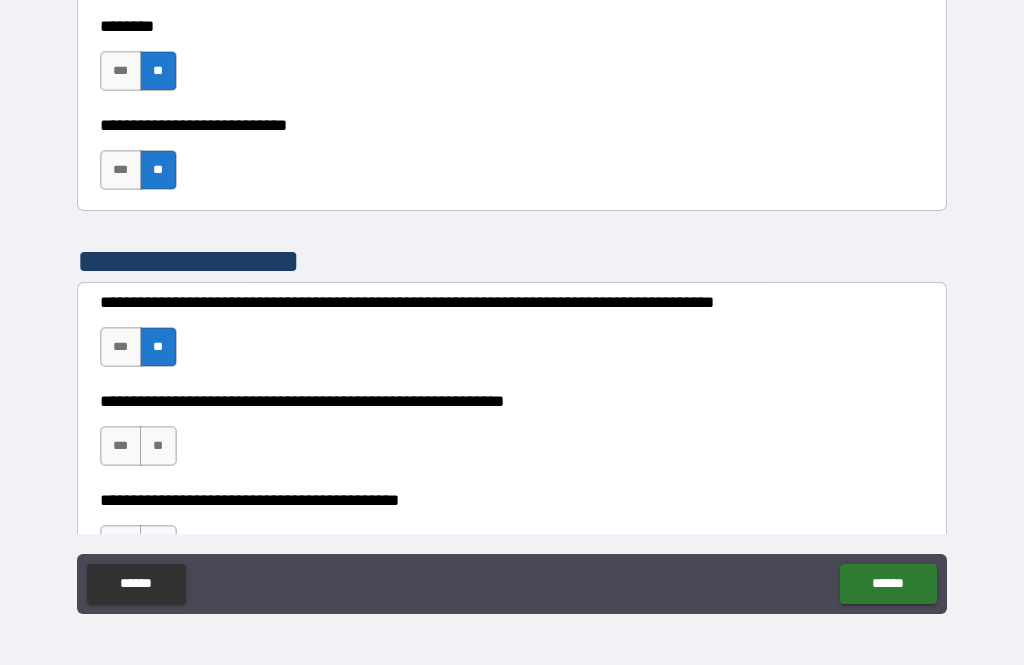 scroll, scrollTop: 12016, scrollLeft: 0, axis: vertical 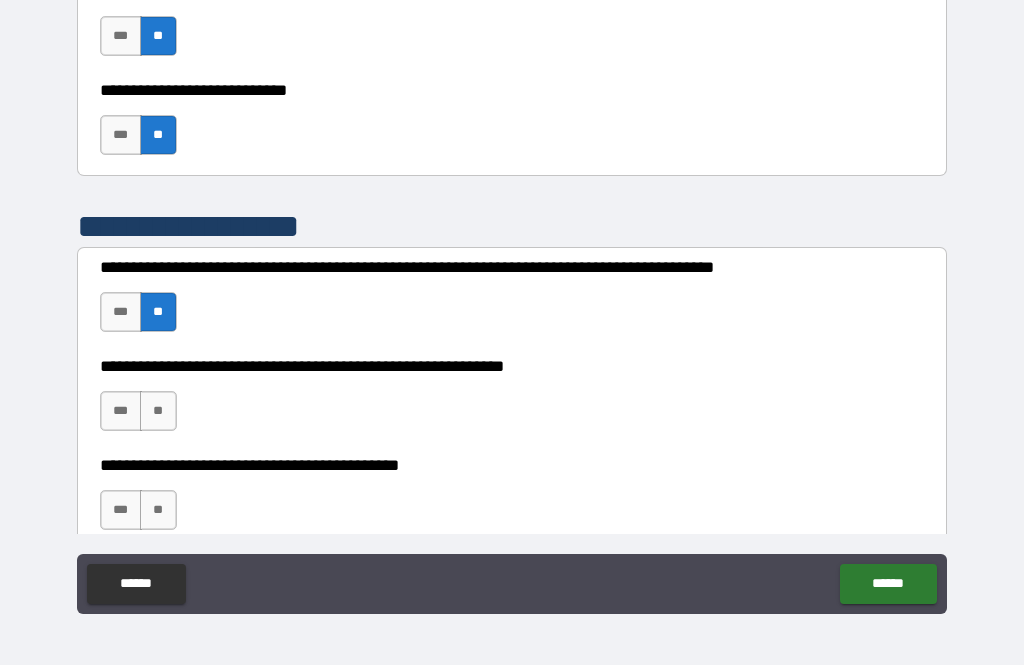 click on "**" at bounding box center (158, 411) 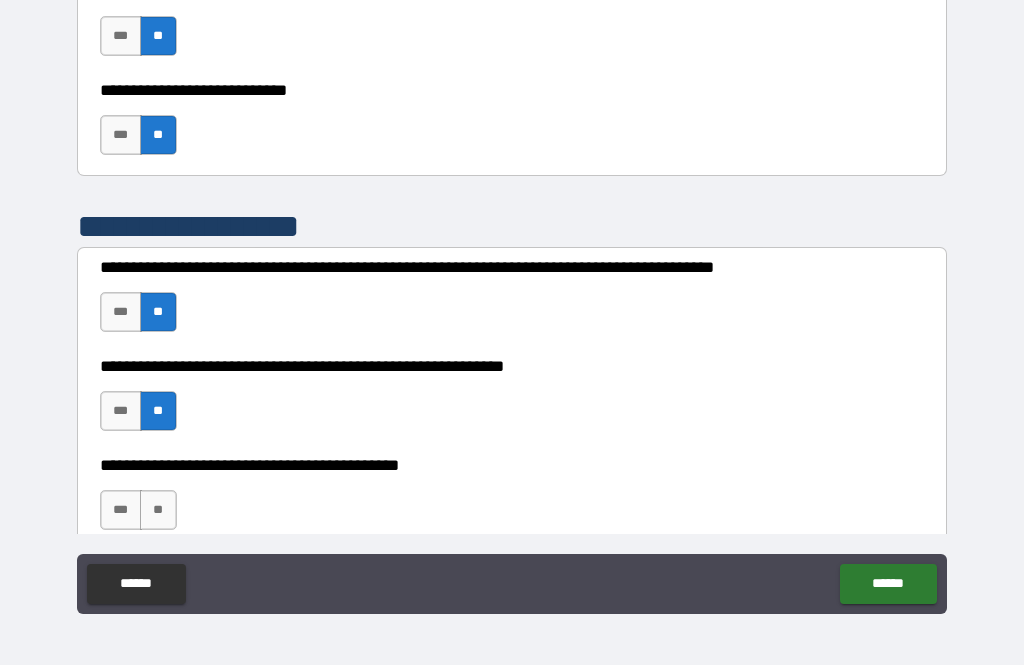 click on "**" at bounding box center [158, 510] 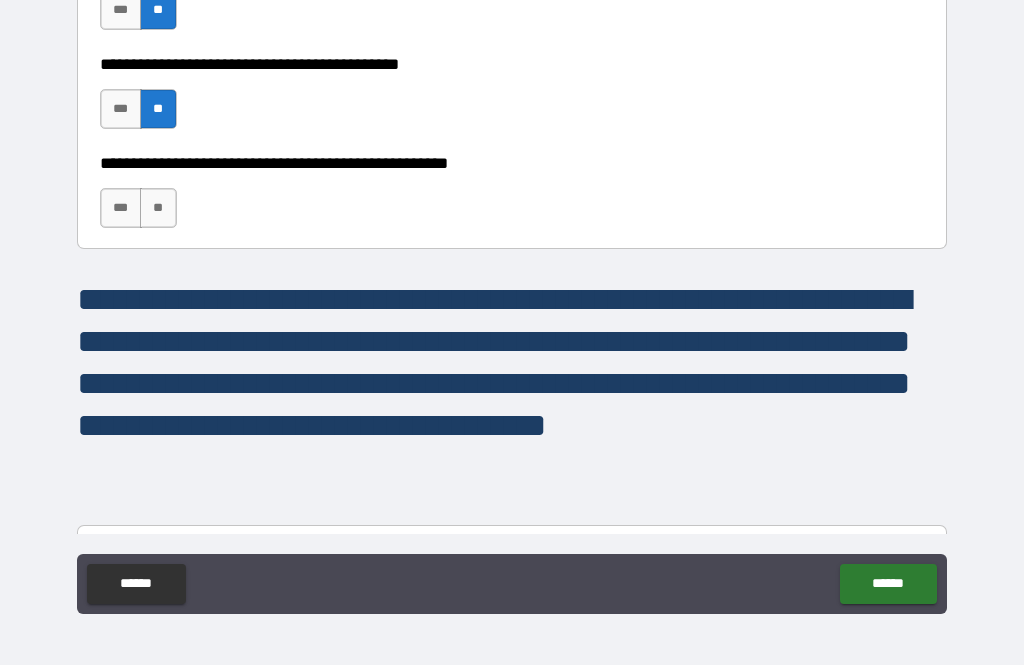 scroll, scrollTop: 12419, scrollLeft: 0, axis: vertical 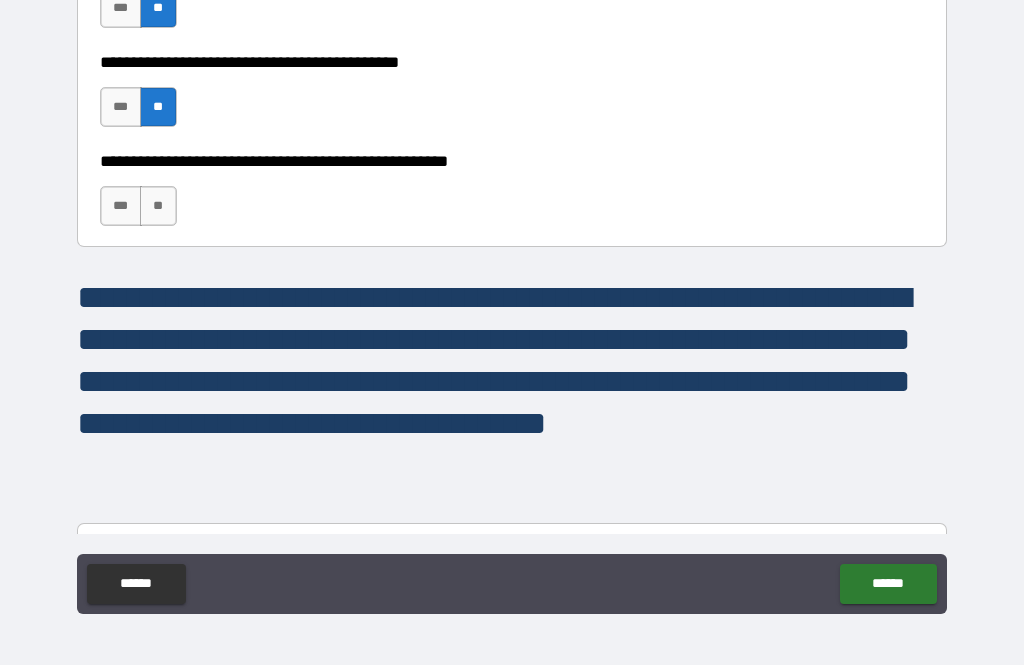 click on "**" at bounding box center [158, 206] 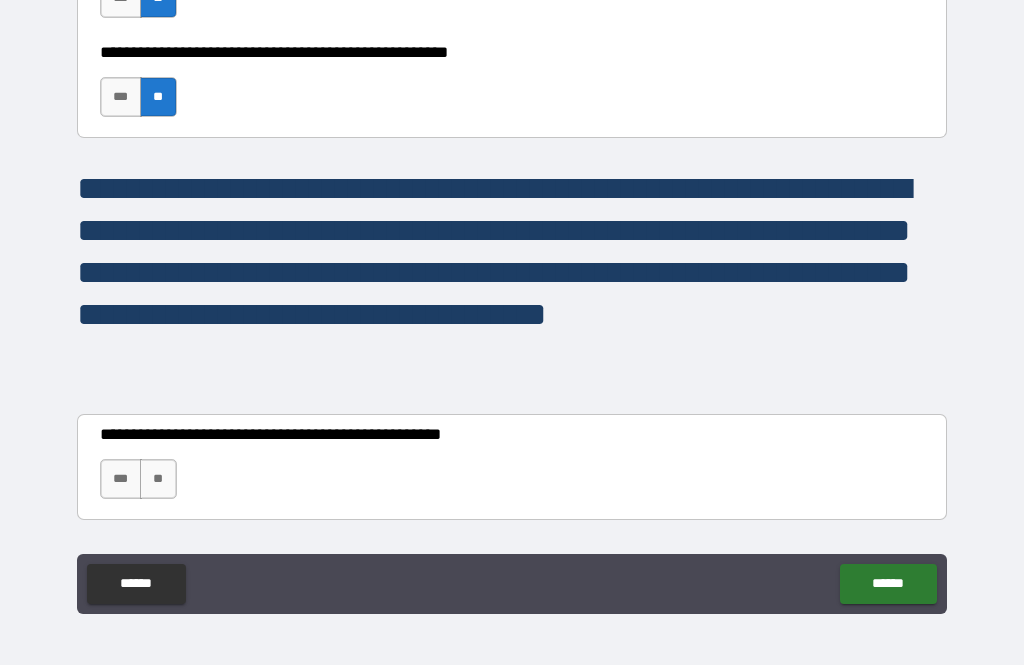 scroll, scrollTop: 12539, scrollLeft: 0, axis: vertical 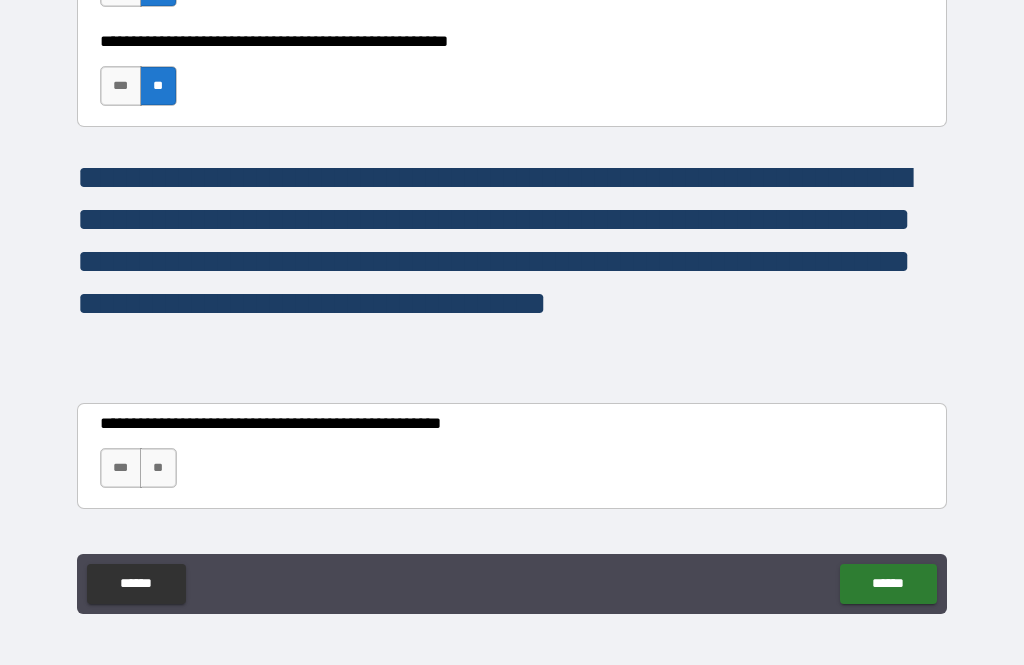 click on "***" at bounding box center [121, 468] 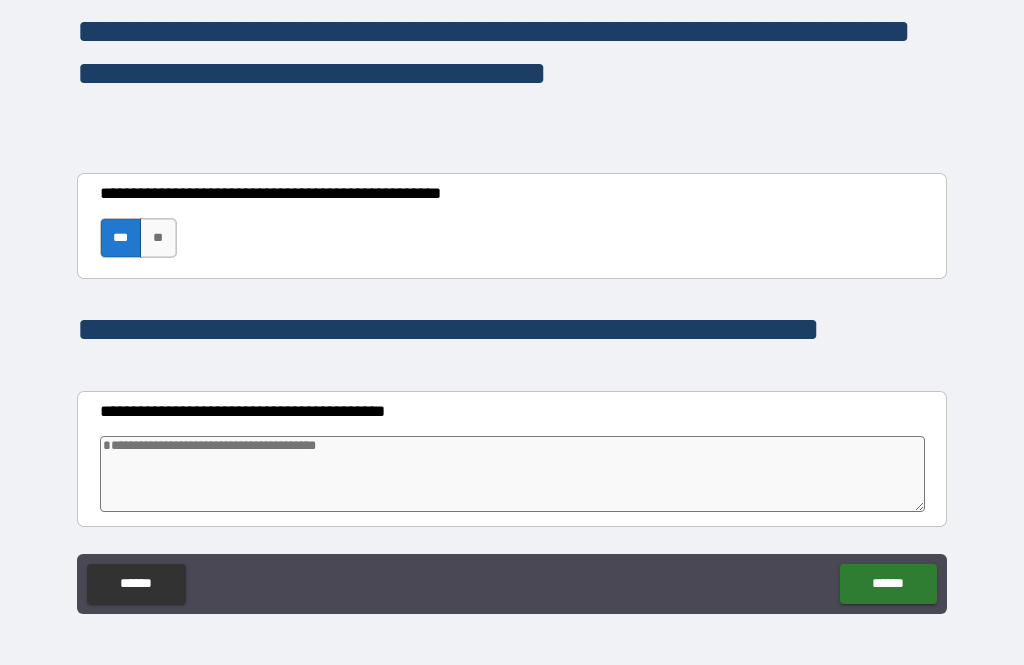 scroll, scrollTop: 12773, scrollLeft: 0, axis: vertical 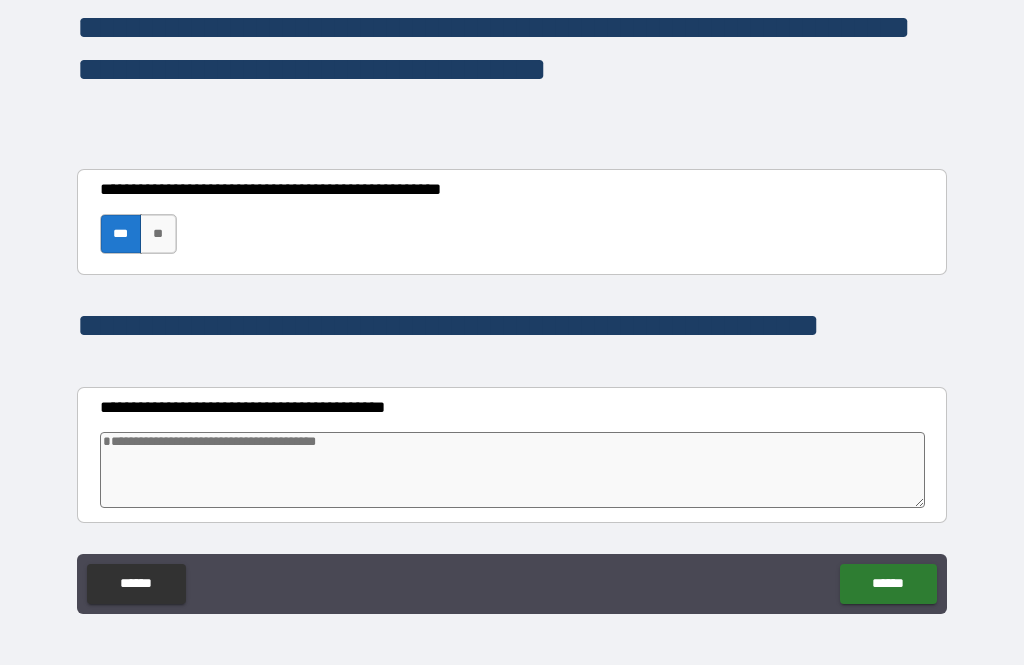 click at bounding box center (513, 470) 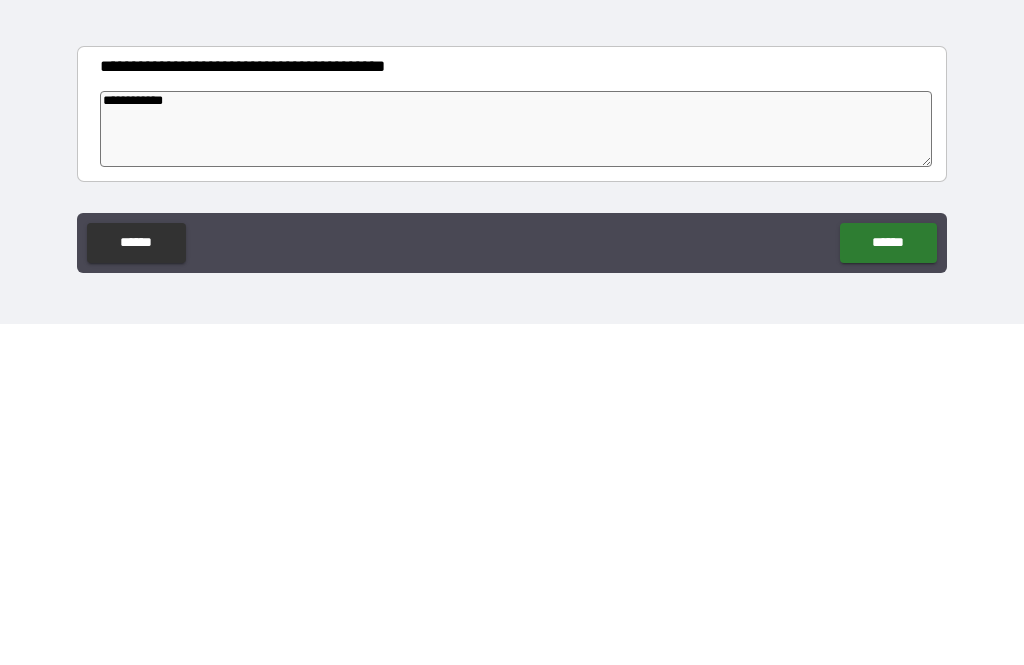 click on "**********" at bounding box center [516, 470] 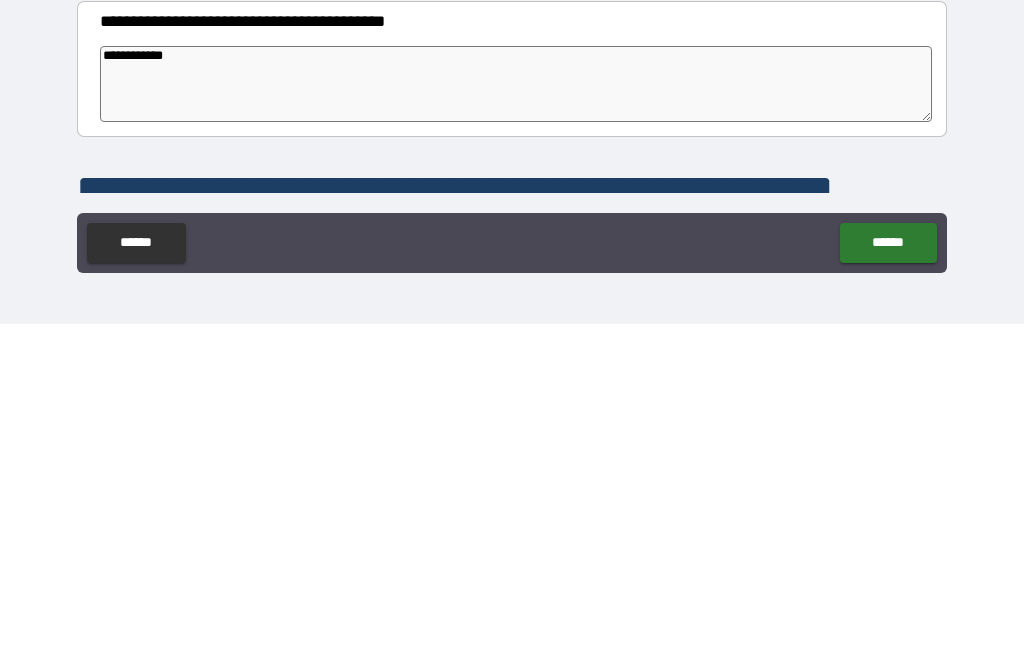 scroll, scrollTop: 12821, scrollLeft: 0, axis: vertical 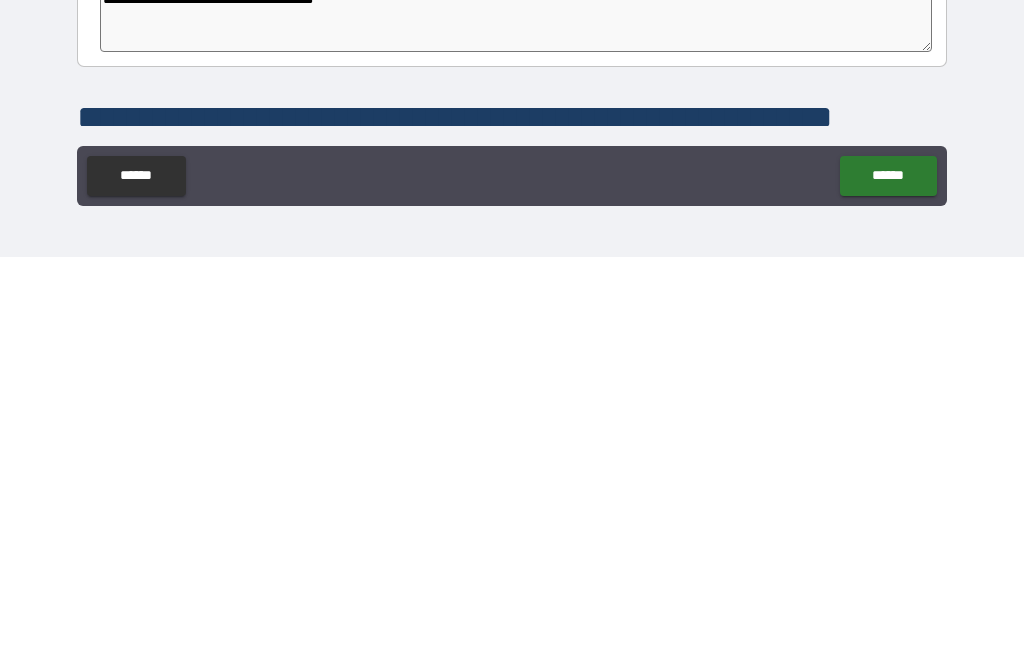 click on "**********" at bounding box center [512, 303] 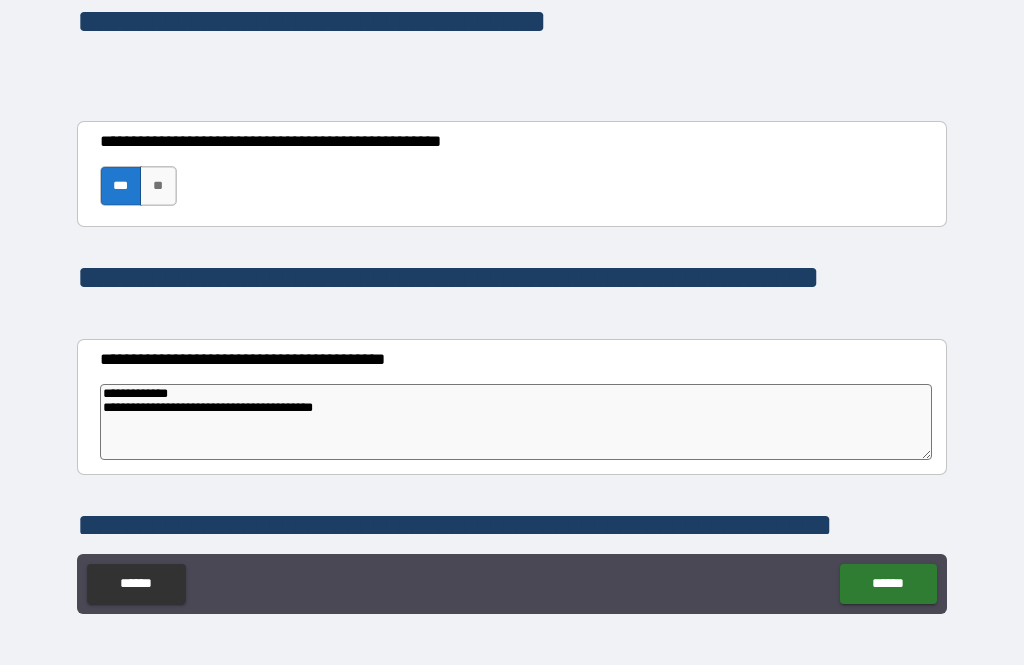 click on "******" at bounding box center [888, 584] 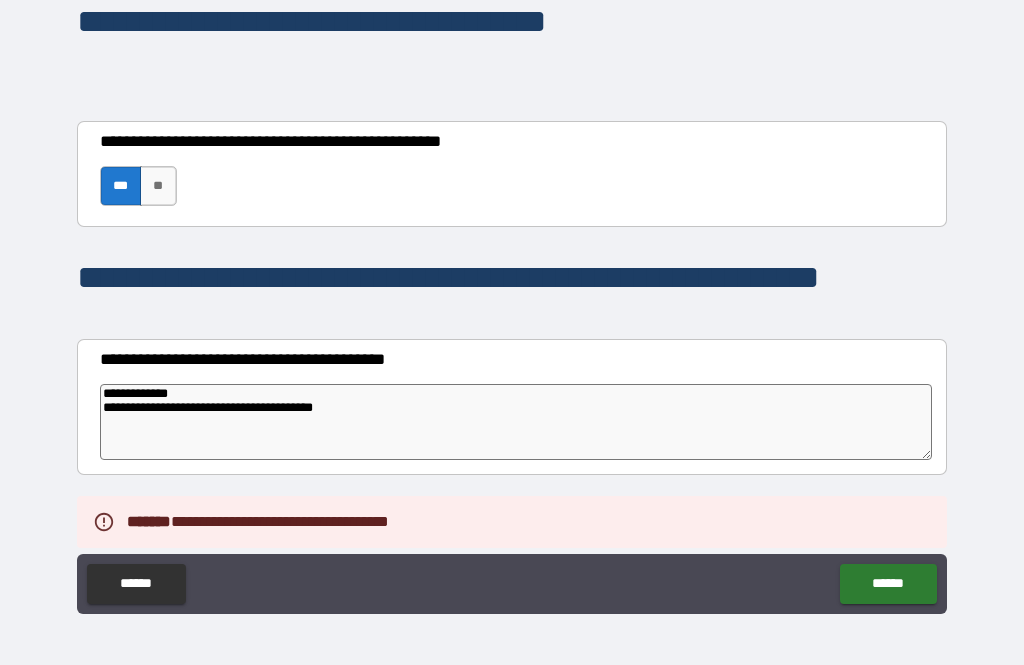 click on "**********" at bounding box center [512, 586] 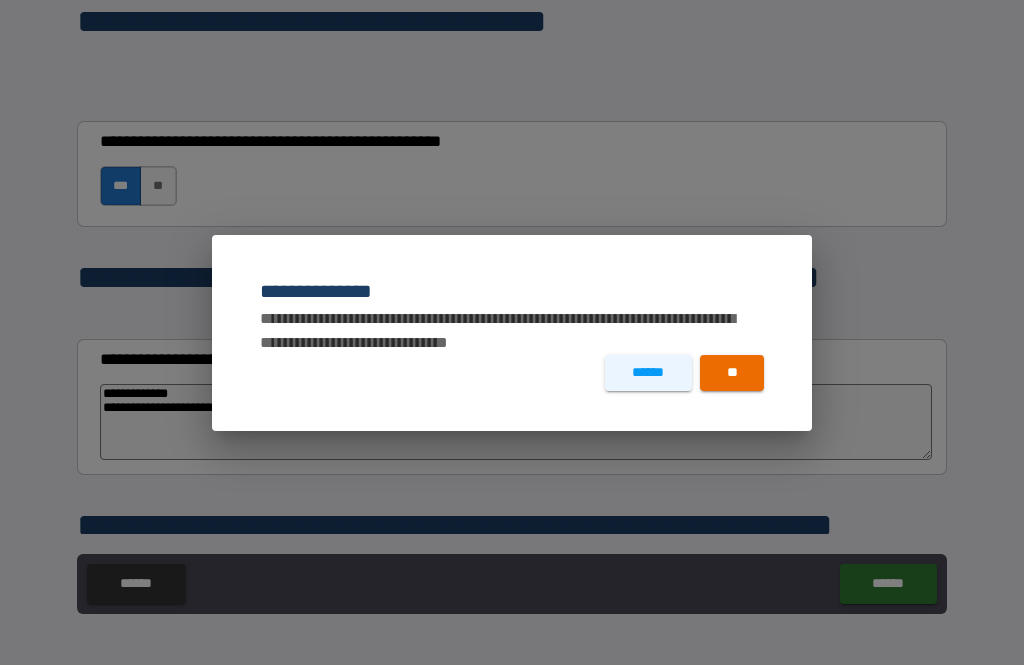 click on "******" at bounding box center [648, 373] 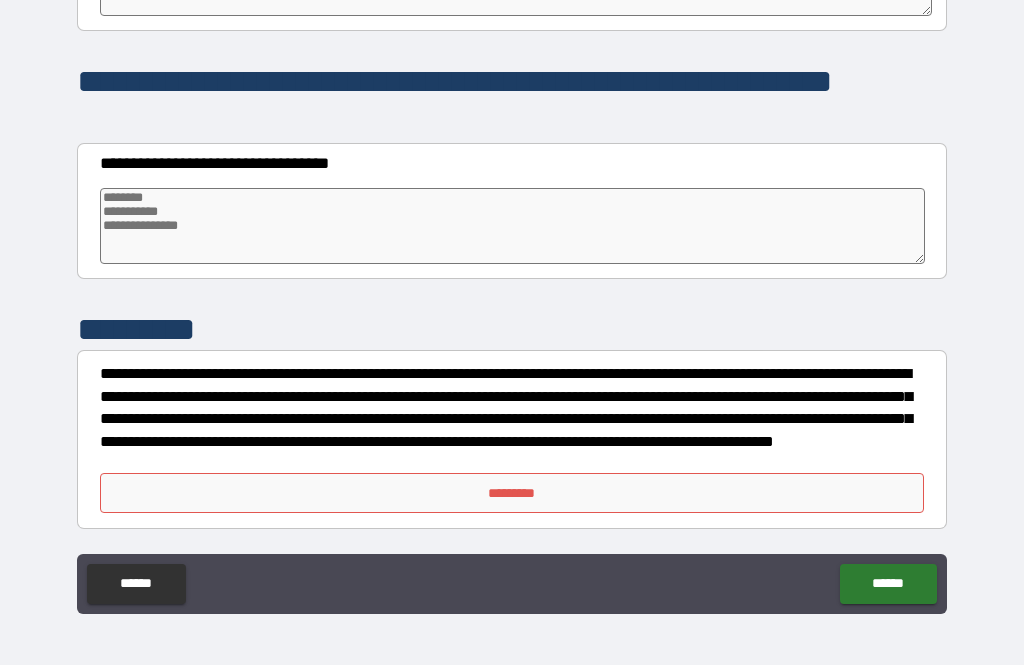 scroll, scrollTop: 13265, scrollLeft: 0, axis: vertical 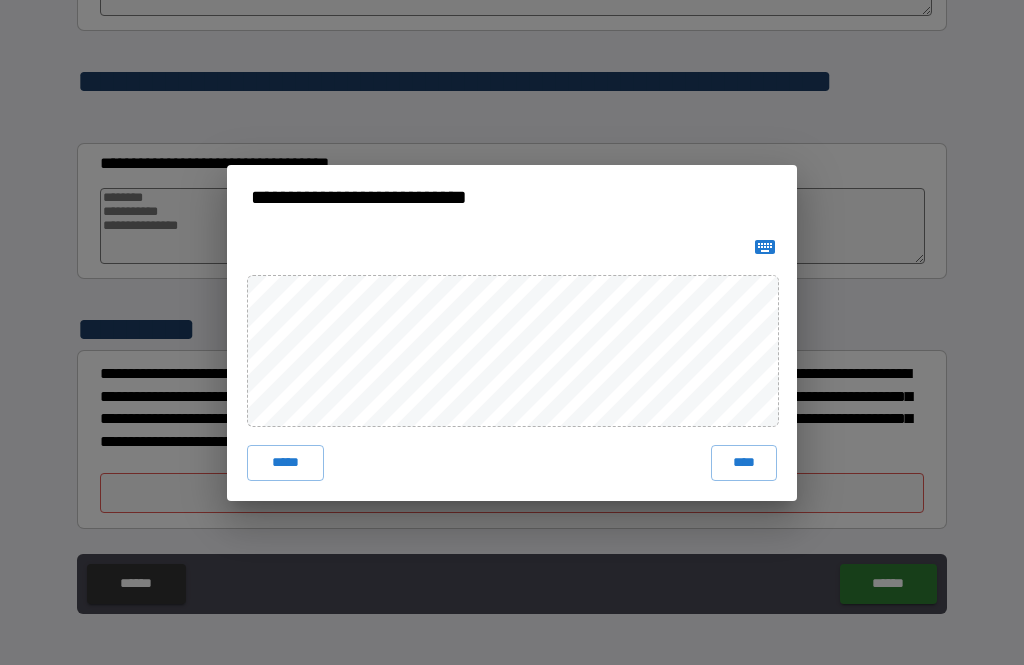 click on "****" at bounding box center (744, 463) 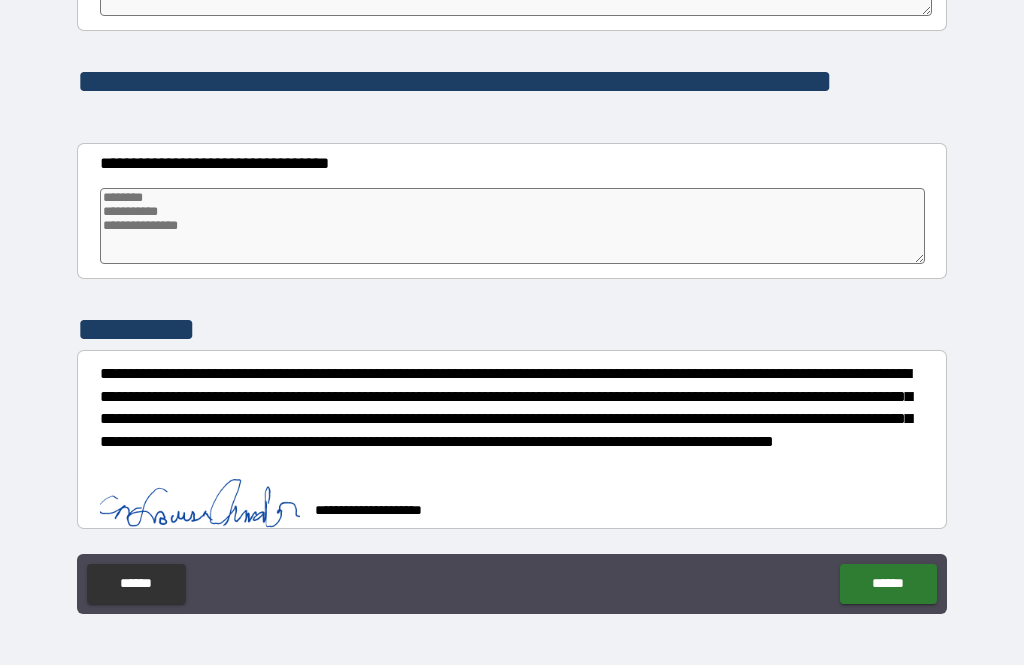 scroll, scrollTop: 13255, scrollLeft: 0, axis: vertical 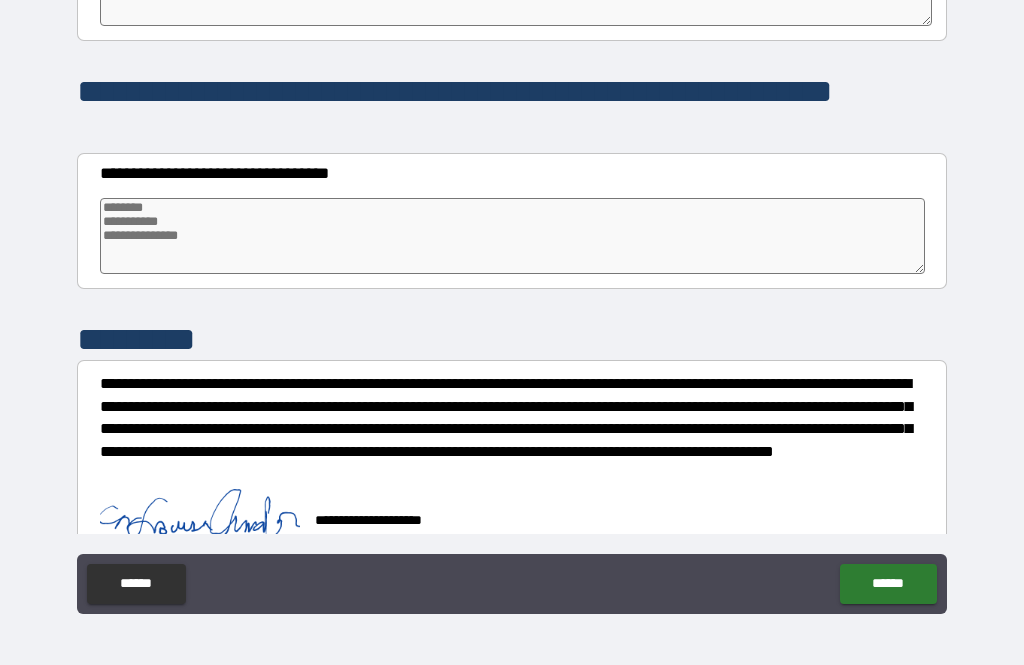 click on "******" at bounding box center [888, 584] 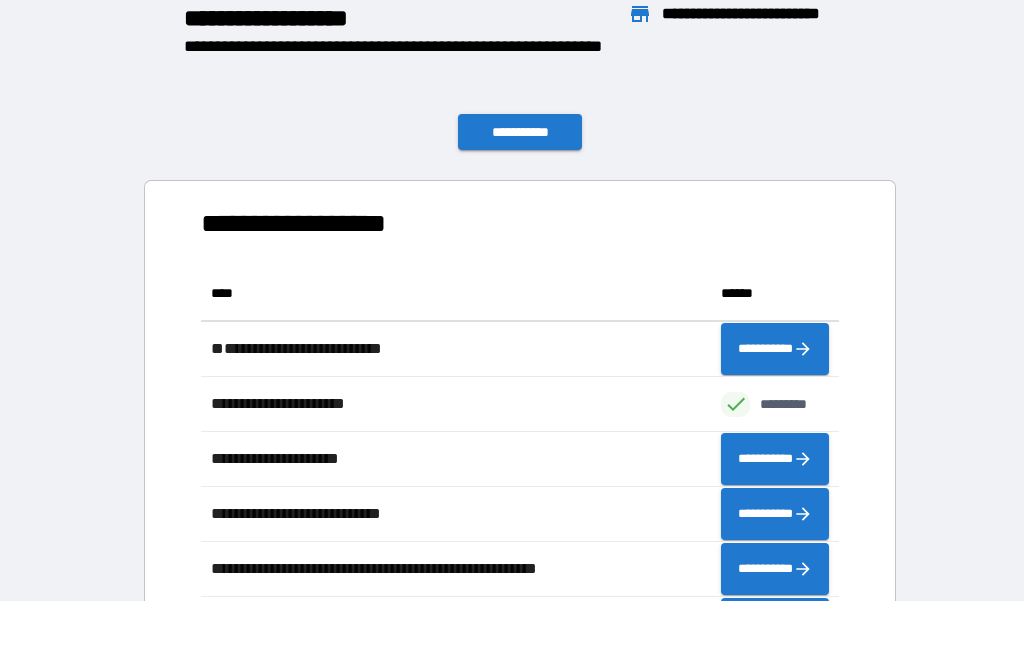 scroll, scrollTop: 1, scrollLeft: 1, axis: both 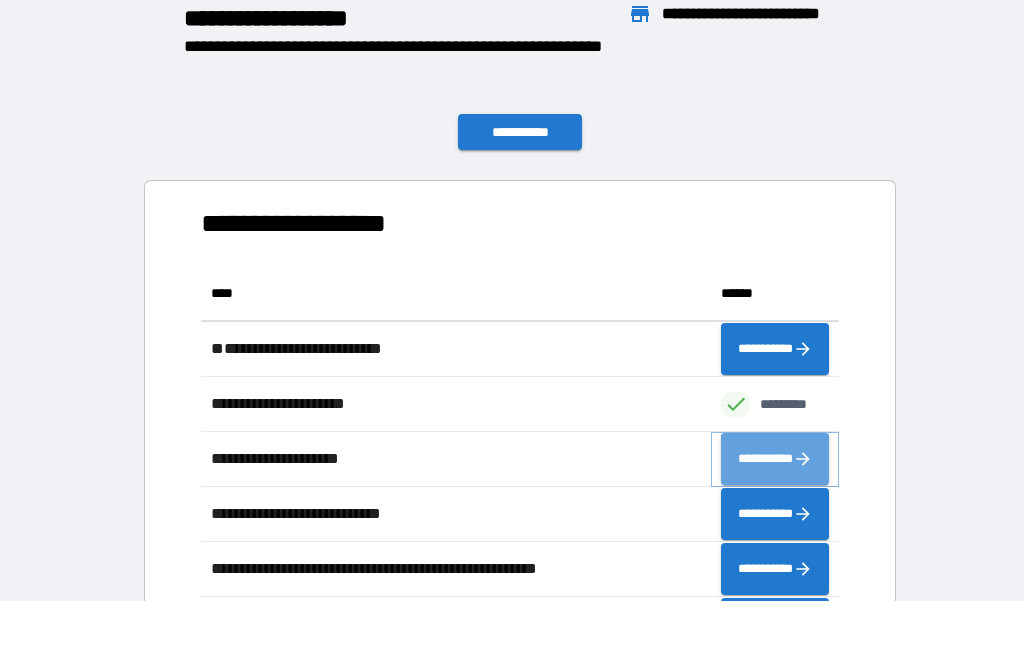 click on "**********" at bounding box center (775, 459) 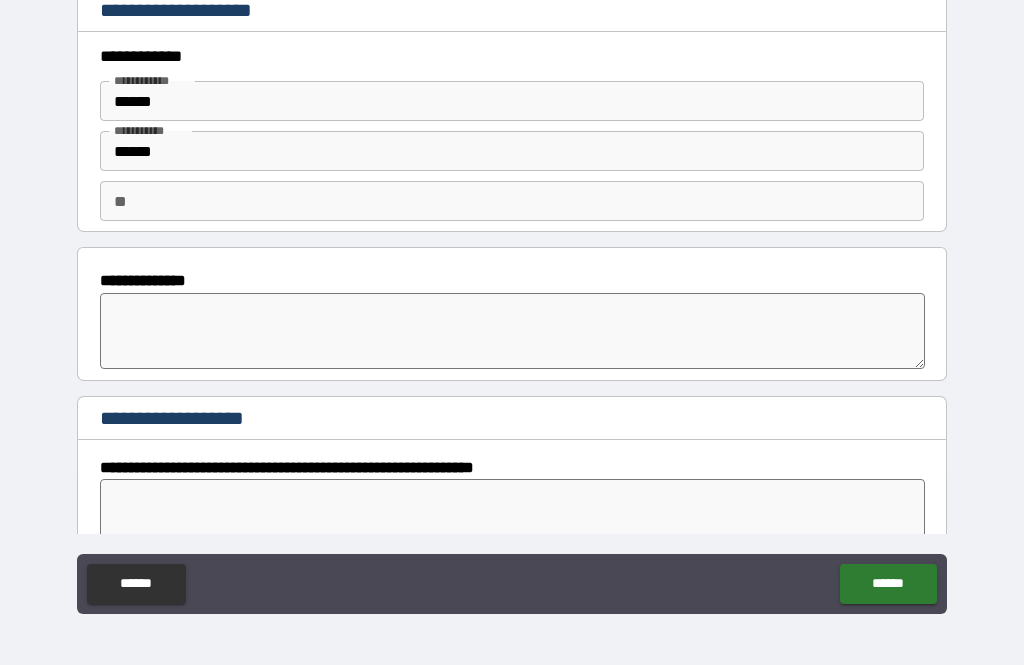 click at bounding box center [513, 331] 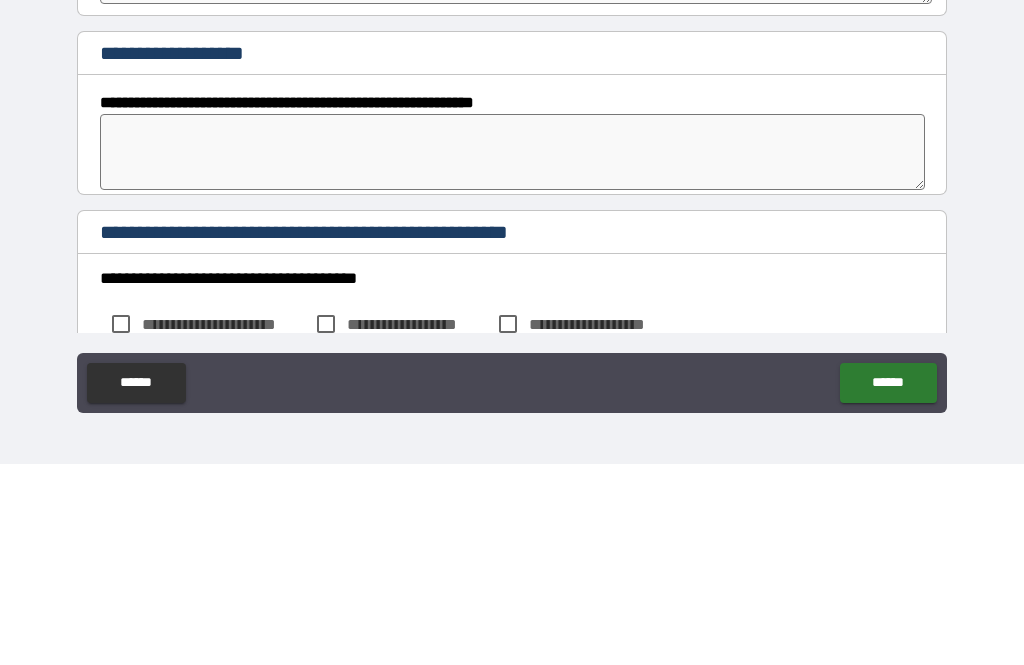 scroll, scrollTop: 163, scrollLeft: 0, axis: vertical 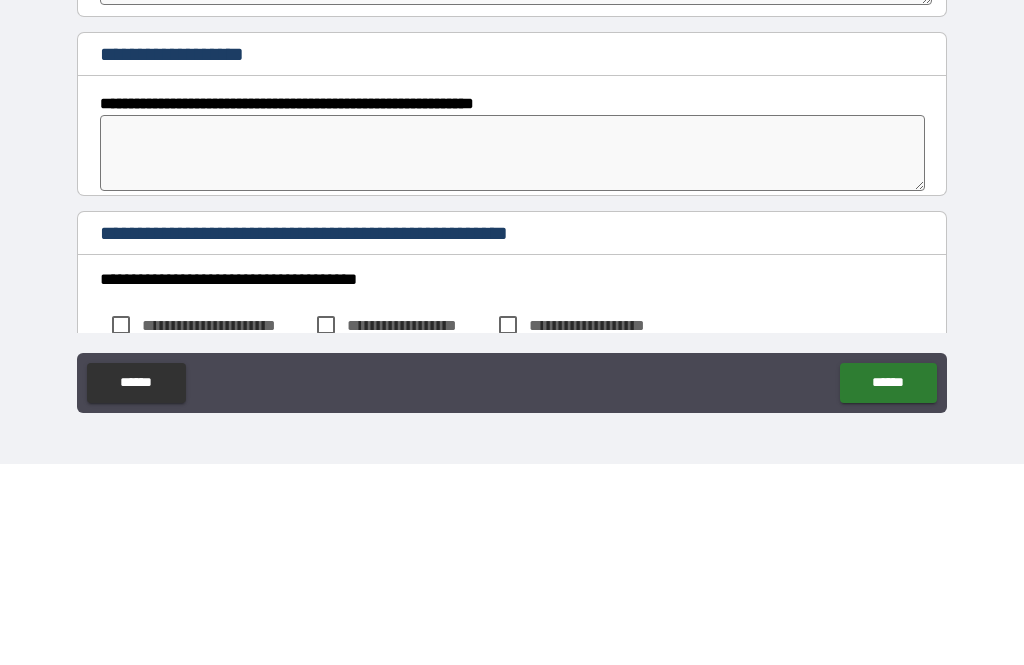 click at bounding box center [513, 354] 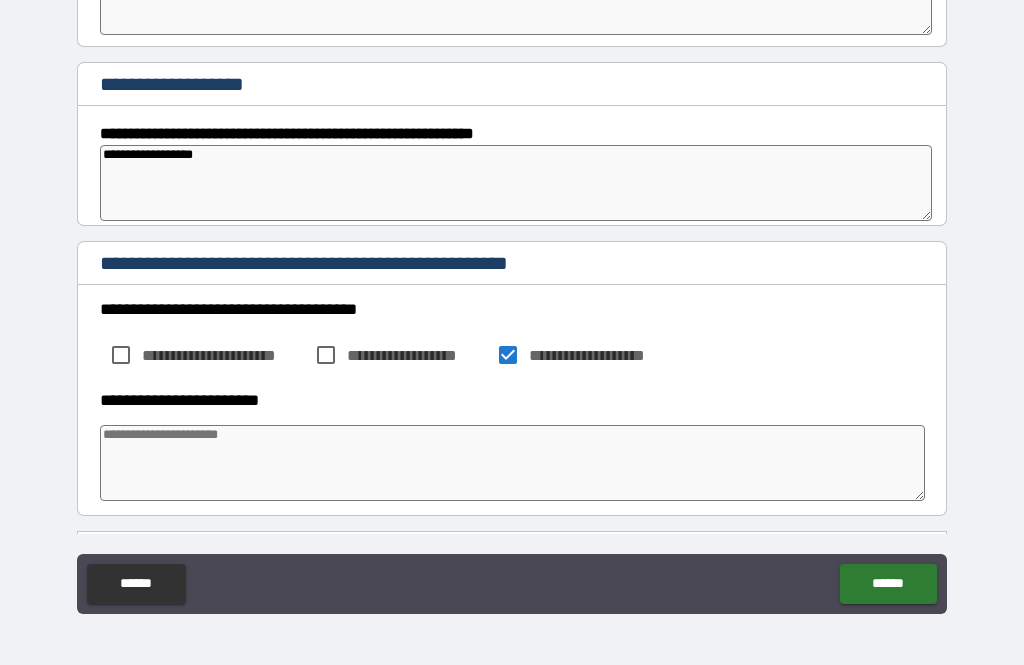 scroll, scrollTop: 348, scrollLeft: 0, axis: vertical 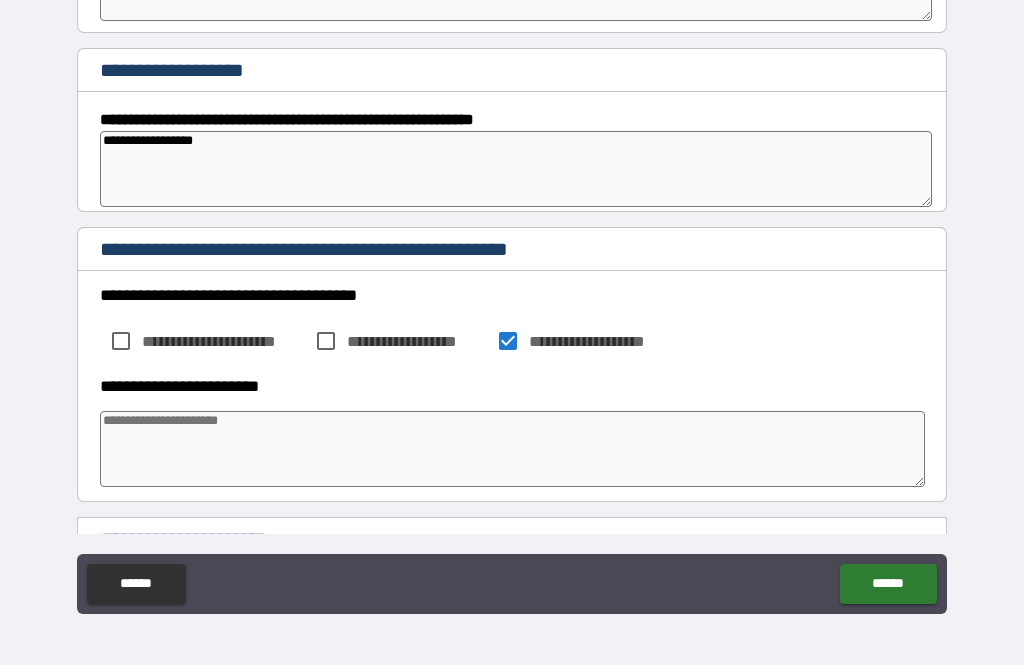 click at bounding box center (513, 449) 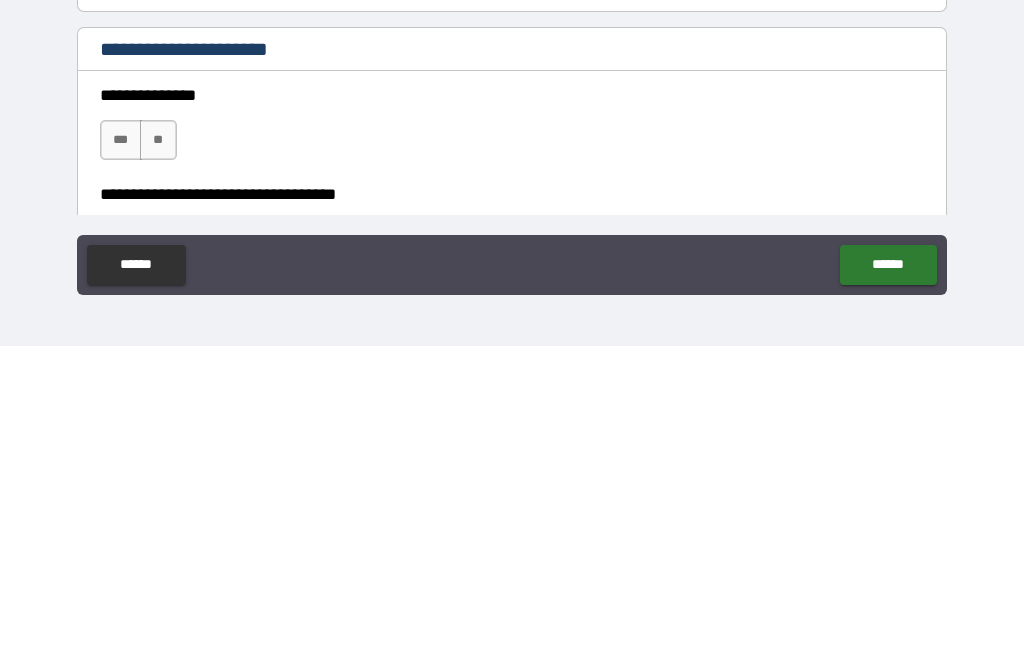 scroll, scrollTop: 579, scrollLeft: 0, axis: vertical 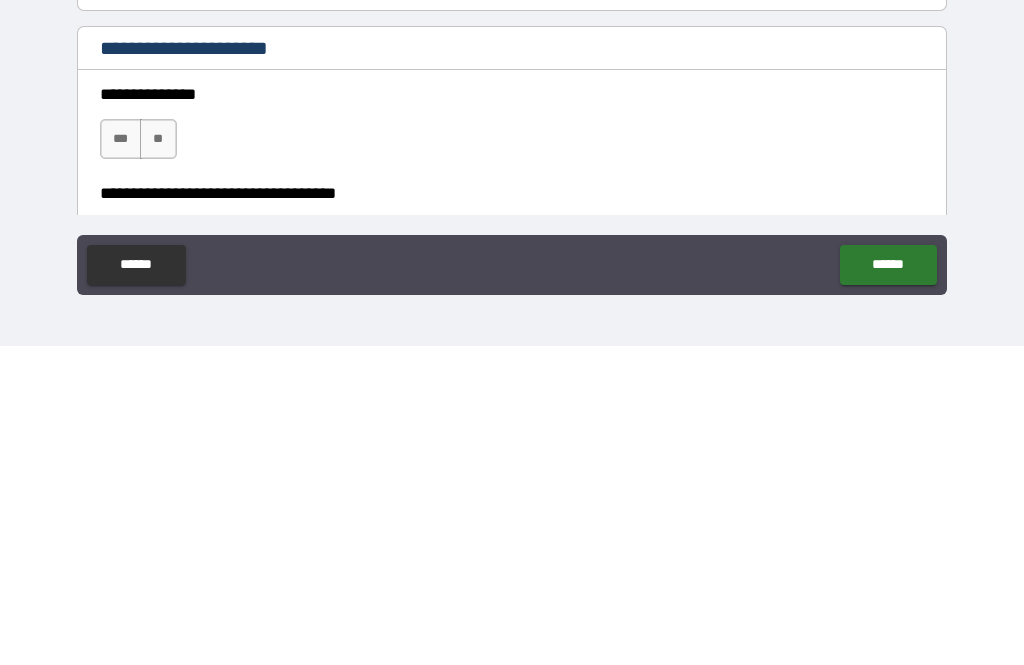 click on "**" at bounding box center [158, 458] 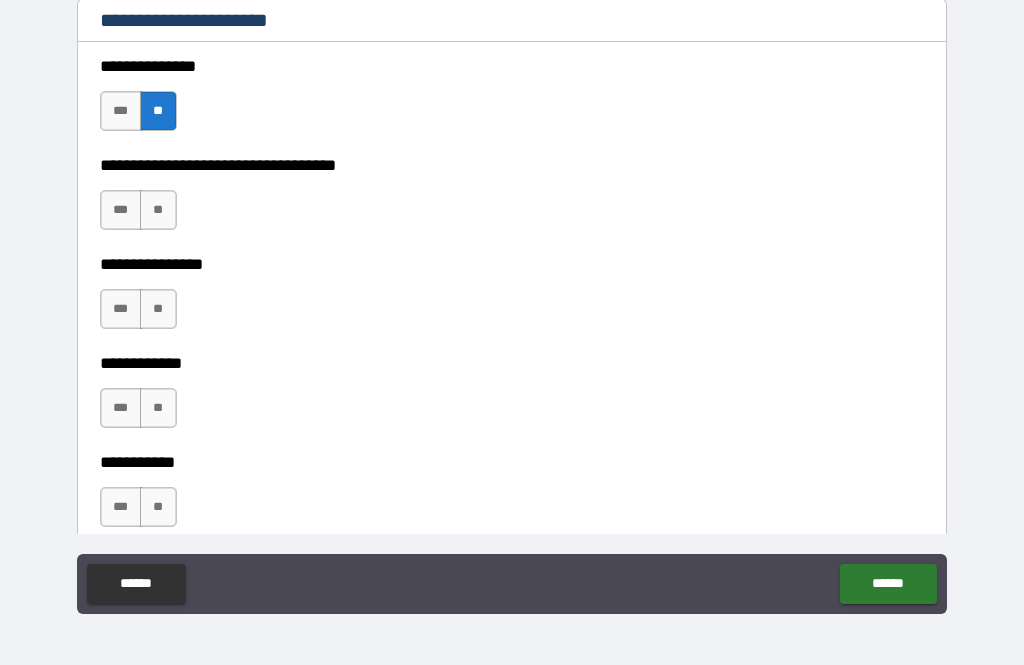 scroll, scrollTop: 927, scrollLeft: 0, axis: vertical 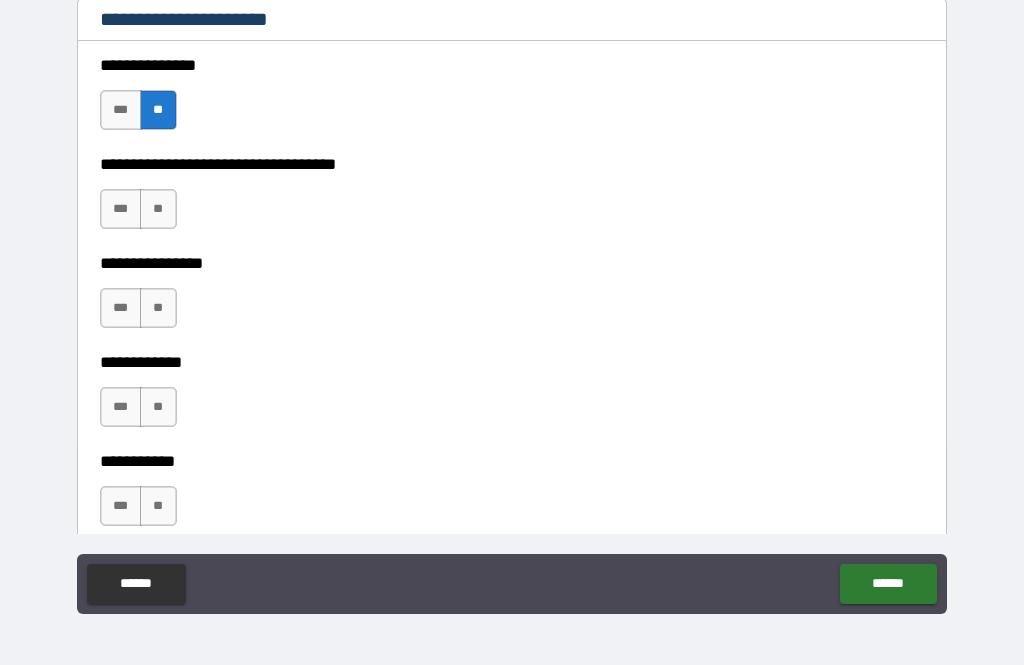 click on "**" at bounding box center [158, 209] 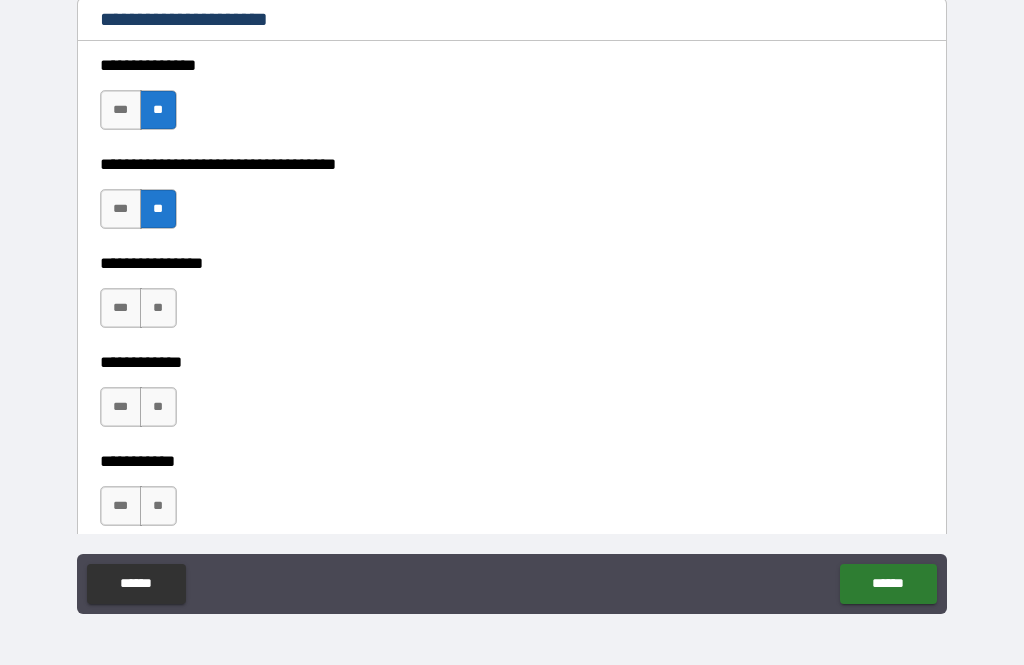 click on "**" at bounding box center [158, 308] 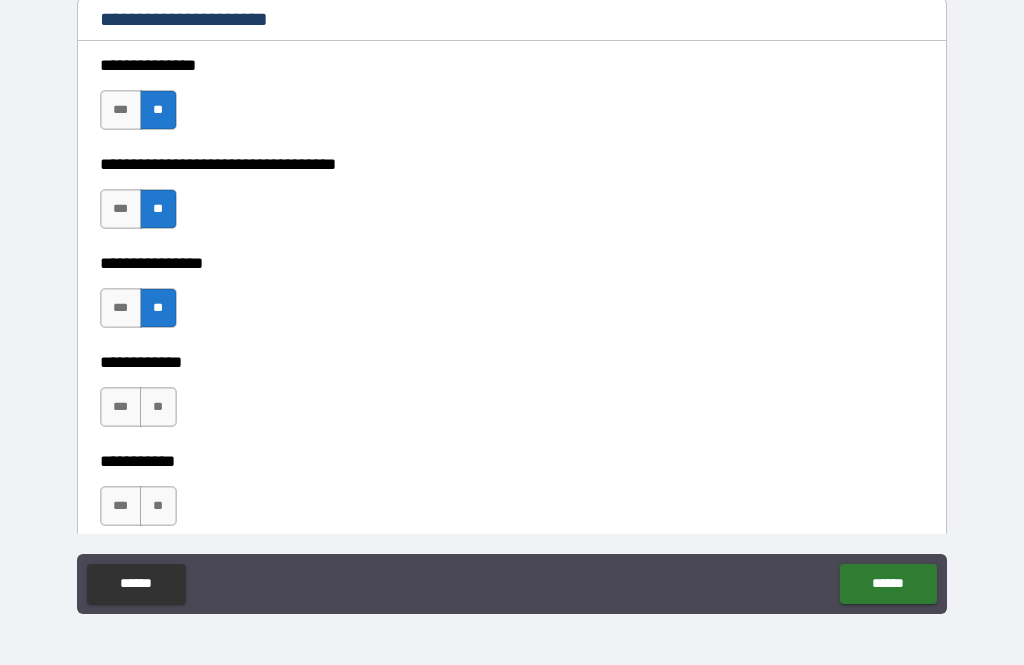 click on "**" at bounding box center [158, 407] 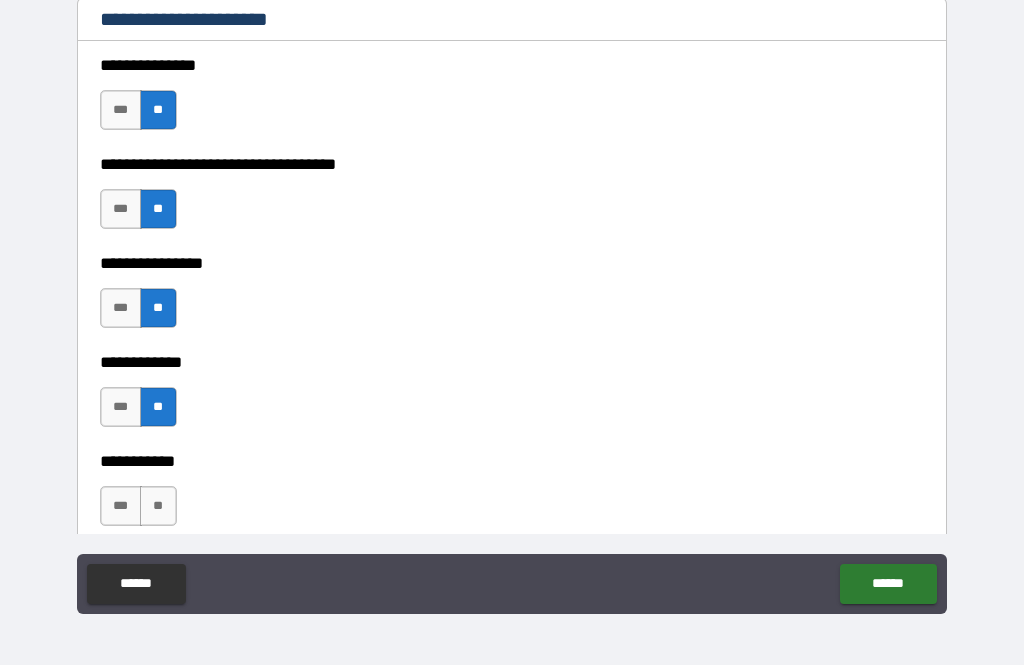 click on "**" at bounding box center [158, 506] 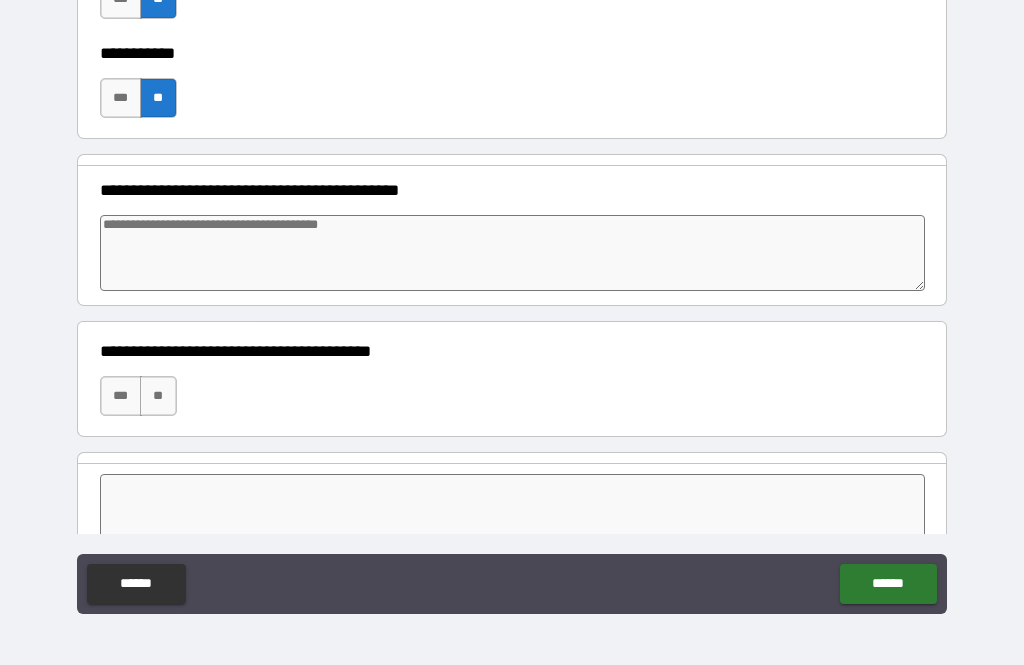 scroll, scrollTop: 1337, scrollLeft: 0, axis: vertical 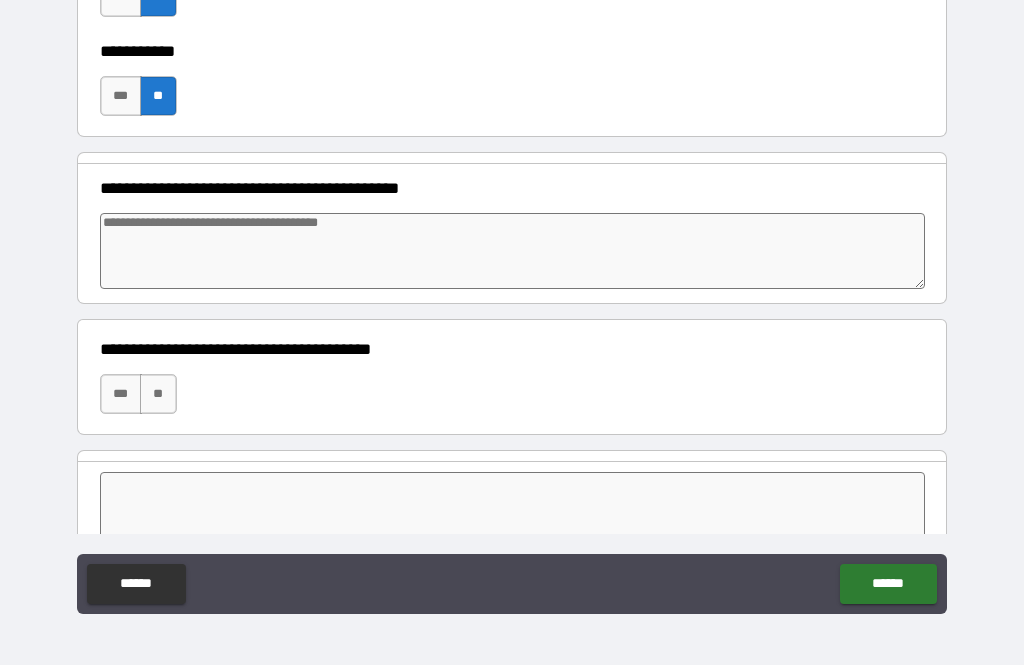 click on "**" at bounding box center [158, 394] 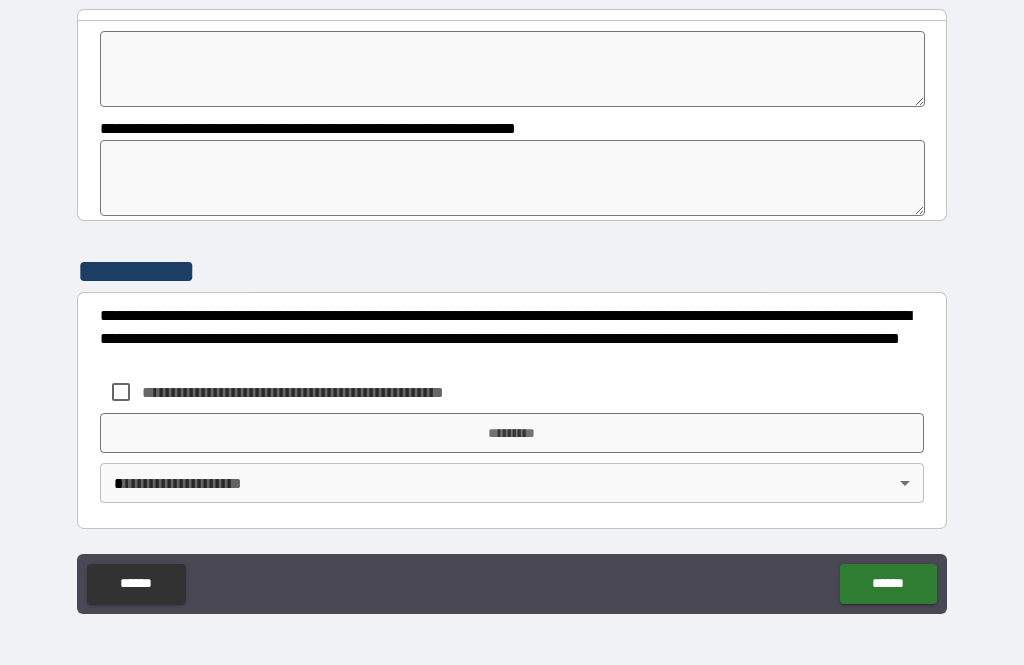 scroll, scrollTop: 1777, scrollLeft: 0, axis: vertical 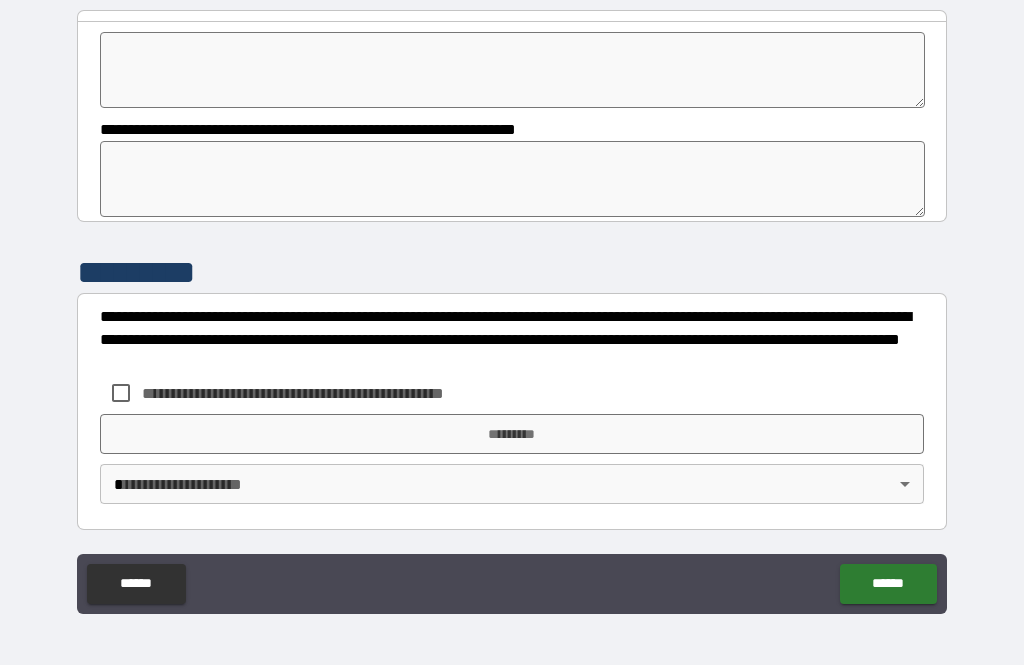 click on "*********" at bounding box center (512, 434) 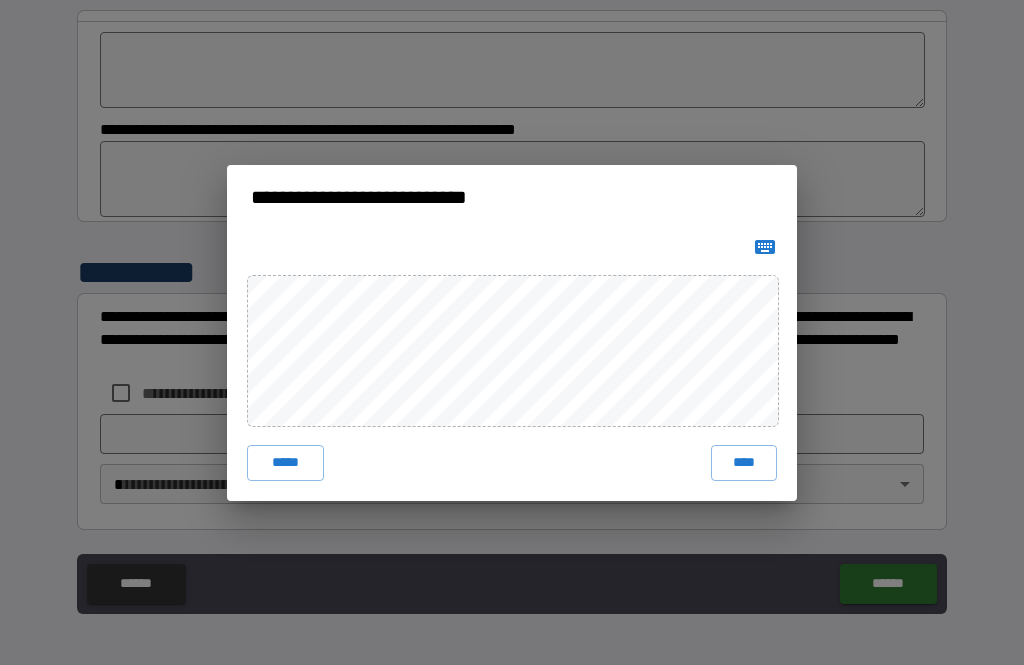 click on "****" at bounding box center [744, 463] 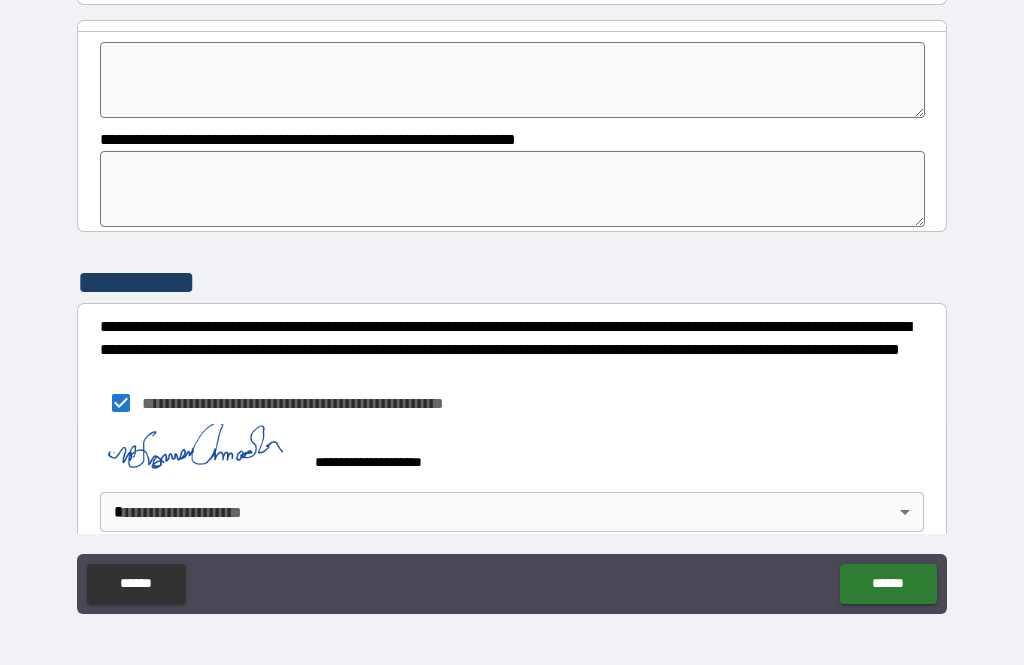 click on "******" at bounding box center [888, 584] 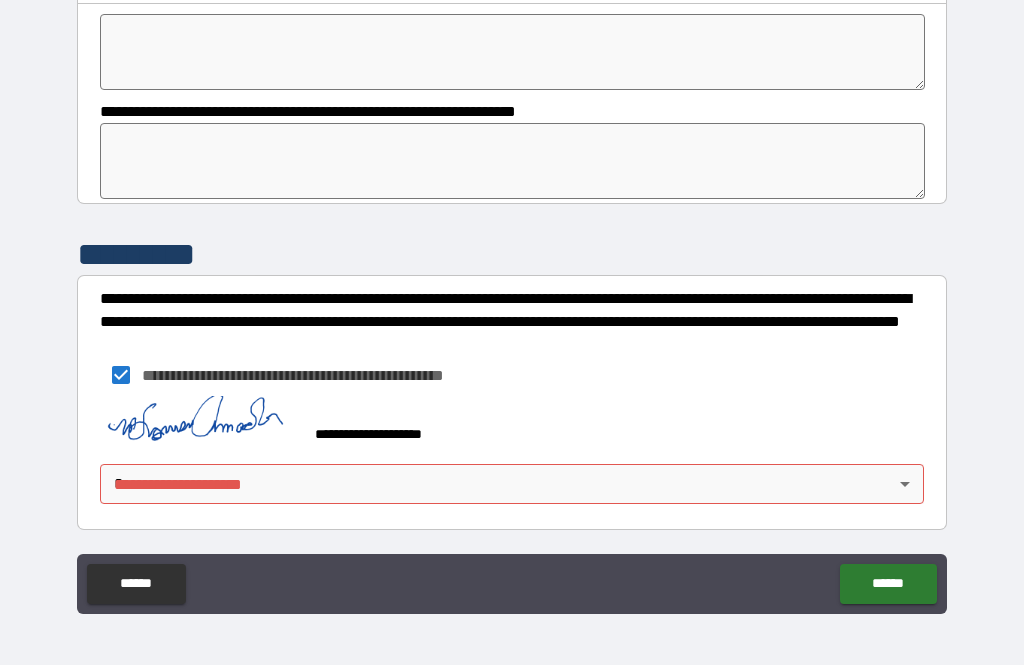 scroll, scrollTop: 1794, scrollLeft: 0, axis: vertical 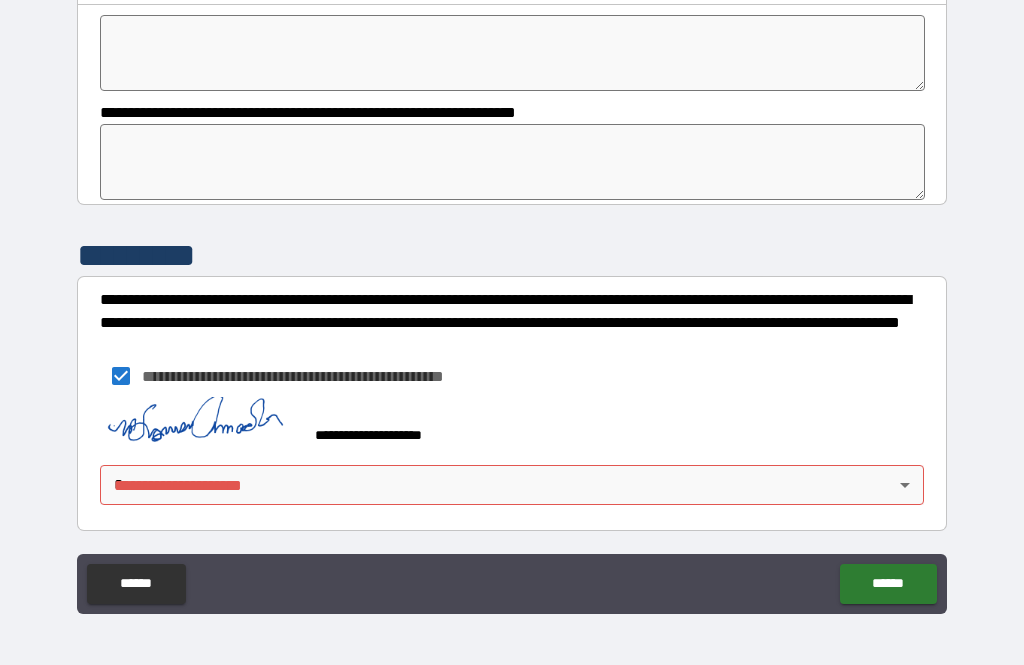 click on "******" at bounding box center [888, 584] 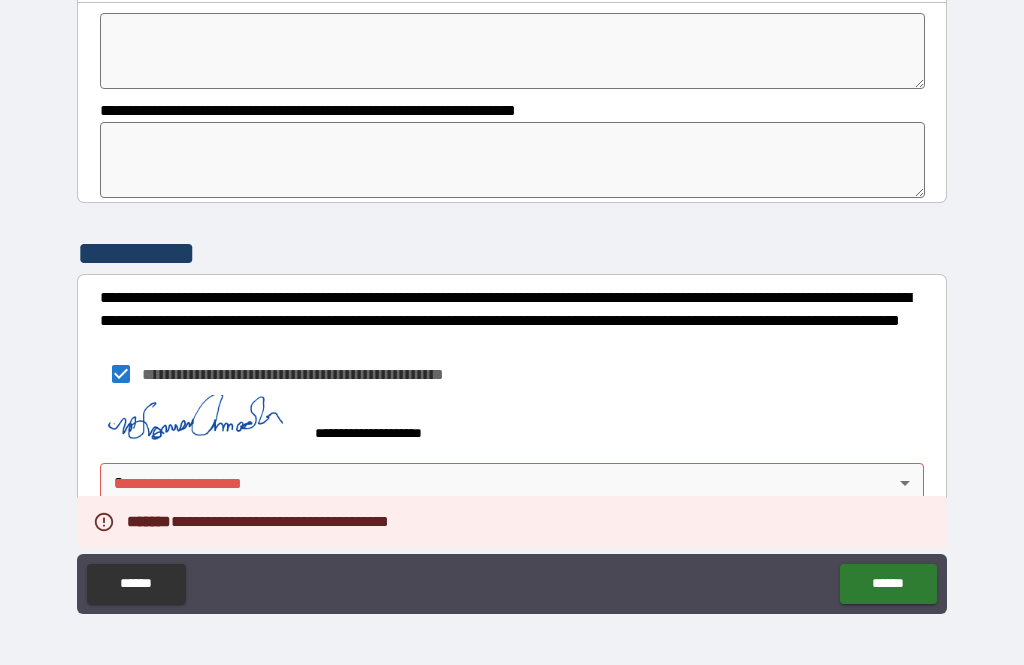 scroll, scrollTop: 1794, scrollLeft: 0, axis: vertical 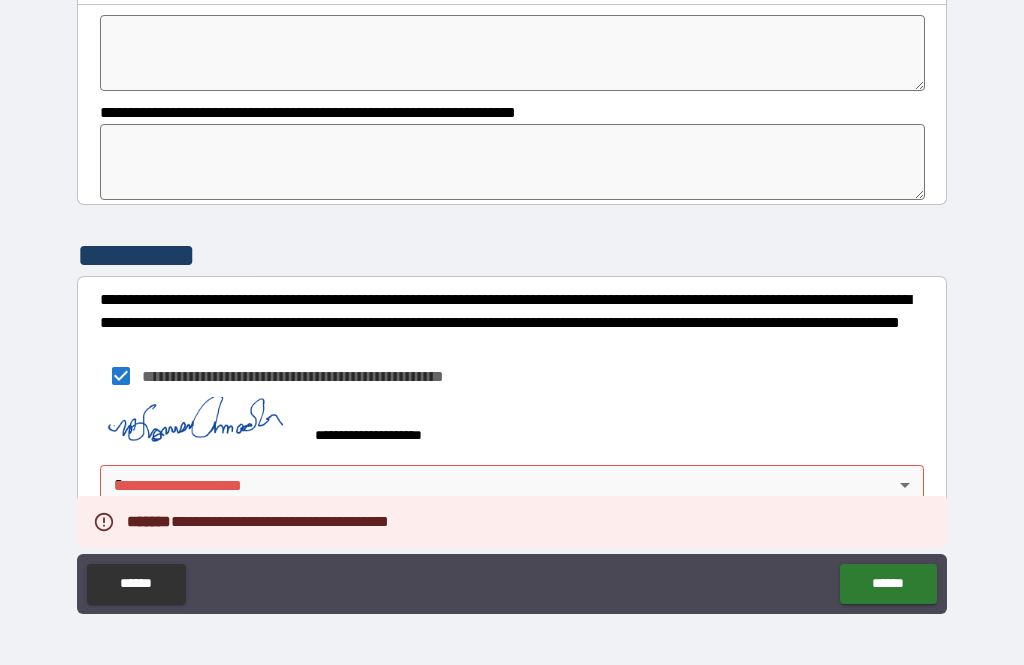 click on "**********" at bounding box center (512, 300) 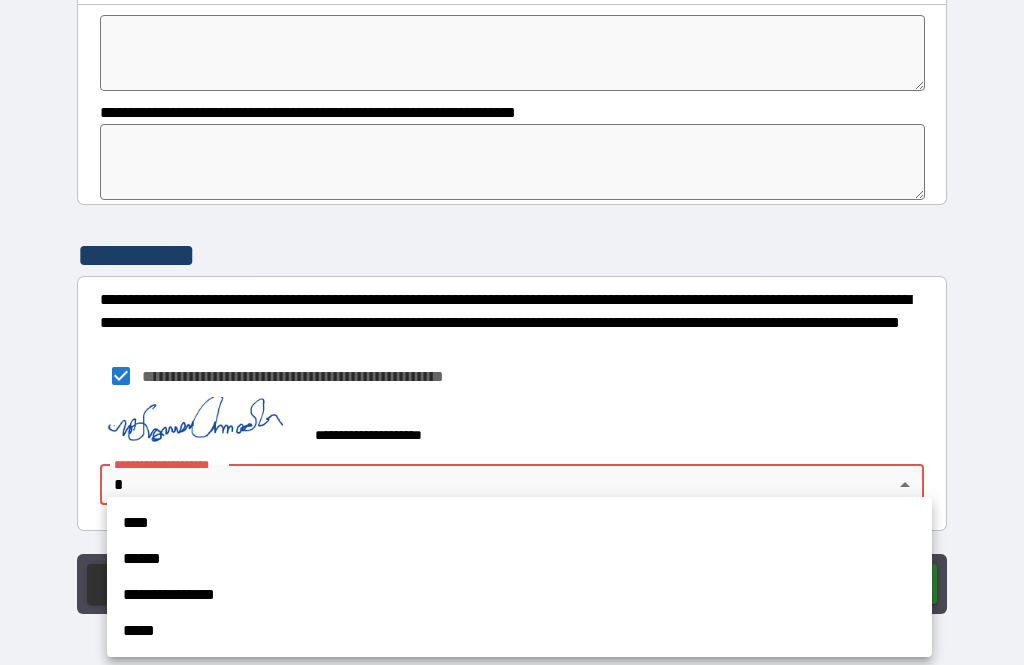 click on "****" at bounding box center [519, 523] 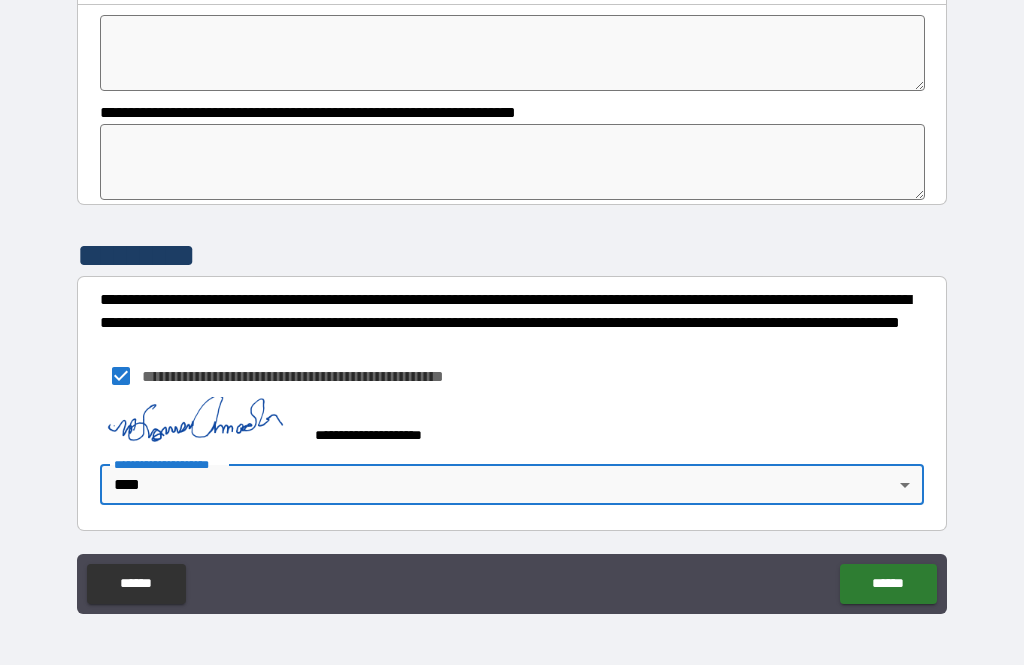 click on "******" at bounding box center [888, 584] 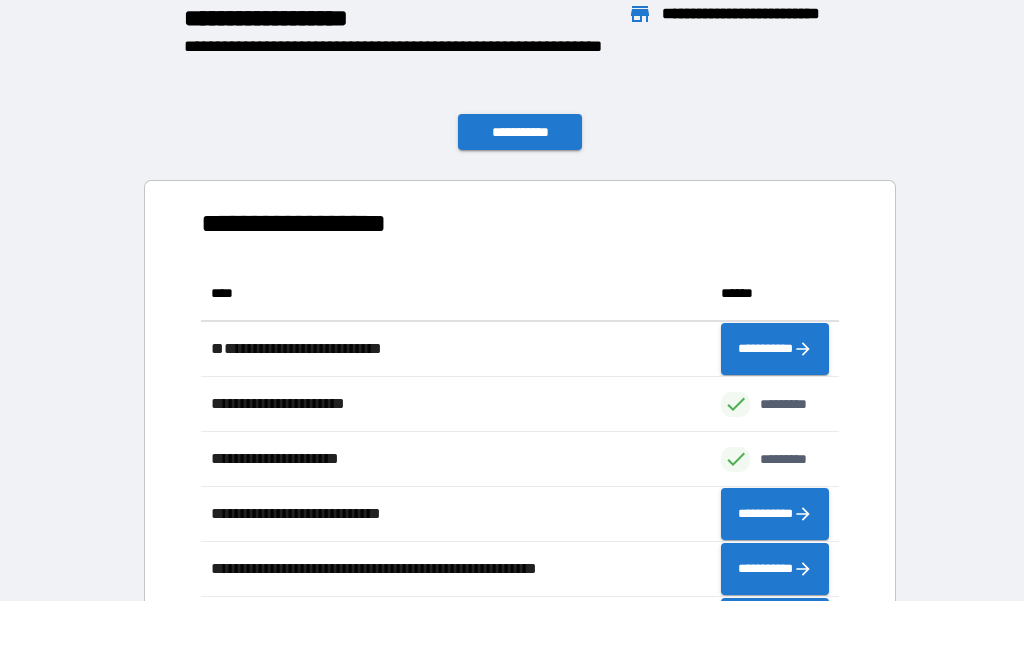 scroll, scrollTop: 1, scrollLeft: 1, axis: both 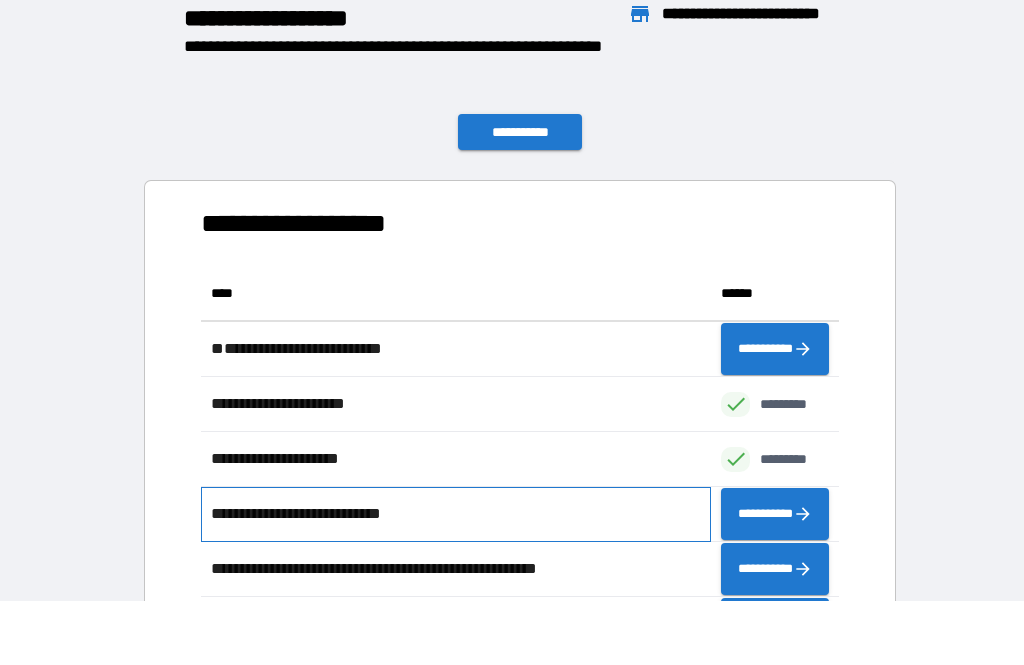 click on "**********" at bounding box center (456, 514) 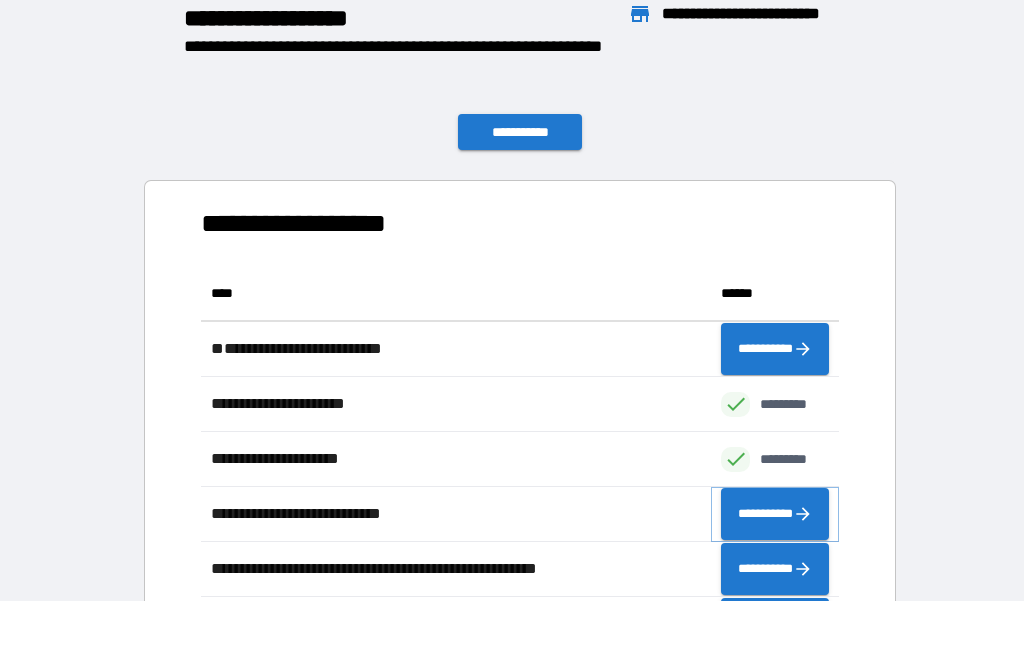 click on "**********" at bounding box center [775, 514] 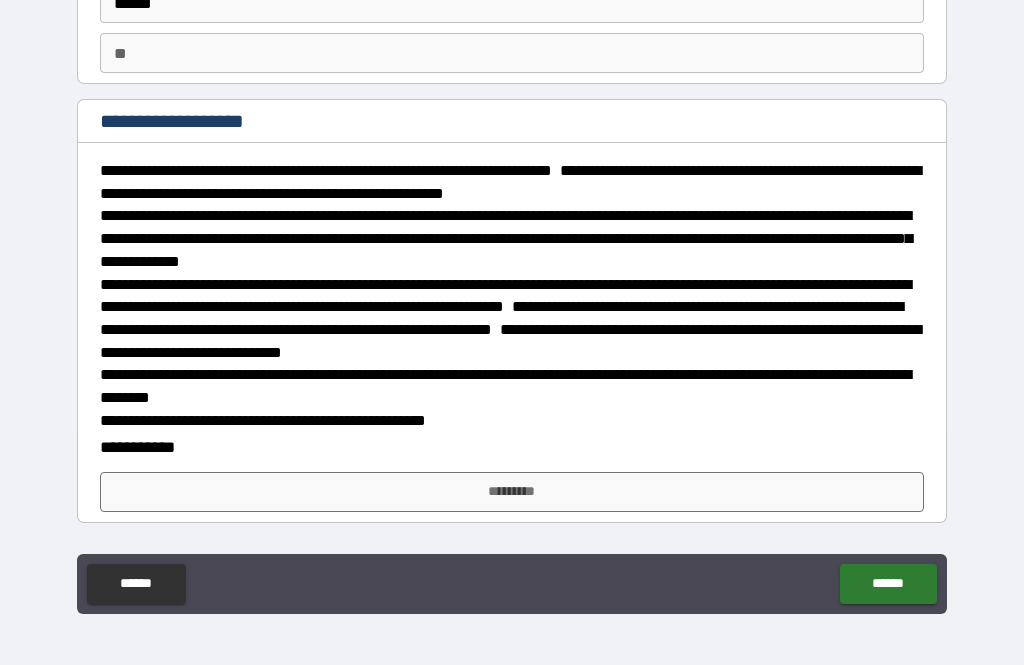 scroll, scrollTop: 151, scrollLeft: 0, axis: vertical 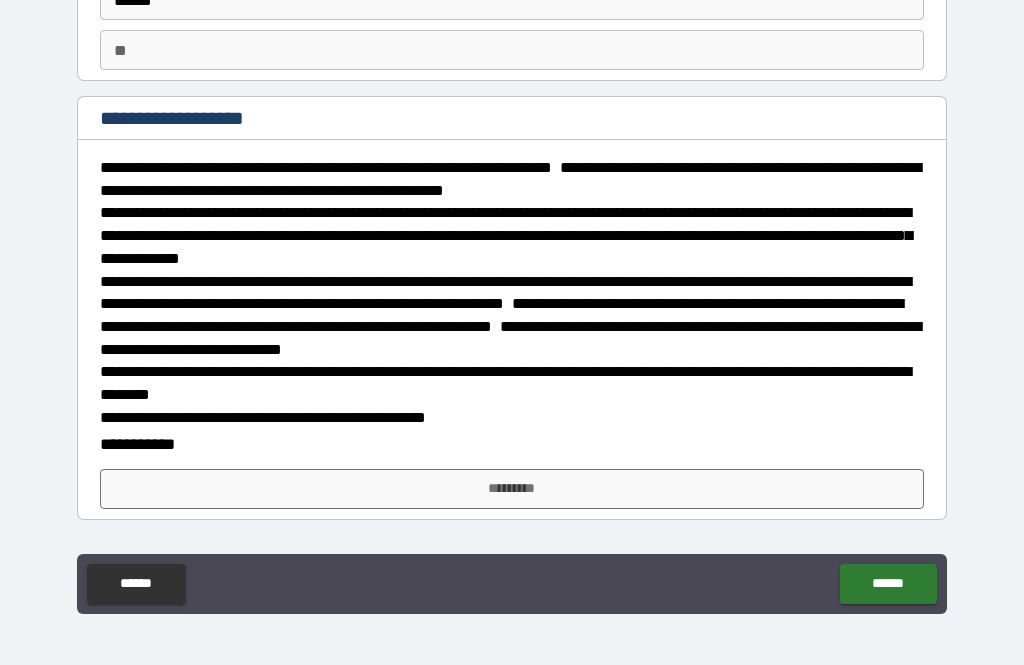 click on "*********" at bounding box center (512, 489) 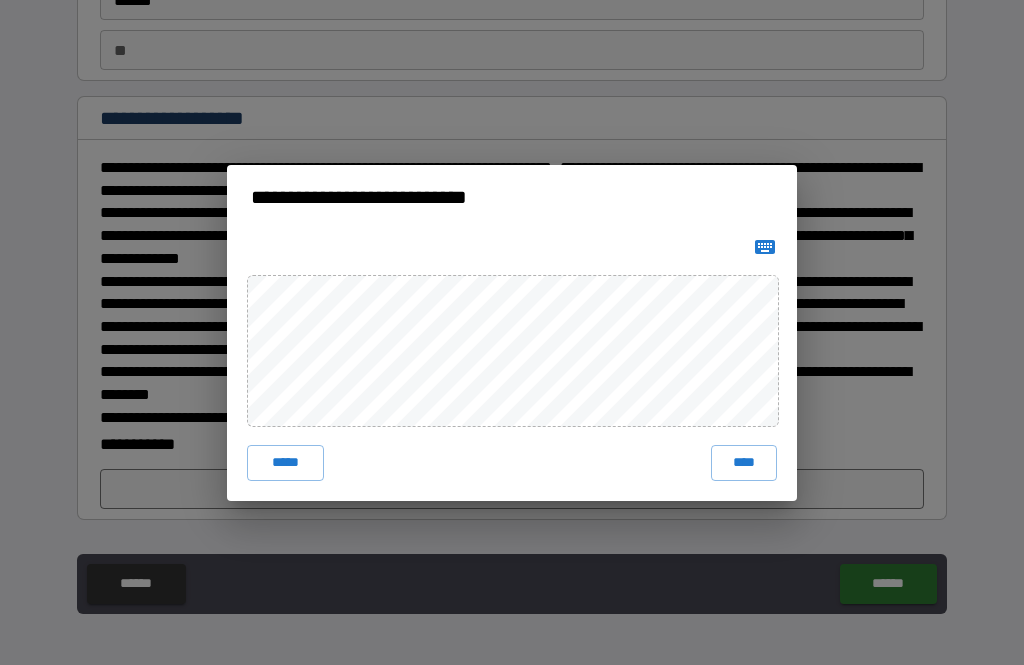 click on "****" at bounding box center (744, 463) 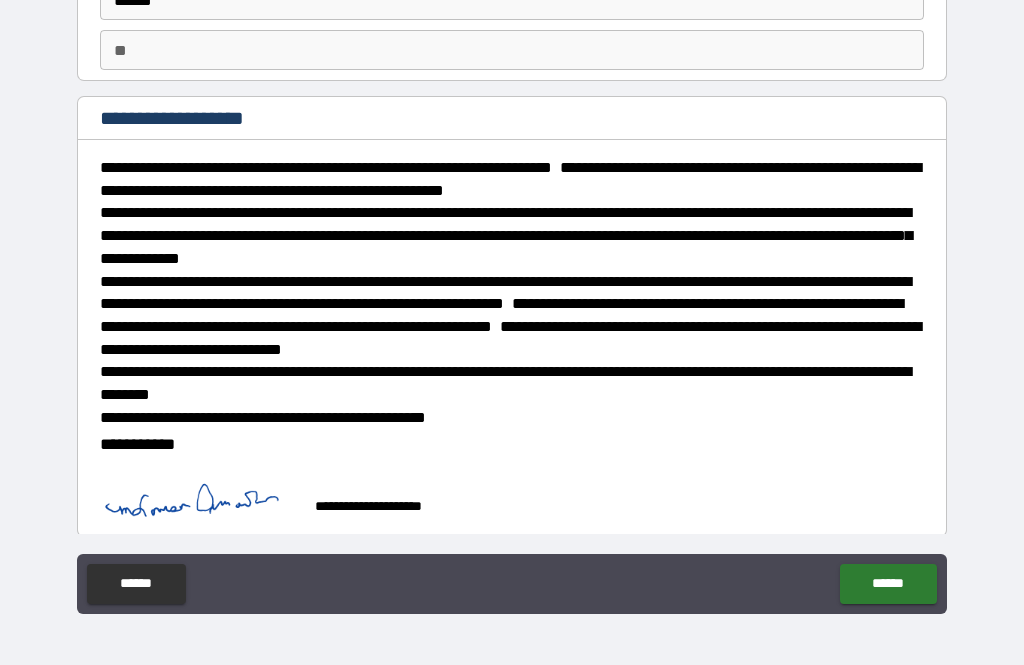click on "******" at bounding box center [888, 584] 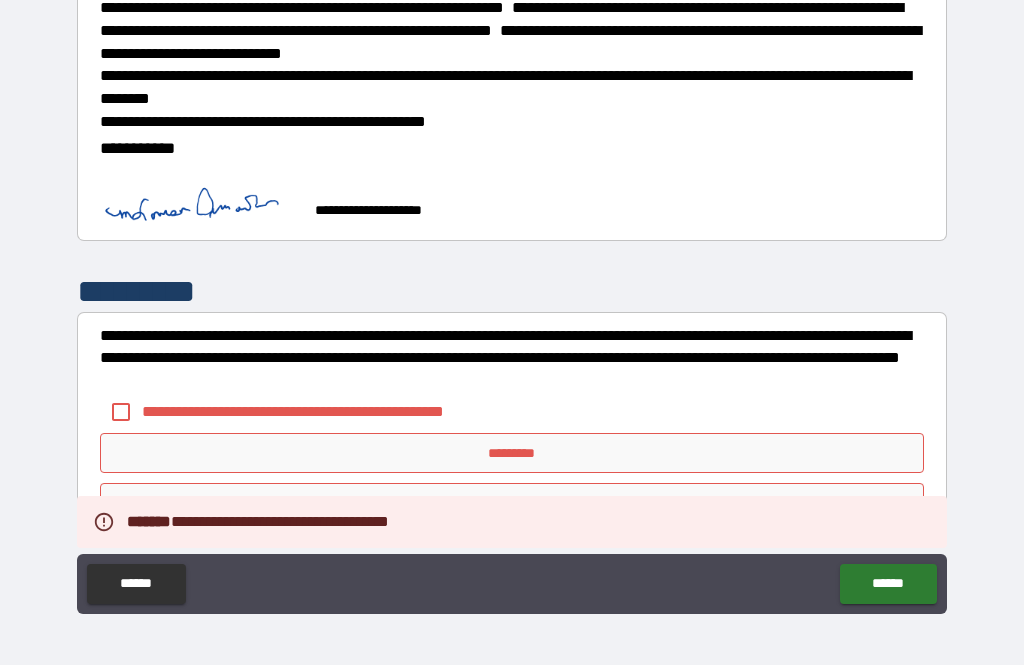 scroll, scrollTop: 457, scrollLeft: 0, axis: vertical 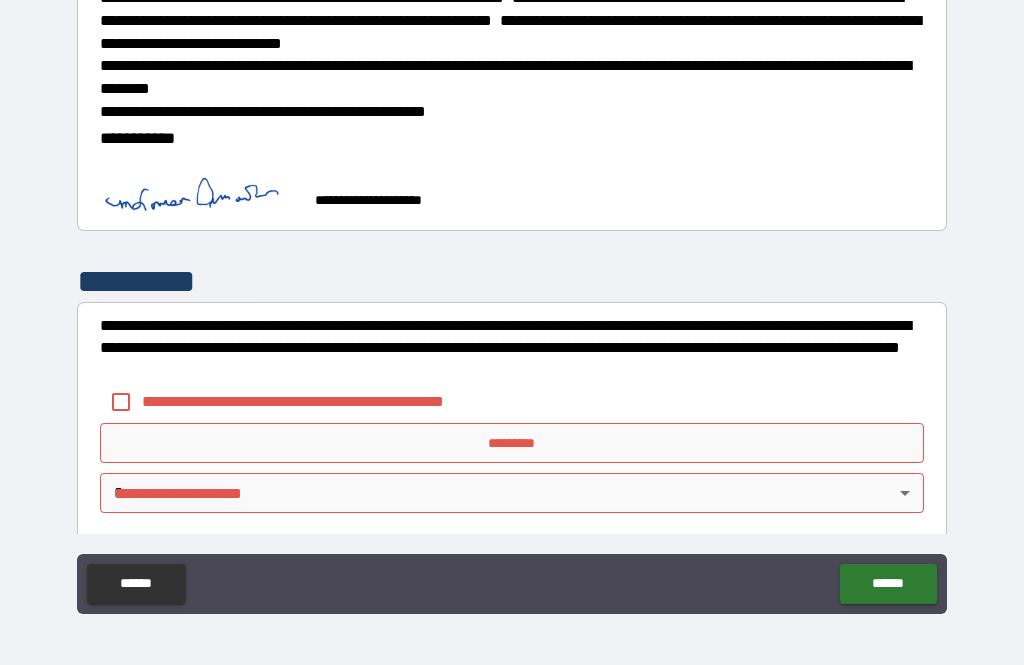 click on "*********" at bounding box center [512, 443] 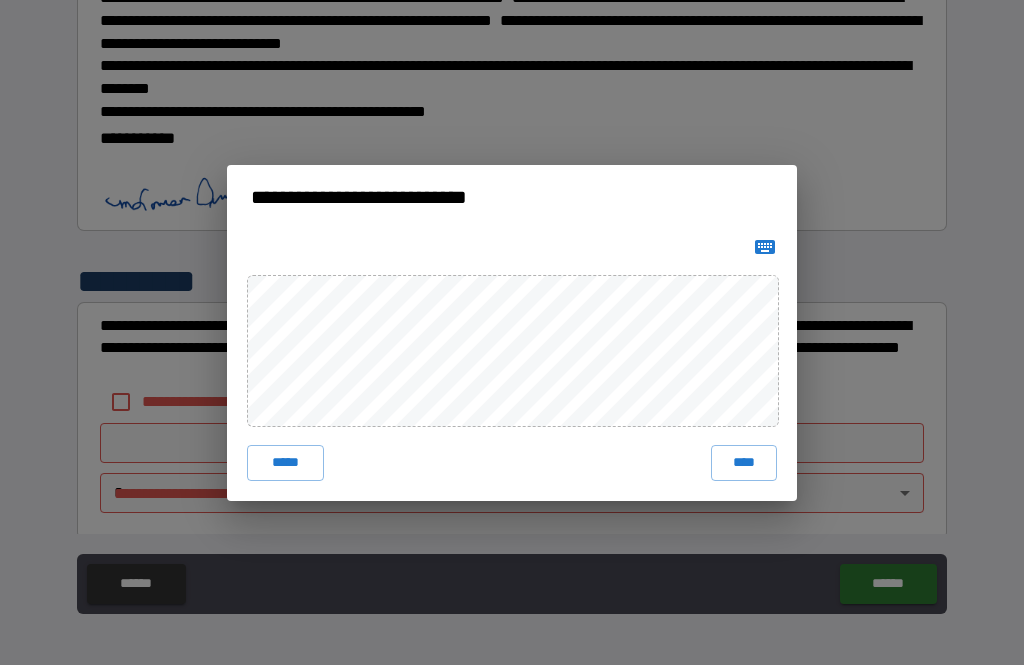 click on "**********" at bounding box center (512, 332) 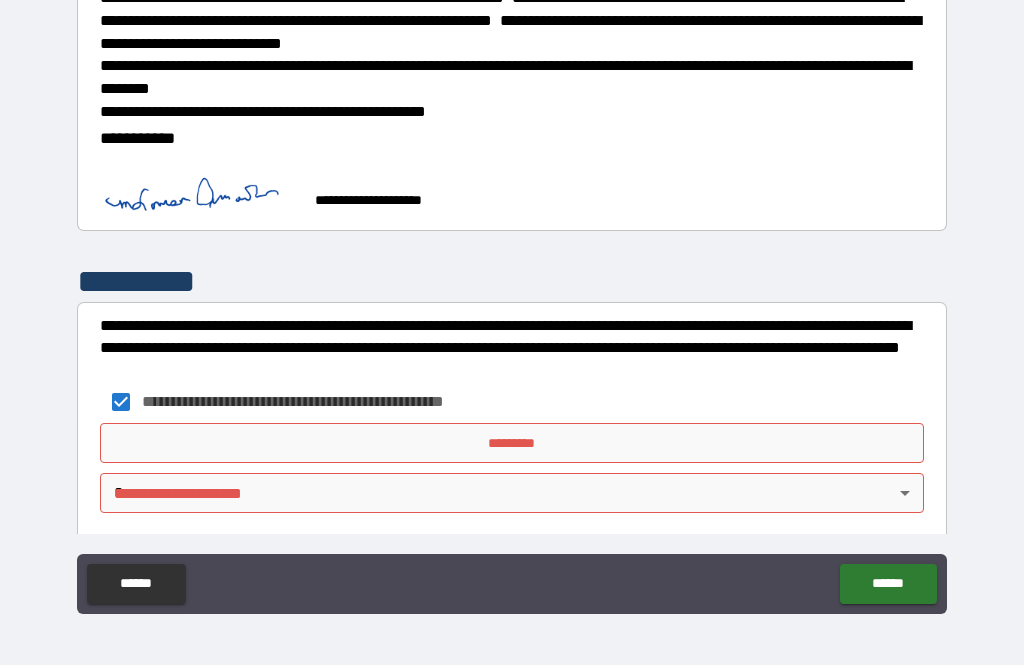 click on "*********" at bounding box center (512, 443) 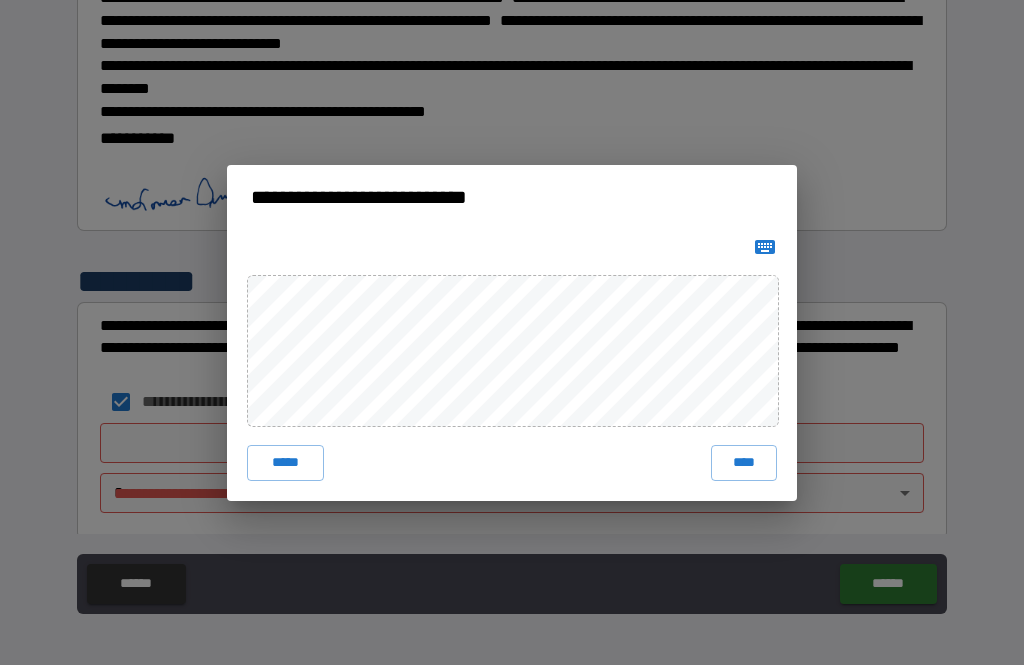 click on "****" at bounding box center (744, 463) 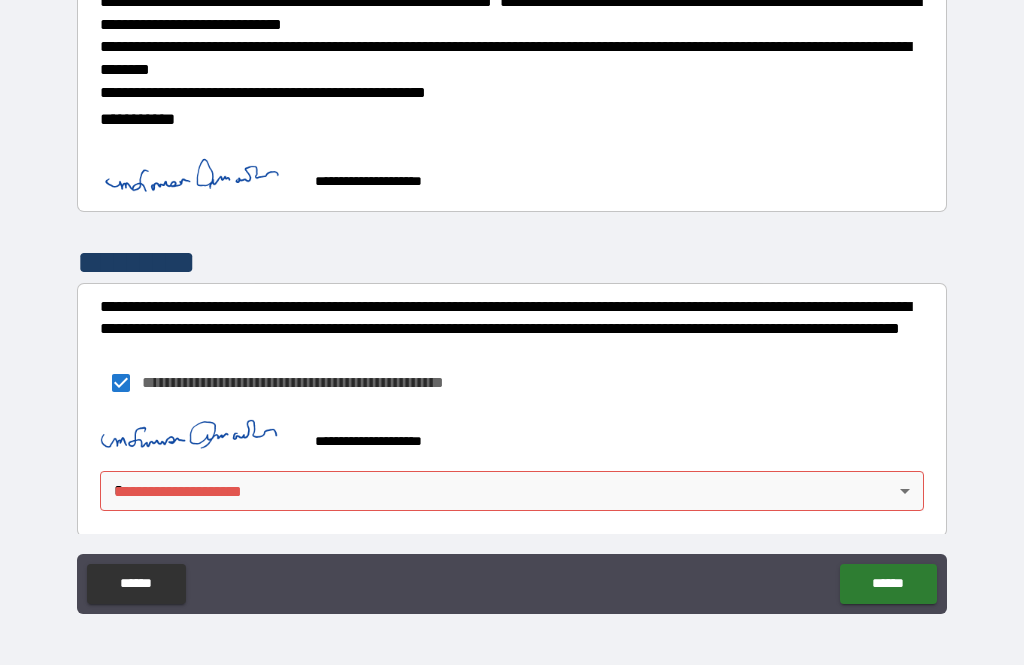 scroll, scrollTop: 475, scrollLeft: 0, axis: vertical 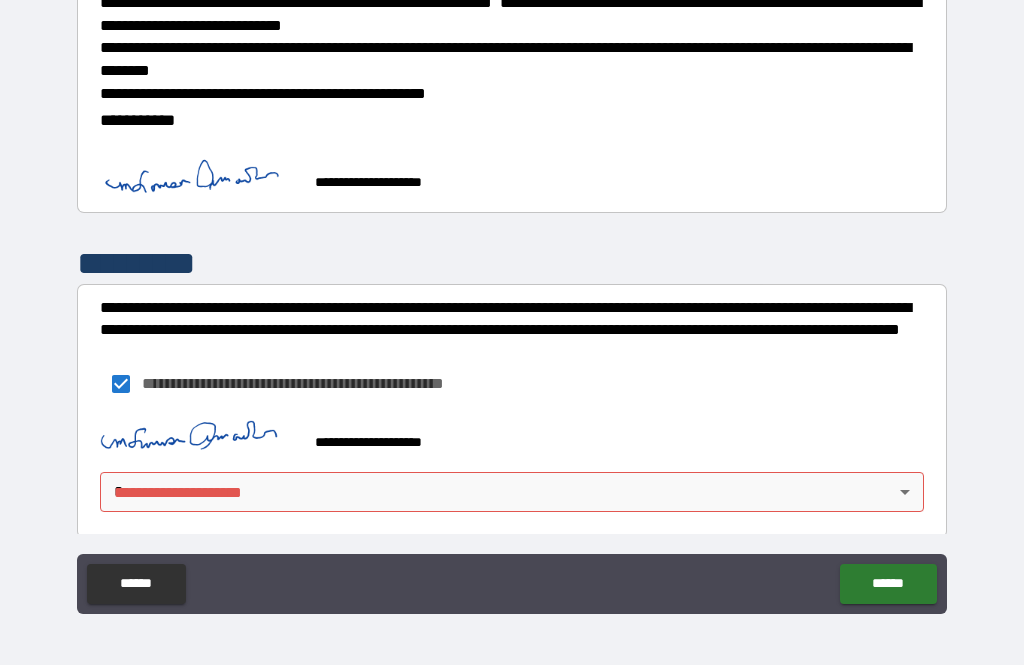 click on "**********" at bounding box center [512, 300] 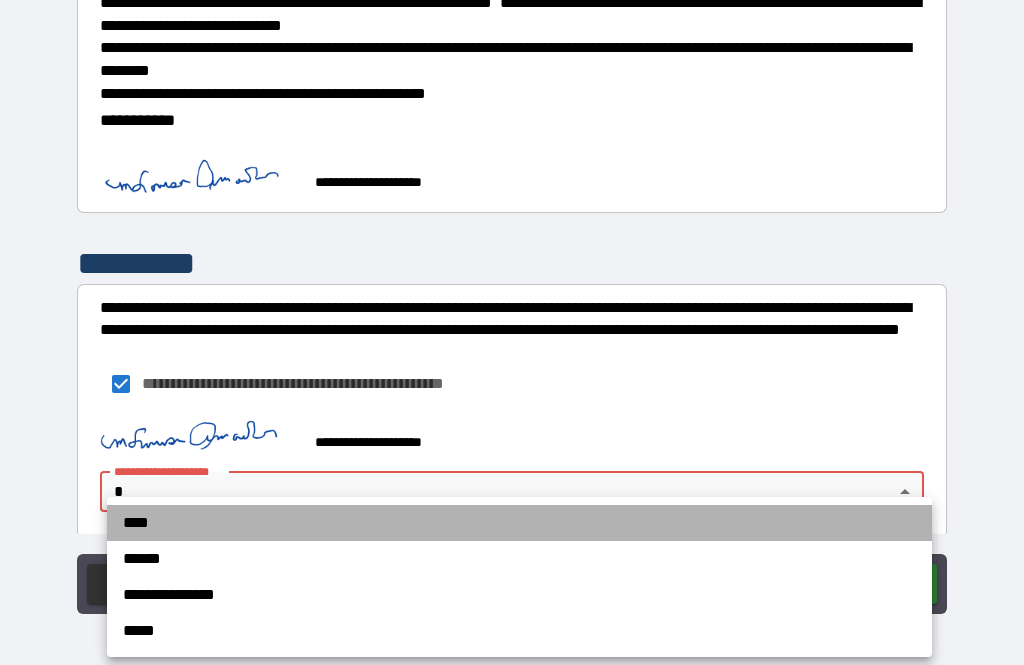 click on "****" at bounding box center [519, 523] 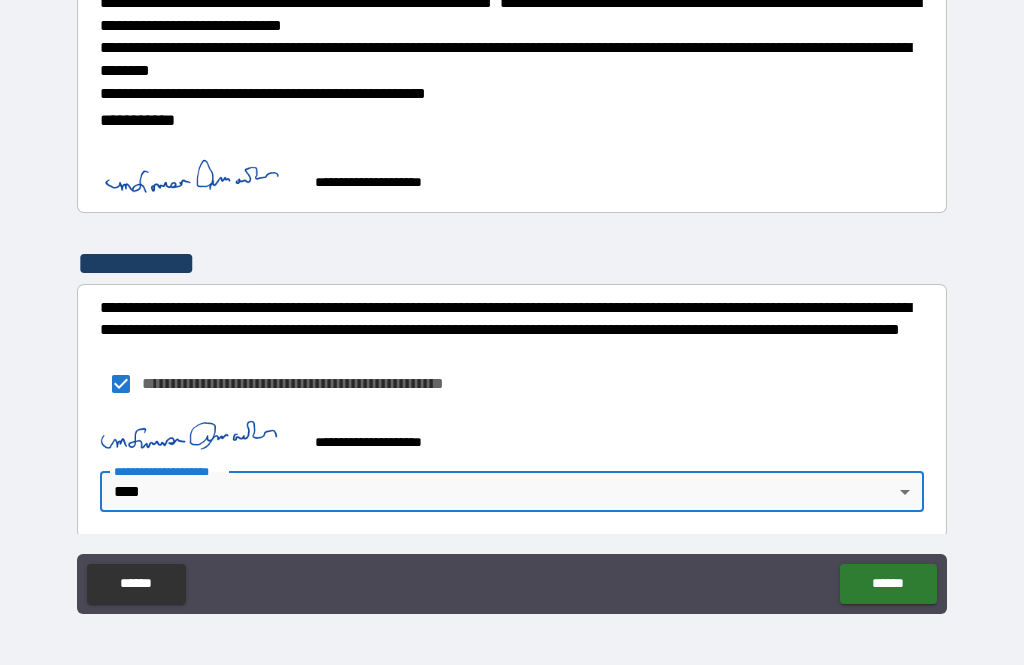 click on "******" at bounding box center [888, 584] 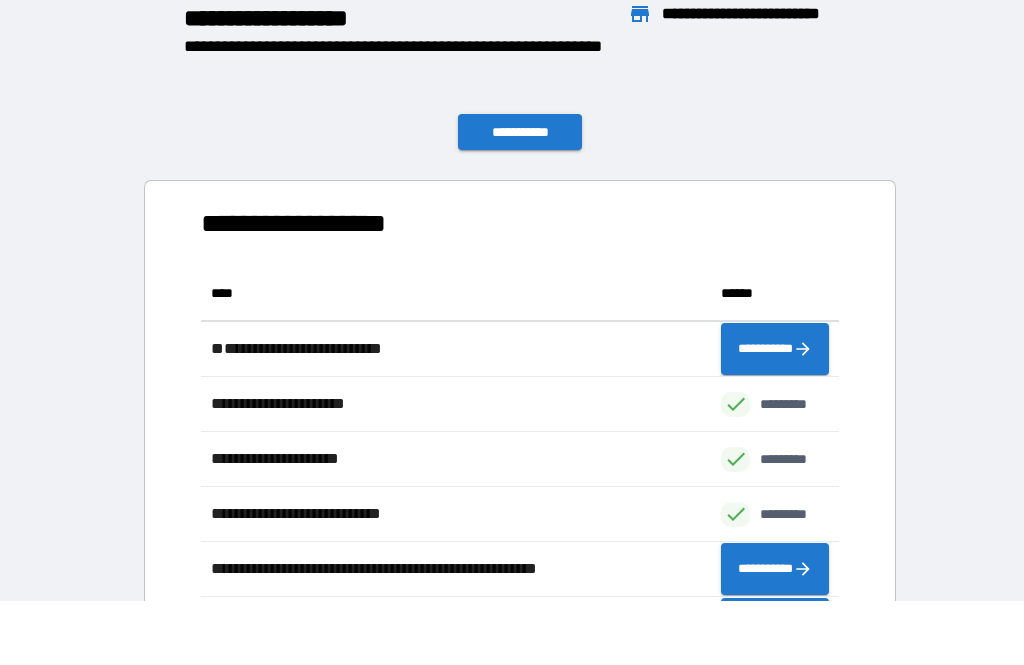 scroll, scrollTop: 1, scrollLeft: 1, axis: both 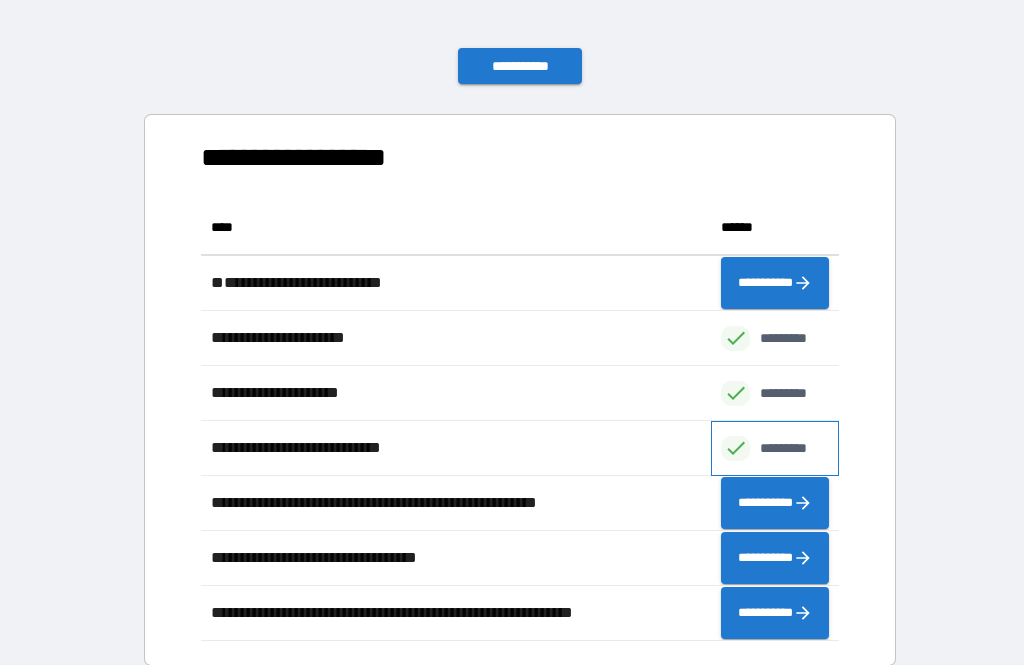 click at bounding box center [735, 448] 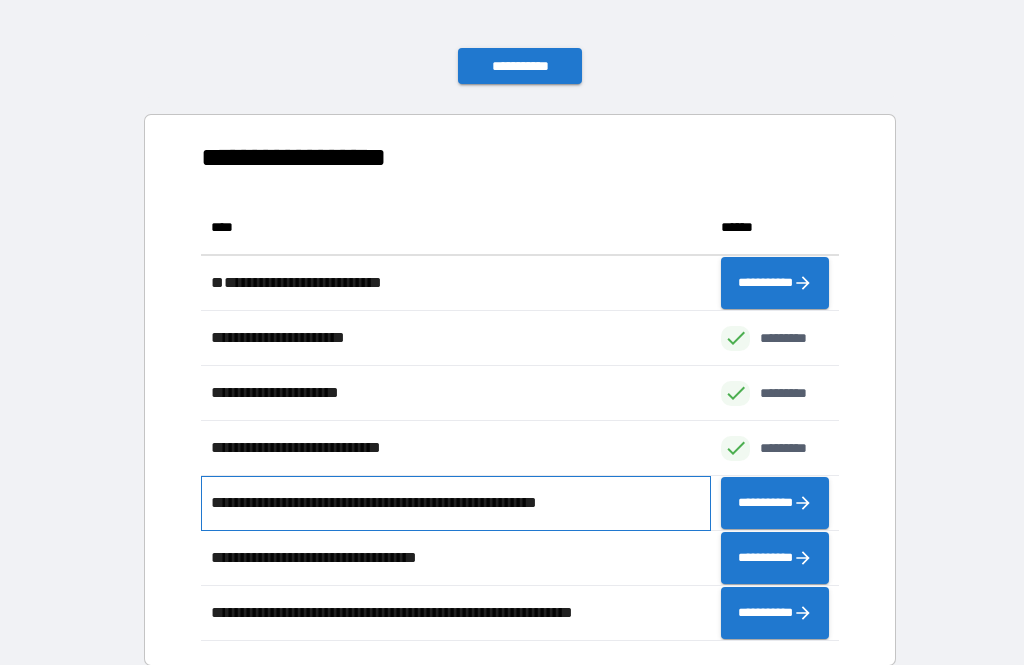 click on "**********" at bounding box center [456, 503] 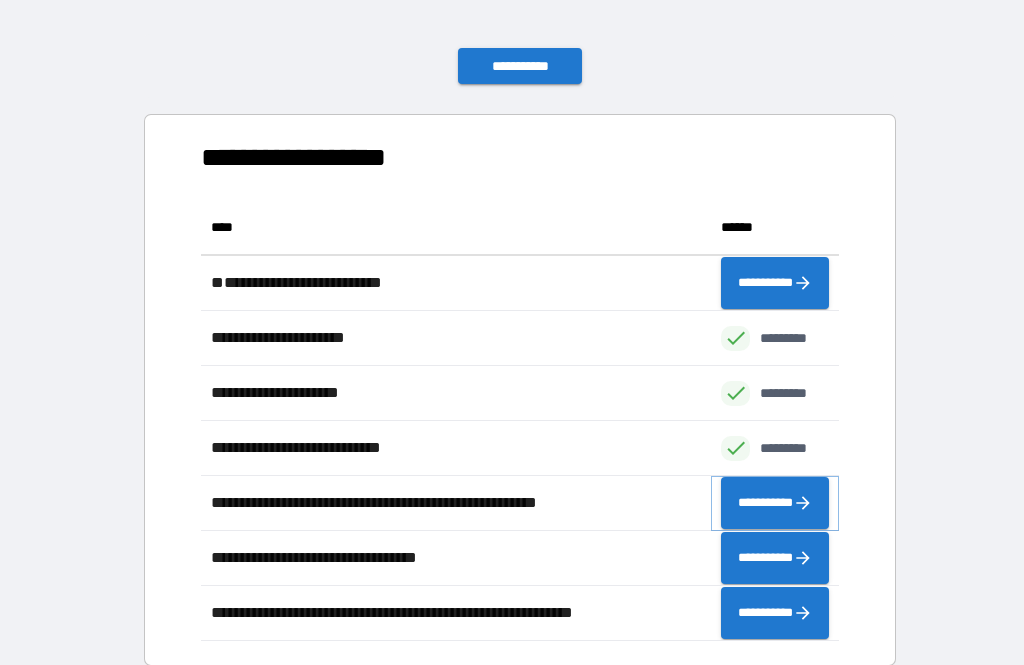 click on "**********" at bounding box center [775, 503] 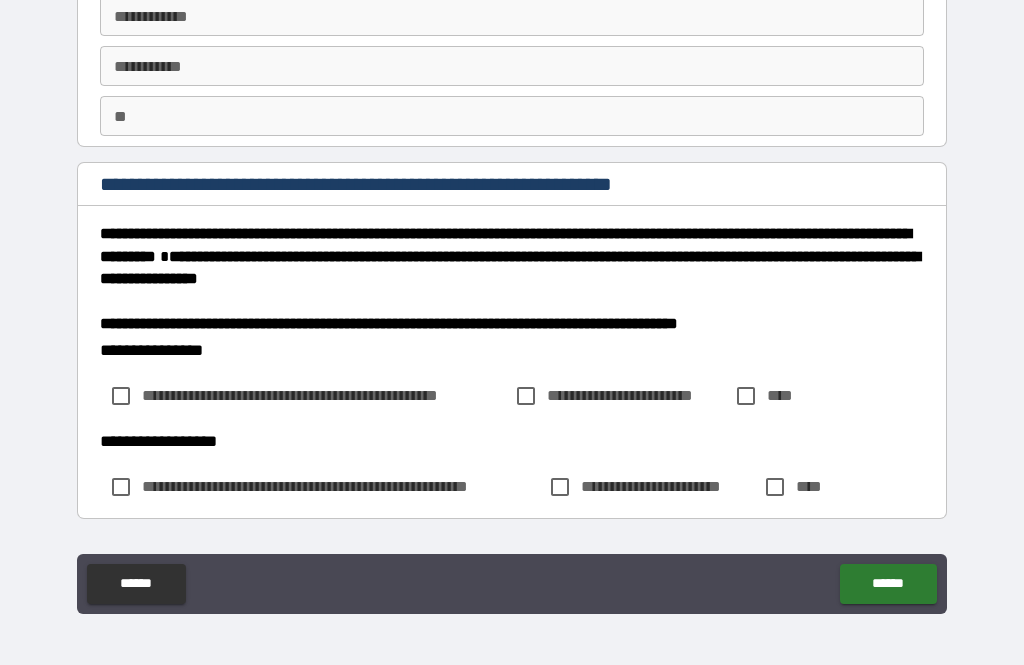scroll, scrollTop: 91, scrollLeft: 0, axis: vertical 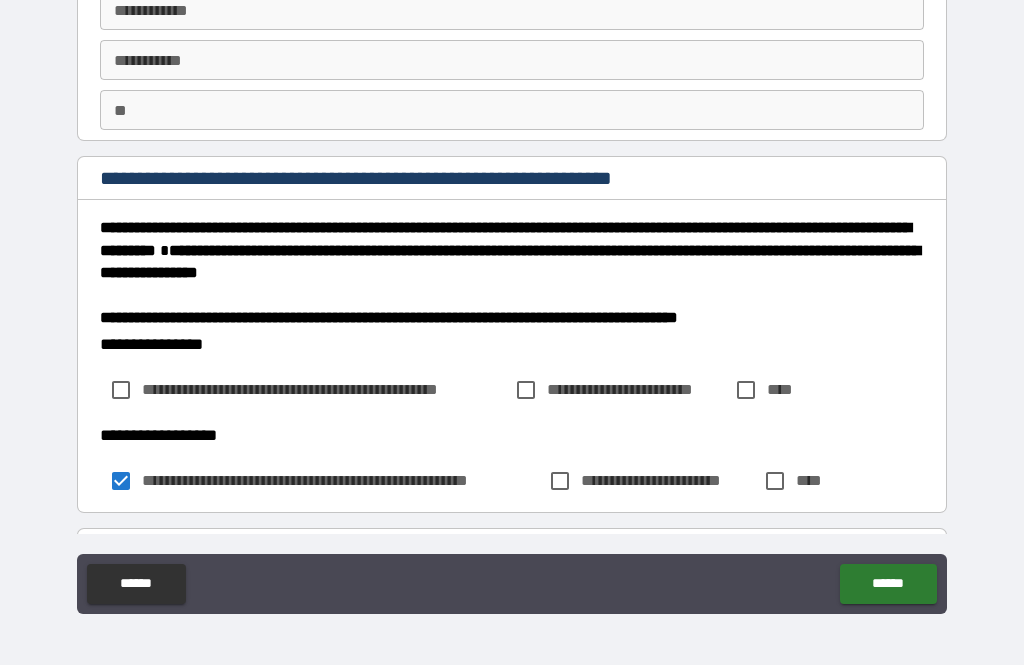 click on "******" at bounding box center (888, 584) 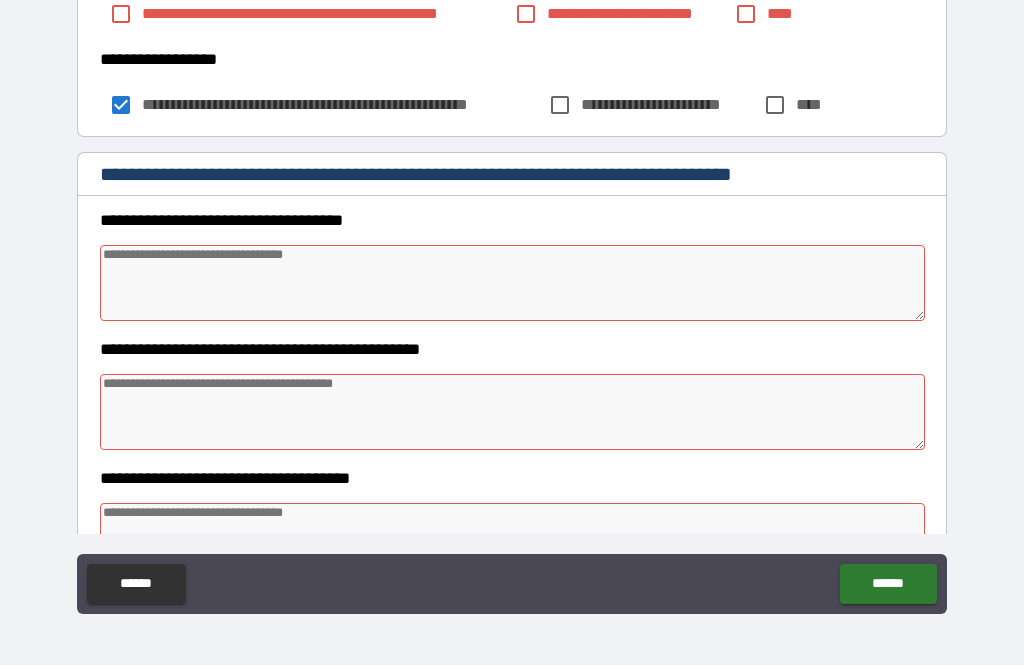 scroll, scrollTop: 466, scrollLeft: 0, axis: vertical 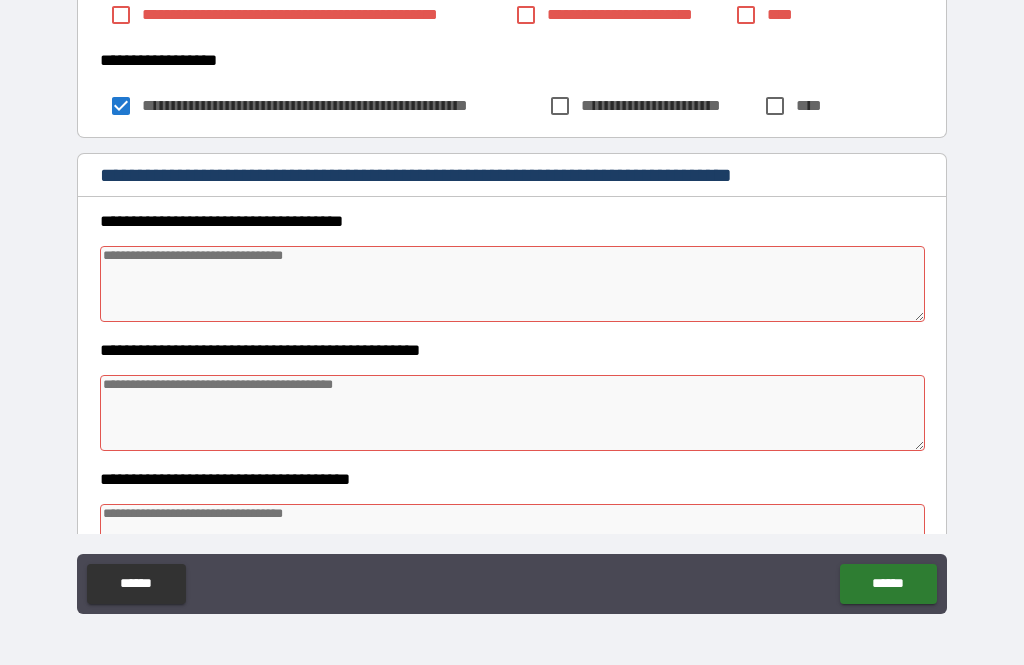 click at bounding box center [513, 284] 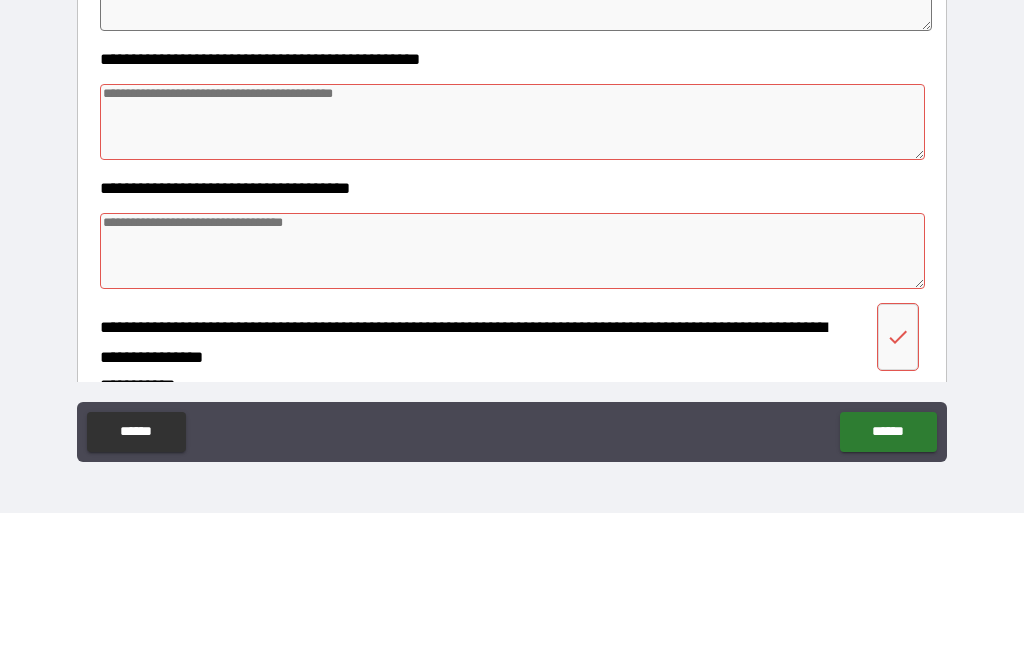 scroll, scrollTop: 603, scrollLeft: 0, axis: vertical 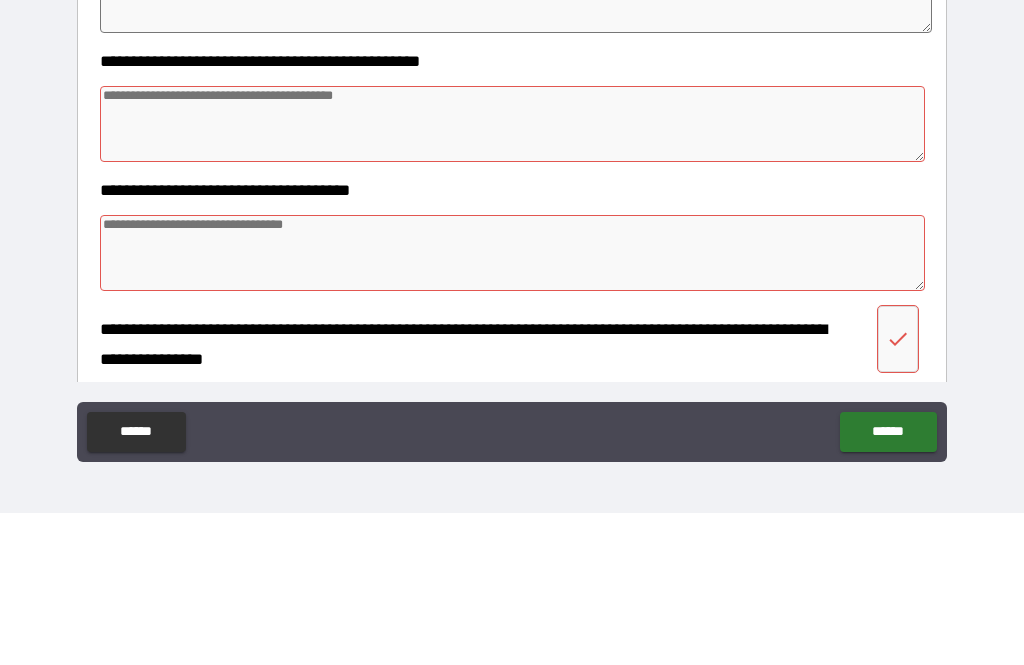 click at bounding box center (513, 276) 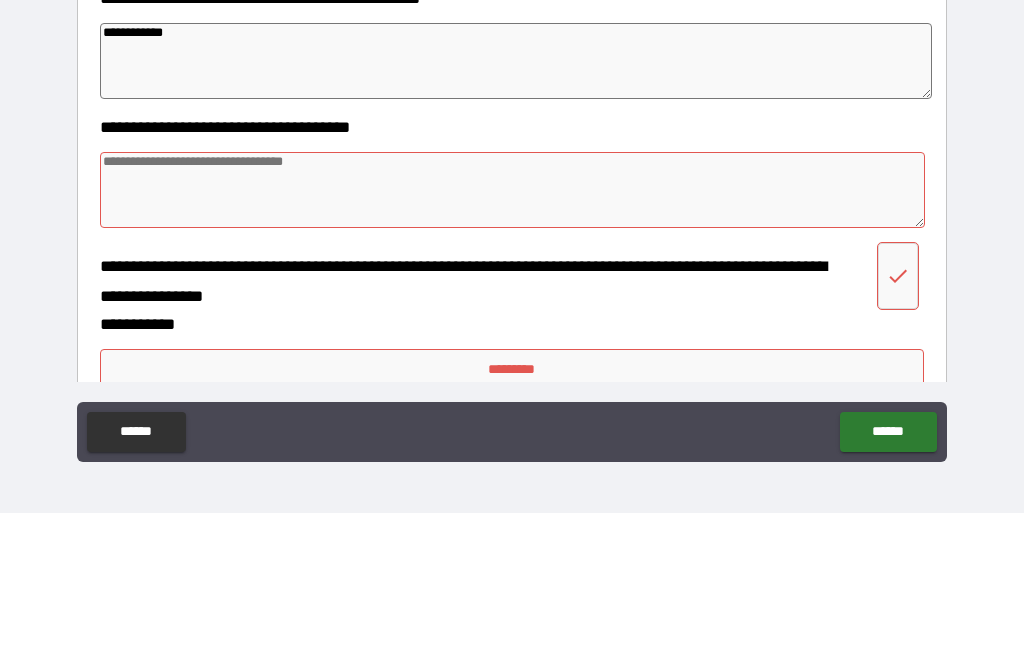 scroll, scrollTop: 669, scrollLeft: 0, axis: vertical 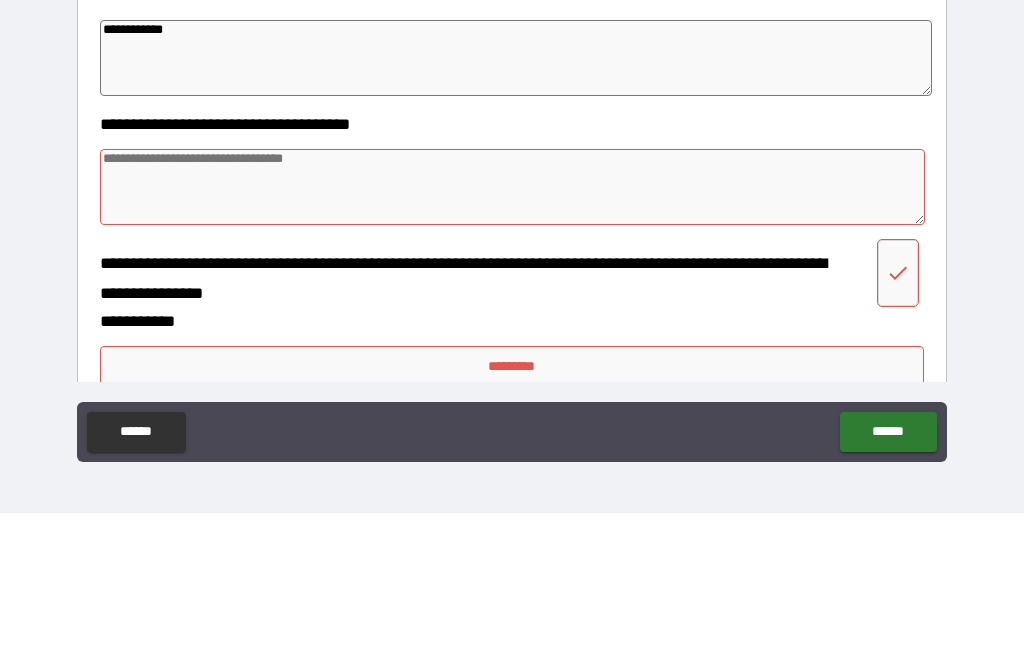 click at bounding box center [513, 339] 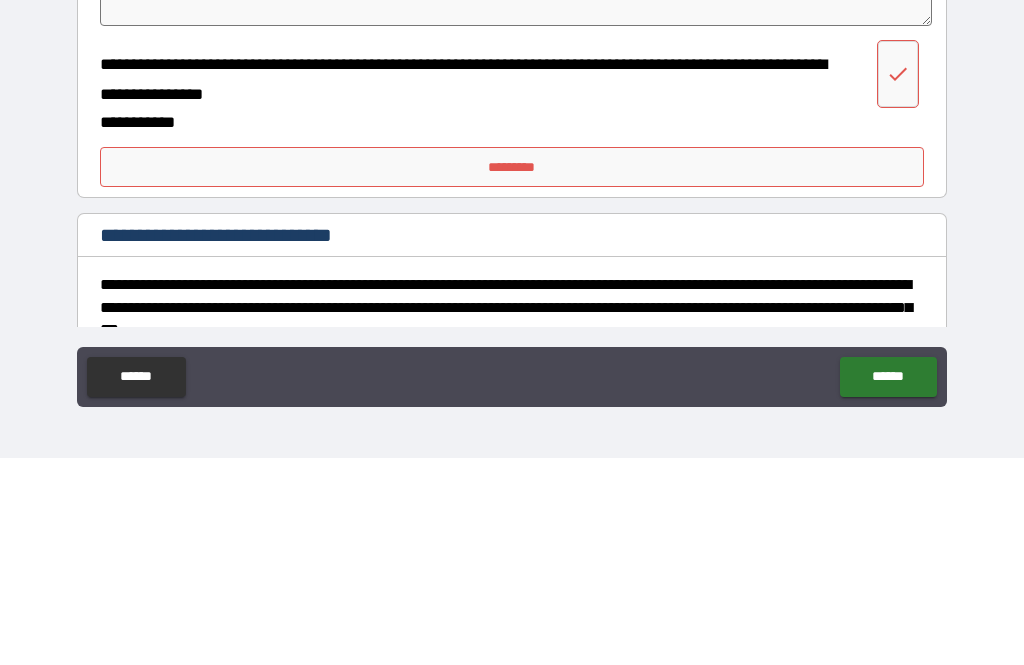 scroll, scrollTop: 838, scrollLeft: 0, axis: vertical 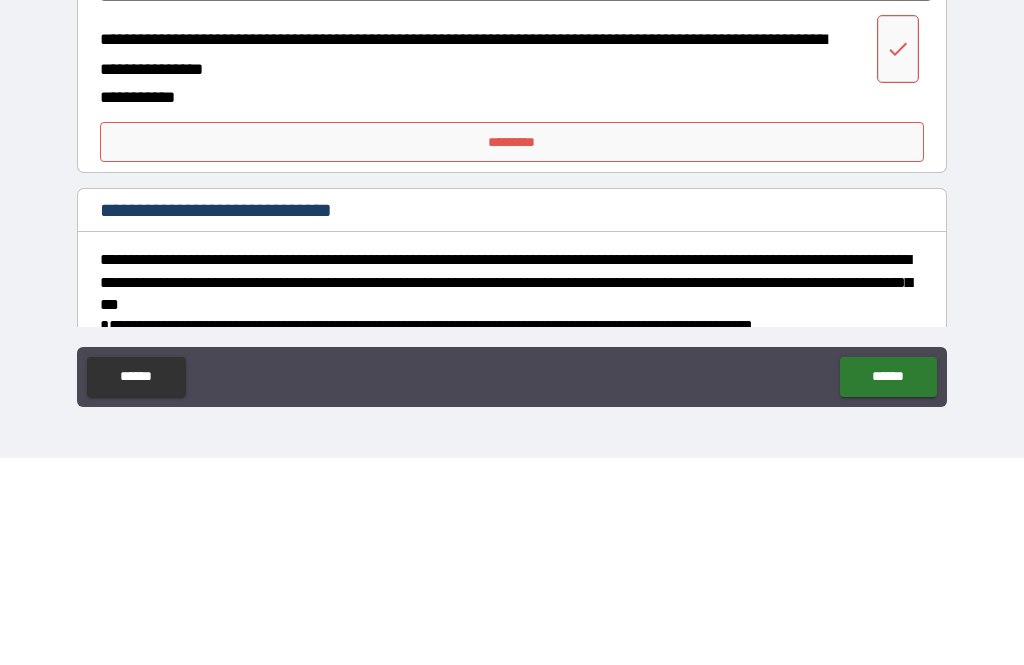 click on "*********" at bounding box center [512, 349] 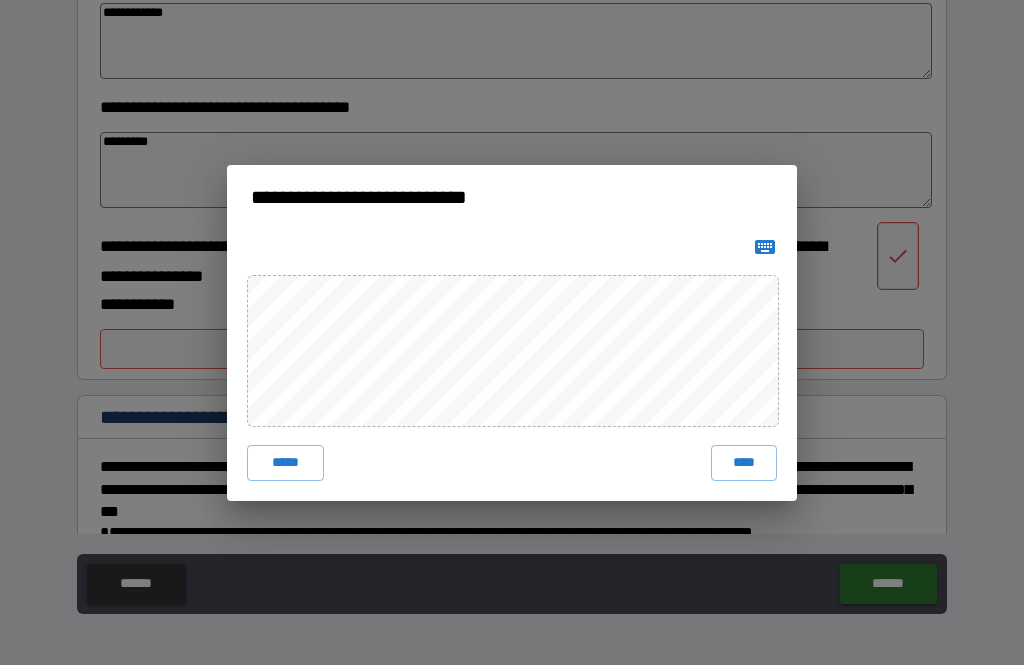click on "****" at bounding box center (744, 463) 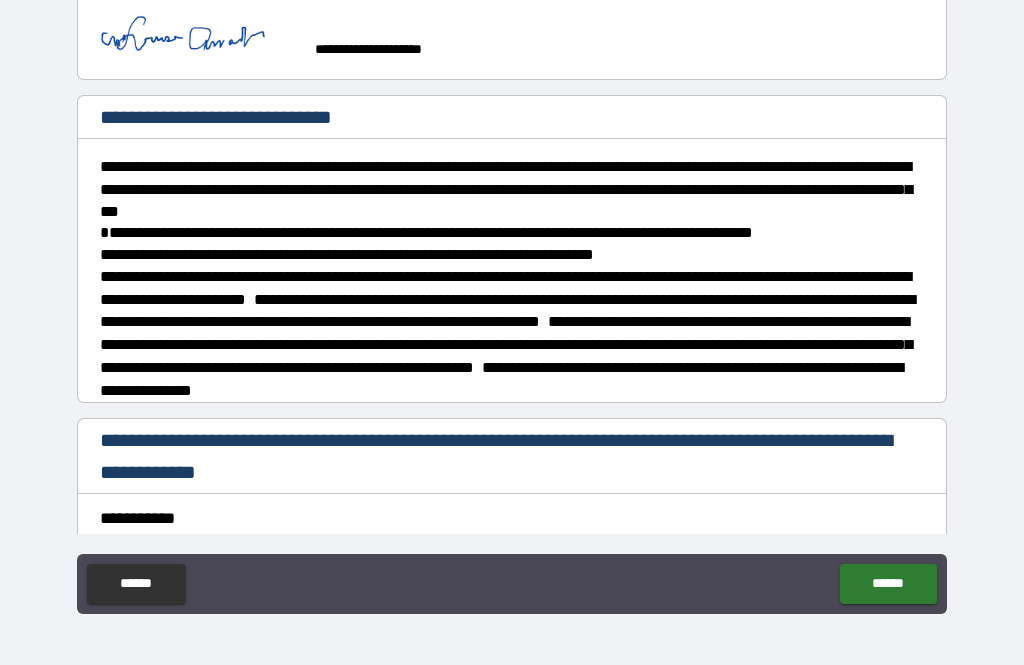 scroll, scrollTop: 1198, scrollLeft: 0, axis: vertical 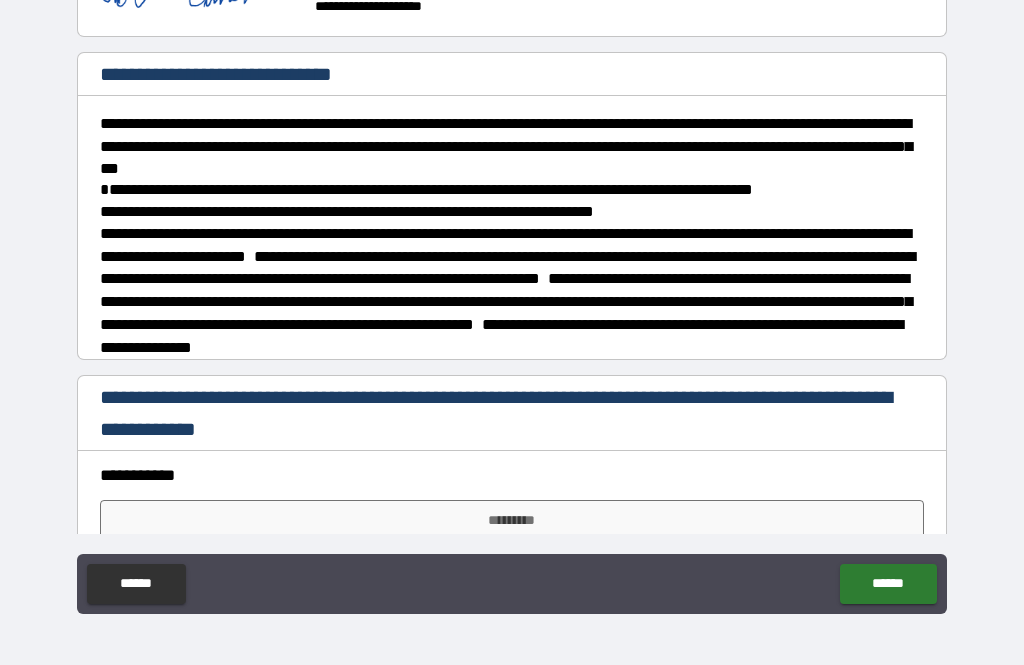 click on "*********" at bounding box center (512, 520) 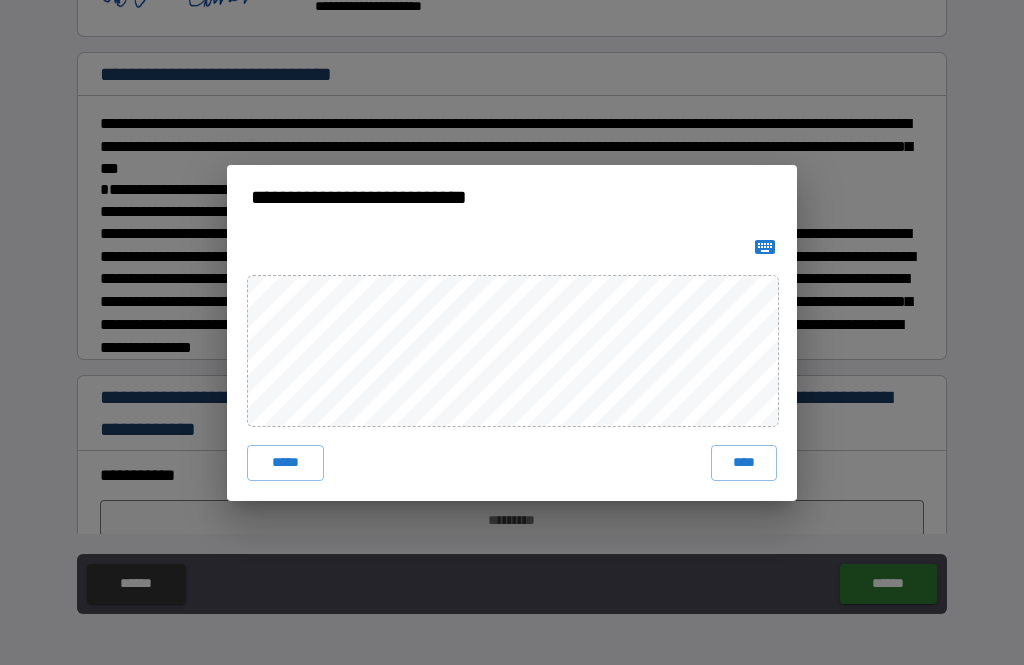 click on "****" at bounding box center (744, 463) 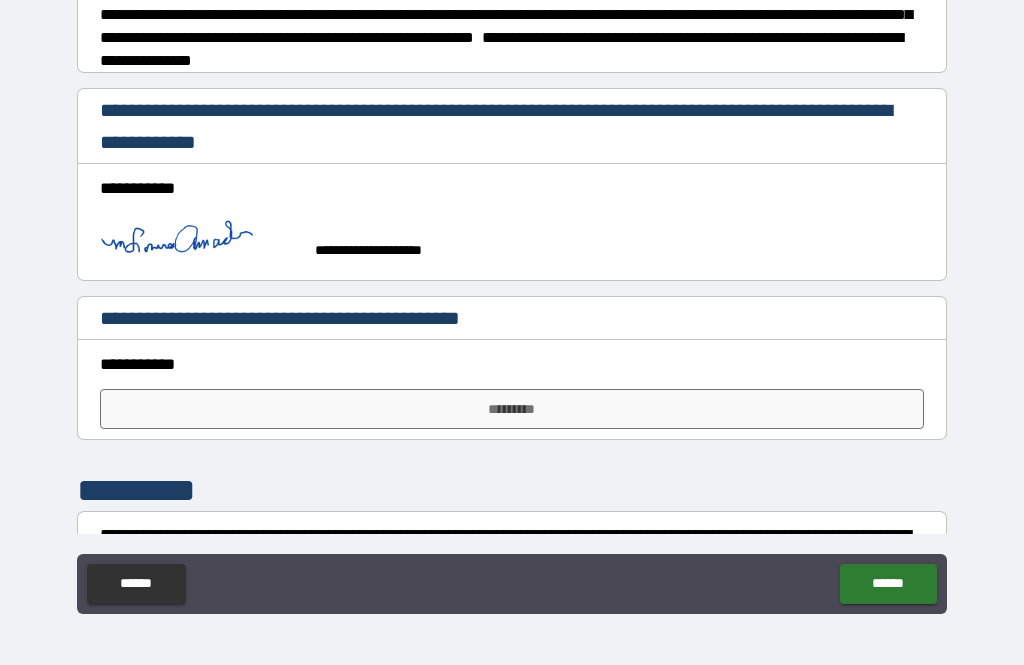 scroll, scrollTop: 1511, scrollLeft: 0, axis: vertical 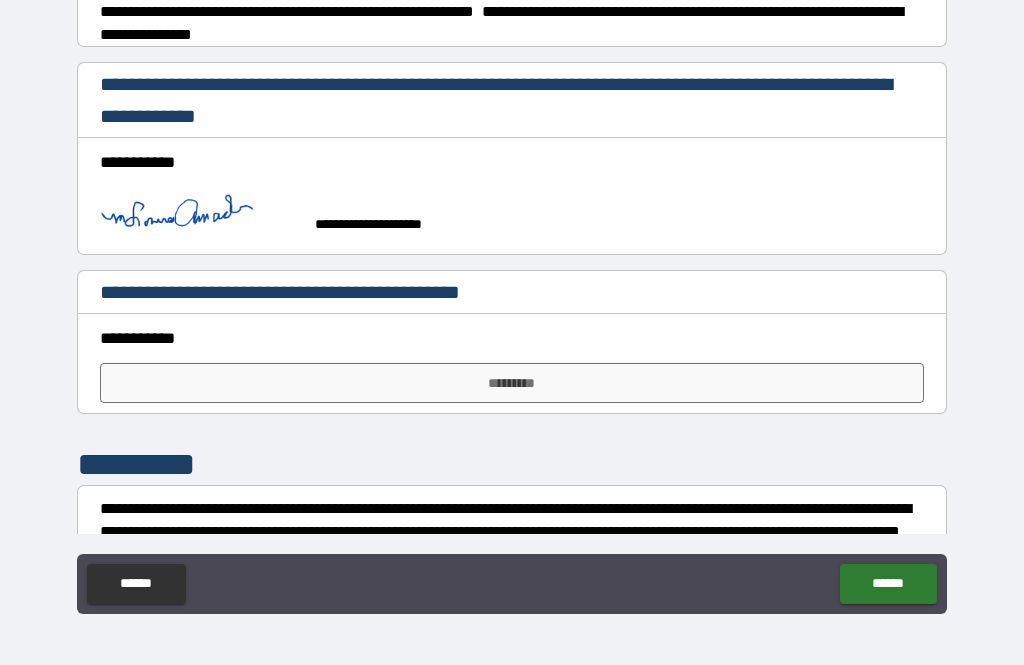 click at bounding box center (200, 215) 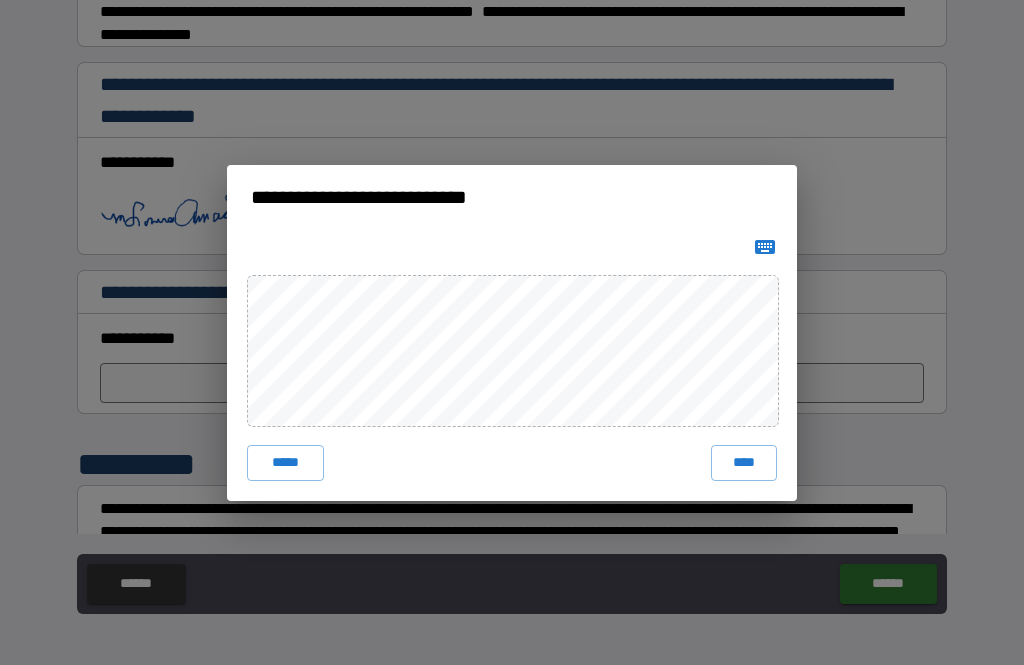 click on "****" at bounding box center [744, 463] 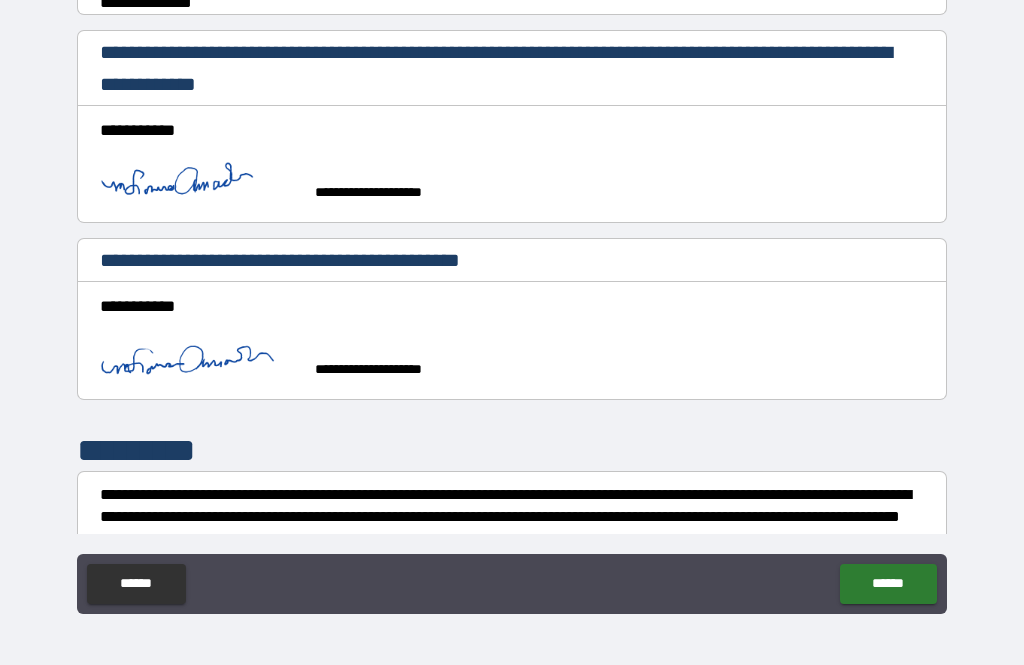scroll, scrollTop: 1542, scrollLeft: 0, axis: vertical 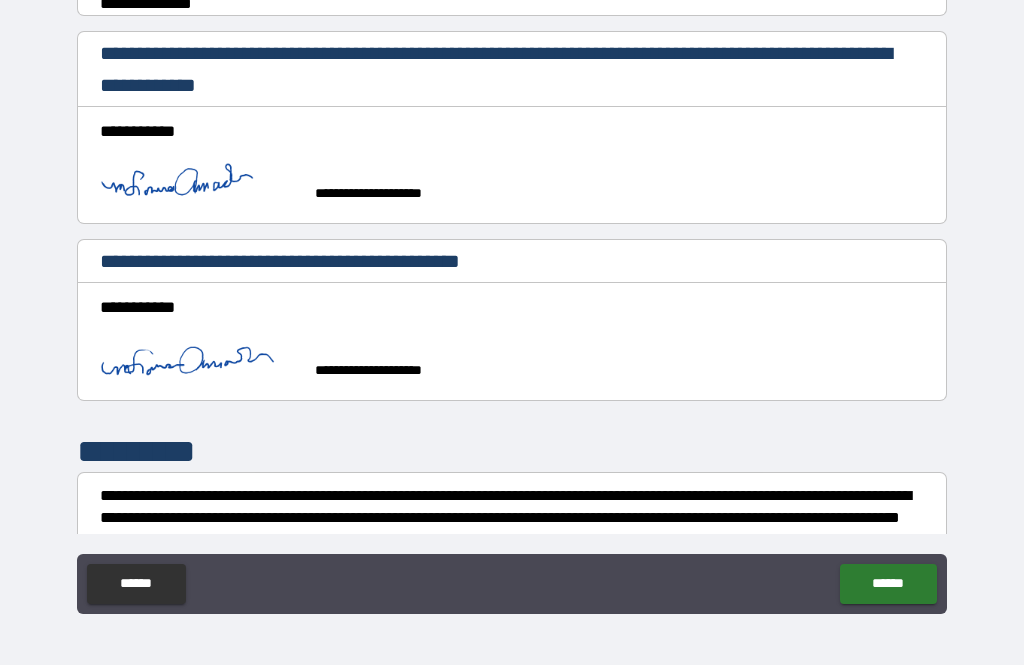 click at bounding box center [200, 360] 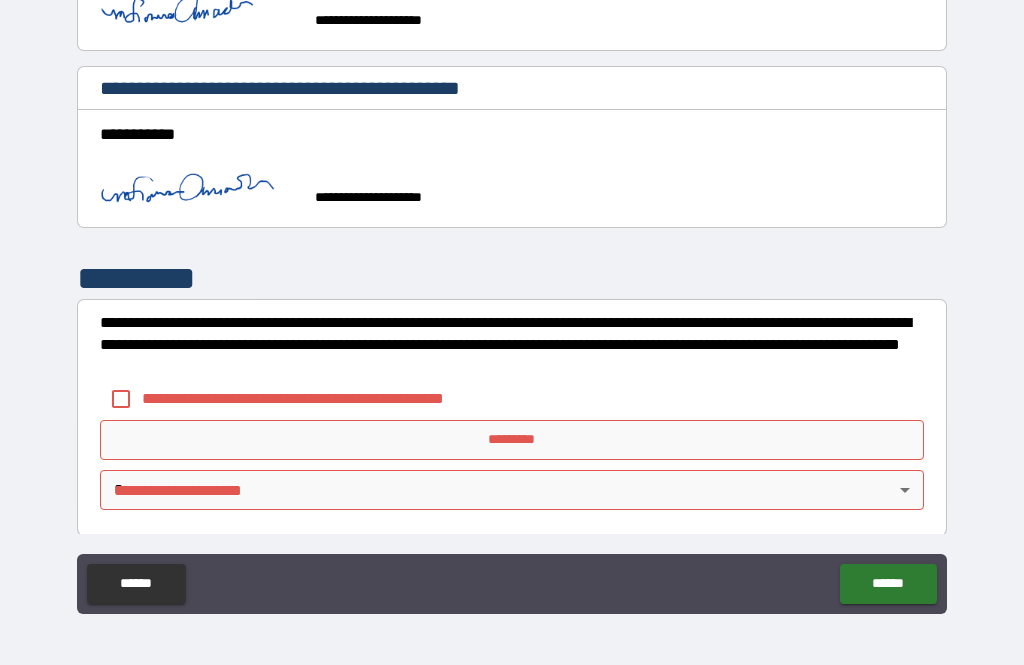 scroll, scrollTop: 1714, scrollLeft: 0, axis: vertical 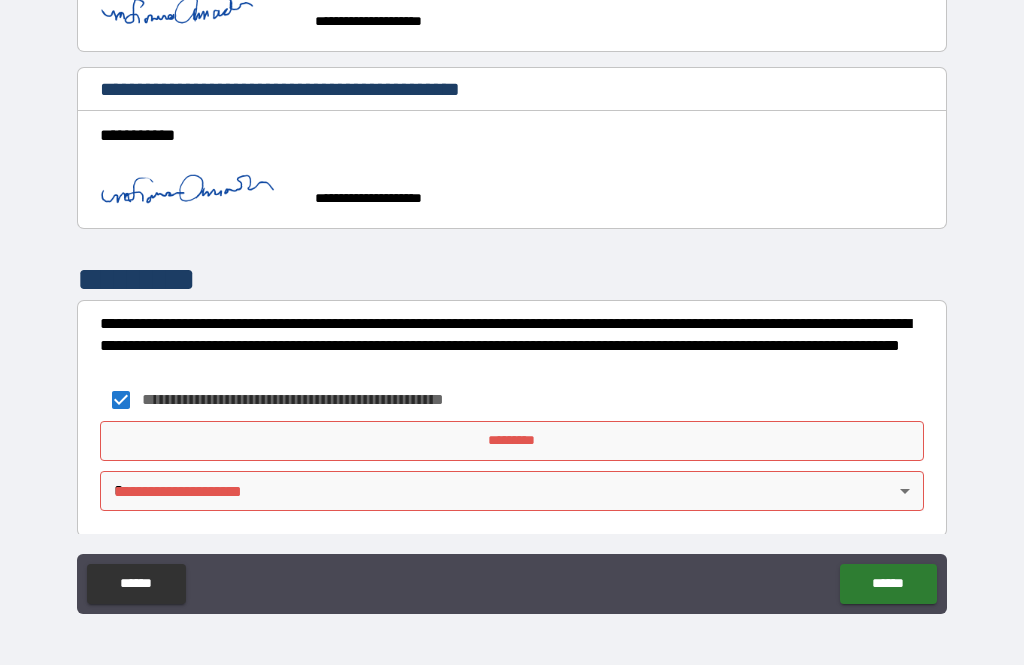 click on "*********" at bounding box center [512, 441] 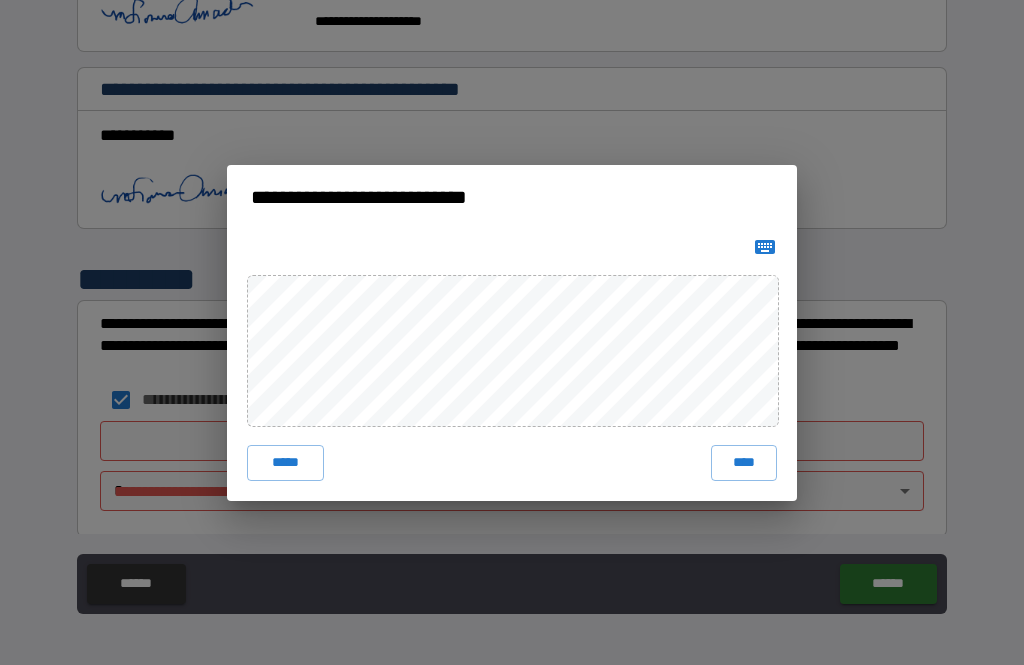 click on "****" at bounding box center (744, 463) 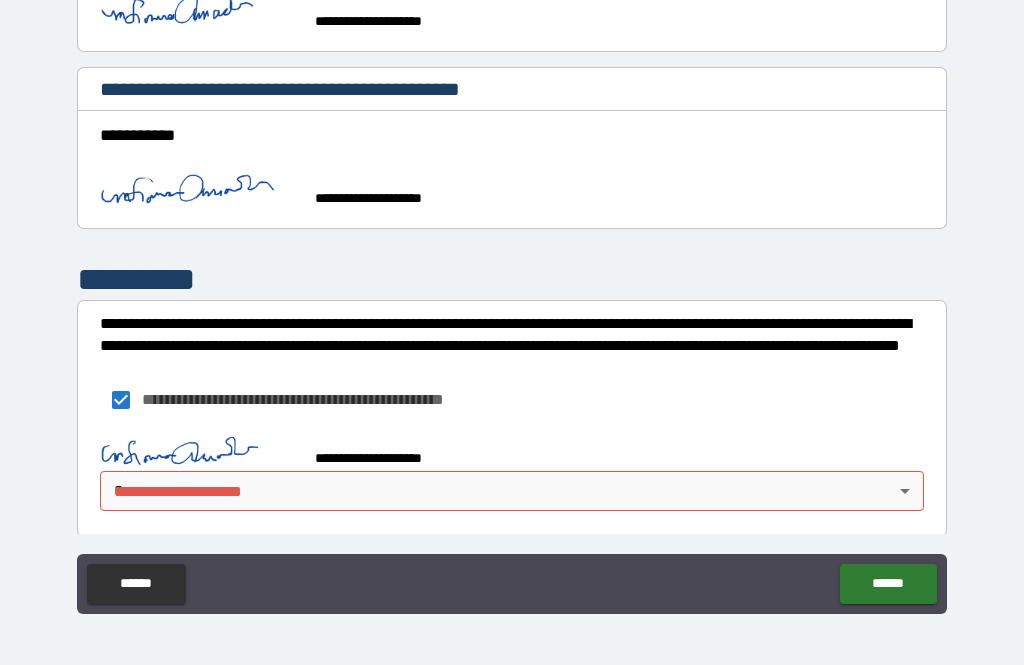 scroll, scrollTop: 1704, scrollLeft: 0, axis: vertical 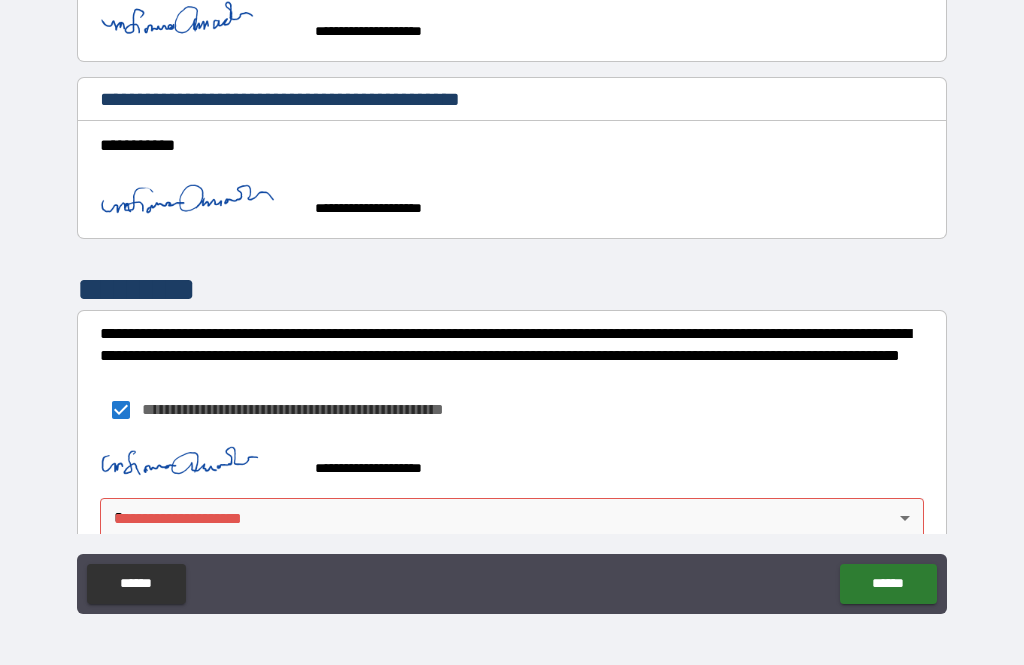 click on "**********" at bounding box center (512, 300) 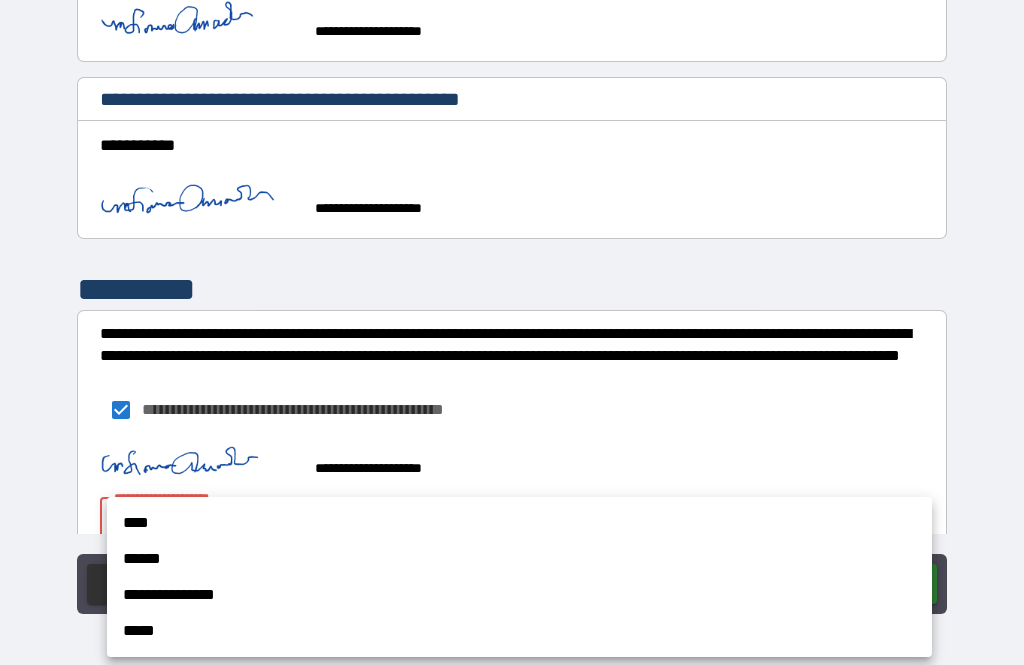 click on "****" at bounding box center (519, 523) 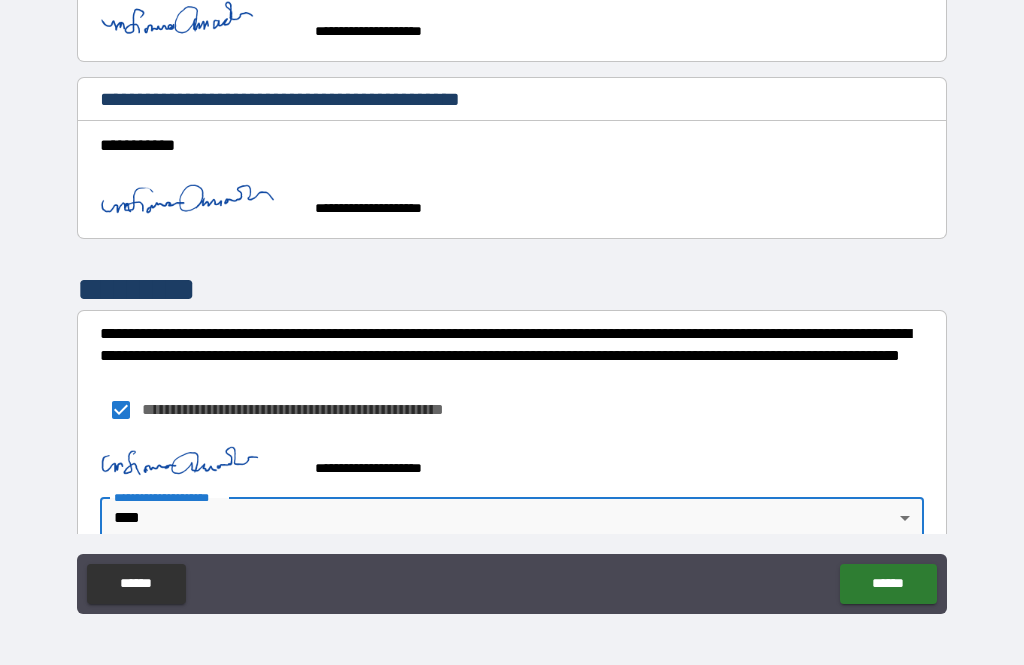 click on "******" at bounding box center (888, 584) 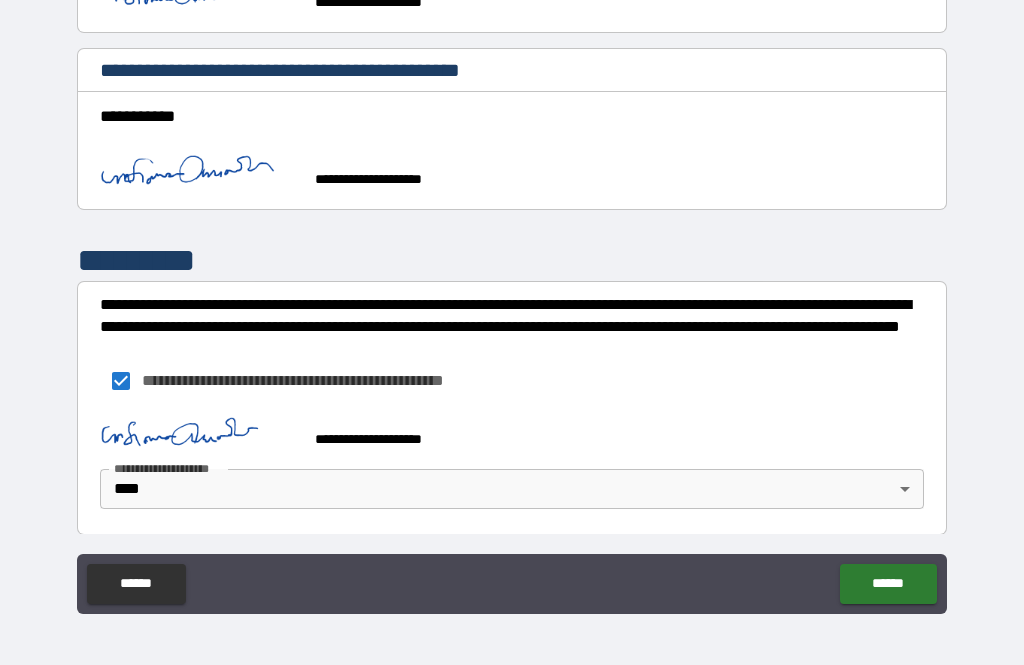 scroll, scrollTop: 1732, scrollLeft: 0, axis: vertical 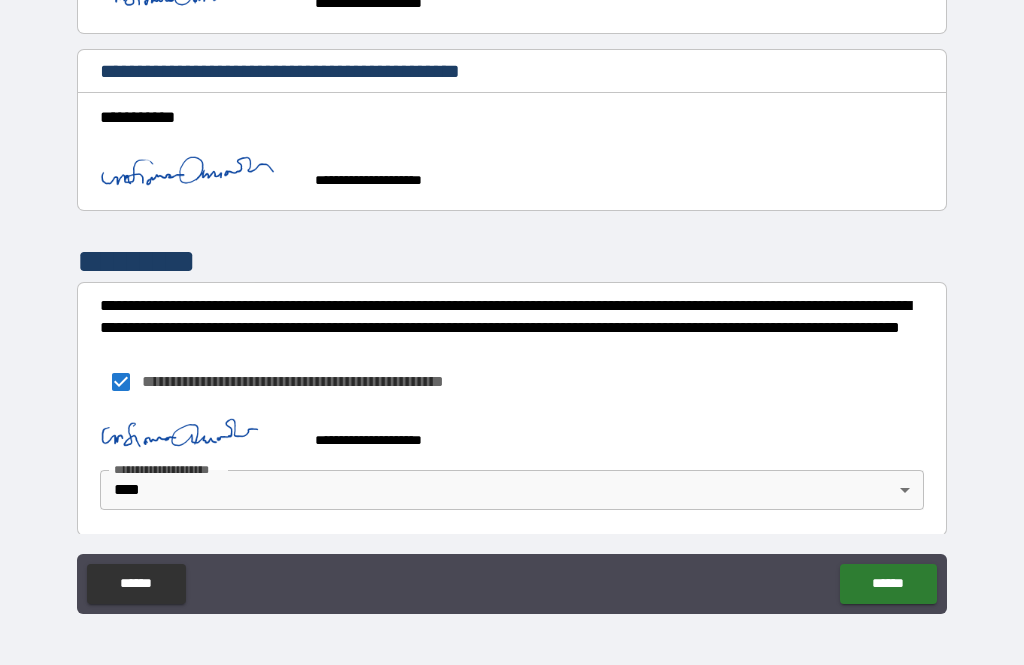 click on "******" at bounding box center [888, 584] 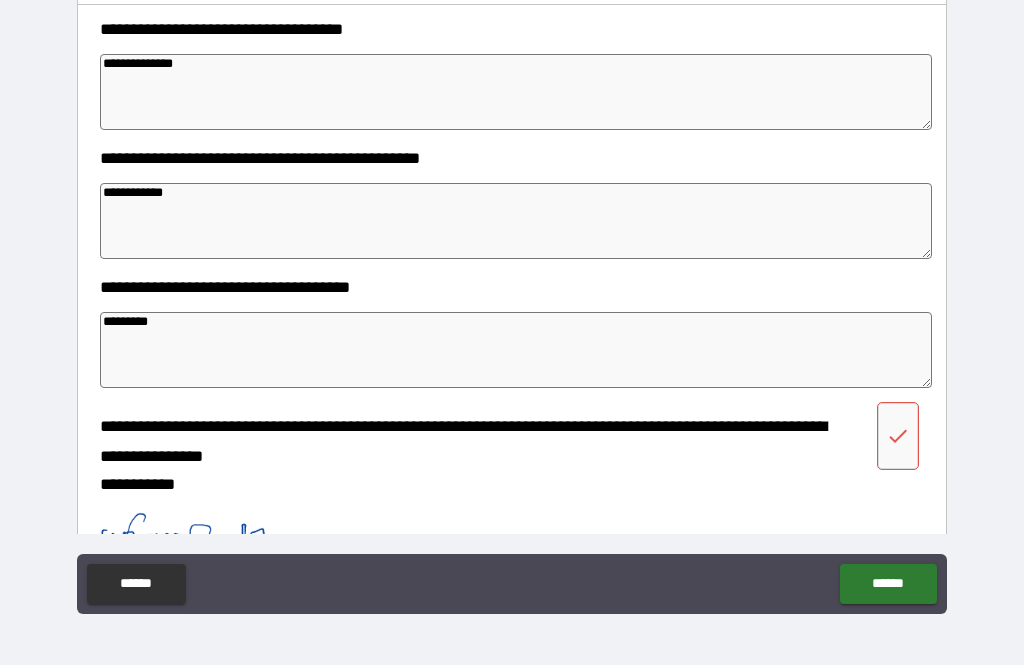 scroll, scrollTop: 662, scrollLeft: 0, axis: vertical 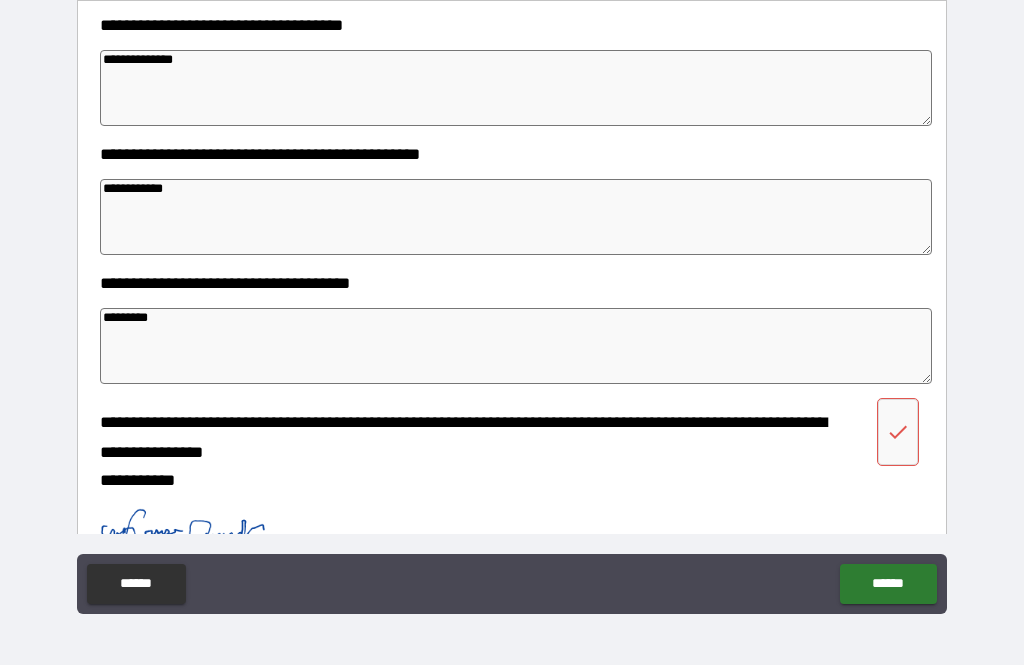 click 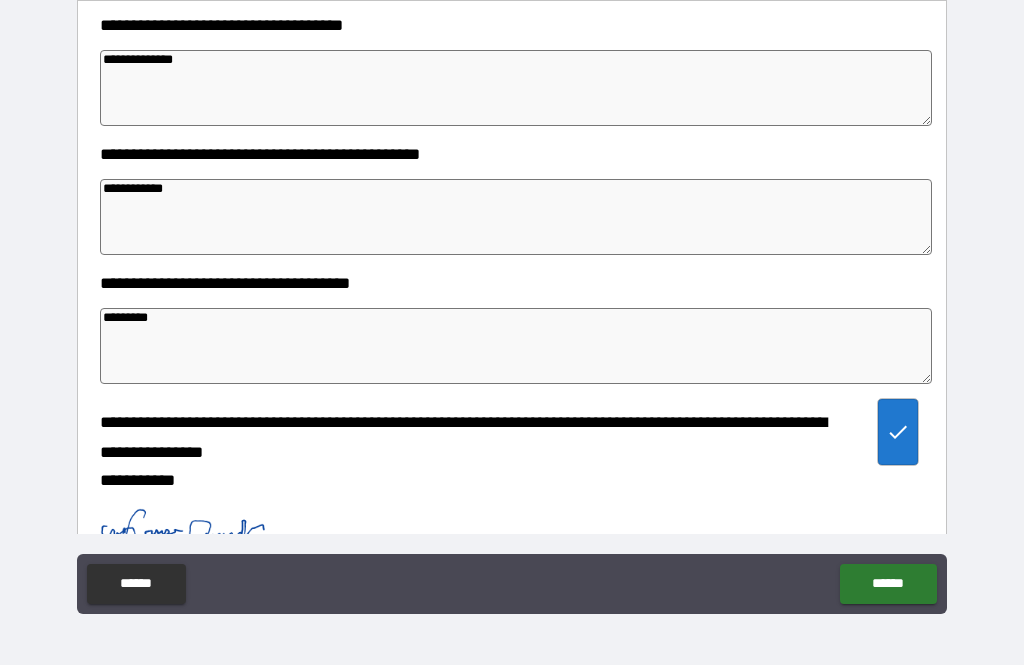click 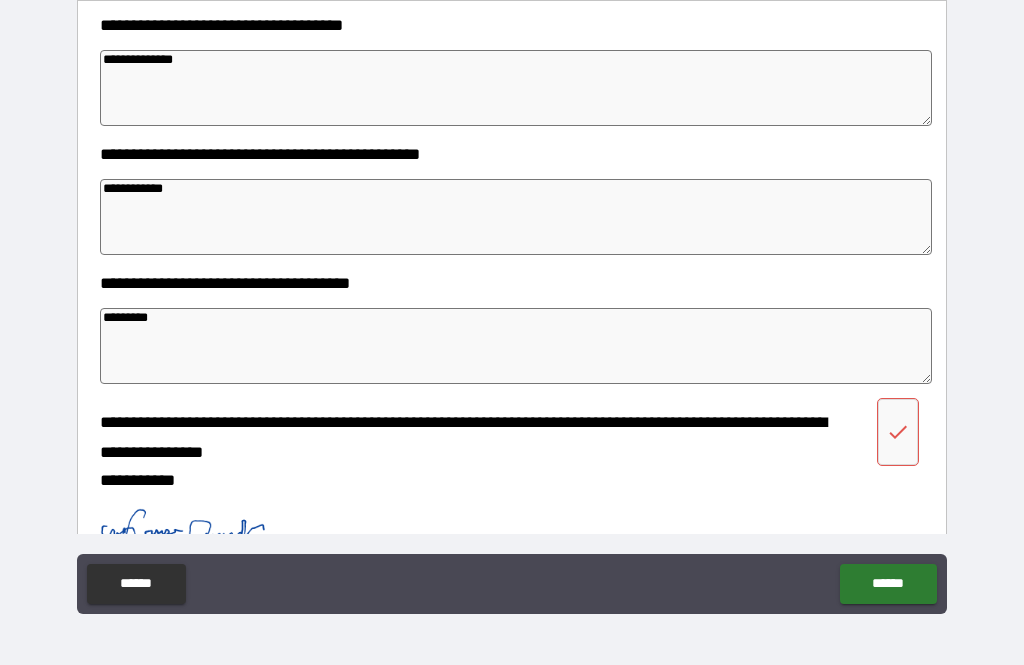click 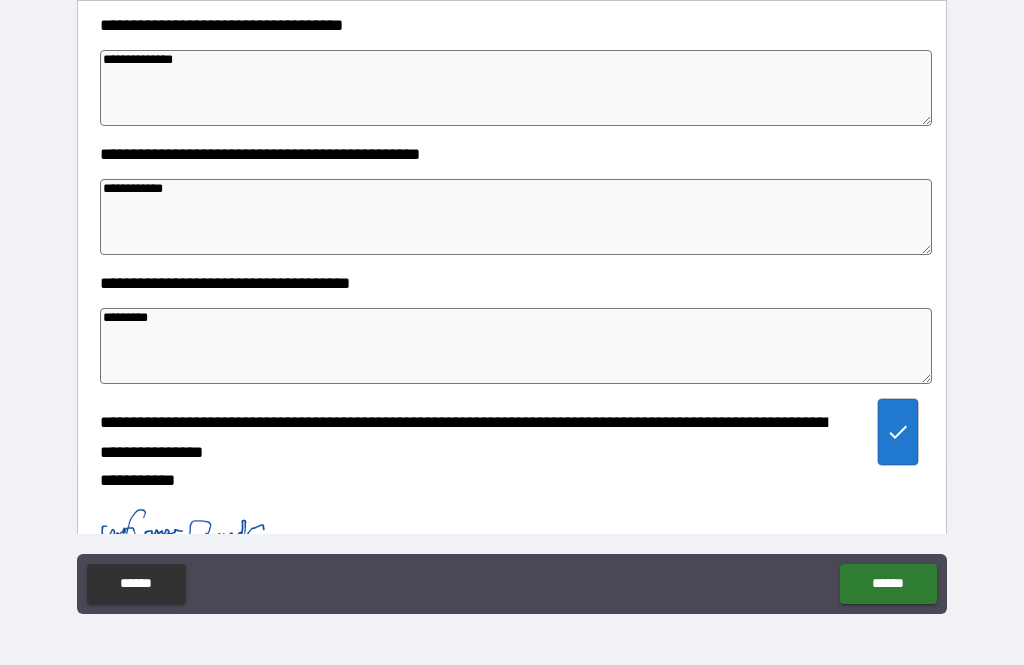 click on "******" at bounding box center (888, 584) 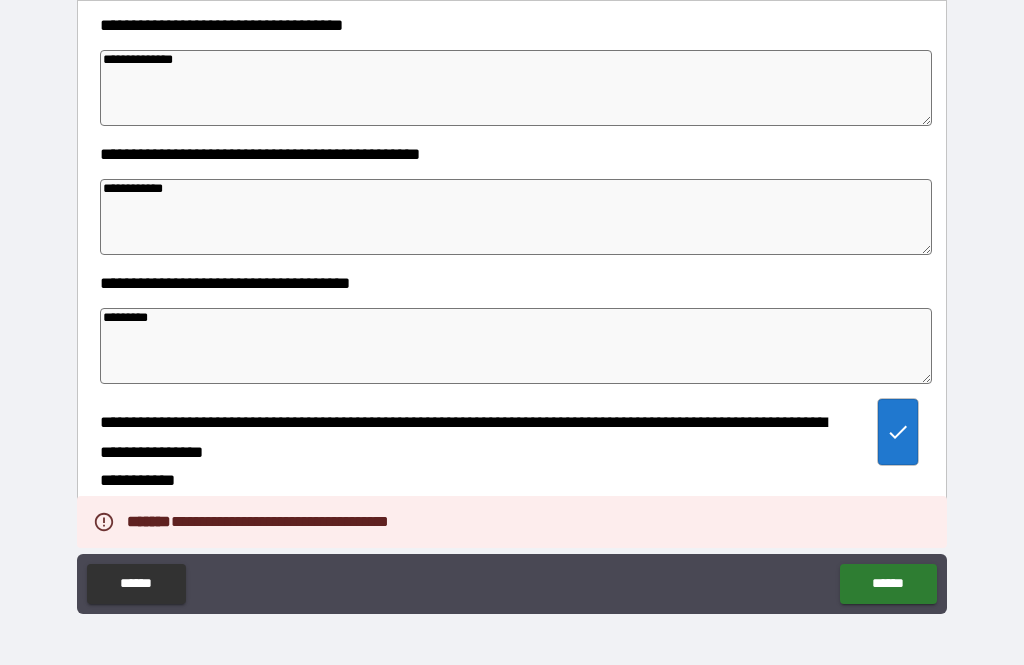 click on "********" at bounding box center (516, 346) 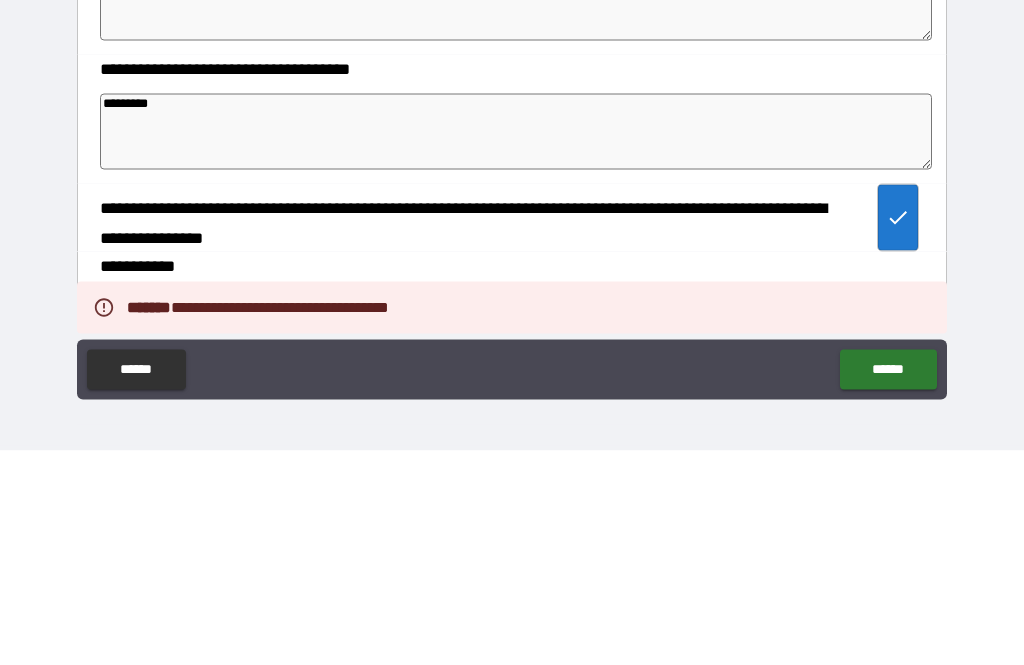 click on "**********" at bounding box center (512, 303) 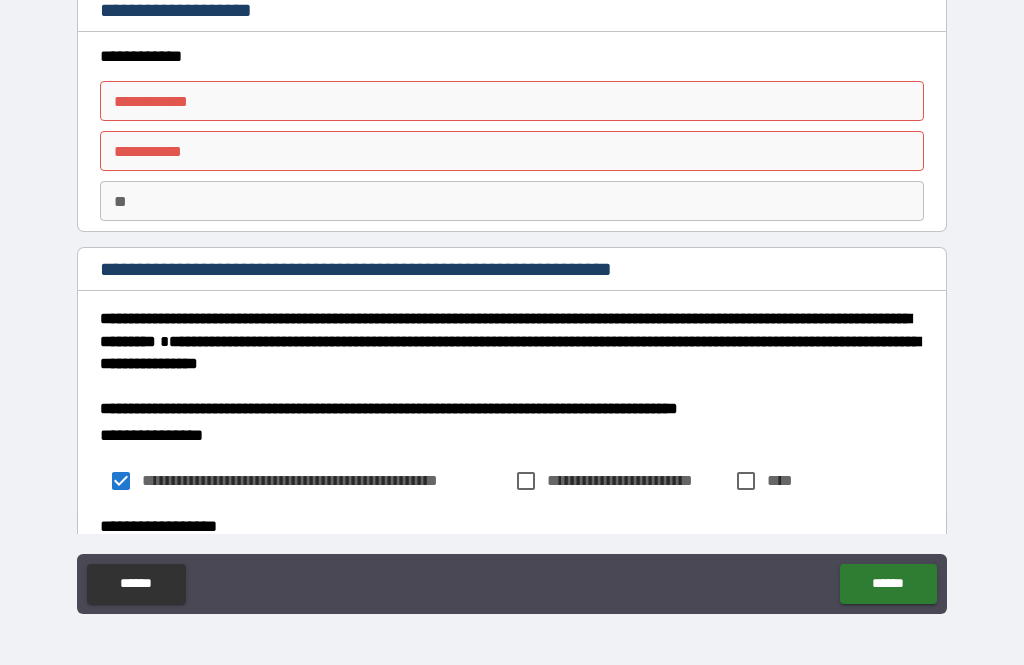 scroll, scrollTop: 0, scrollLeft: 0, axis: both 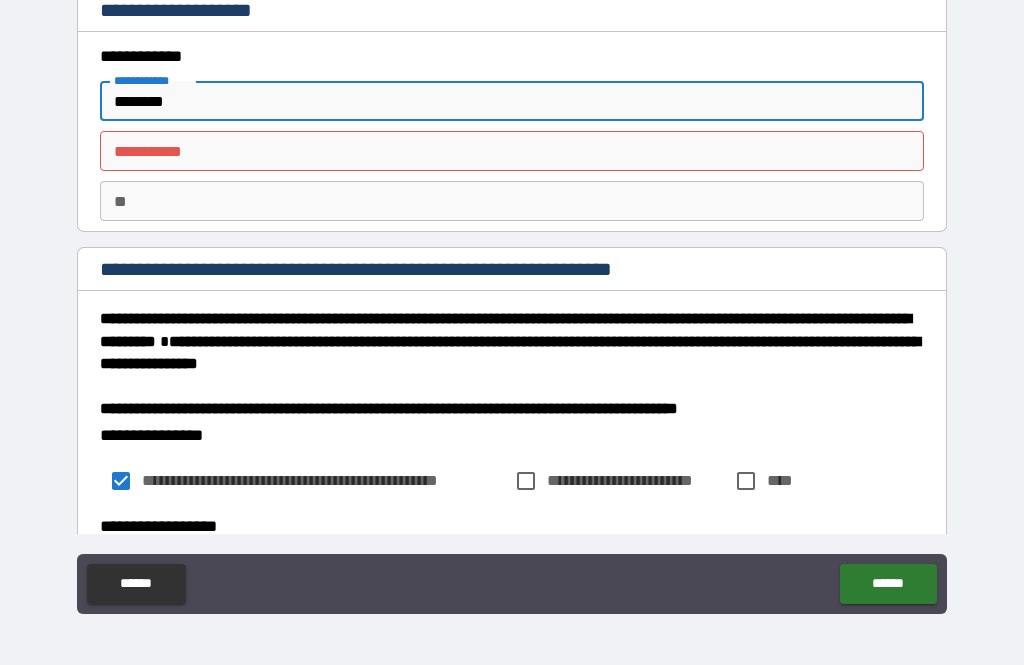 click on "*********   * *********   *" at bounding box center (512, 151) 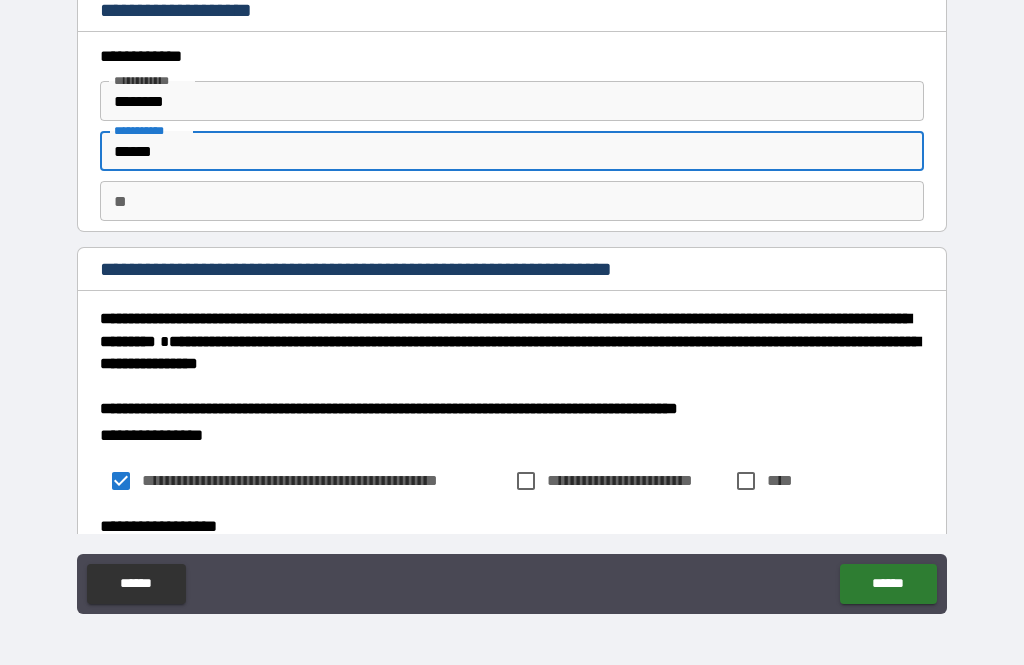 click on "**********" at bounding box center [512, 303] 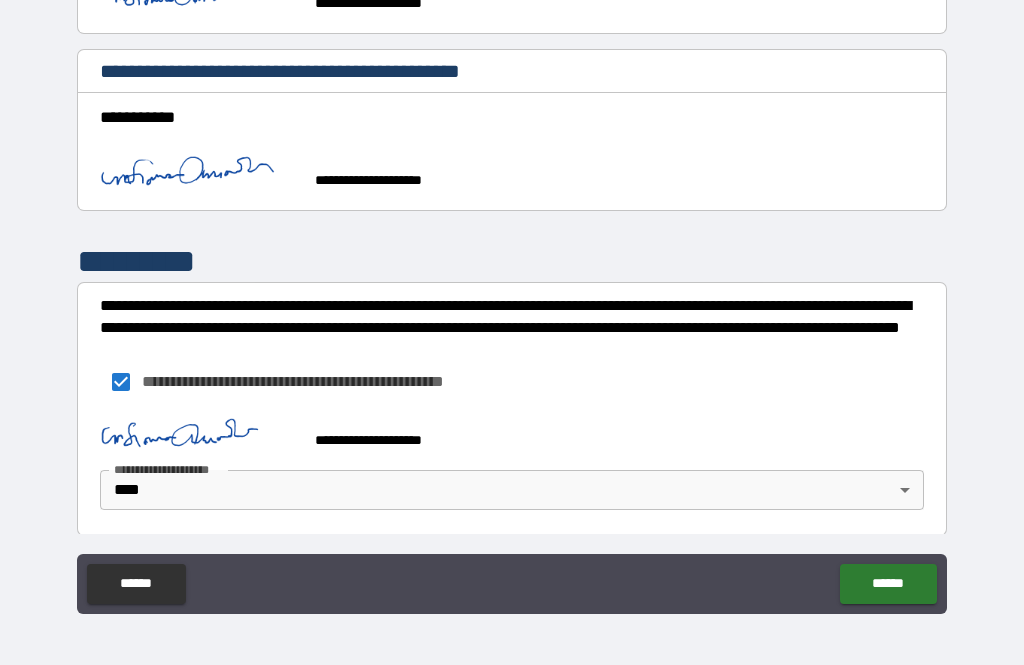 scroll, scrollTop: 1732, scrollLeft: 0, axis: vertical 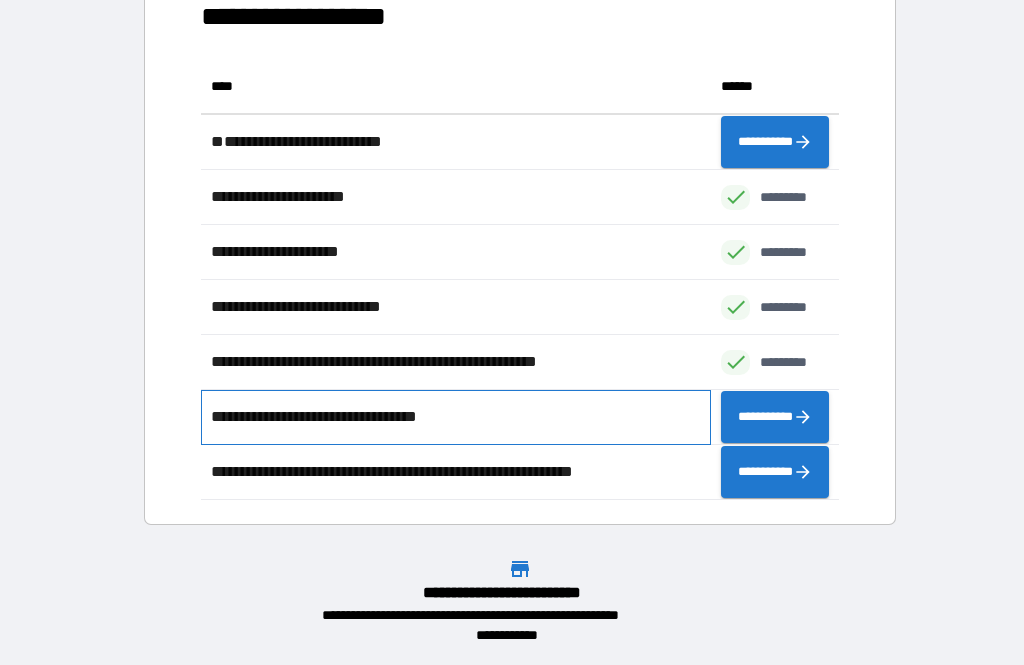 click on "**********" at bounding box center [456, 417] 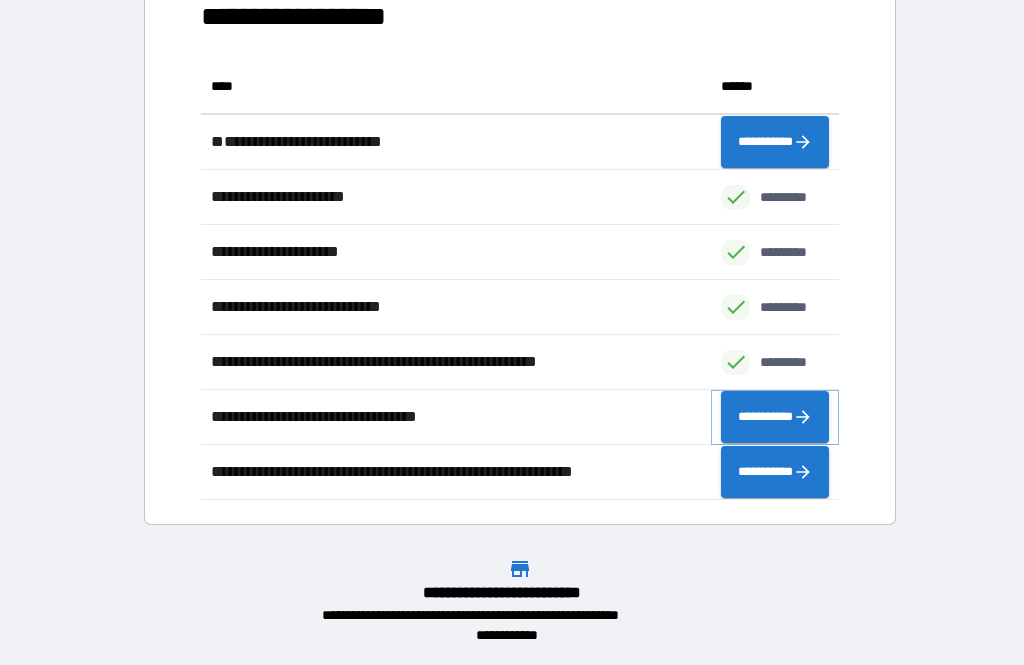 click 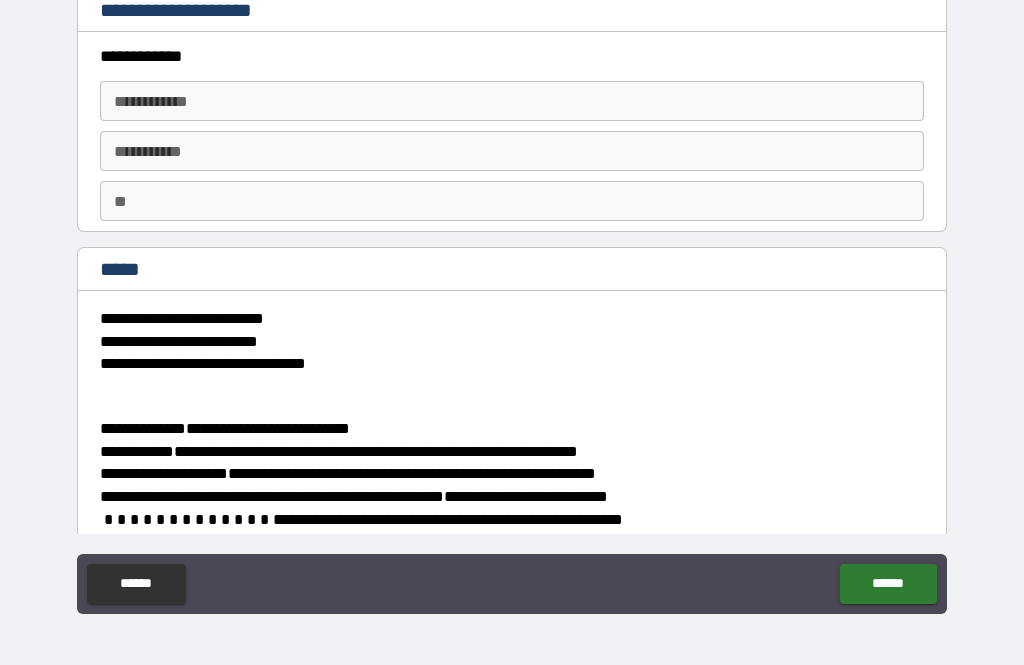 scroll, scrollTop: 0, scrollLeft: 0, axis: both 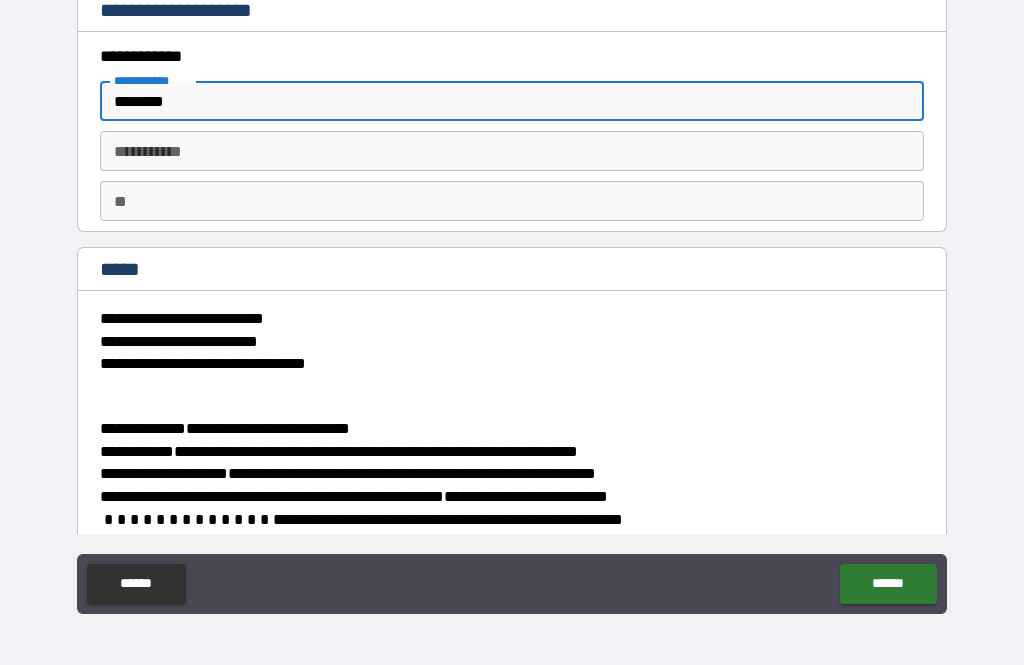click on "*********   * *********   *" at bounding box center [512, 151] 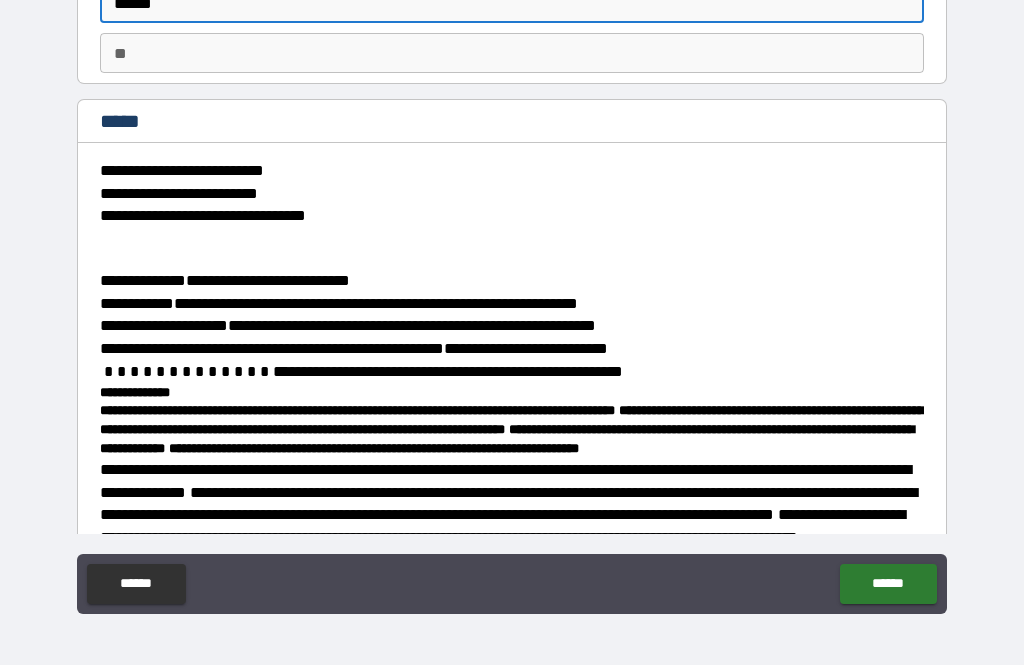 scroll, scrollTop: 149, scrollLeft: 0, axis: vertical 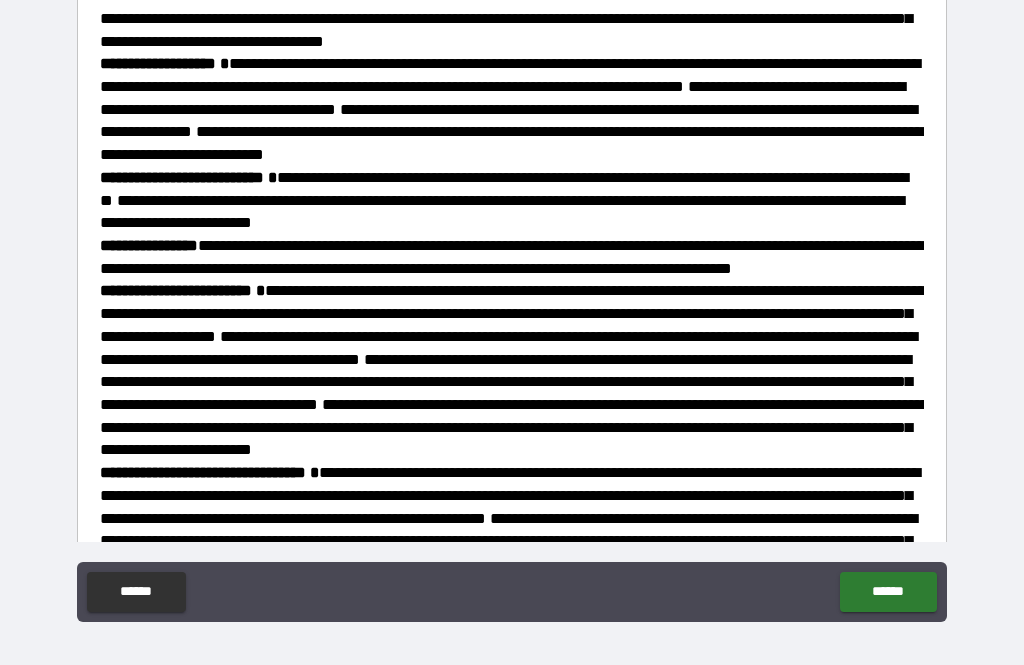 click on "**********" at bounding box center [512, 311] 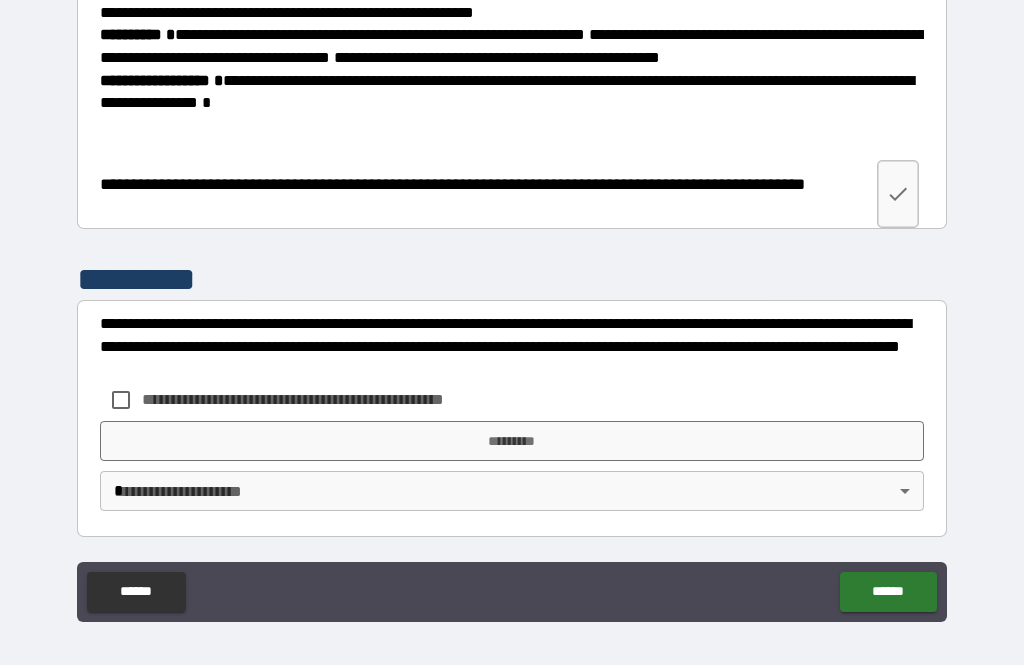 scroll, scrollTop: 2663, scrollLeft: 0, axis: vertical 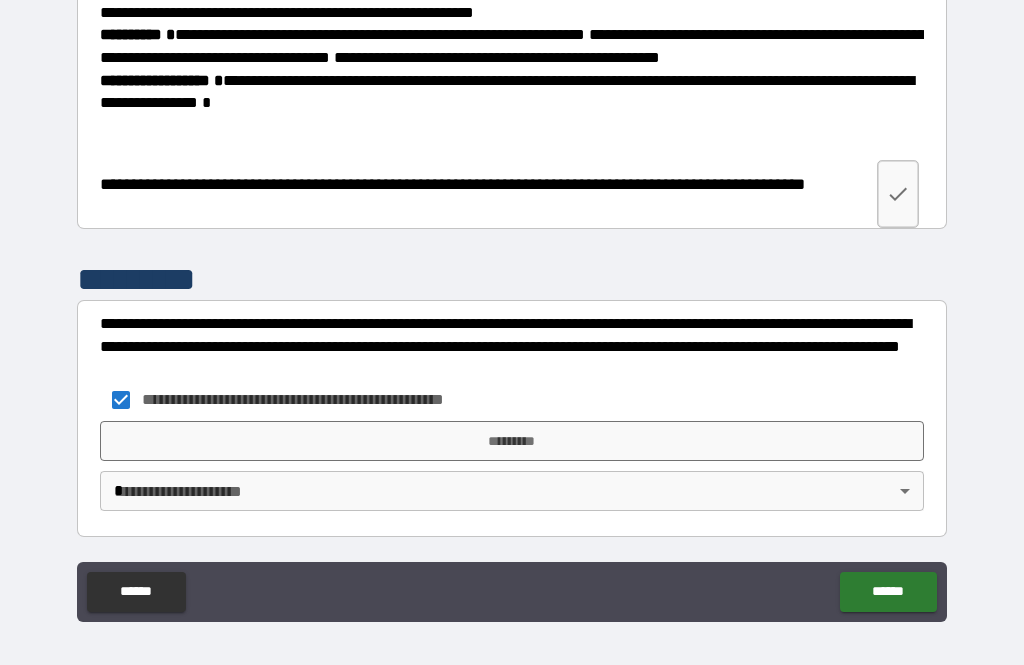 click on "*********" at bounding box center [512, 441] 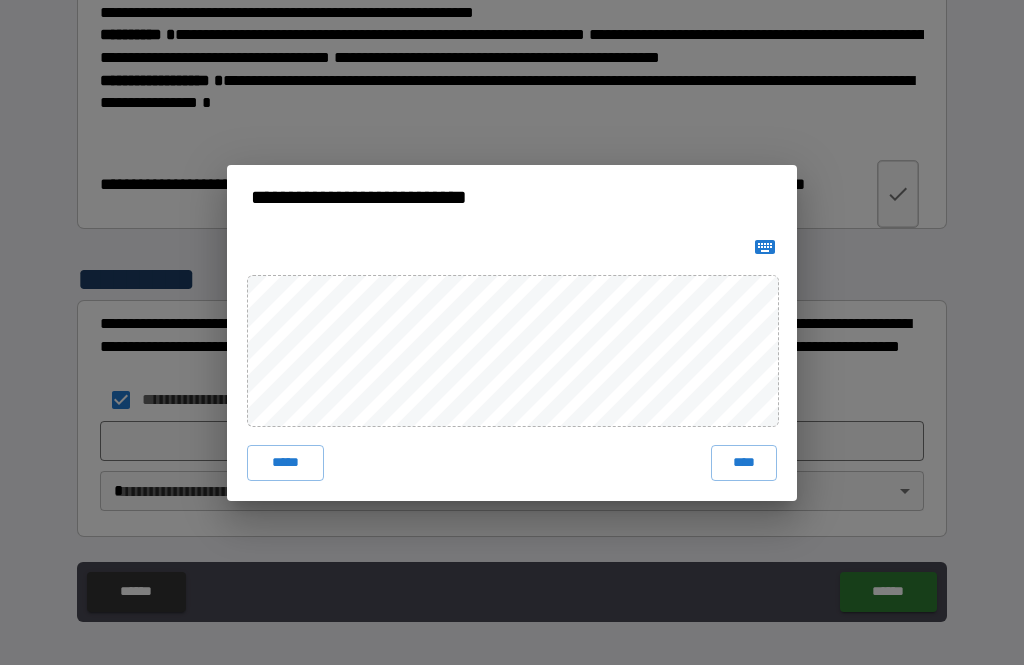 click on "****" at bounding box center [744, 463] 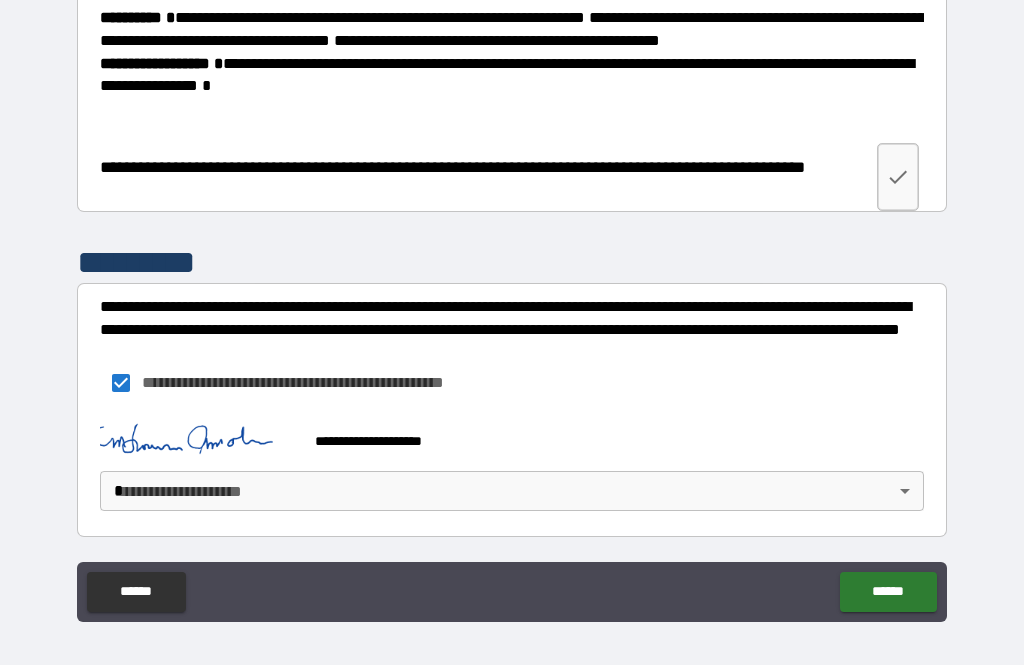 scroll, scrollTop: 2731, scrollLeft: 0, axis: vertical 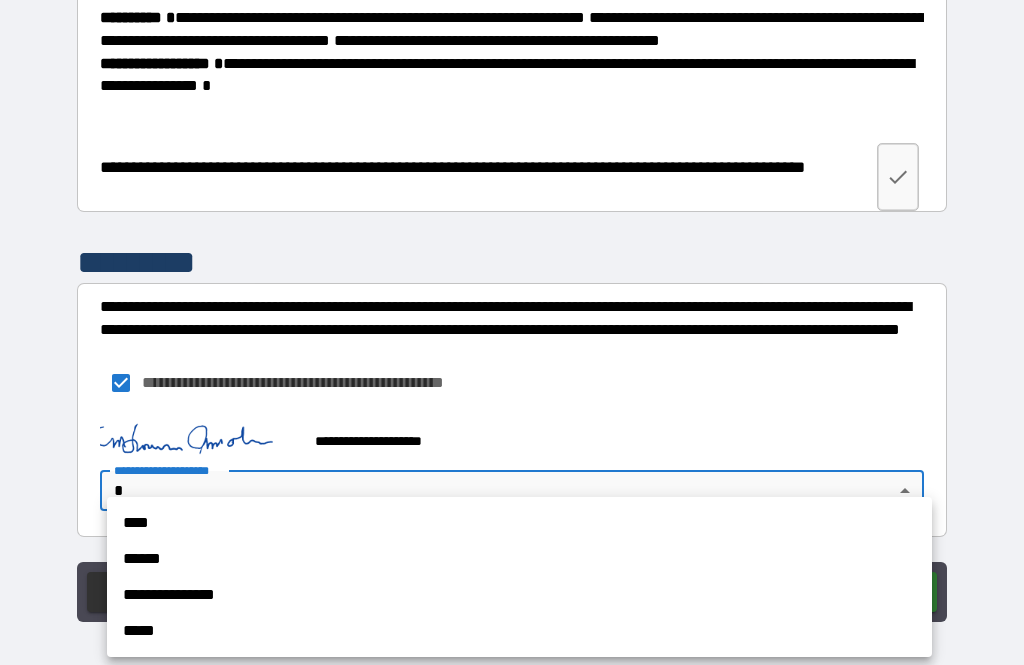 click on "****" at bounding box center (519, 523) 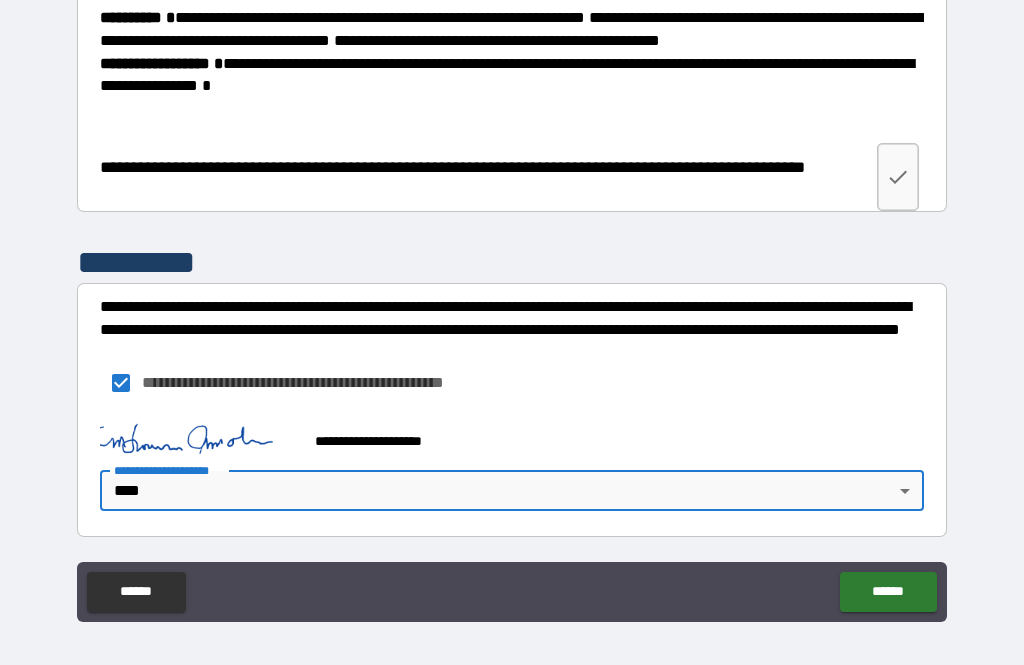 click on "******" at bounding box center (888, 592) 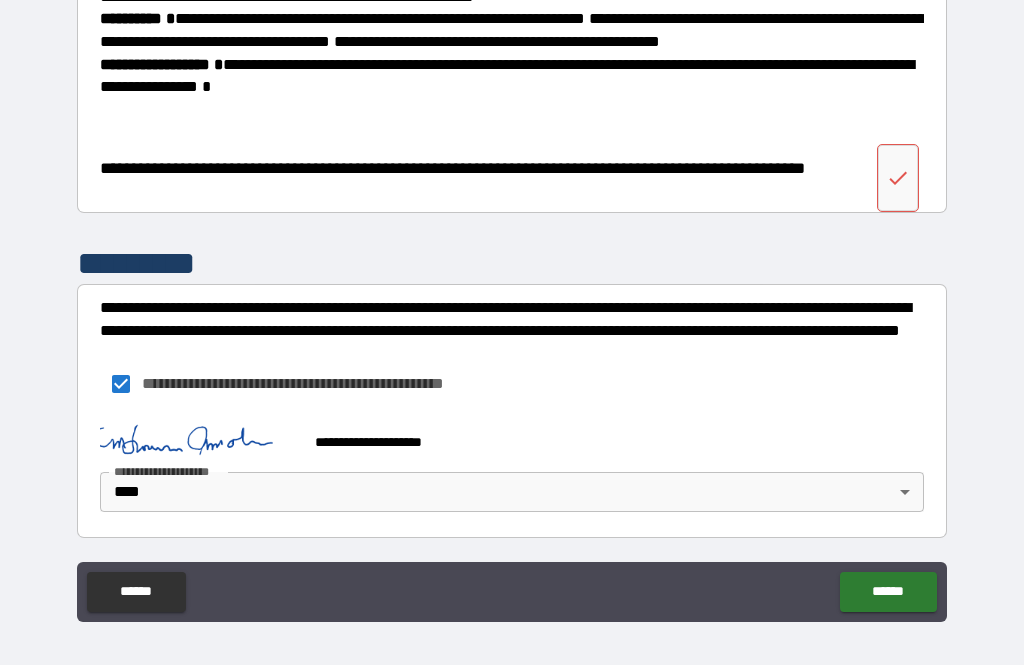scroll, scrollTop: 2491, scrollLeft: 0, axis: vertical 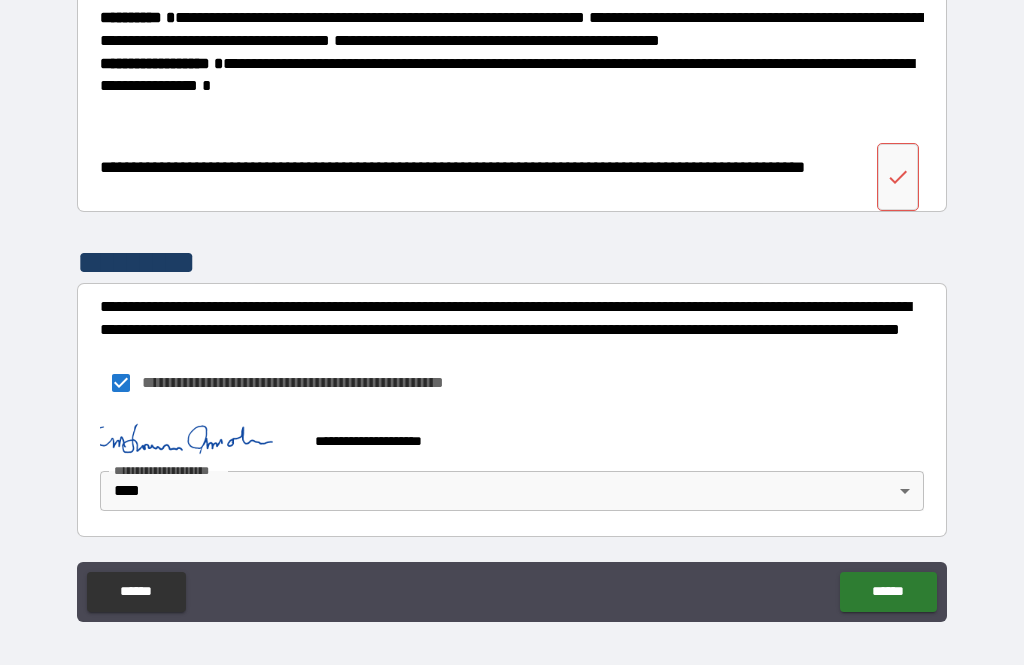 click 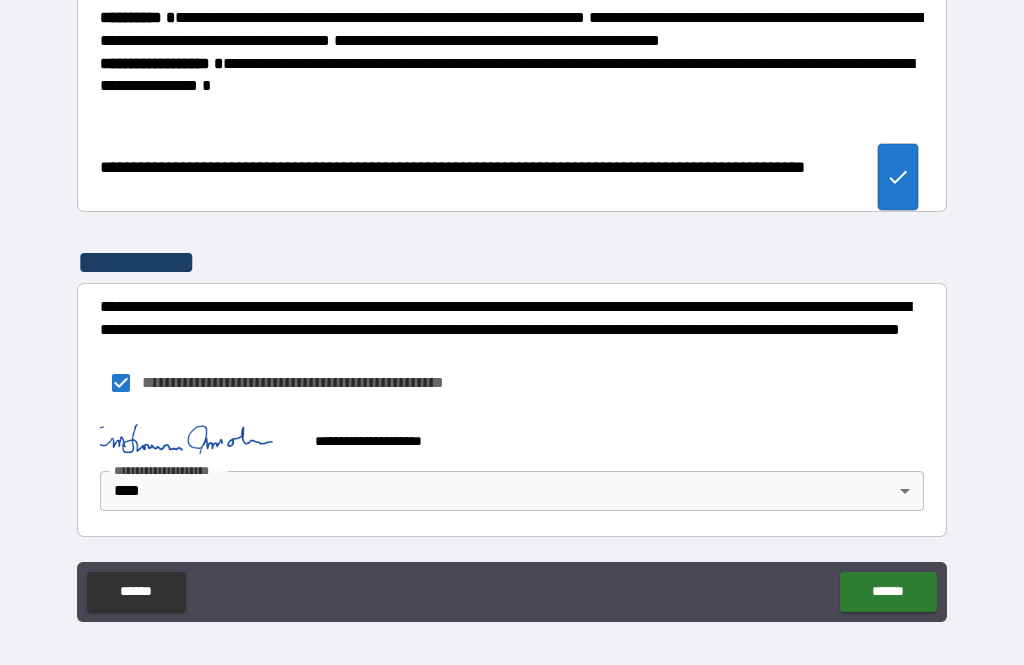 scroll, scrollTop: 2731, scrollLeft: 0, axis: vertical 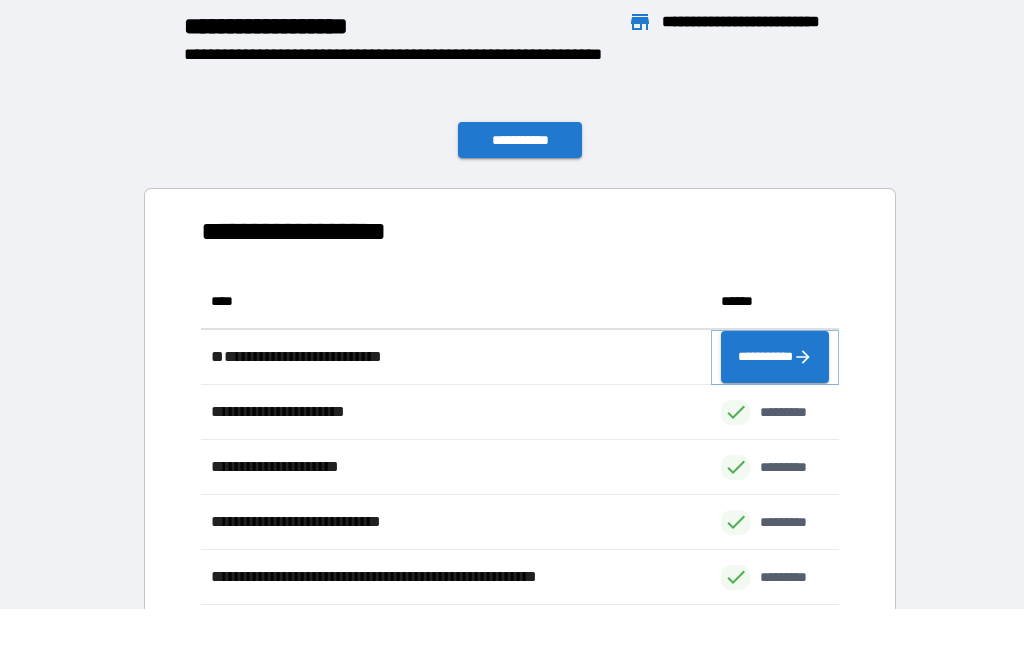 click on "**********" at bounding box center [775, 357] 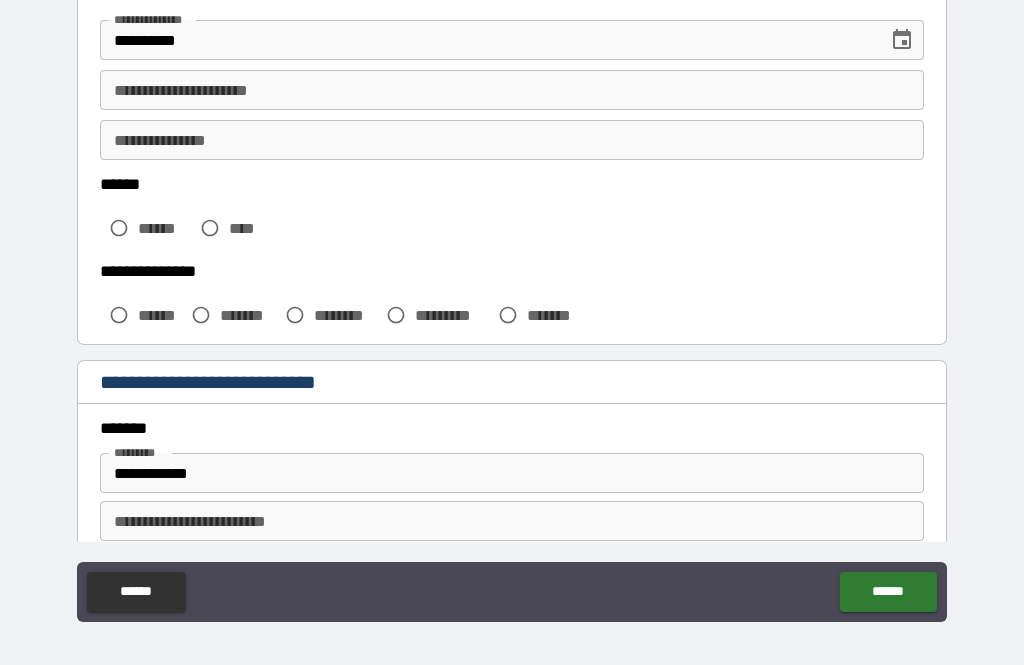 scroll, scrollTop: 376, scrollLeft: 0, axis: vertical 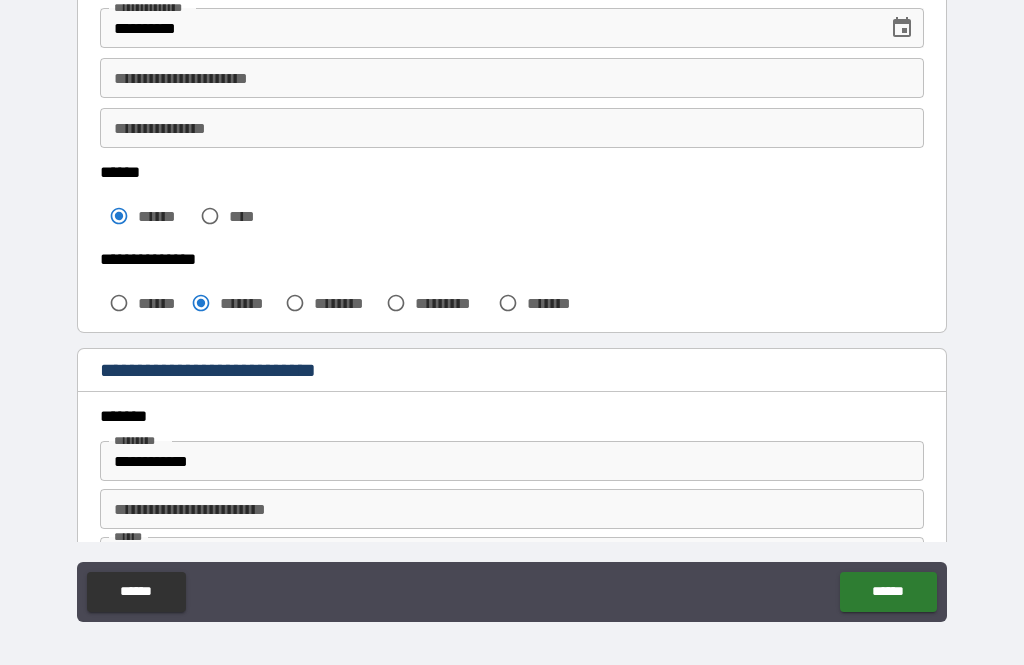 click on "*******" at bounding box center [512, 416] 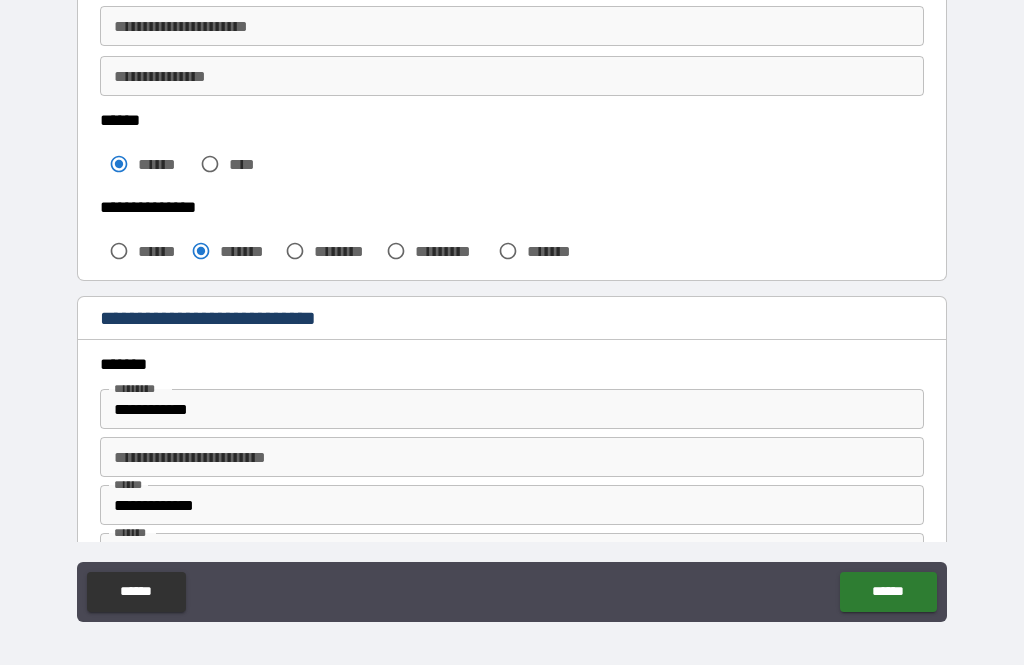 scroll, scrollTop: 443, scrollLeft: 0, axis: vertical 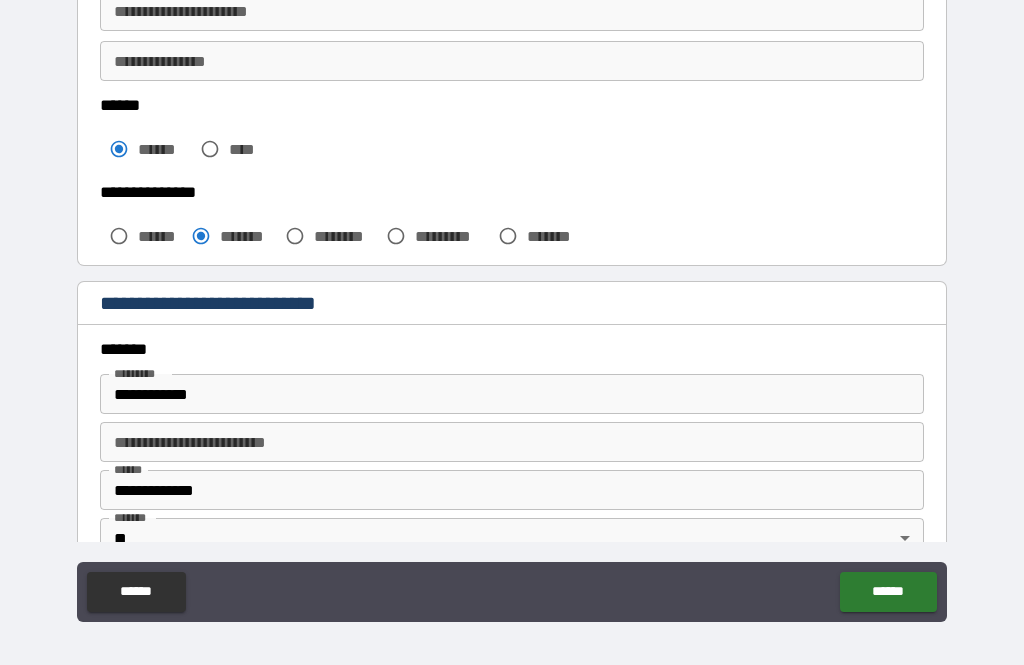 click on "**********" at bounding box center (512, 394) 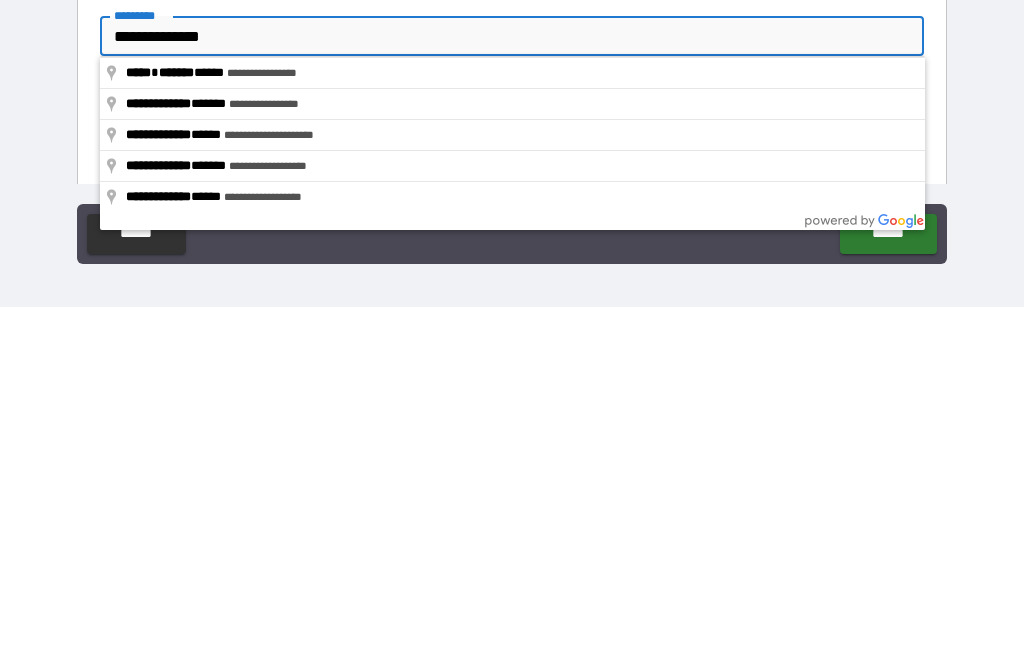 click on "**********" at bounding box center (512, 311) 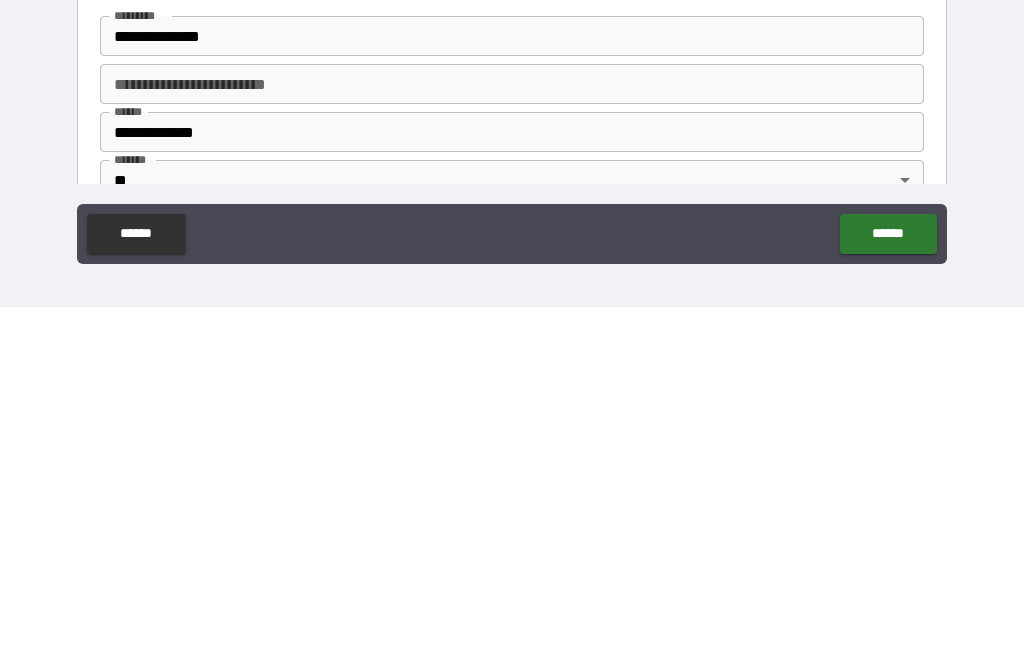 scroll, scrollTop: 64, scrollLeft: 0, axis: vertical 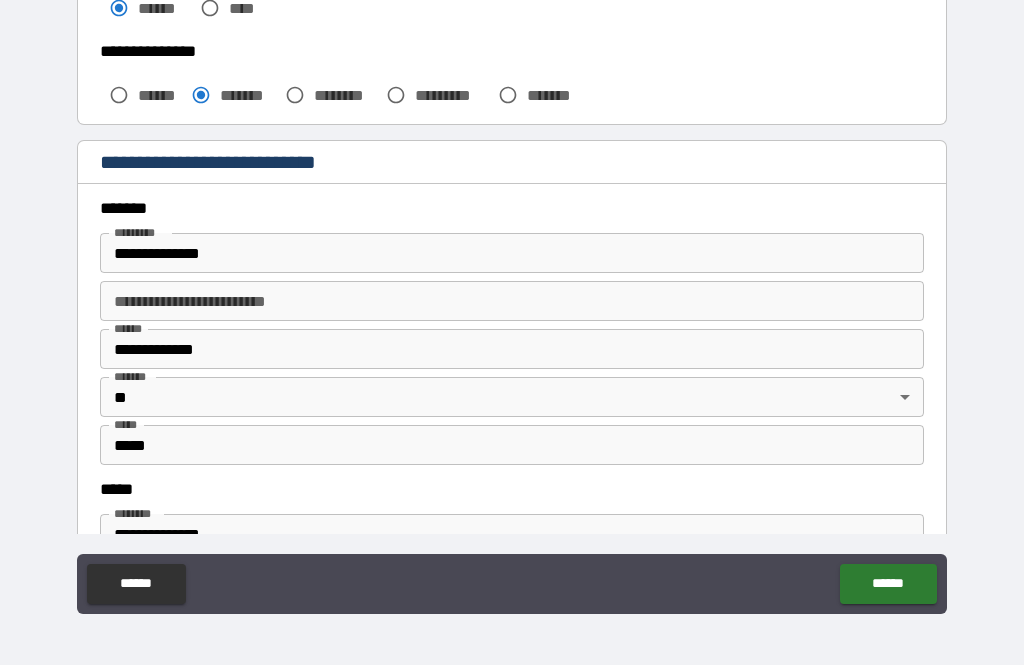 click on "*****" at bounding box center [512, 445] 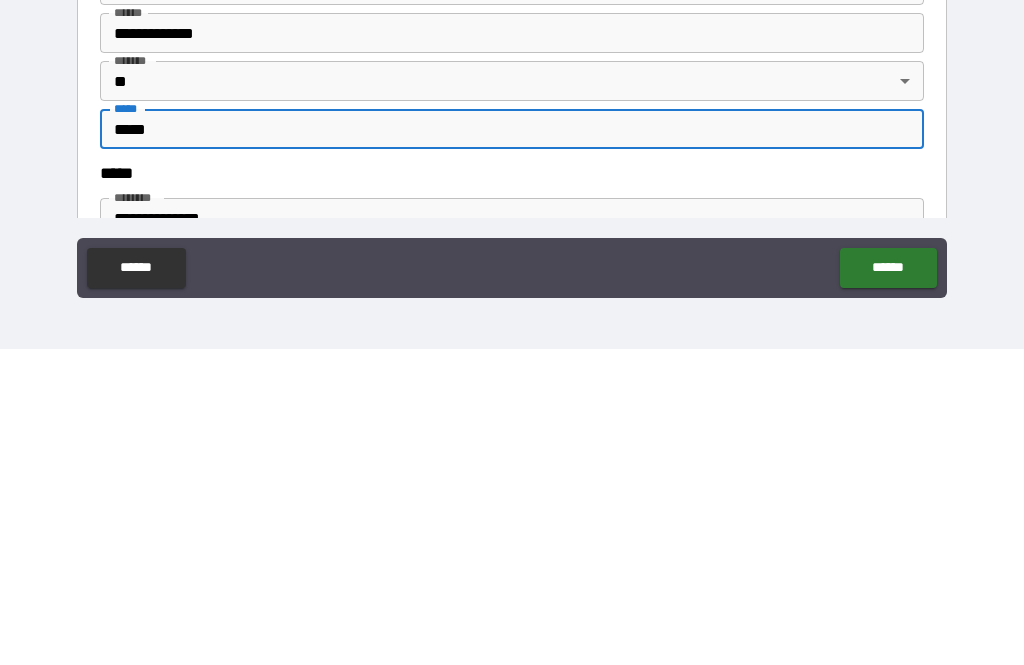 click on "**********" at bounding box center [512, 303] 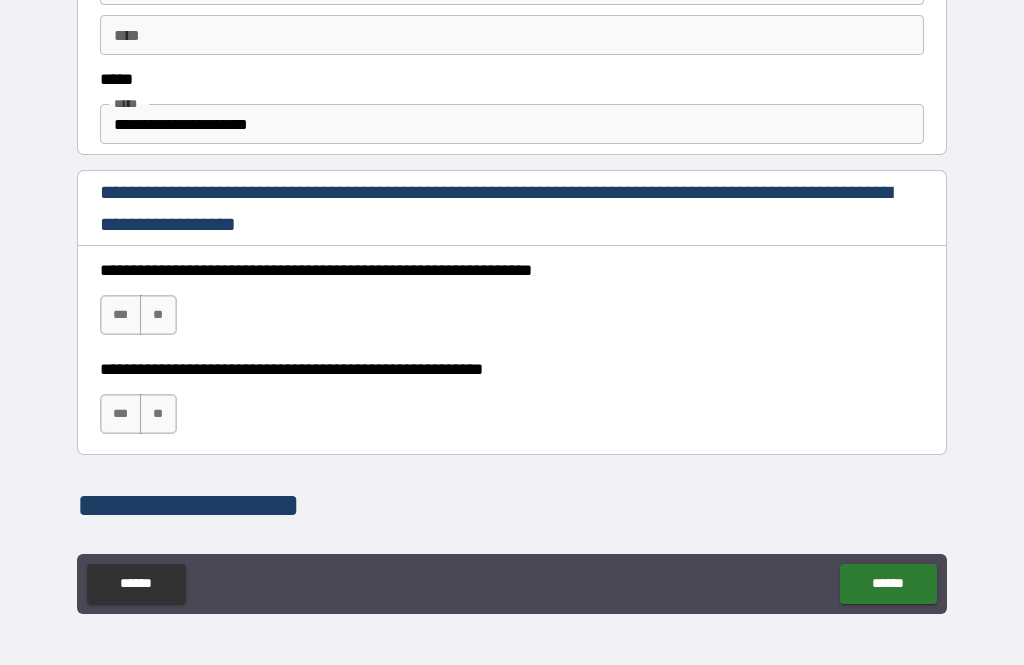 scroll, scrollTop: 1176, scrollLeft: 0, axis: vertical 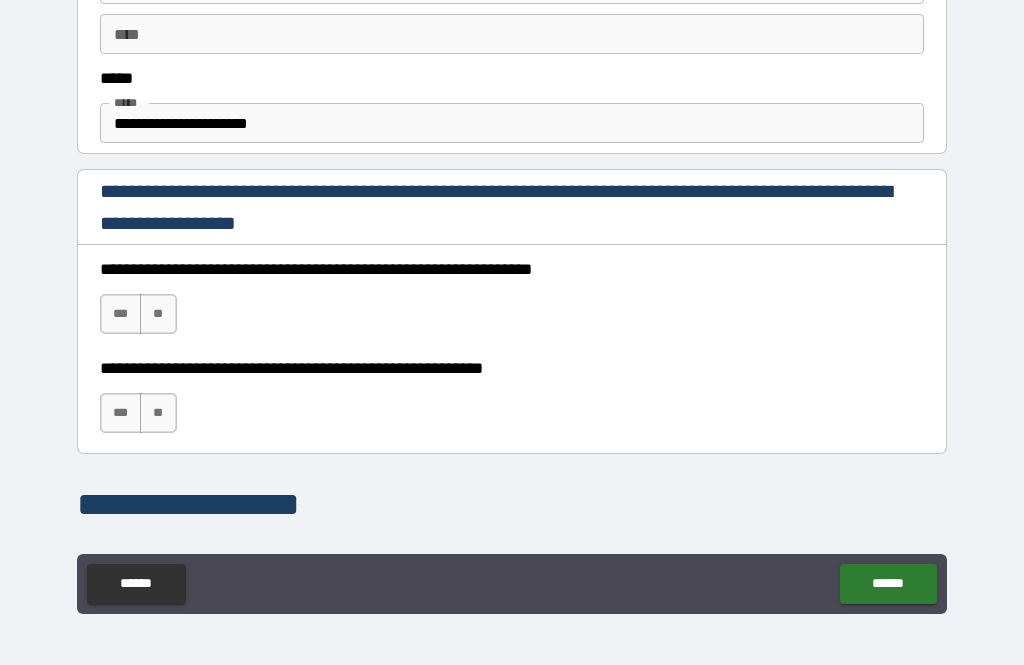 click on "**" at bounding box center (158, 314) 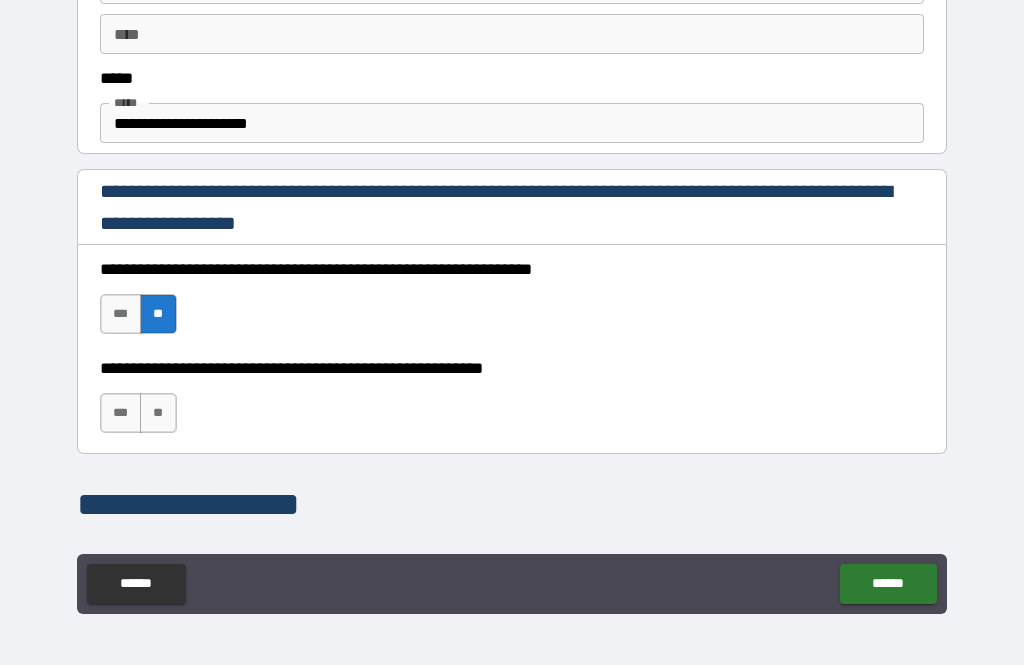click on "**" at bounding box center [158, 413] 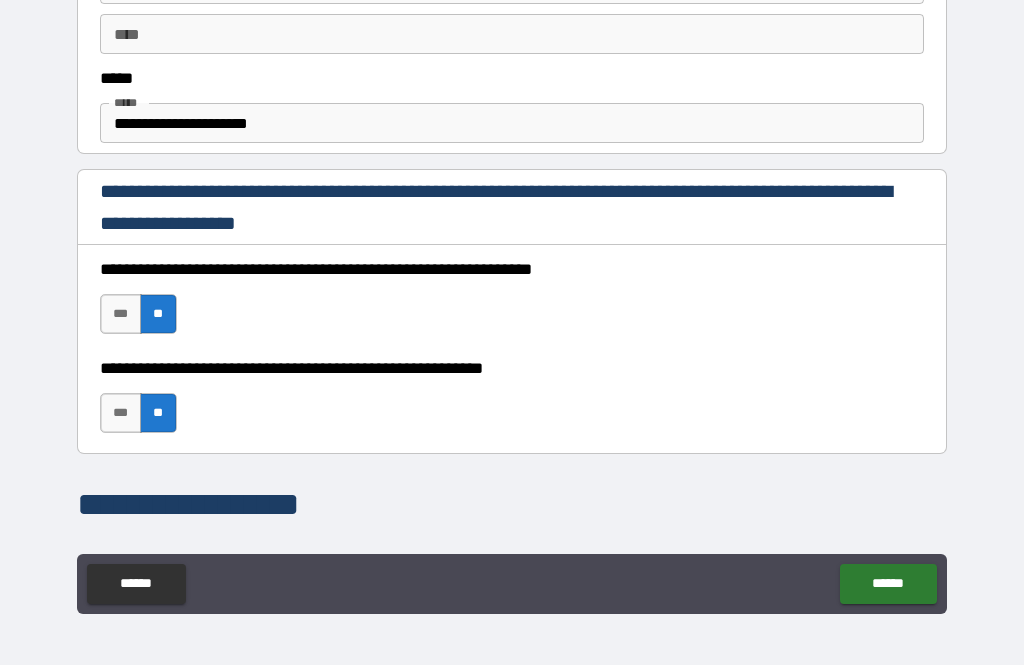 click on "***" at bounding box center (121, 413) 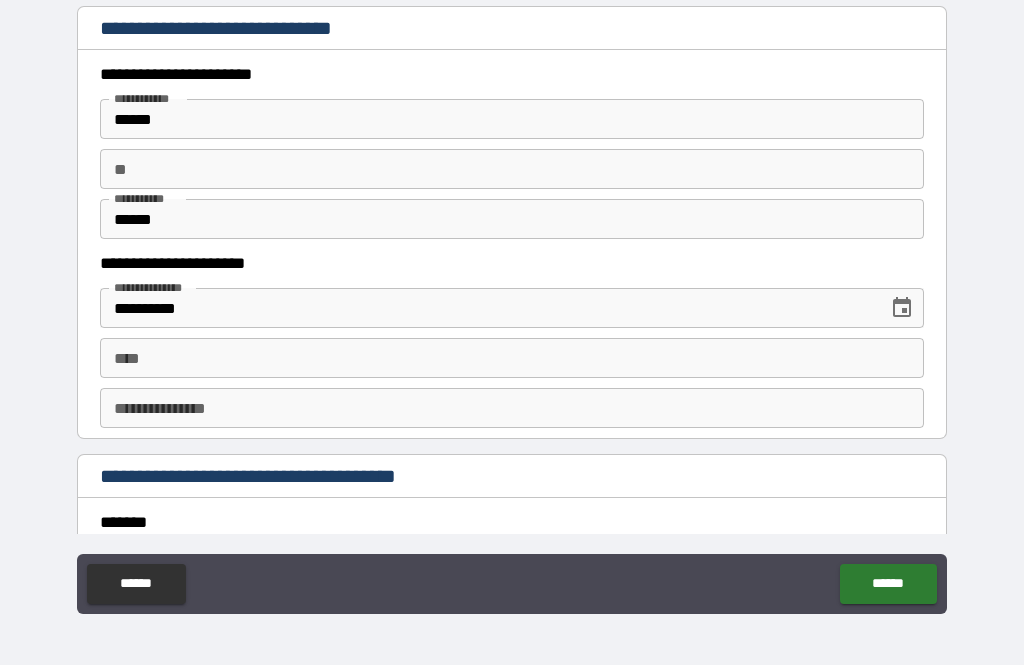 scroll, scrollTop: 1907, scrollLeft: 0, axis: vertical 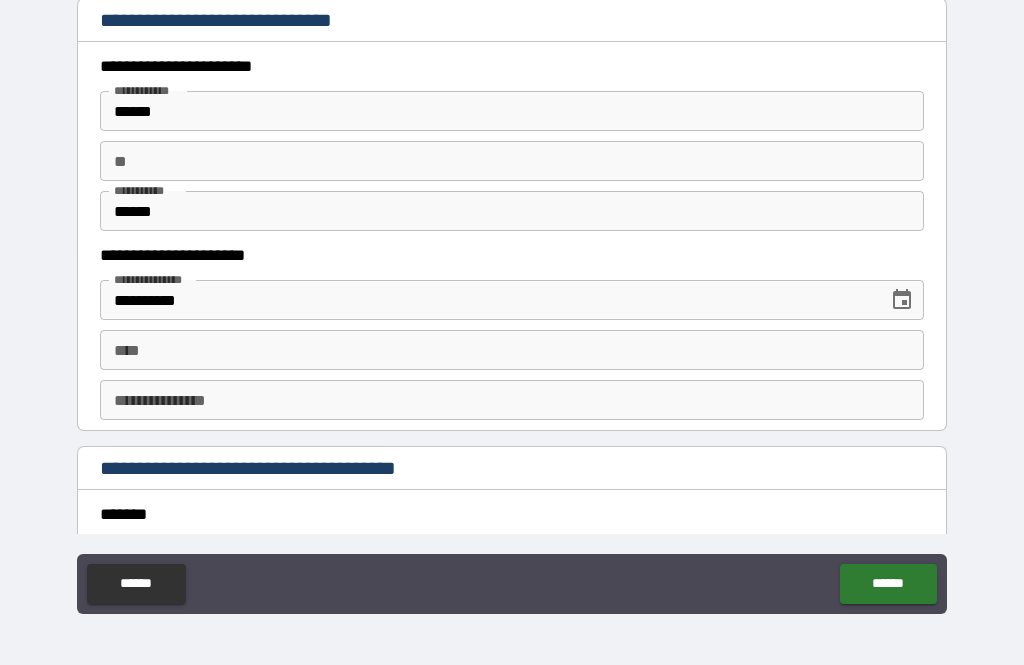 click on "****" at bounding box center [512, 350] 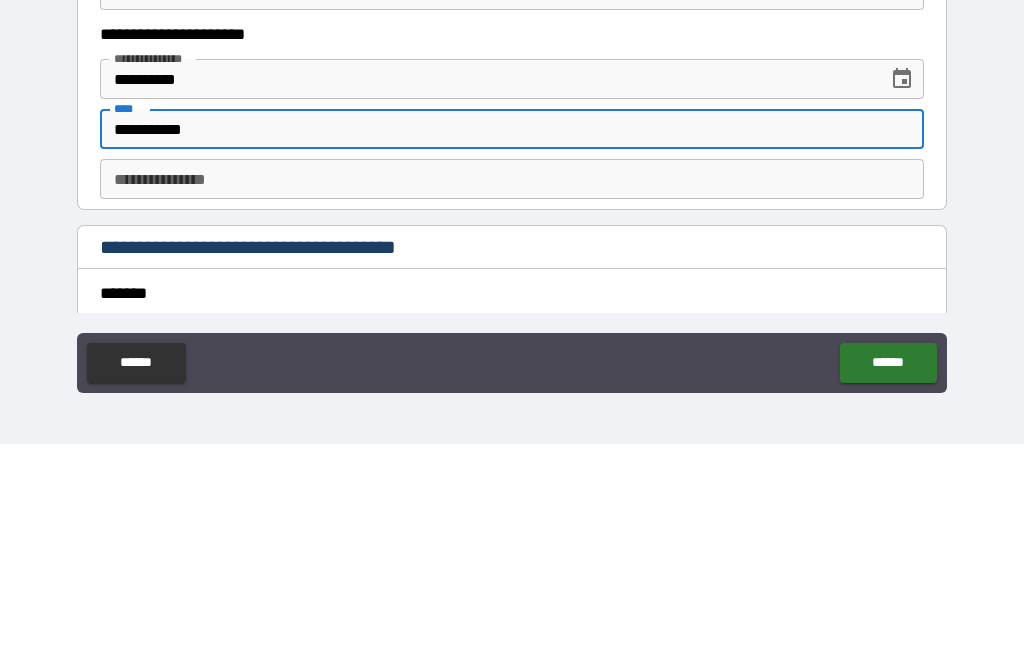 click on "**********" at bounding box center (512, 400) 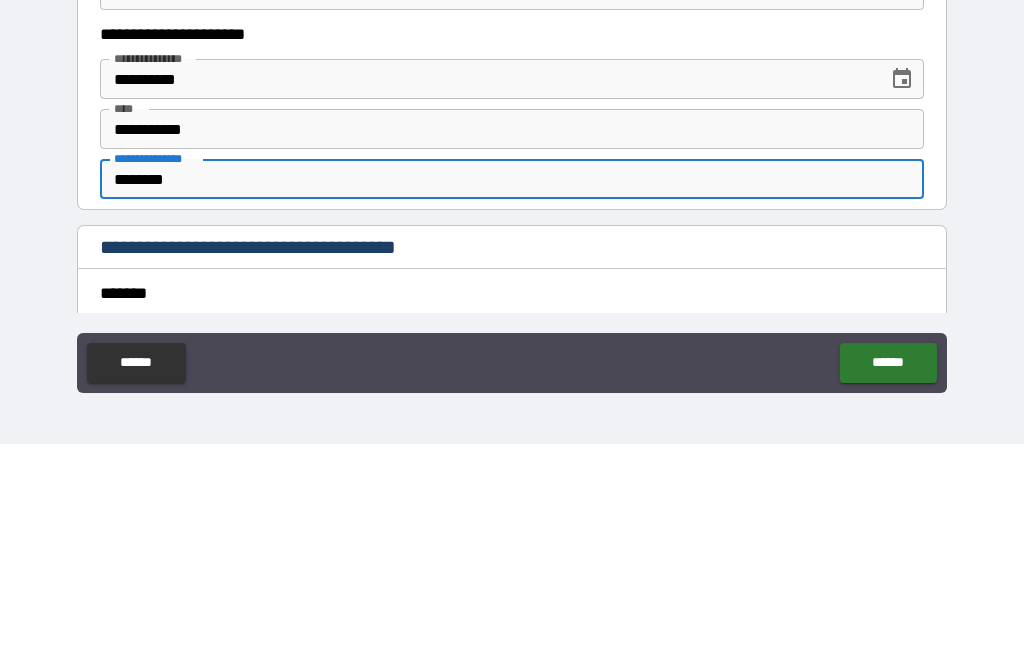 click on "**********" at bounding box center [512, 303] 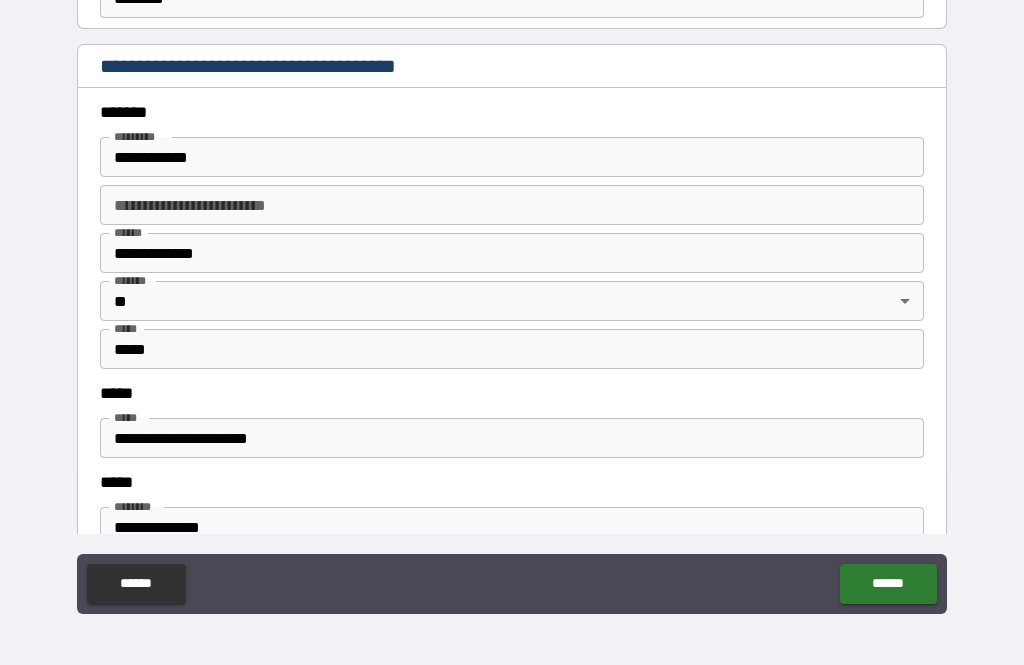 scroll, scrollTop: 2310, scrollLeft: 0, axis: vertical 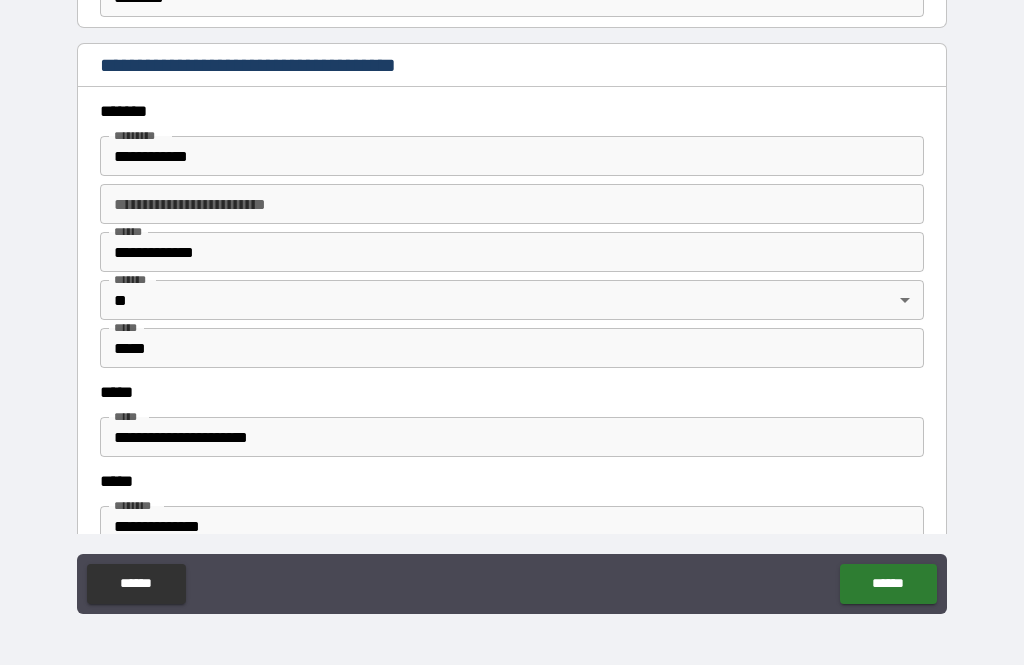 click on "**********" at bounding box center (512, 156) 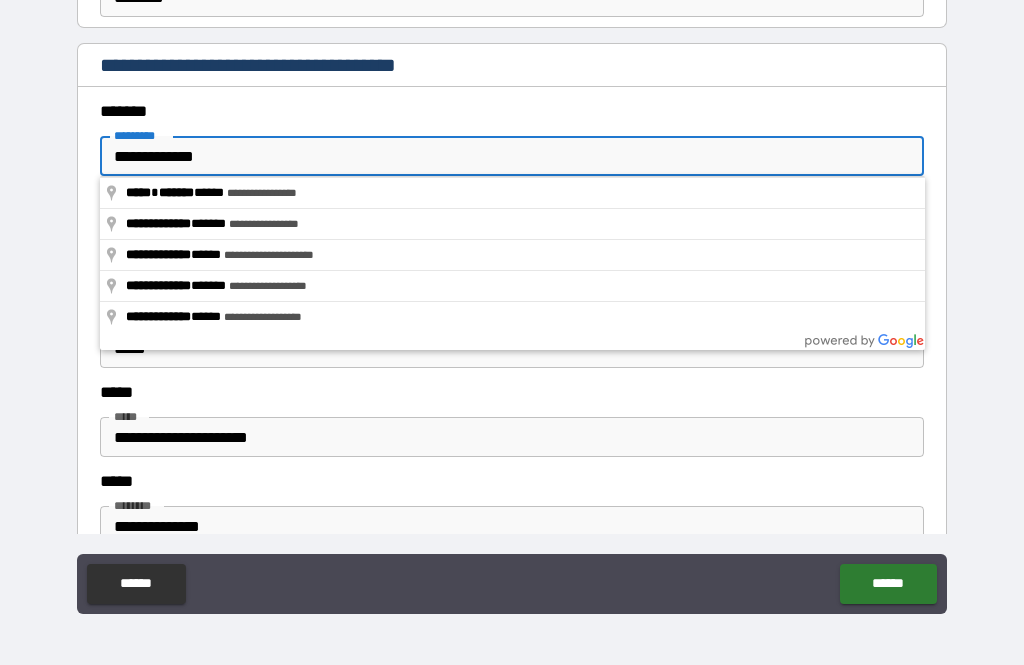 click on "**********" at bounding box center [512, 303] 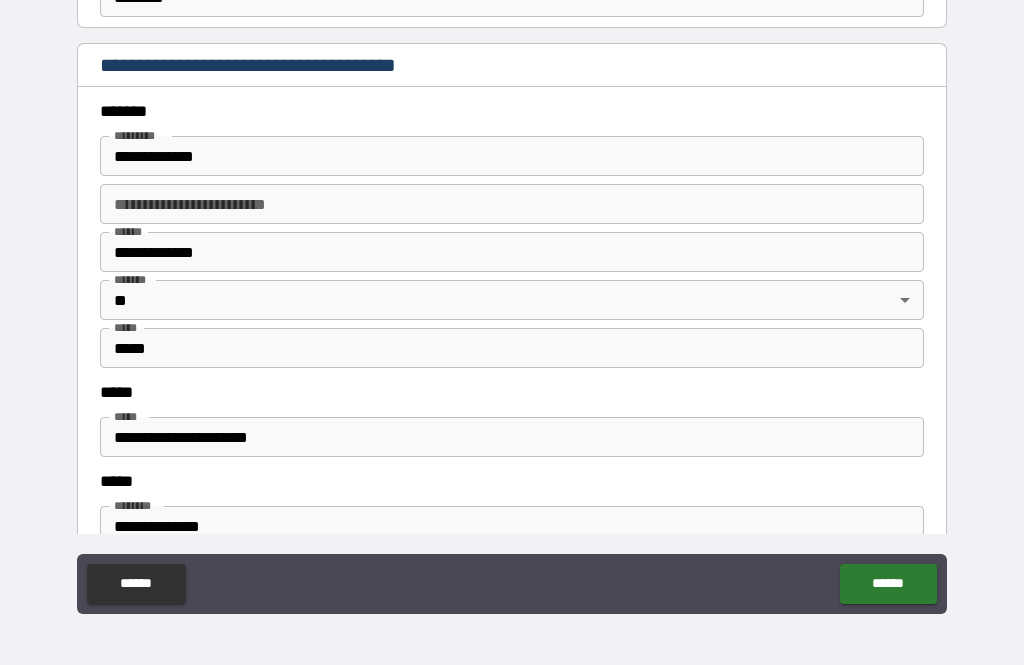click on "*****" at bounding box center [512, 348] 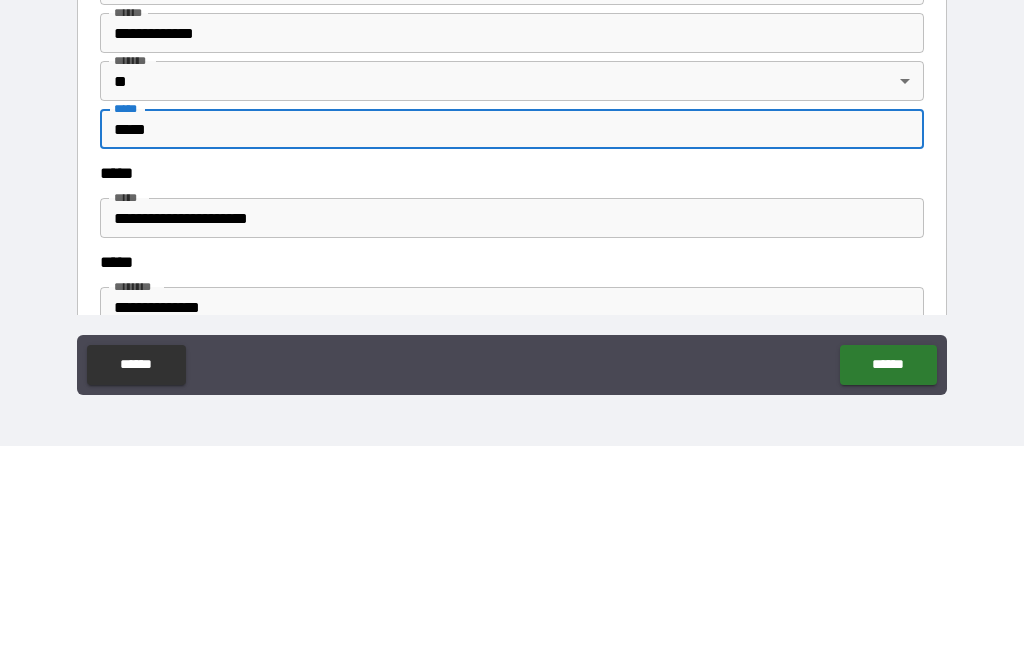 click on "**********" at bounding box center [512, 303] 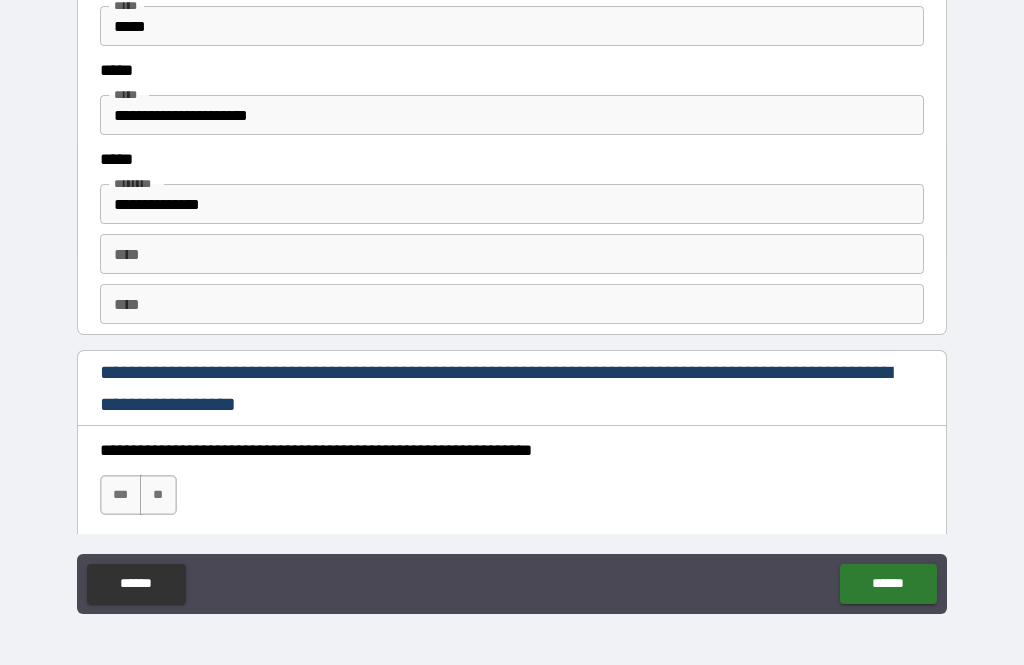 scroll, scrollTop: 2653, scrollLeft: 0, axis: vertical 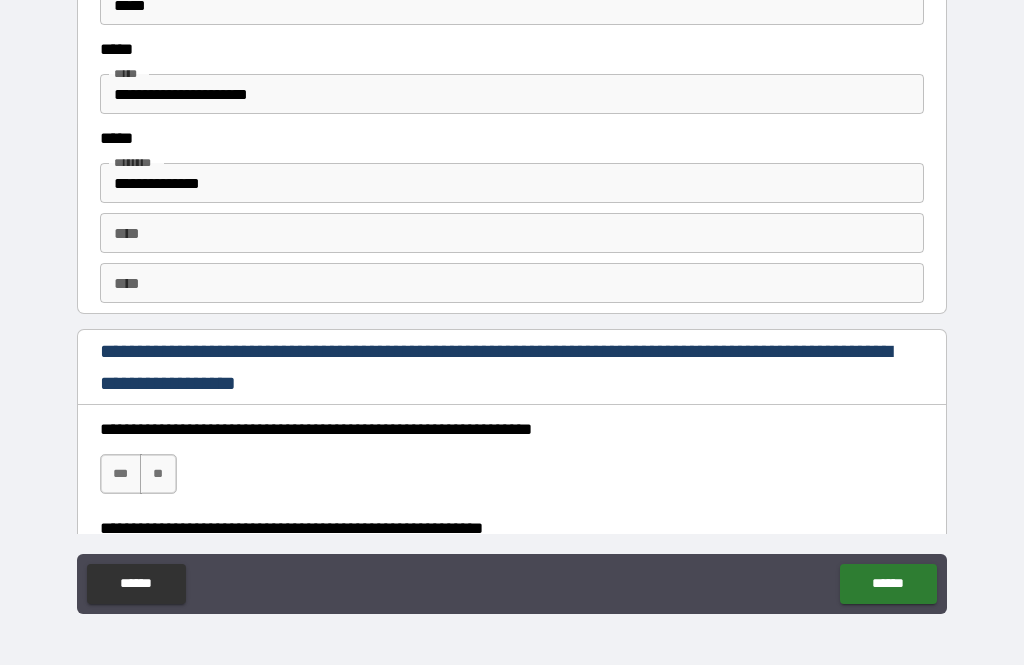 click on "***" at bounding box center [121, 474] 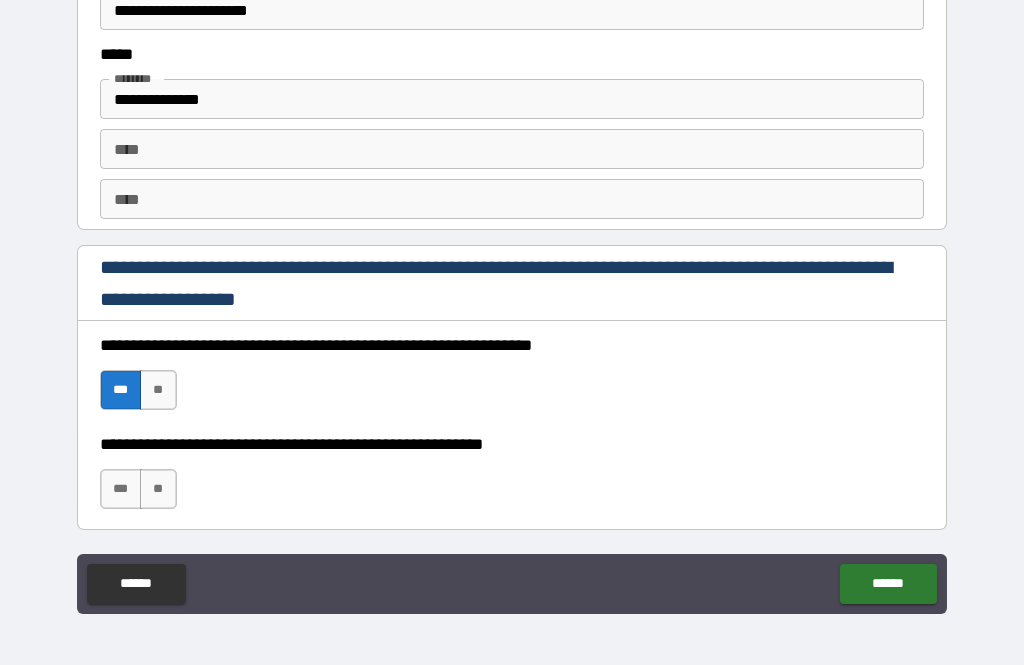 scroll, scrollTop: 2743, scrollLeft: 0, axis: vertical 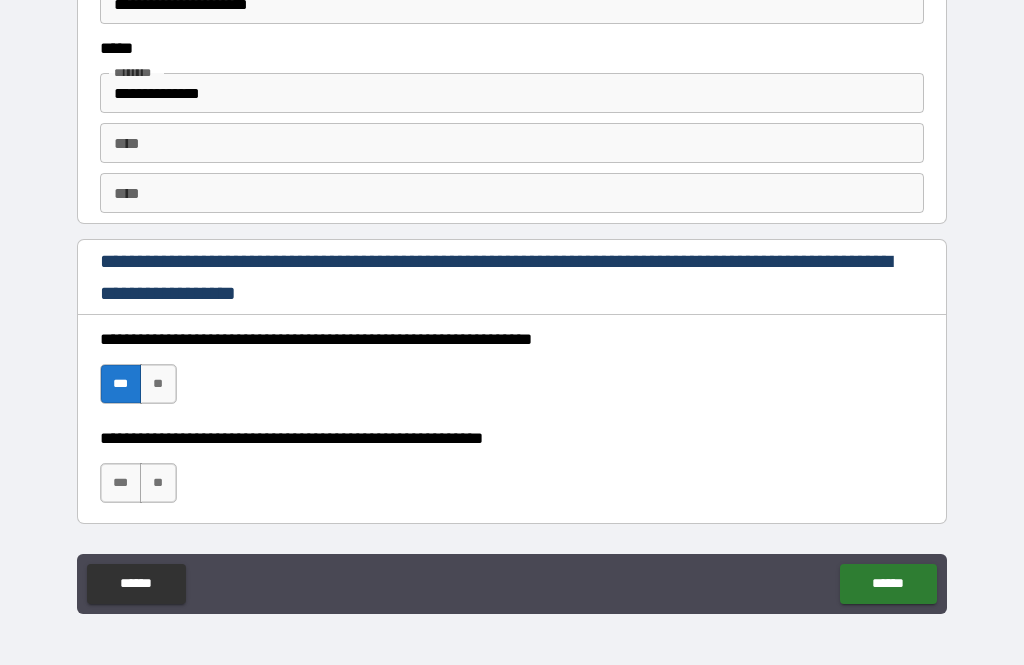 click on "***" at bounding box center [121, 483] 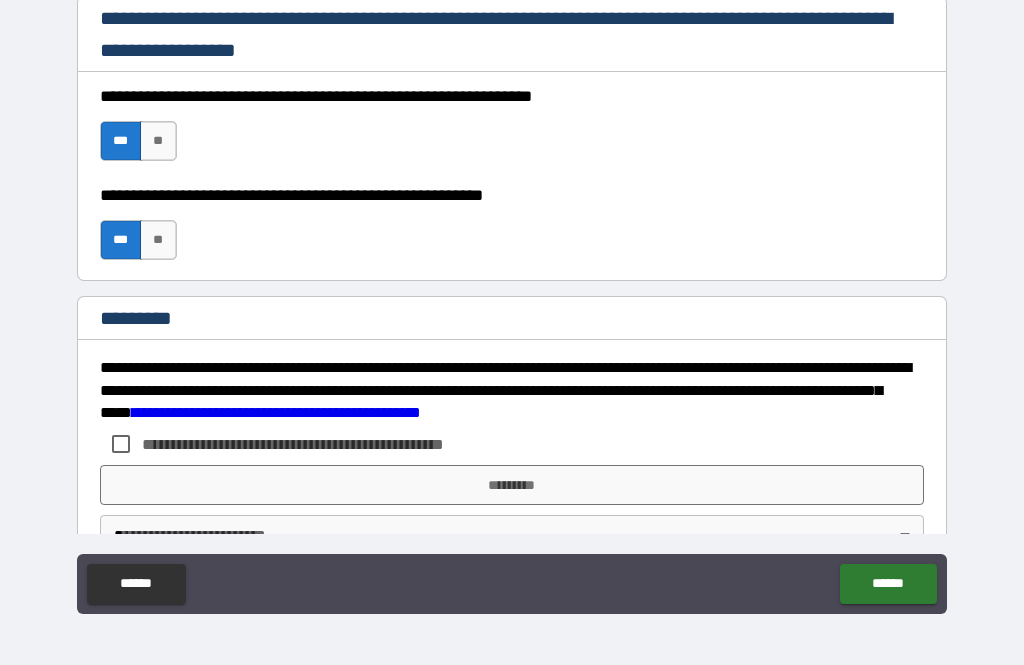 scroll, scrollTop: 2987, scrollLeft: 0, axis: vertical 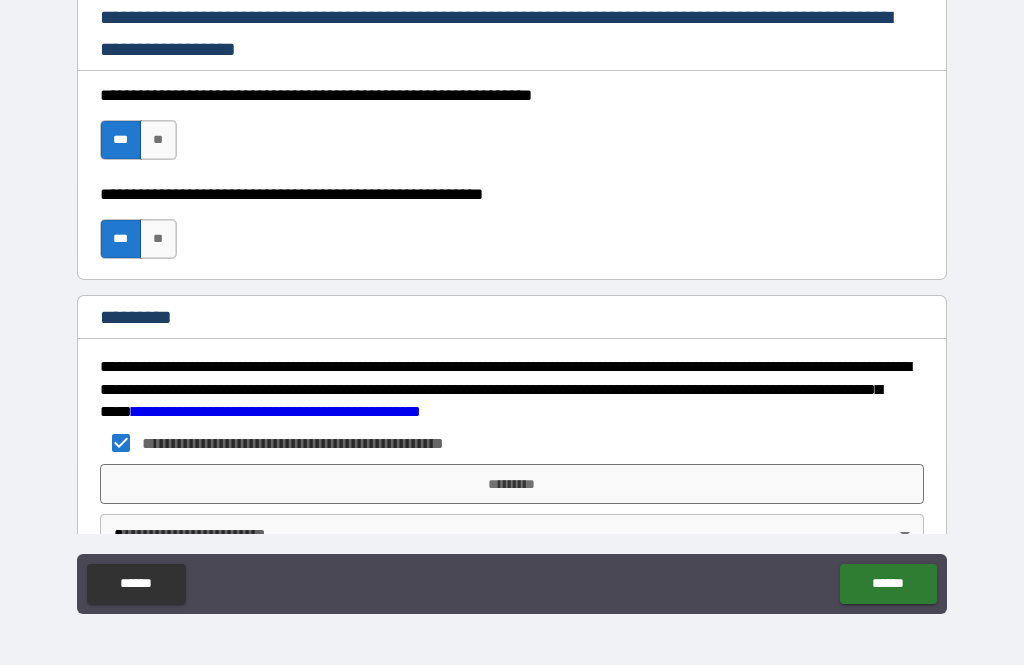 click on "*********" at bounding box center (512, 484) 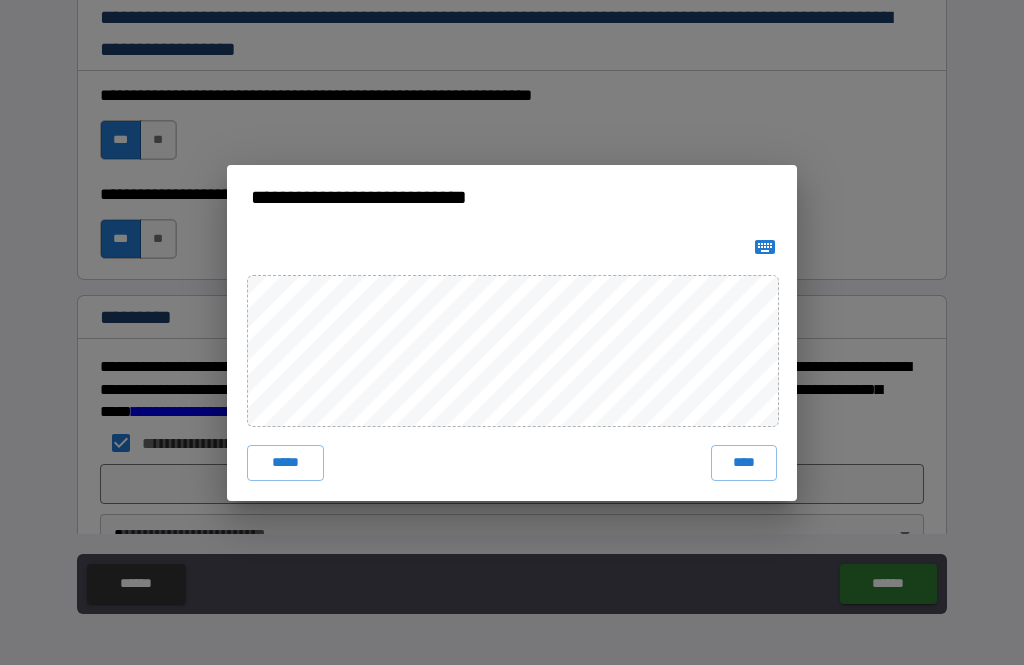 click on "***** ****" at bounding box center [512, 365] 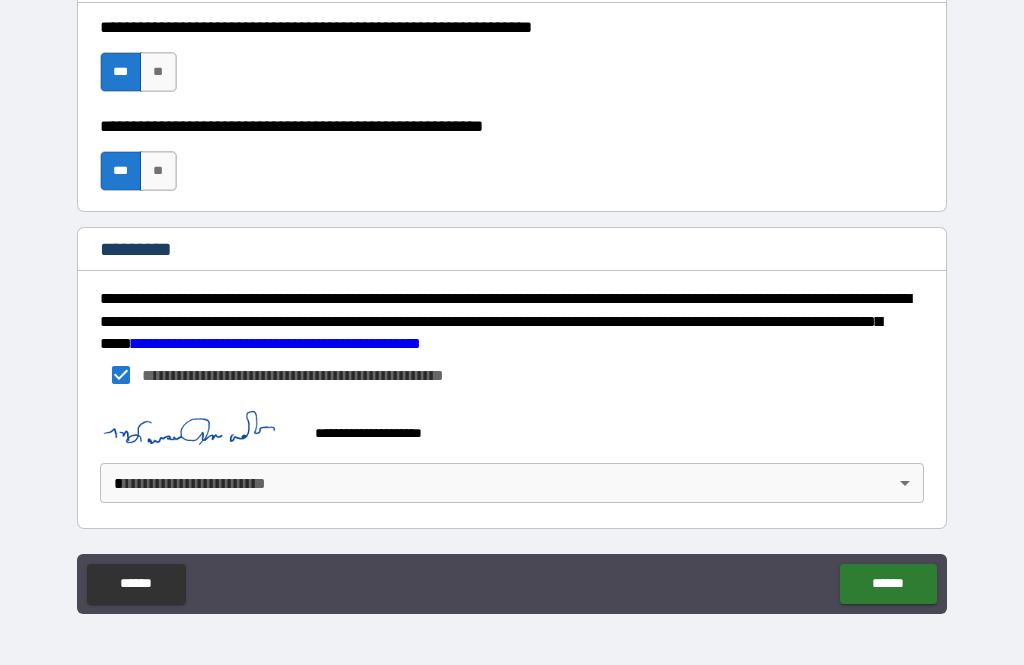 scroll, scrollTop: 3055, scrollLeft: 0, axis: vertical 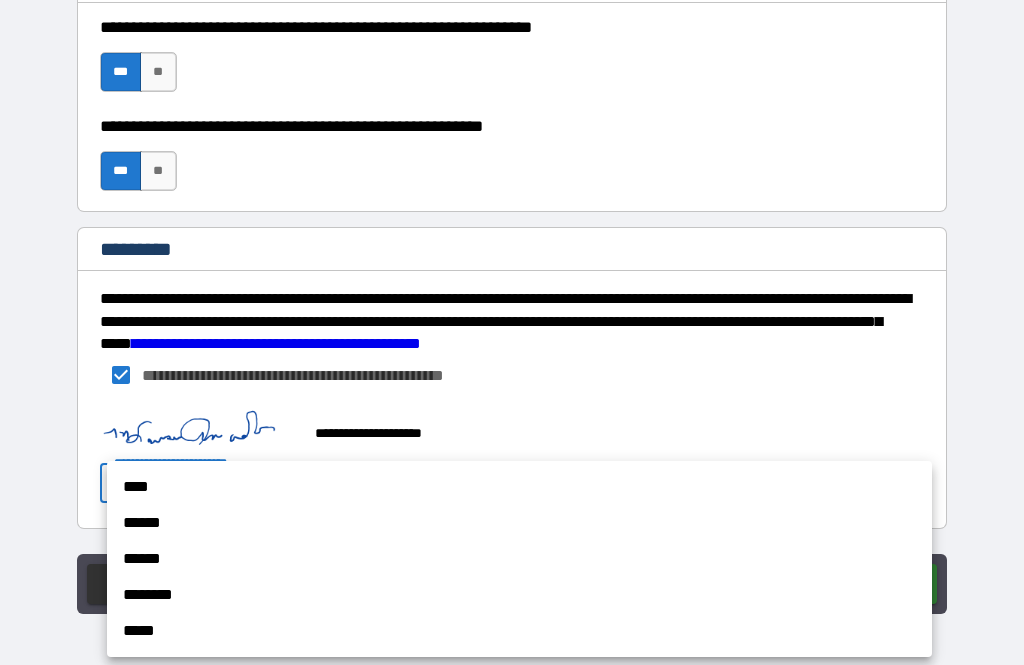 click on "****" at bounding box center (519, 487) 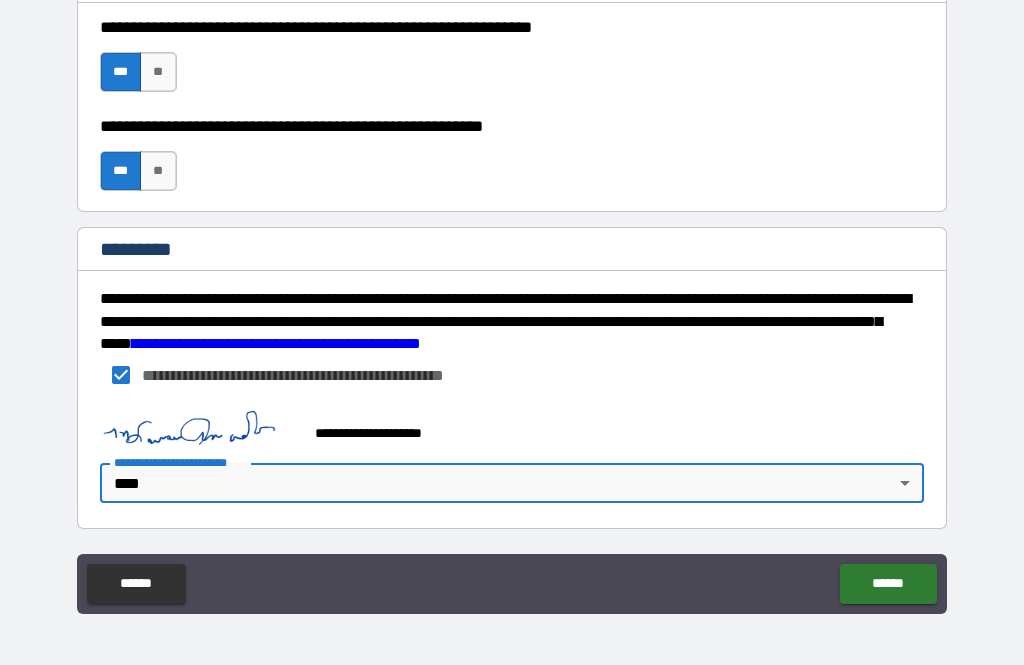 click on "******" at bounding box center [888, 584] 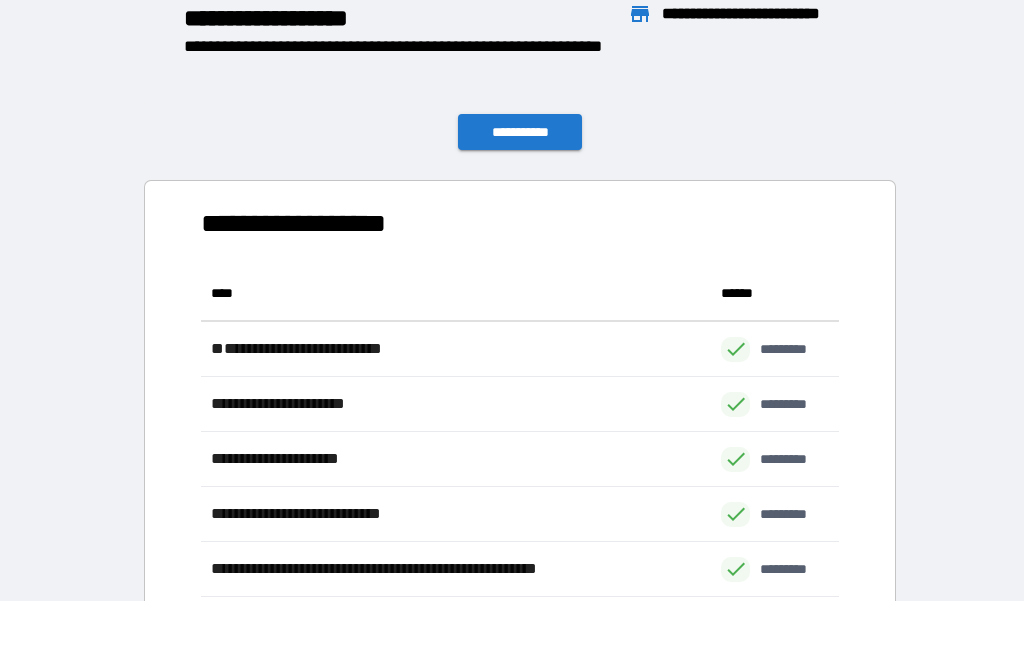 scroll, scrollTop: 441, scrollLeft: 638, axis: both 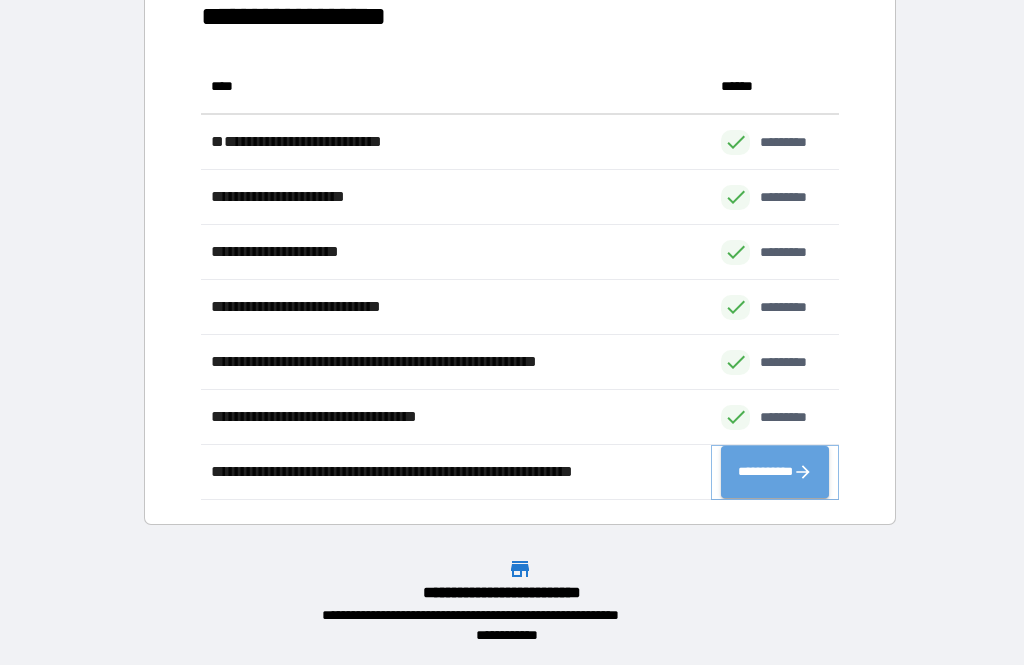 click on "**********" at bounding box center [775, 472] 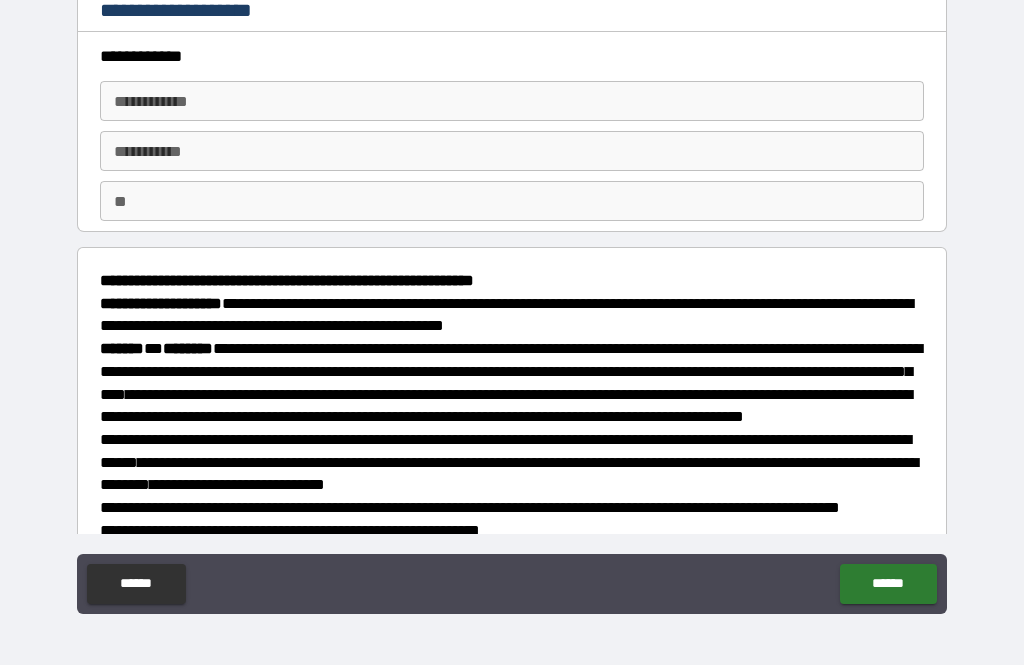 scroll, scrollTop: 0, scrollLeft: 0, axis: both 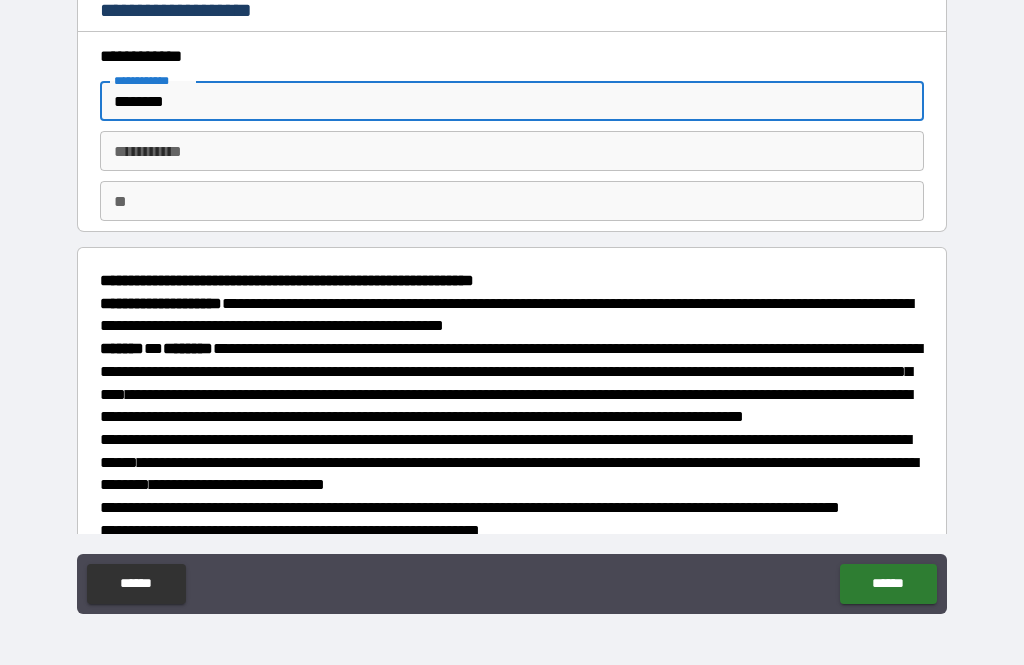 click on "*********   * *********   *" at bounding box center (512, 151) 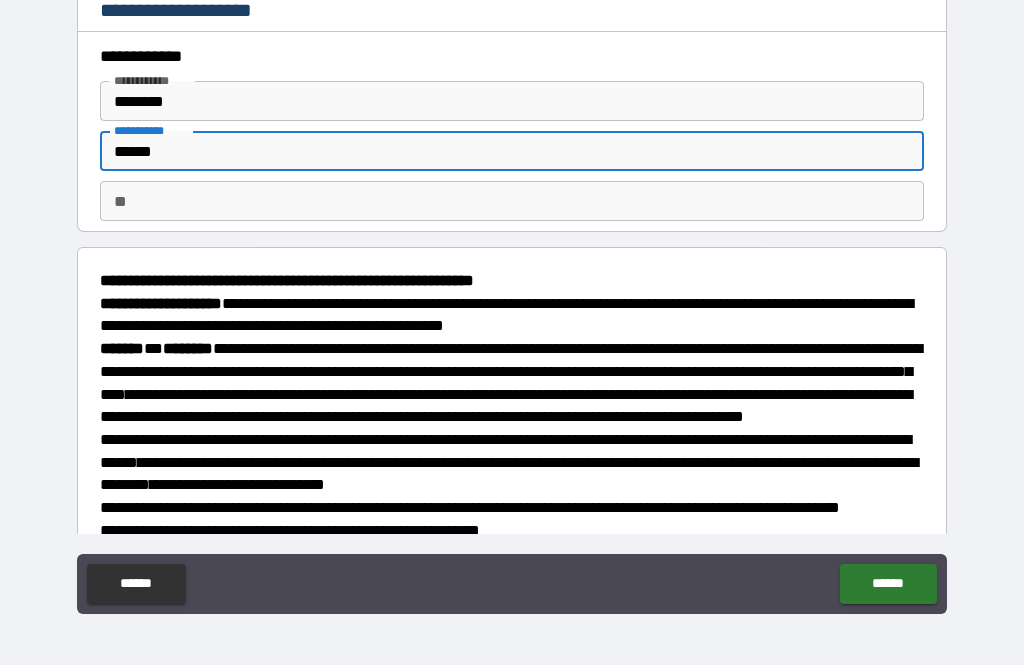 click on "**********" at bounding box center [512, 303] 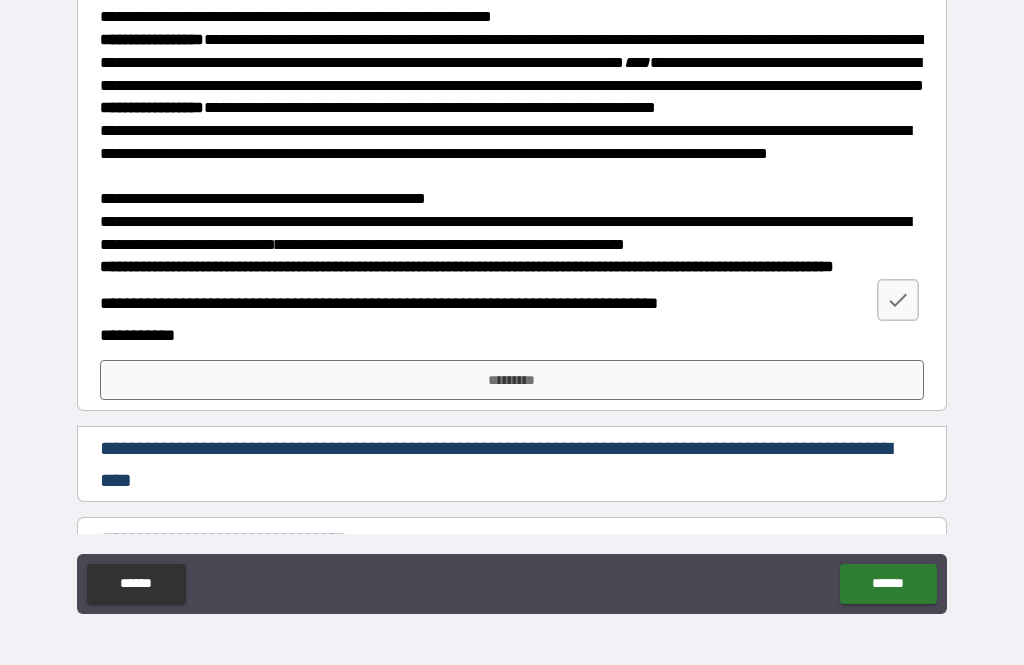 scroll, scrollTop: 576, scrollLeft: 0, axis: vertical 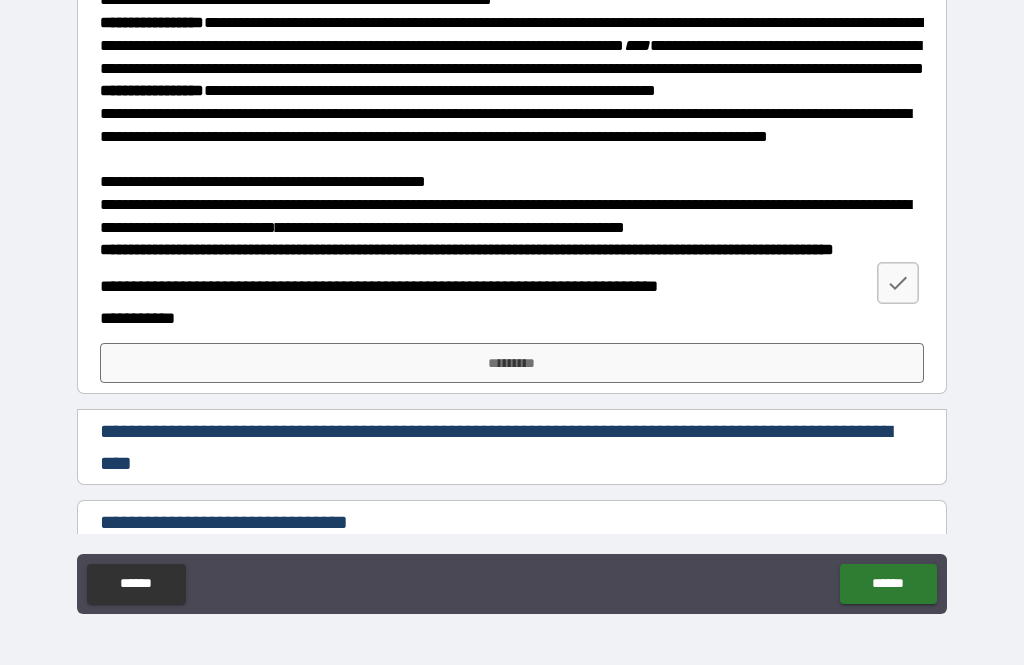 click on "*********" at bounding box center (512, 363) 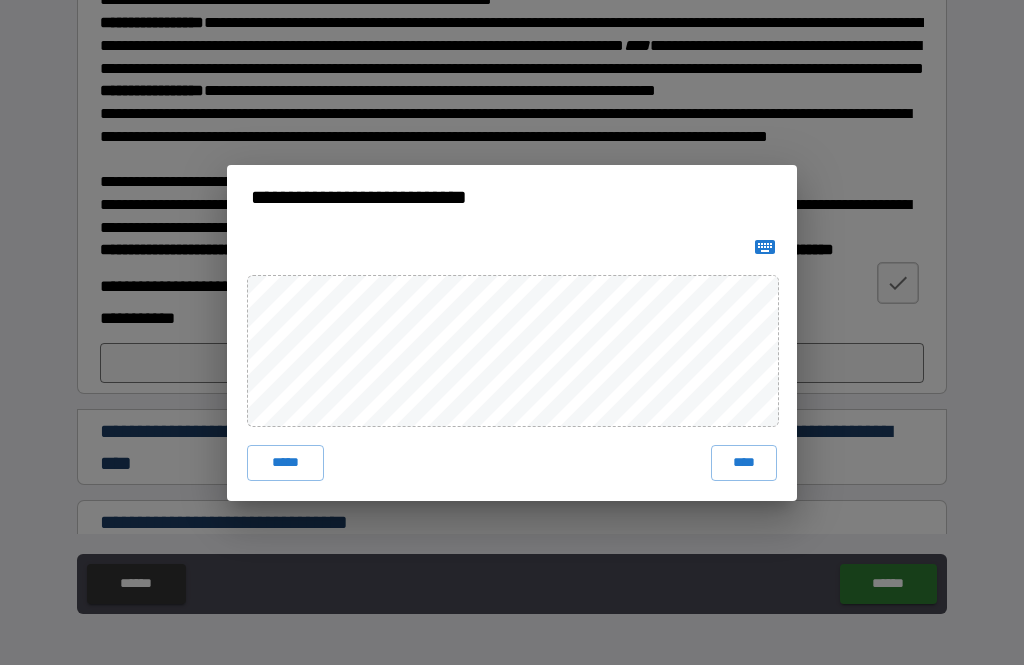 click on "****" at bounding box center [744, 463] 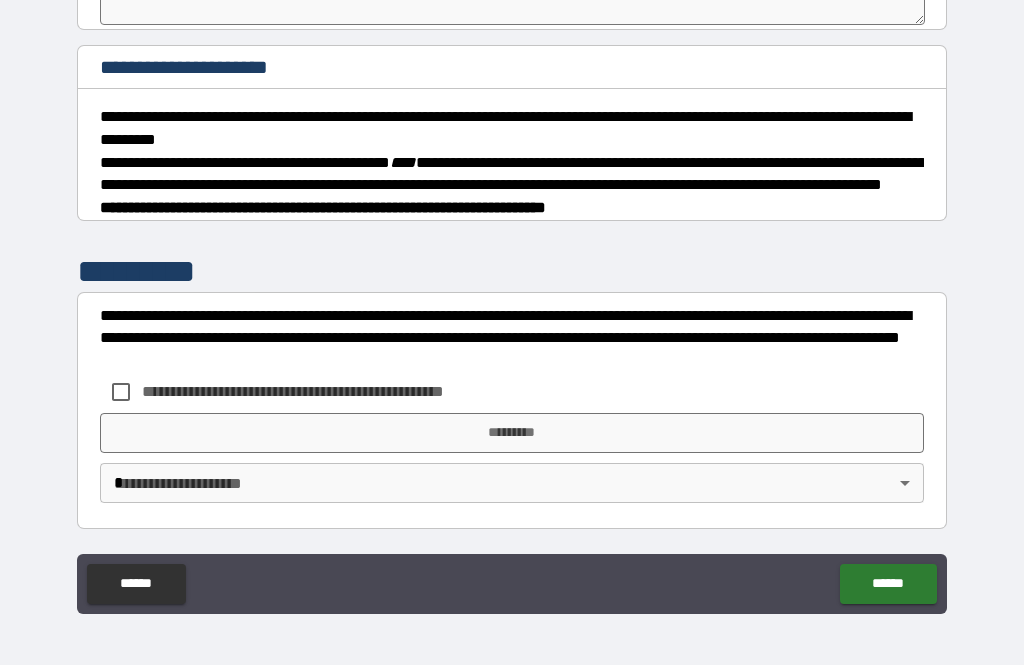 scroll, scrollTop: 1458, scrollLeft: 0, axis: vertical 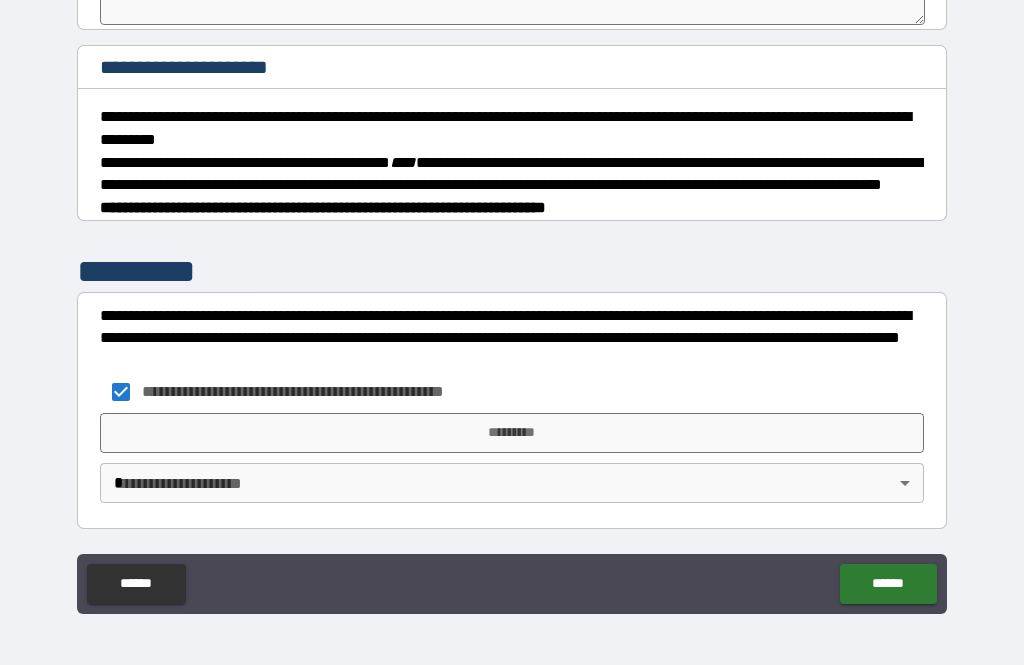 click on "*********" at bounding box center [512, 433] 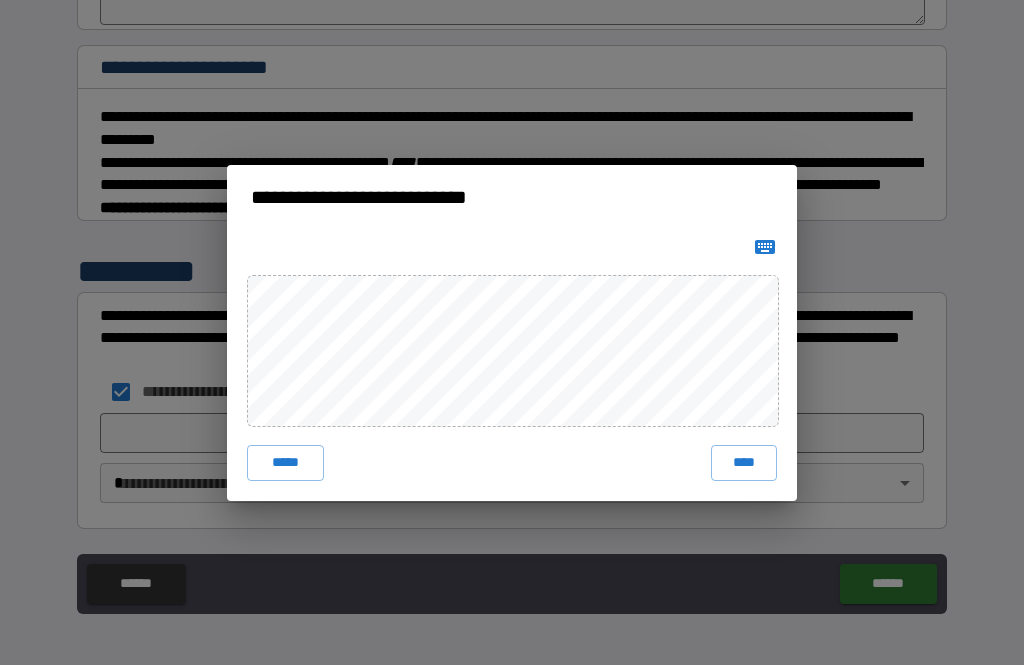 click on "****" at bounding box center [744, 463] 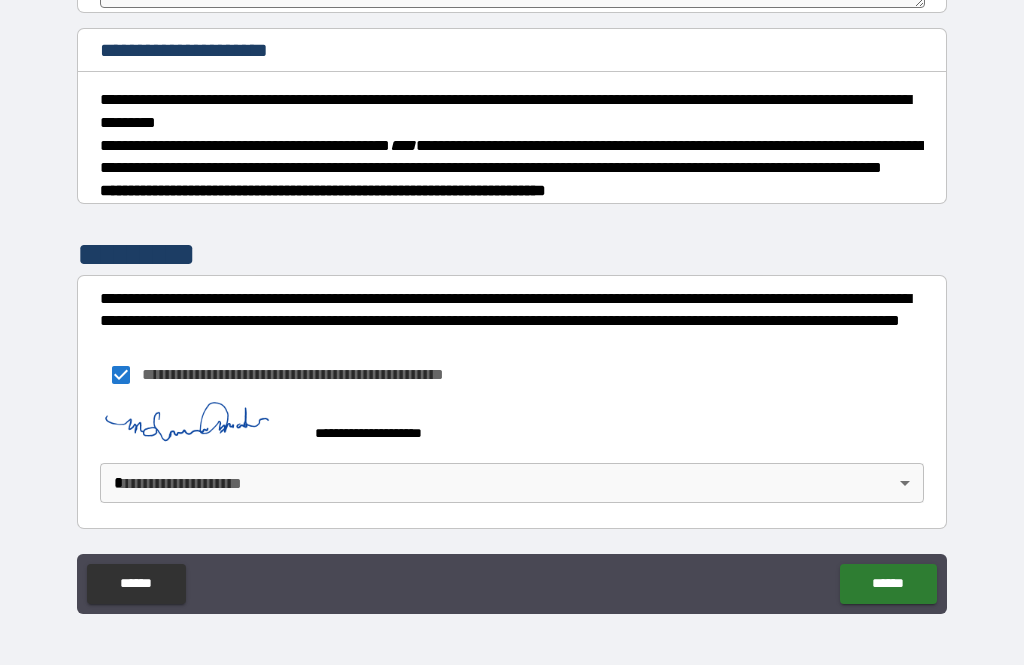 click on "******" at bounding box center [888, 584] 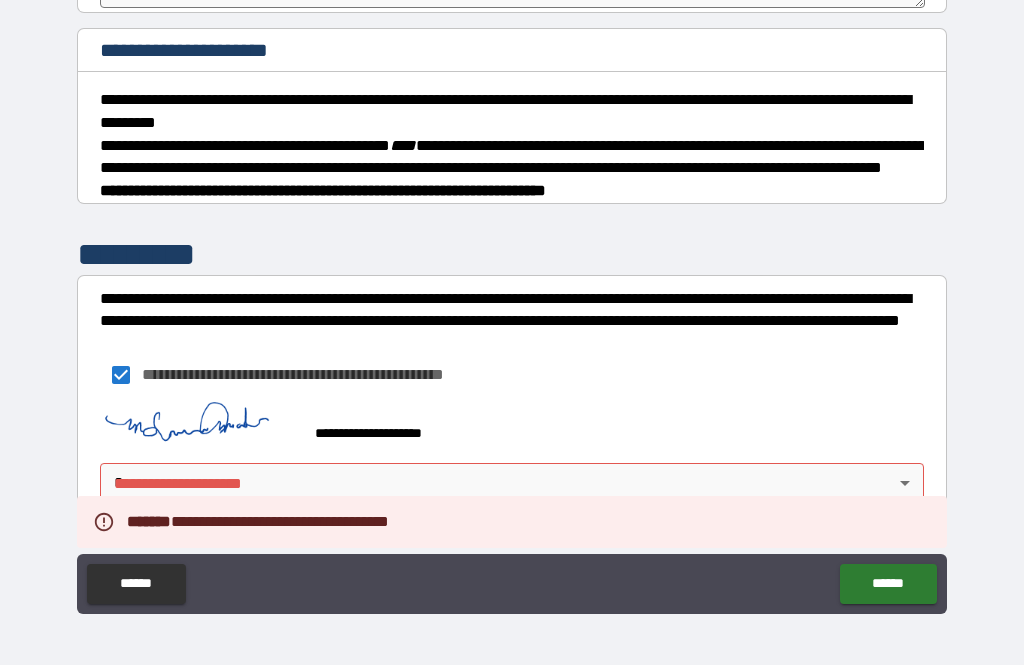 click on "**********" at bounding box center [512, 424] 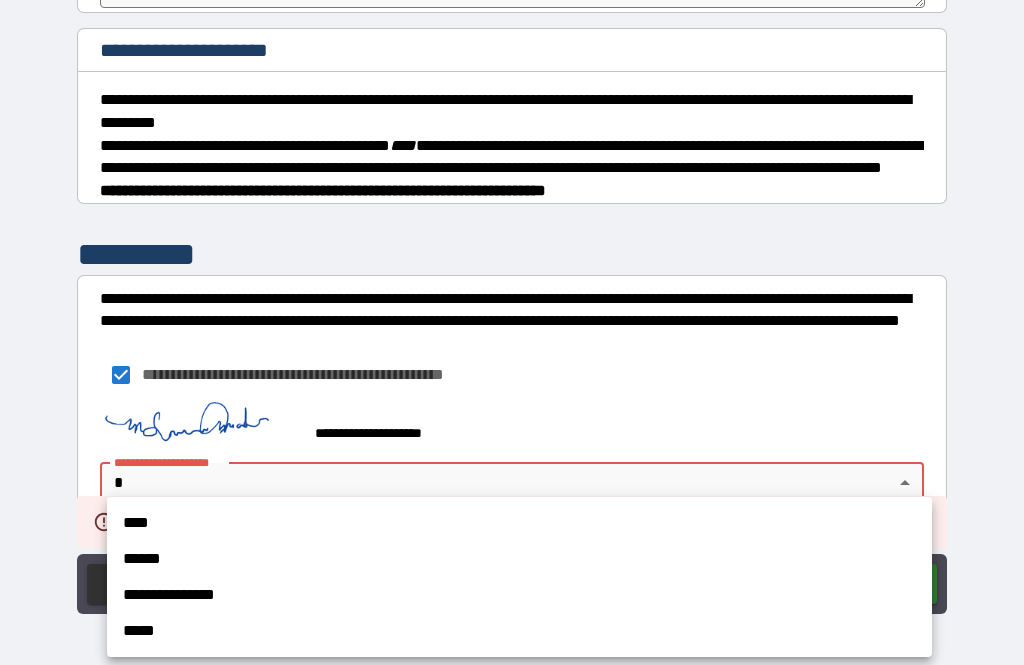 click on "****" at bounding box center (519, 523) 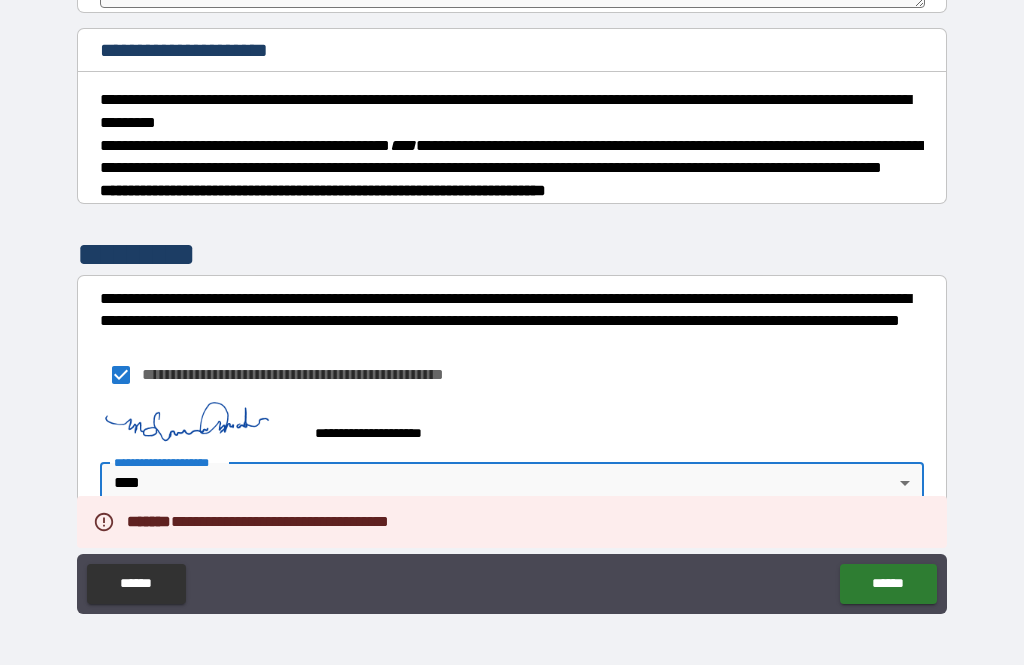 click on "**********" at bounding box center (512, 300) 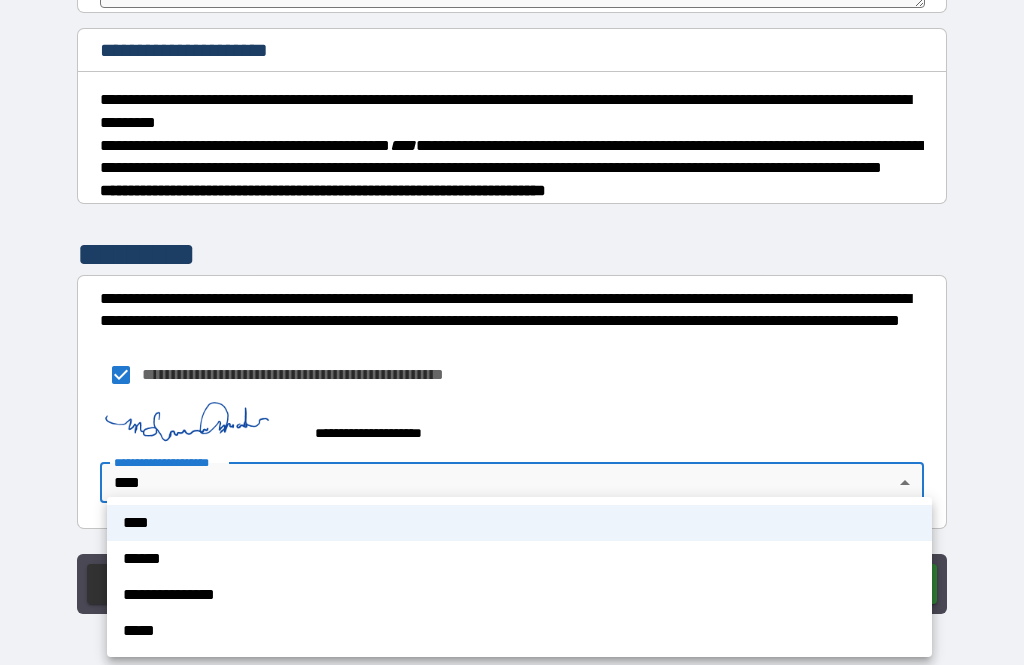 click on "****" at bounding box center (519, 523) 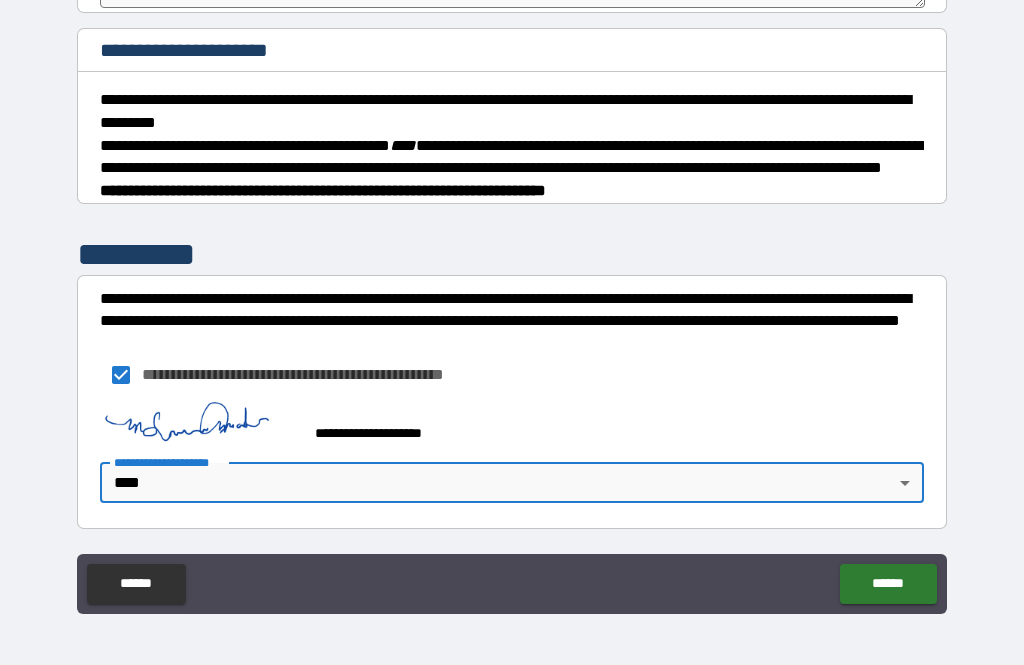 click on "******" at bounding box center (888, 584) 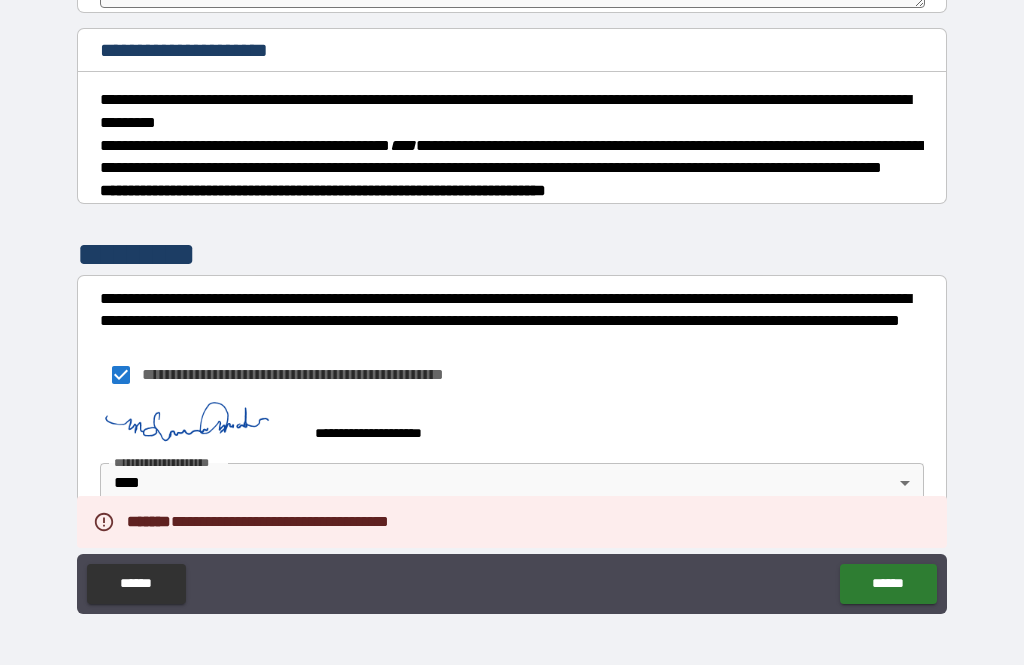 click on "**********" at bounding box center [512, 424] 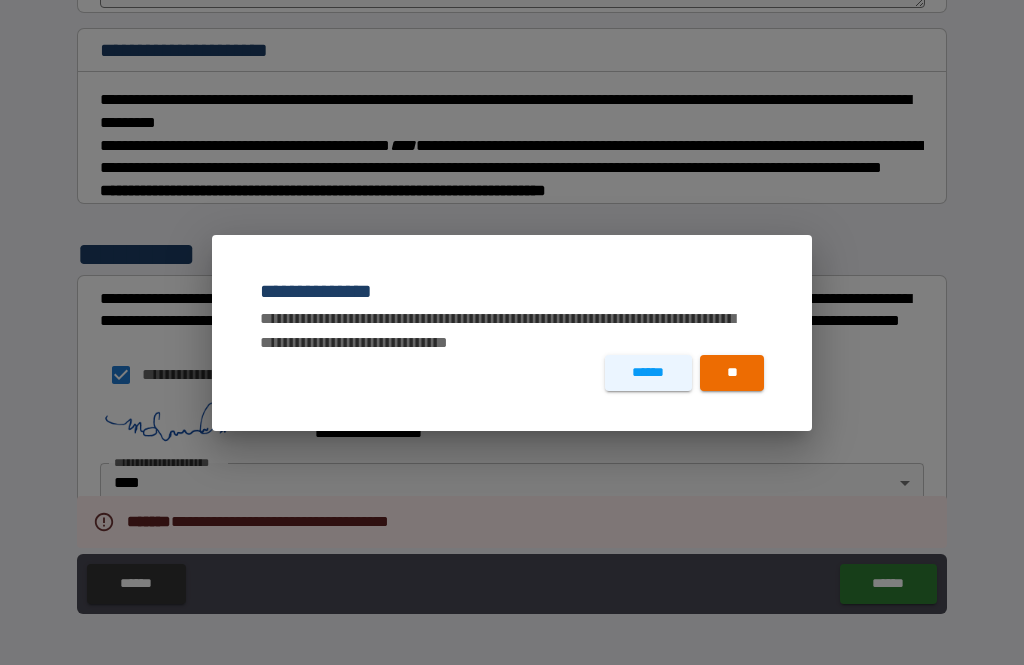 click on "******" at bounding box center (648, 373) 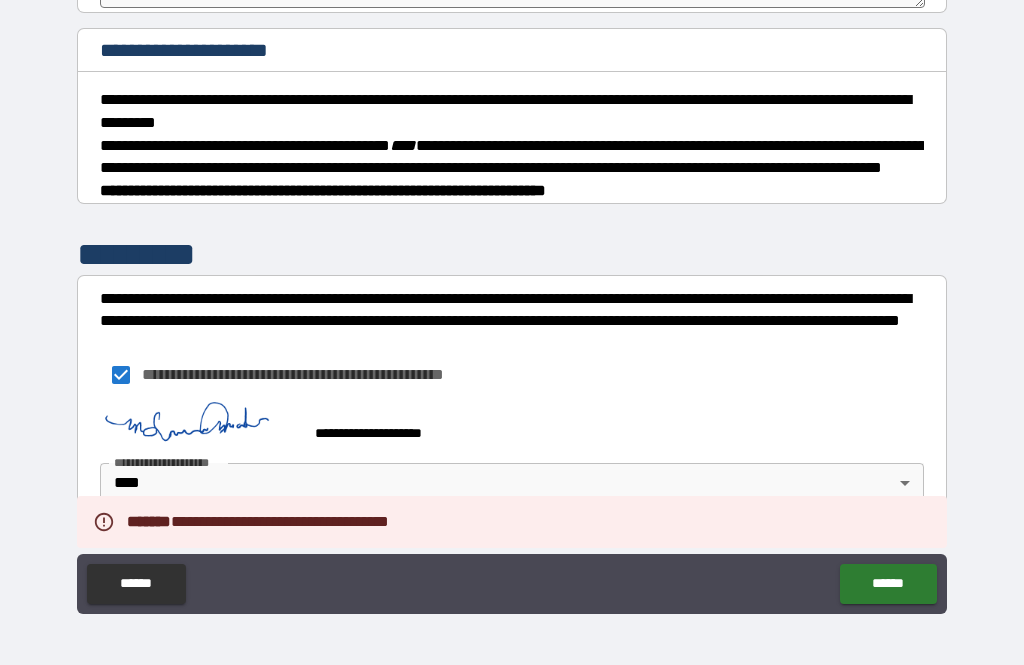 click on "**********" at bounding box center [512, 375] 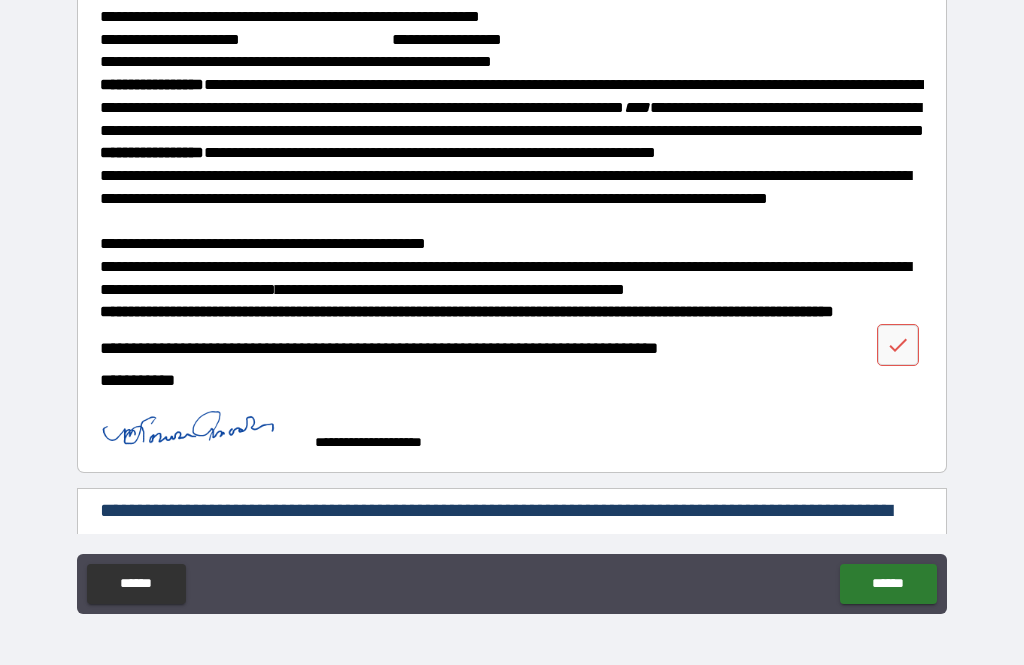 scroll, scrollTop: 526, scrollLeft: 0, axis: vertical 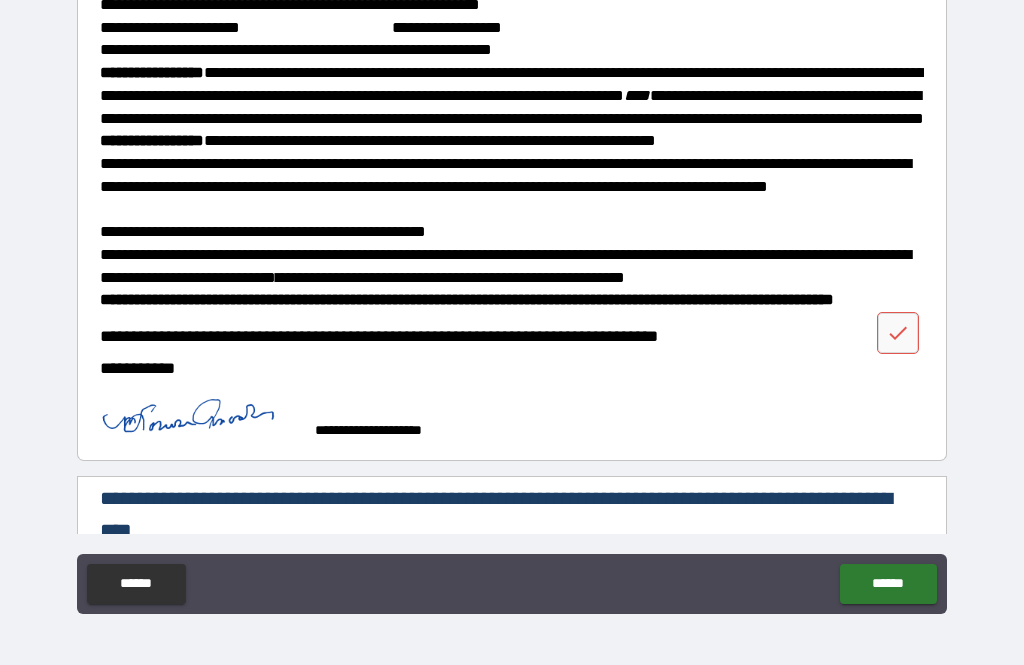 click 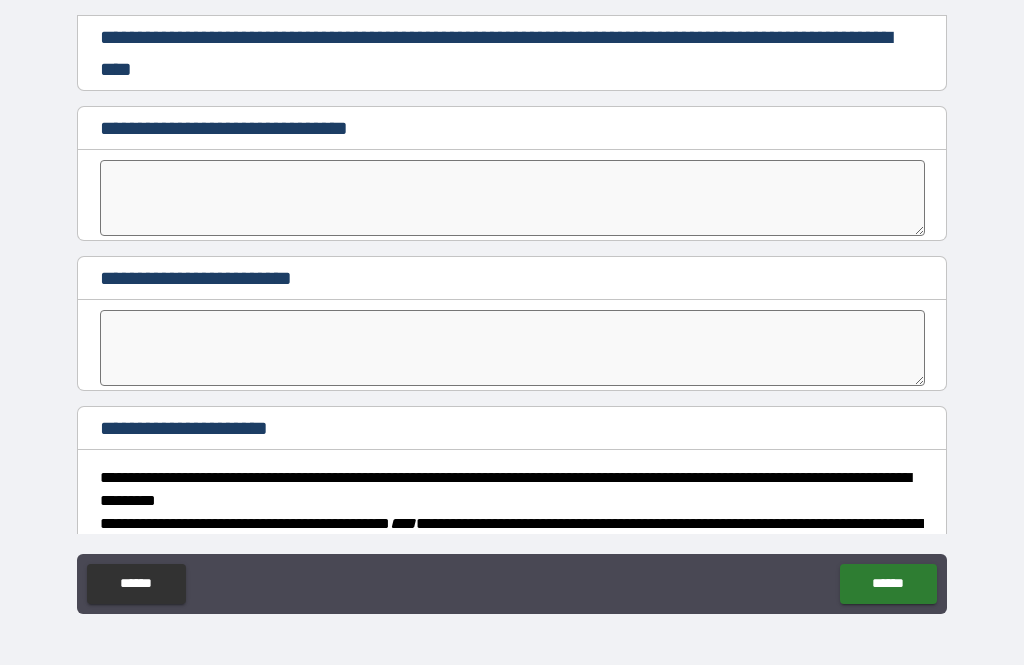 scroll, scrollTop: 1006, scrollLeft: 0, axis: vertical 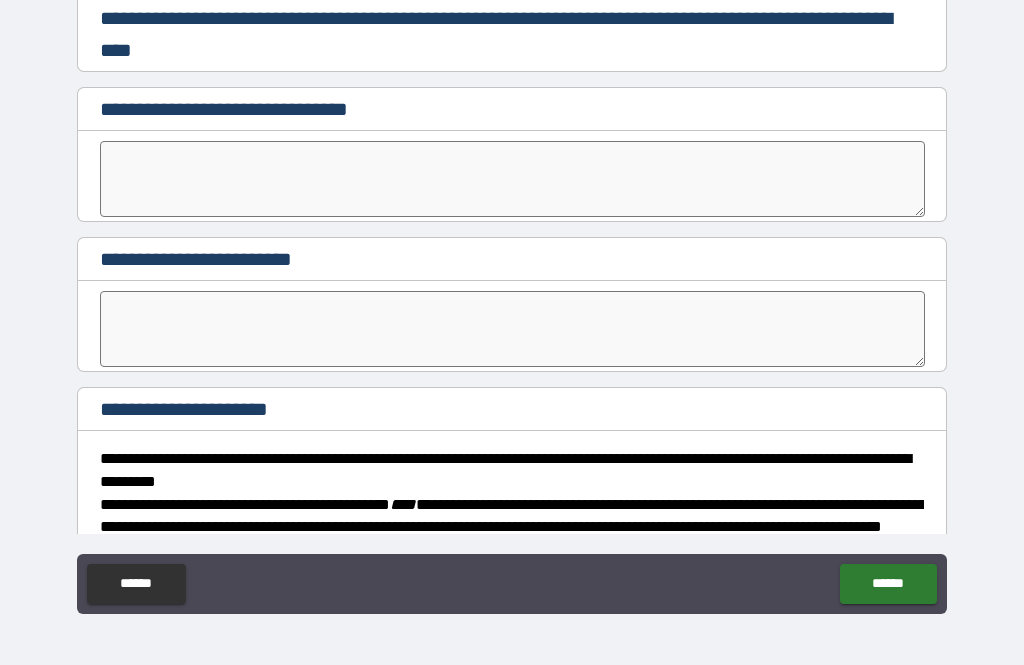 click on "******" at bounding box center [888, 584] 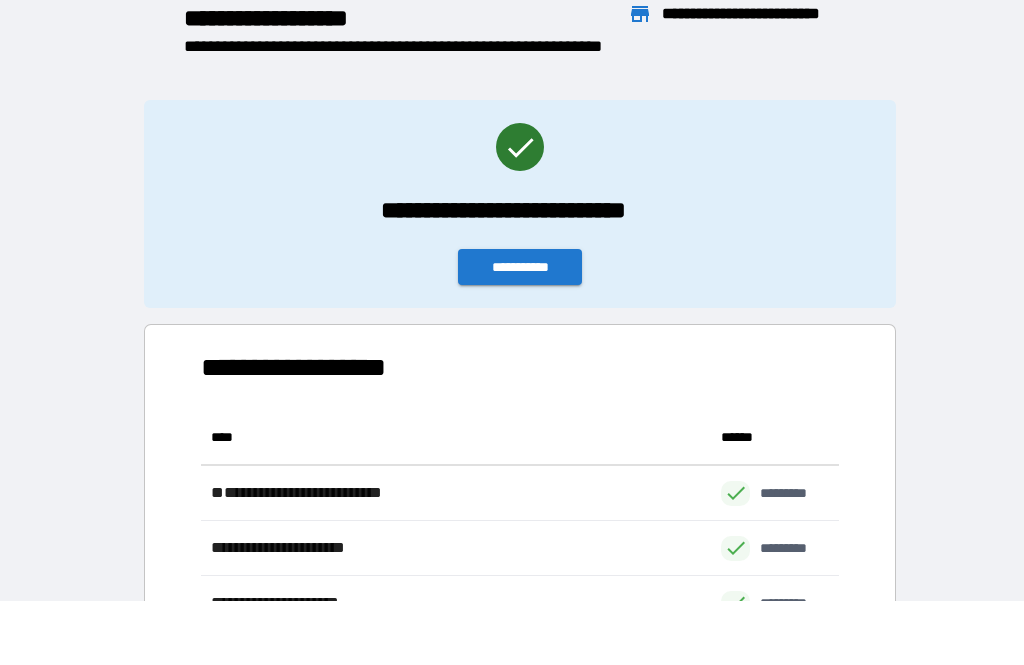 scroll, scrollTop: 441, scrollLeft: 638, axis: both 